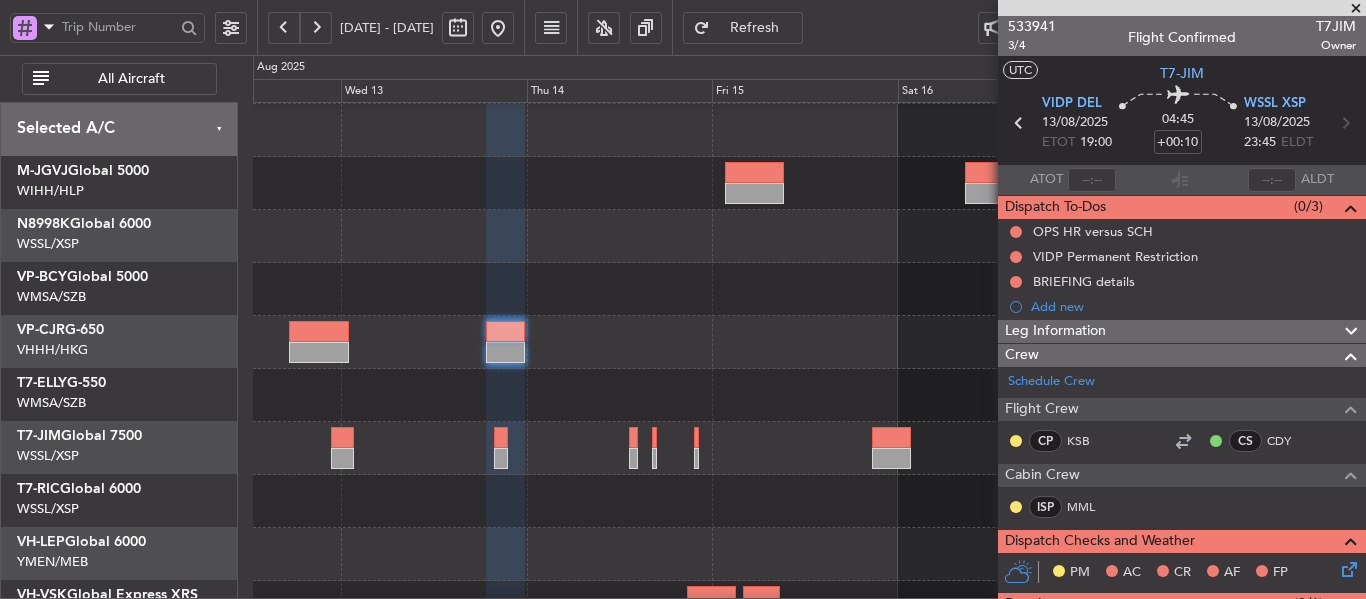 scroll, scrollTop: 0, scrollLeft: 0, axis: both 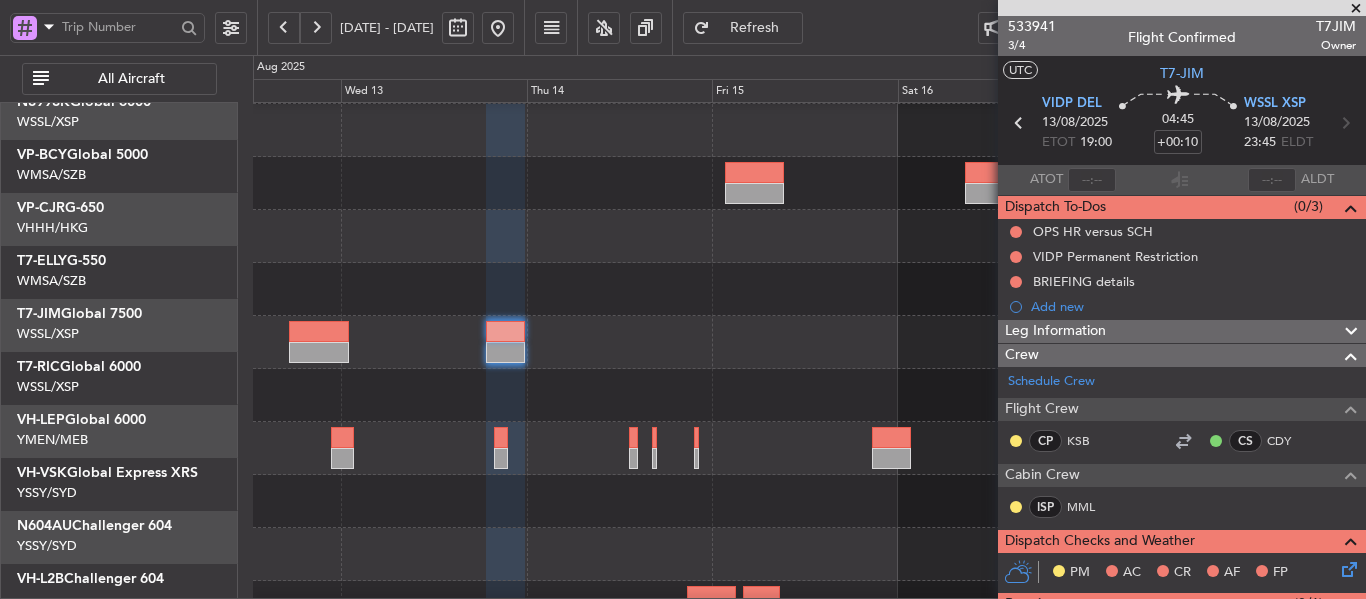 click 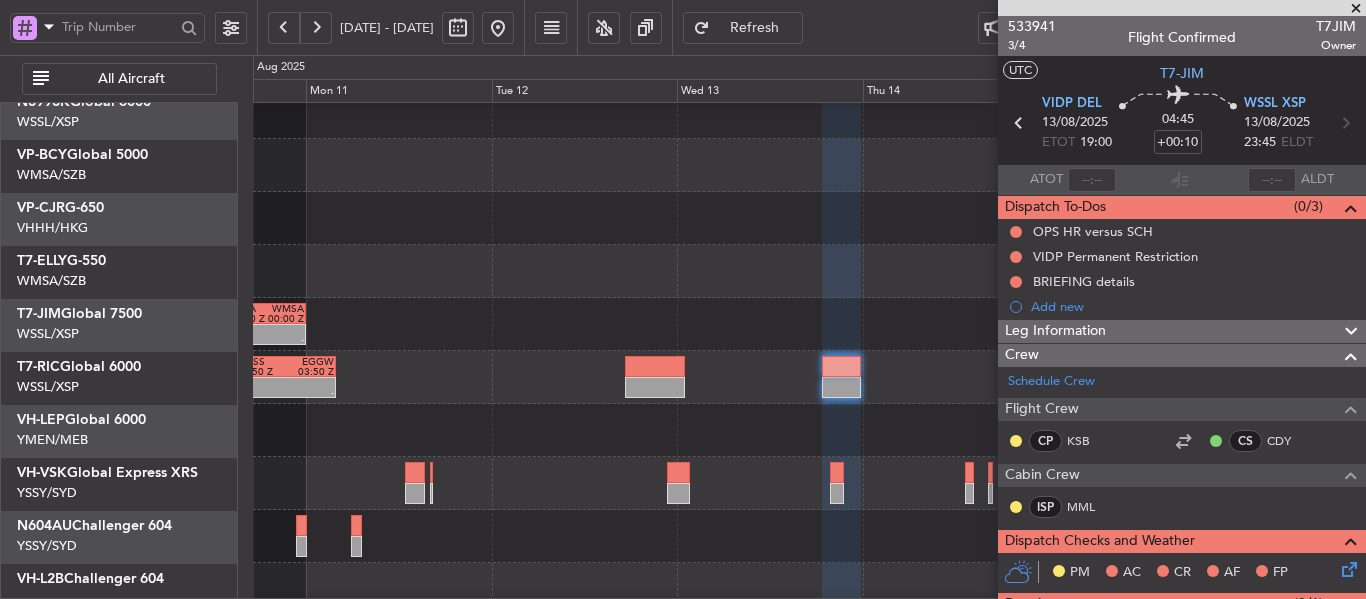 scroll, scrollTop: 56, scrollLeft: 0, axis: vertical 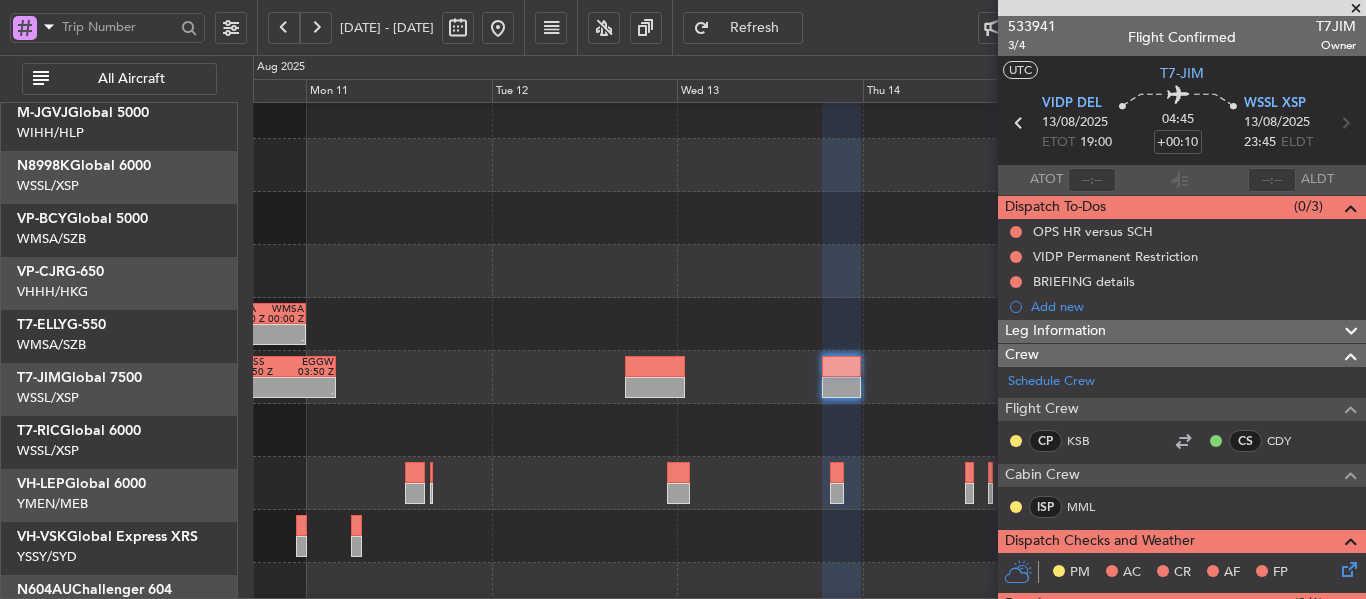 click 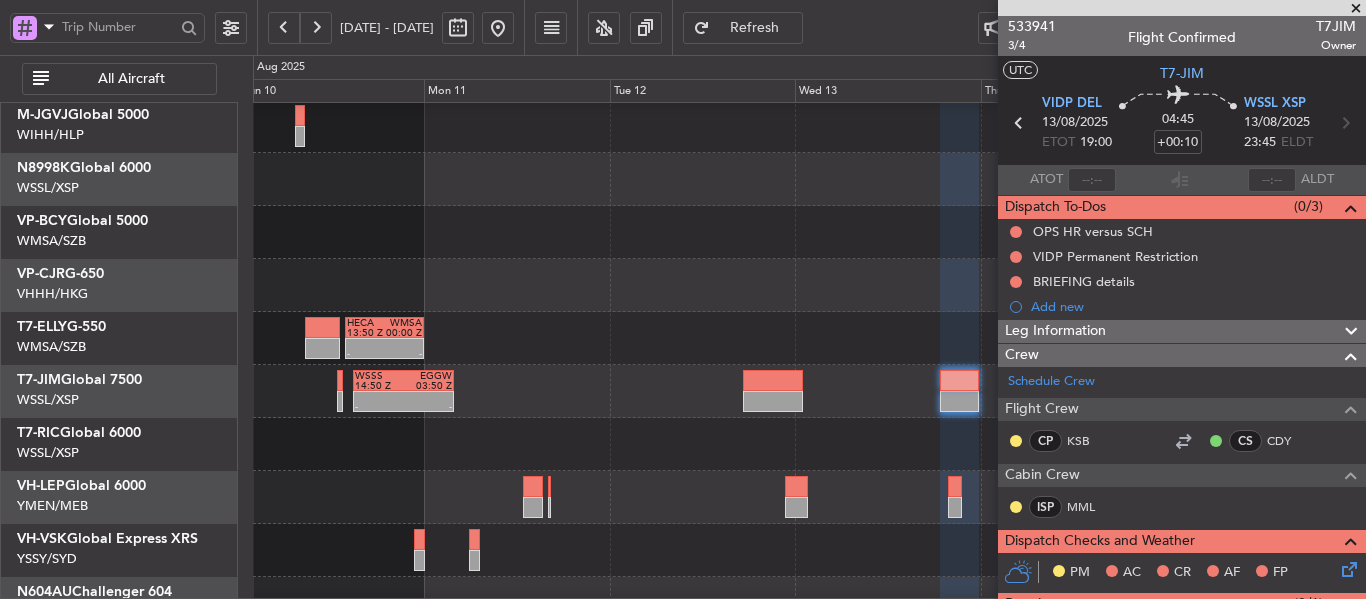 scroll, scrollTop: 0, scrollLeft: 0, axis: both 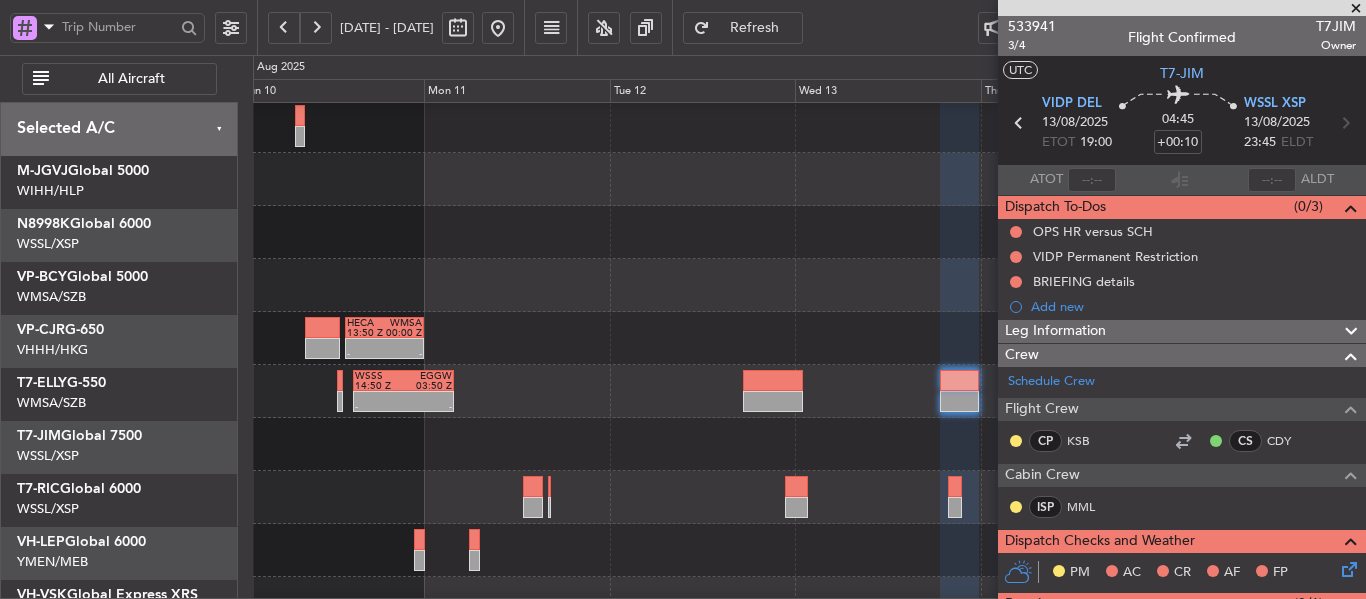 click on "-
-
HECA
[TIME]
WMSA
[TIME]
AOG Maint [CITY] ([CITY] Lorca)
WSSS
[TIME]
EGGW
[TIME]
-
-
Planned Maint [CITY] ([CITY] International)
Planned Maint [CITY] ([CITY])" 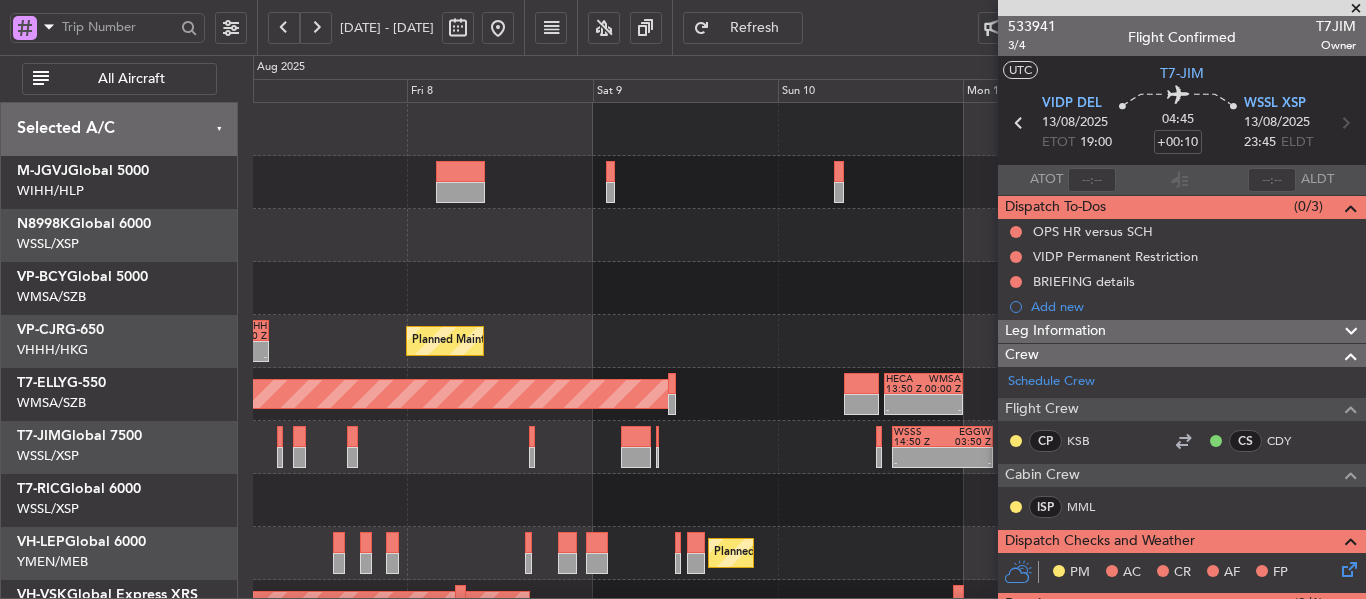 click on "Planned Maint [CITY] ([CITY] Intl)
-
-
PHNL
[TIME]
VHHH
[TIME]
-
-
HECA
[TIME]
WMSA
[TIME]
AOG Maint [CITY] ([CITY] Lorca)
WSSS
[TIME]
EGGW
[TIME]
-
-
Planned Maint [CITY] ([CITY])
Planned Maint [CITY] ([CITY] International)
Planned Maint [CITY] ([CITY])" 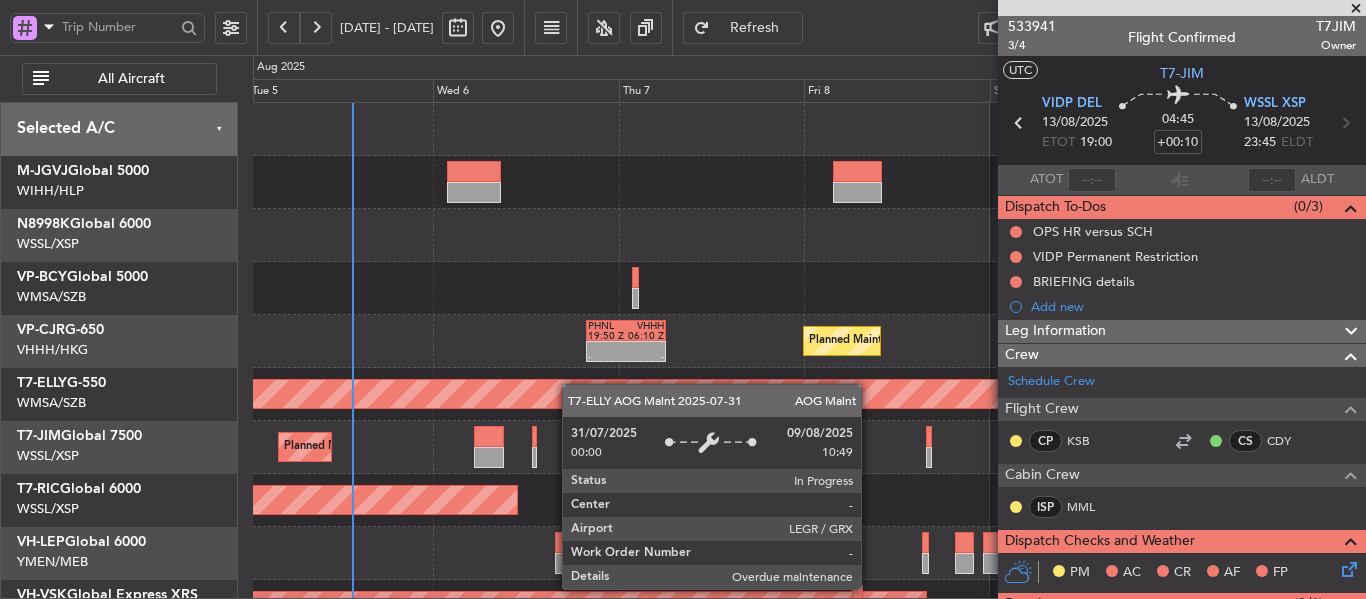 click on "Planned Maint [CITY] ([CITY] Intl)
-
-
PHNL
[TIME]
VHHH
[TIME]
KFAY
[TIME]
PHNL
[TIME]
[TIME]
[TIME]
-
-
HECA
[TIME]
WMSA
[TIME]
AOG Maint [CITY] ([CITY] Lorca)
WSSS
[TIME]
EGGW
[TIME]
-
-
Planned Maint [CITY] ([CITY] Intl)
Planned Maint [CITY] ([CITY])
Planned Maint [CITY] ([CITY] International)
Planned Maint [CITY] ([CITY])" 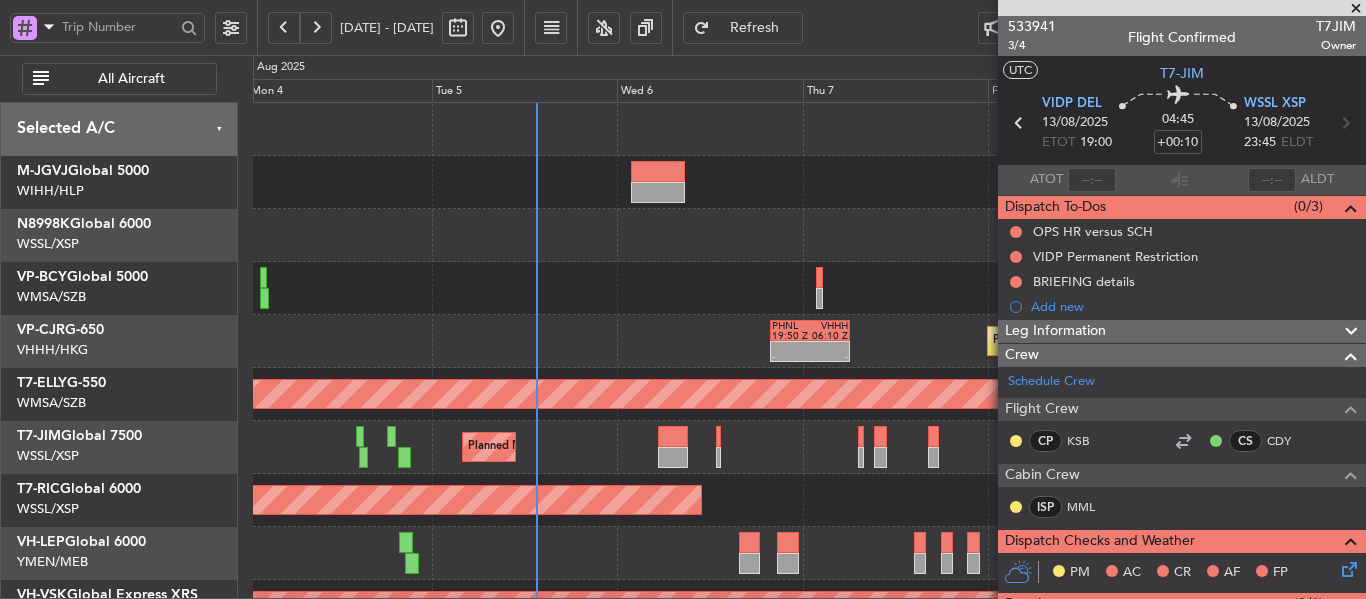 click on "Planned Maint [CITY] ([CITY] Intl)
-
-
PHNL
[TIME]
VHHH
[TIME]
KFAY
[TIME]
PHNL
[TIME]
[TIME]
[TIME]
AOG Maint [CITY] ([CITY] Lorca)
WSSS
[TIME]
EGGW
[TIME]
-
-
Planned Maint [CITY] ([CITY] Intl)
Planned Maint [CITY] ([CITY])
Planned Maint [CITY] ([CITY] International)
Planned Maint [CITY] ([CITY])" 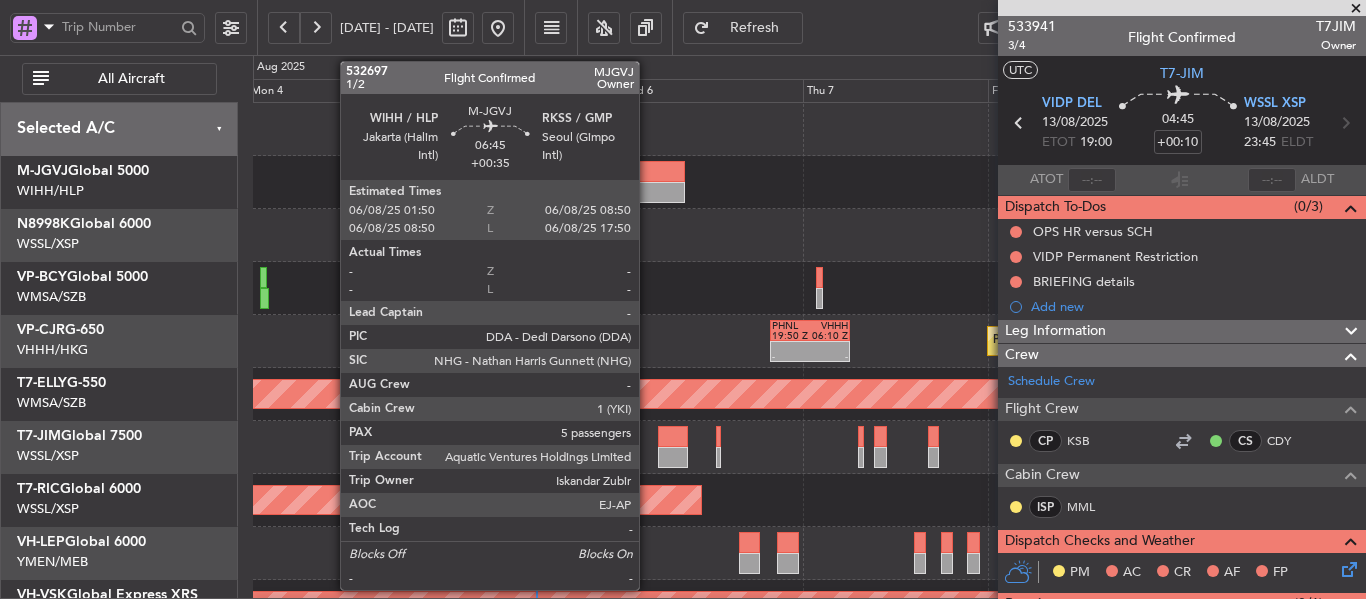 click 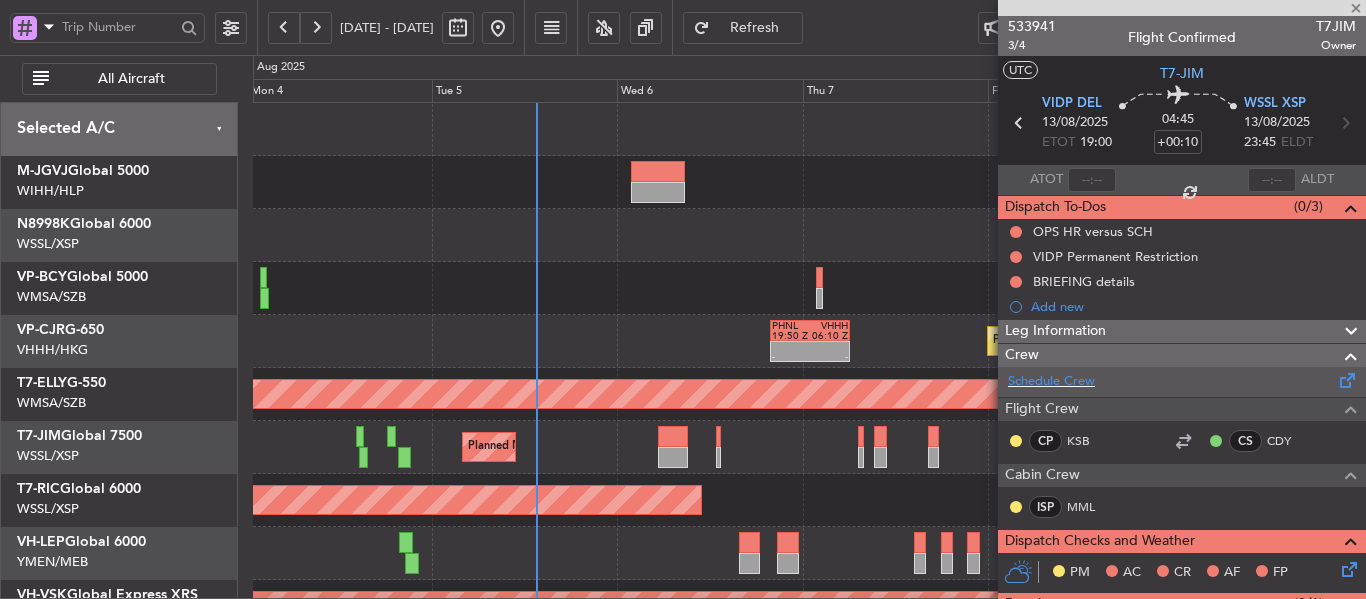 type on "+00:35" 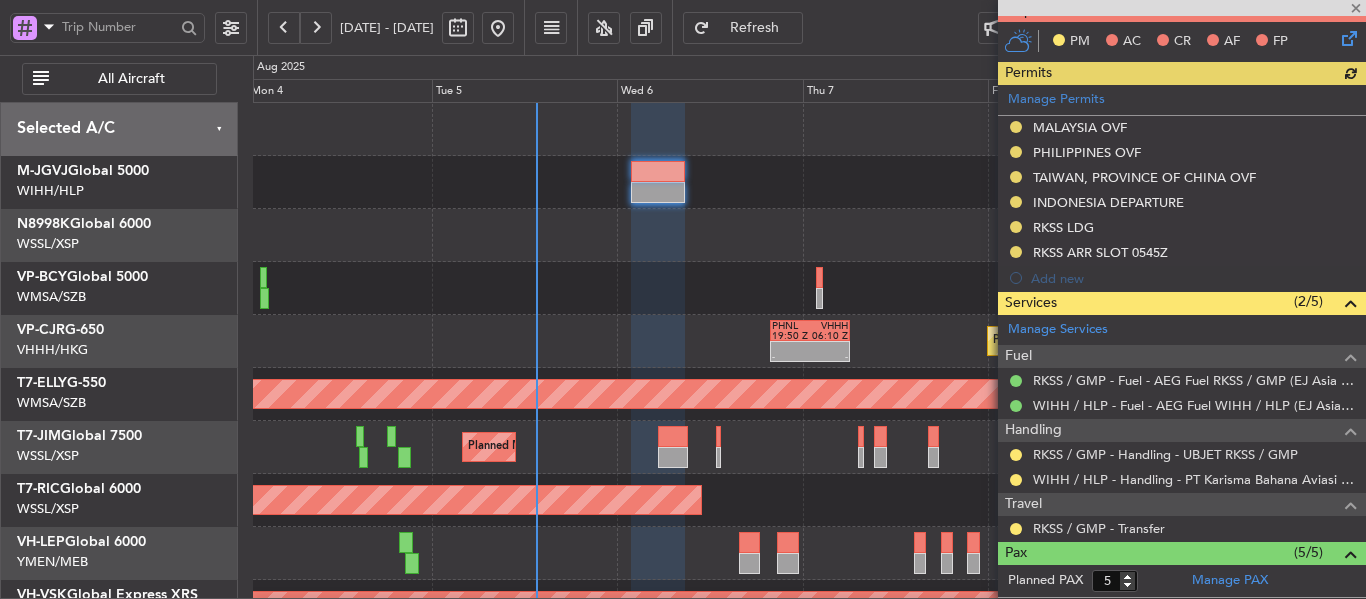scroll, scrollTop: 500, scrollLeft: 0, axis: vertical 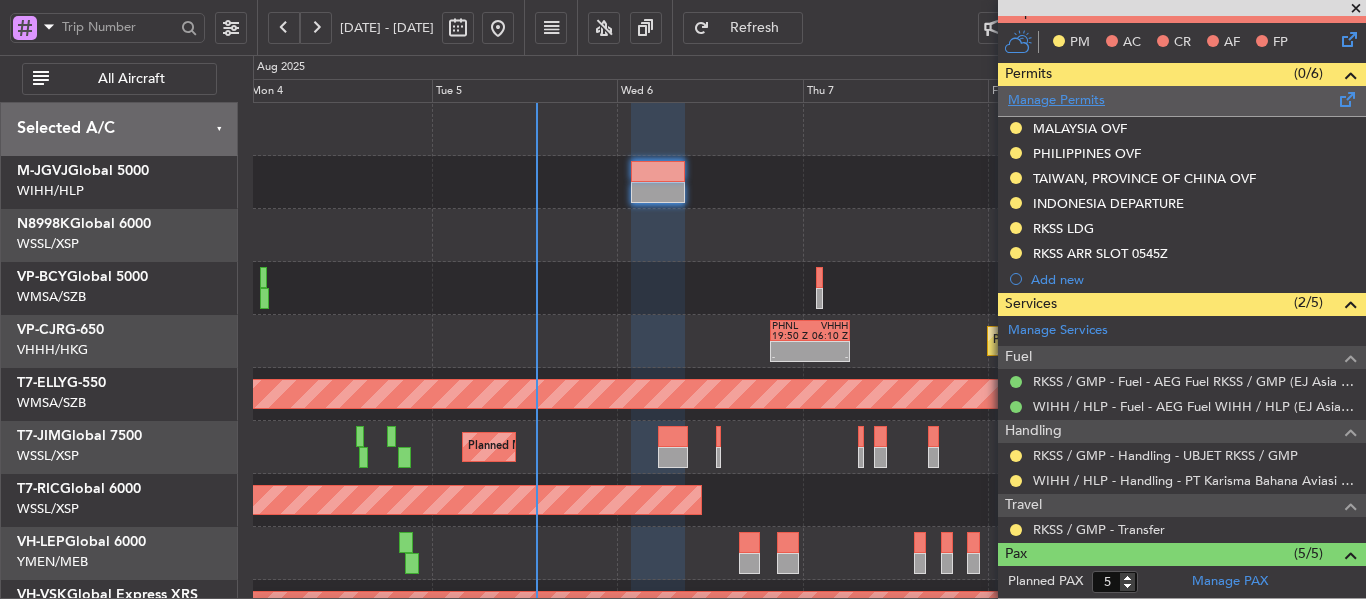 click on "Manage Permits" at bounding box center (1056, 101) 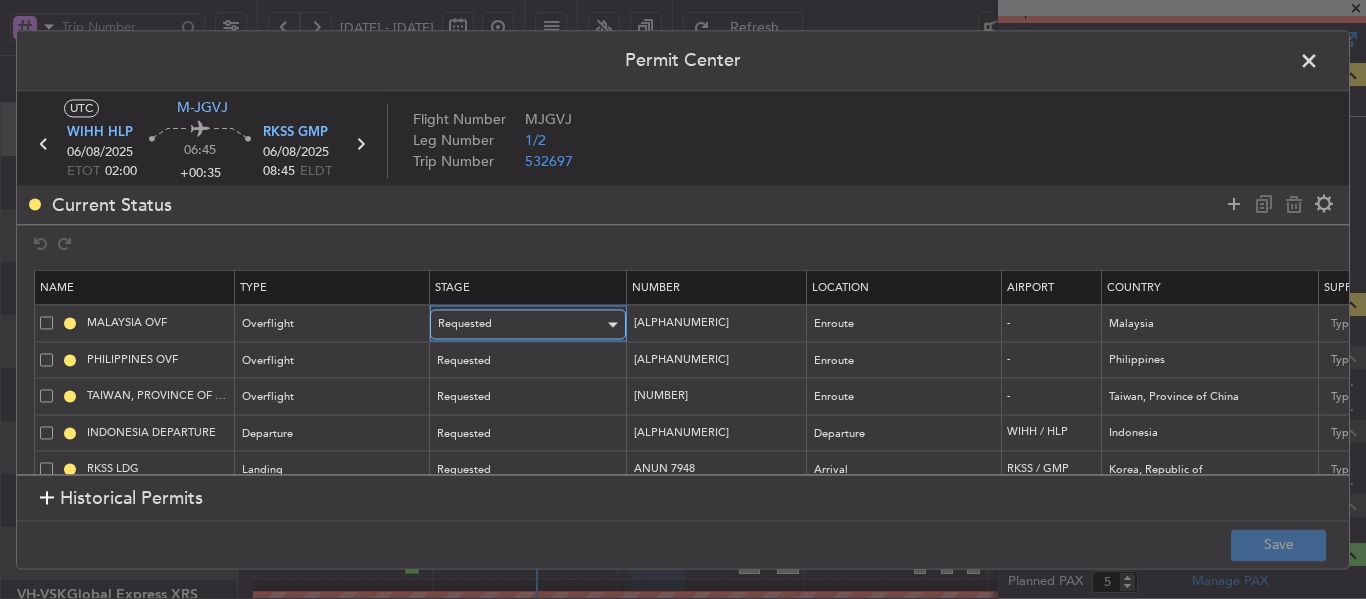 click on "Requested" at bounding box center (521, 325) 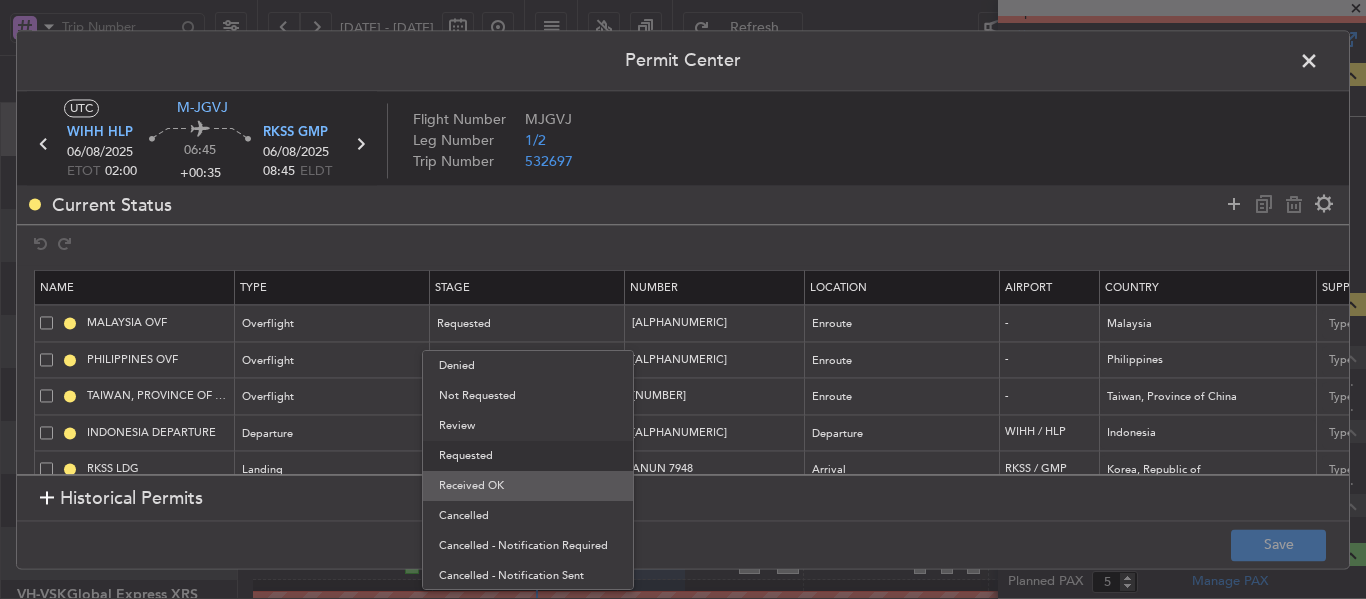 click on "Received OK" at bounding box center (528, 486) 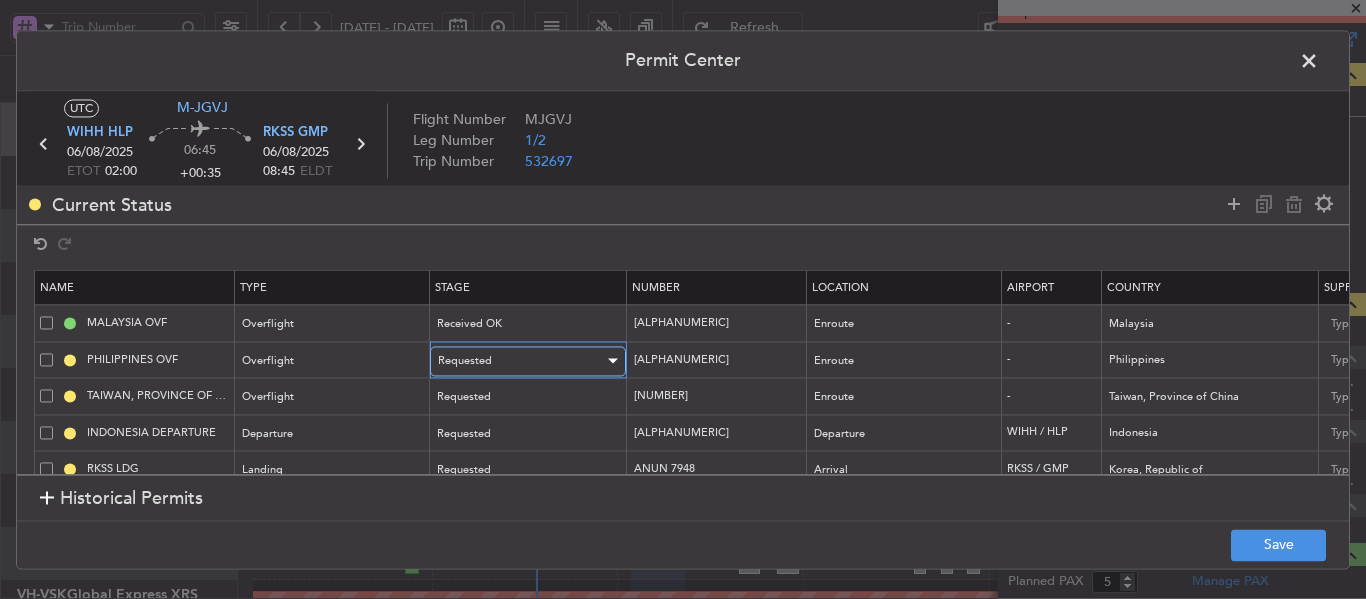 click on "Requested" at bounding box center [521, 361] 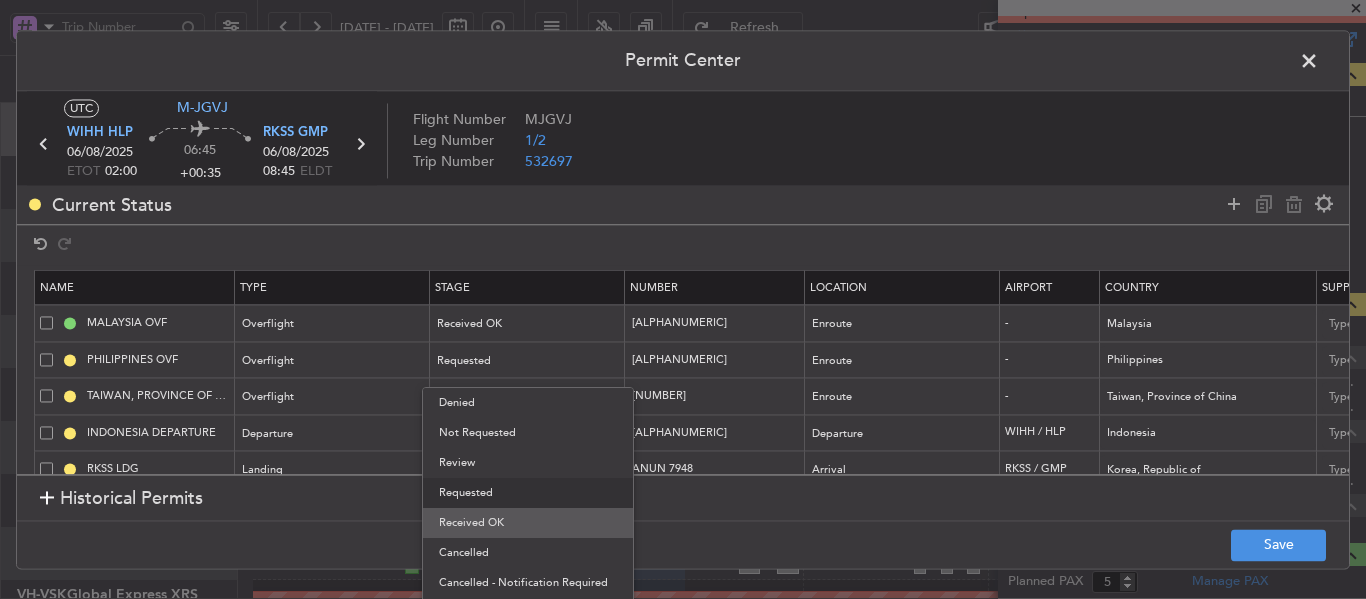click on "Received OK" at bounding box center (528, 523) 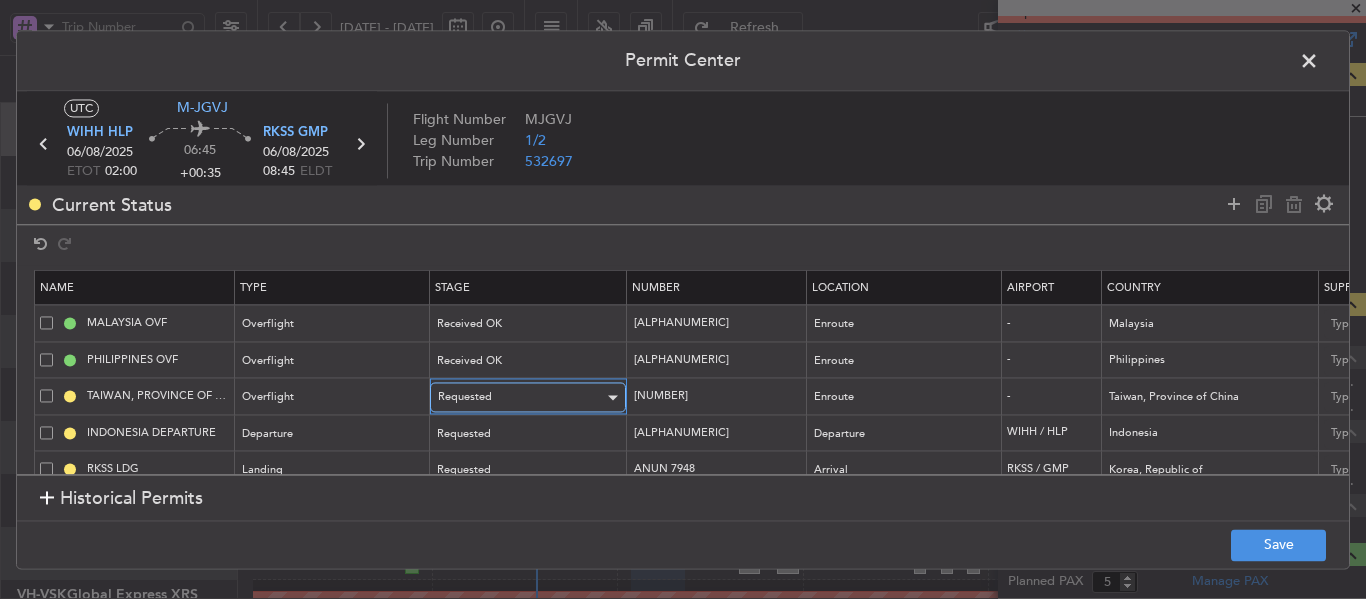 click on "Requested" at bounding box center [521, 398] 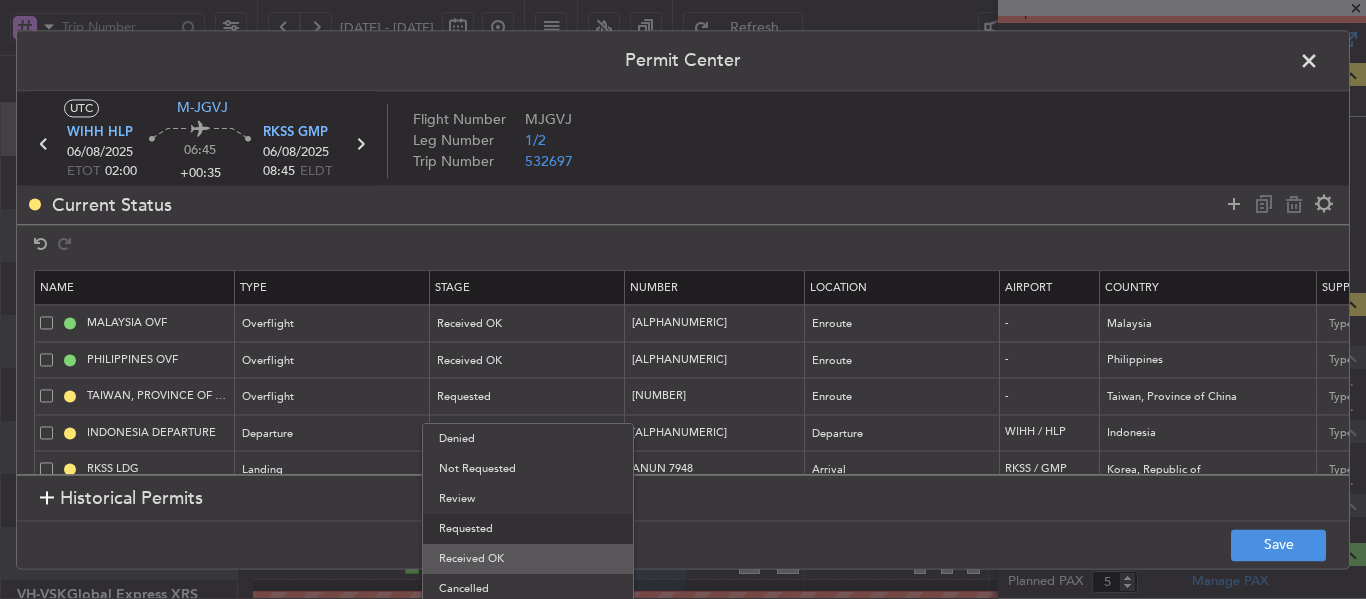 click on "Received OK" at bounding box center (528, 559) 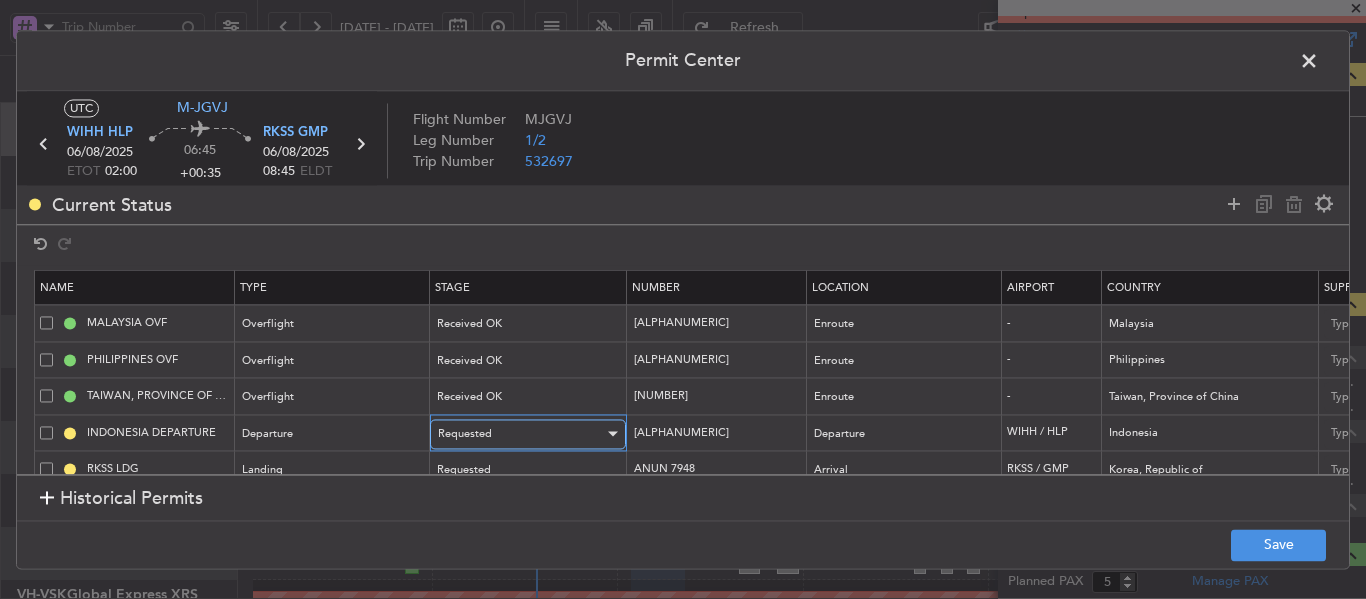 click on "Requested" at bounding box center [521, 434] 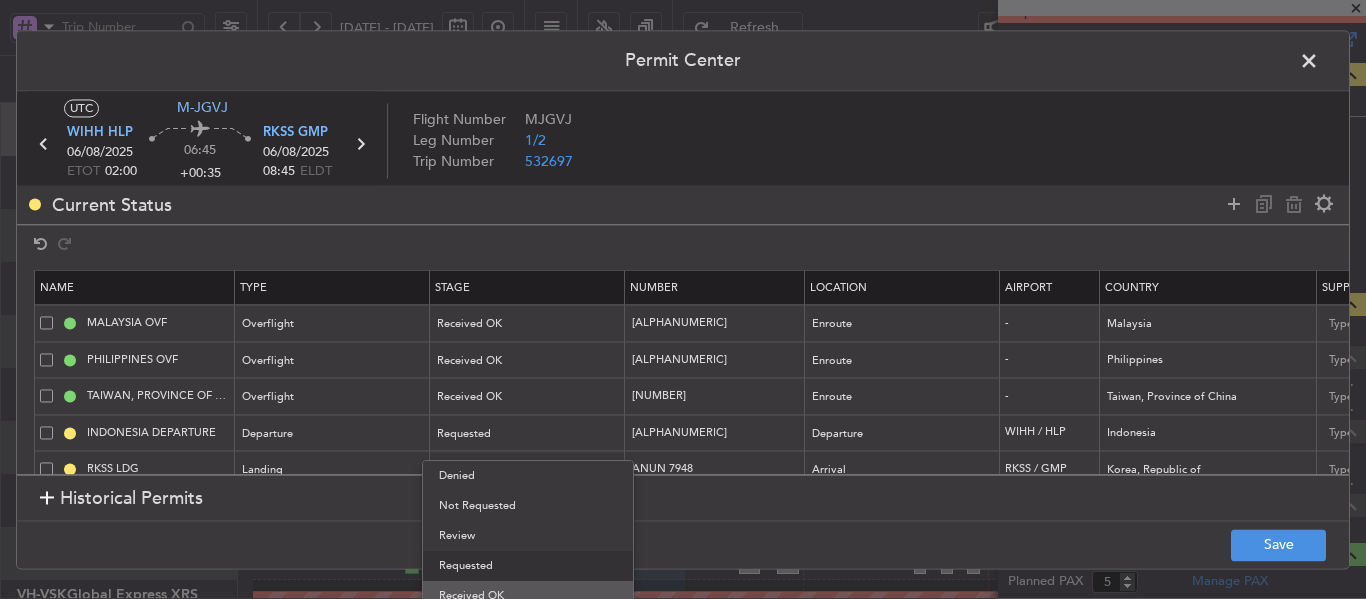 click on "Received OK" at bounding box center (528, 596) 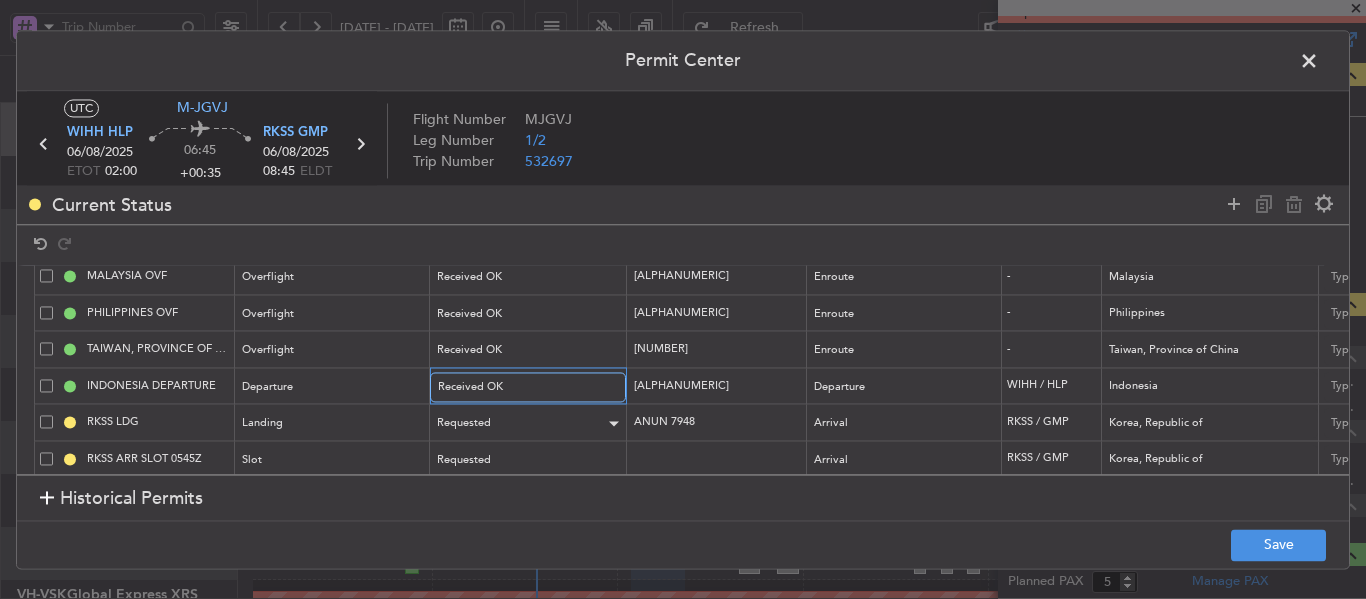 scroll, scrollTop: 70, scrollLeft: 0, axis: vertical 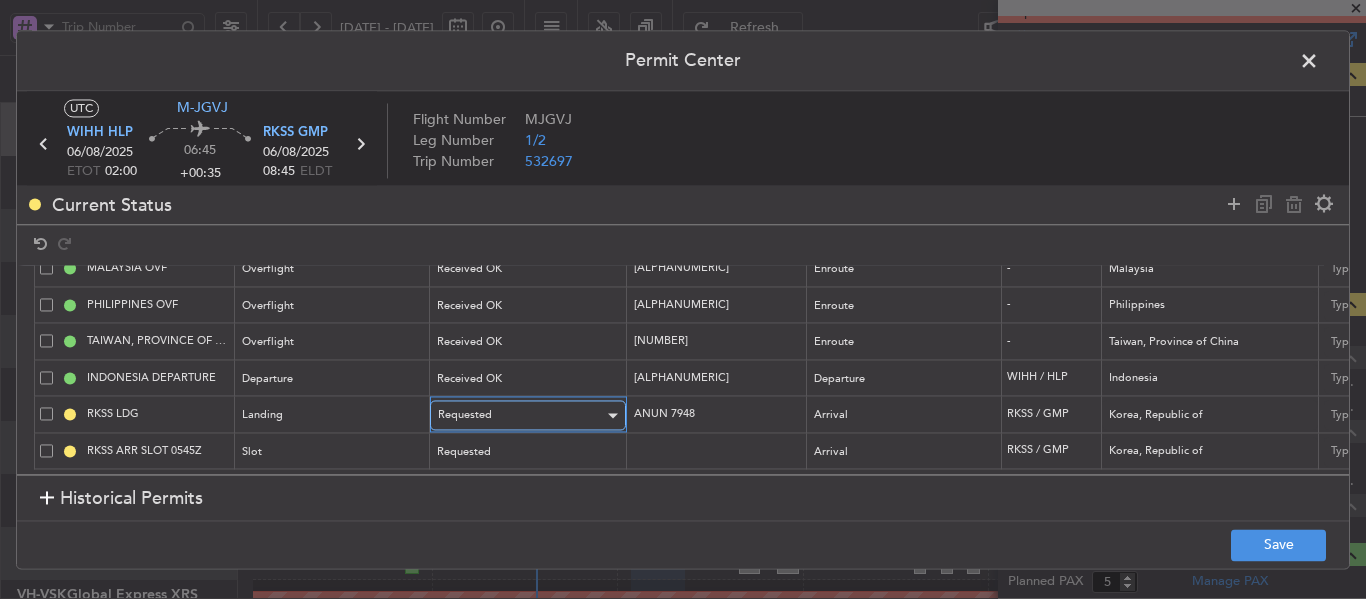 click on "Requested" at bounding box center (521, 416) 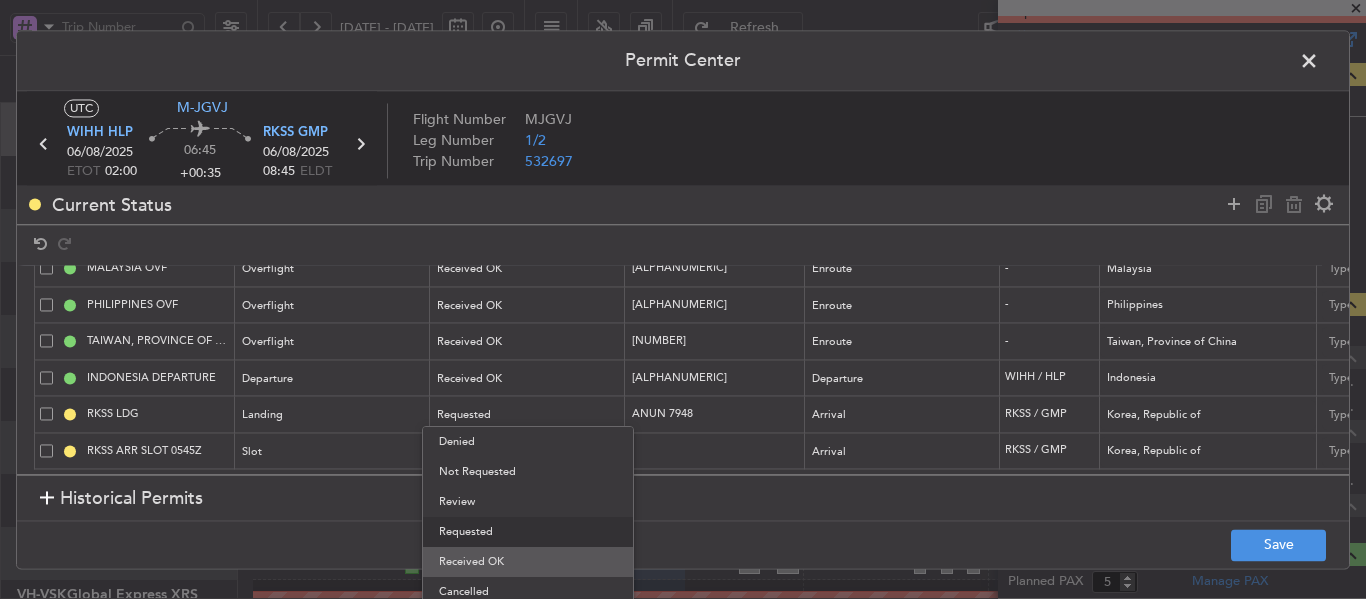 click on "Received OK" at bounding box center (528, 562) 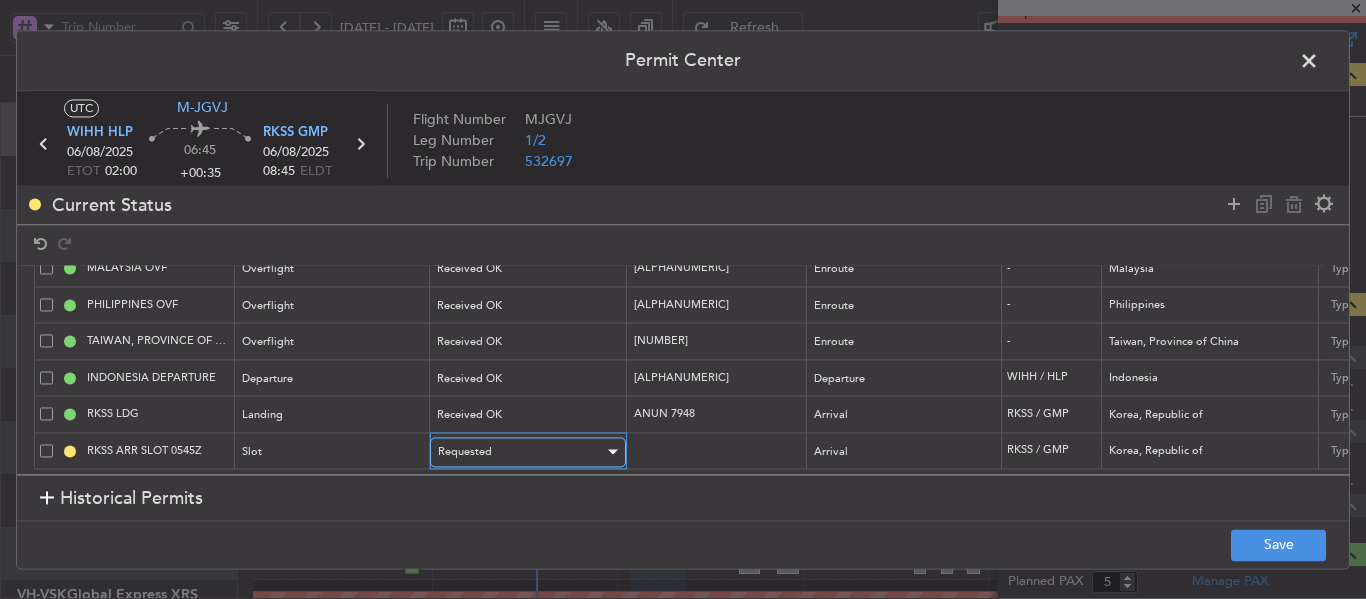 click on "Requested" at bounding box center [521, 452] 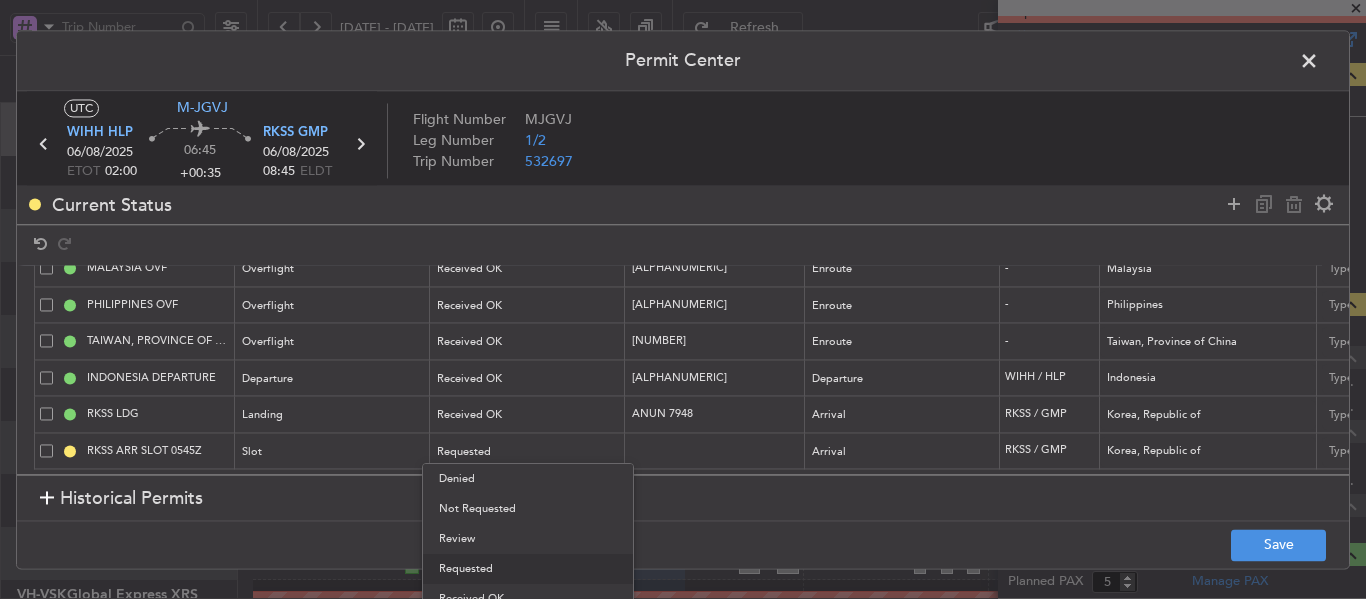 click on "Received OK" at bounding box center (528, 599) 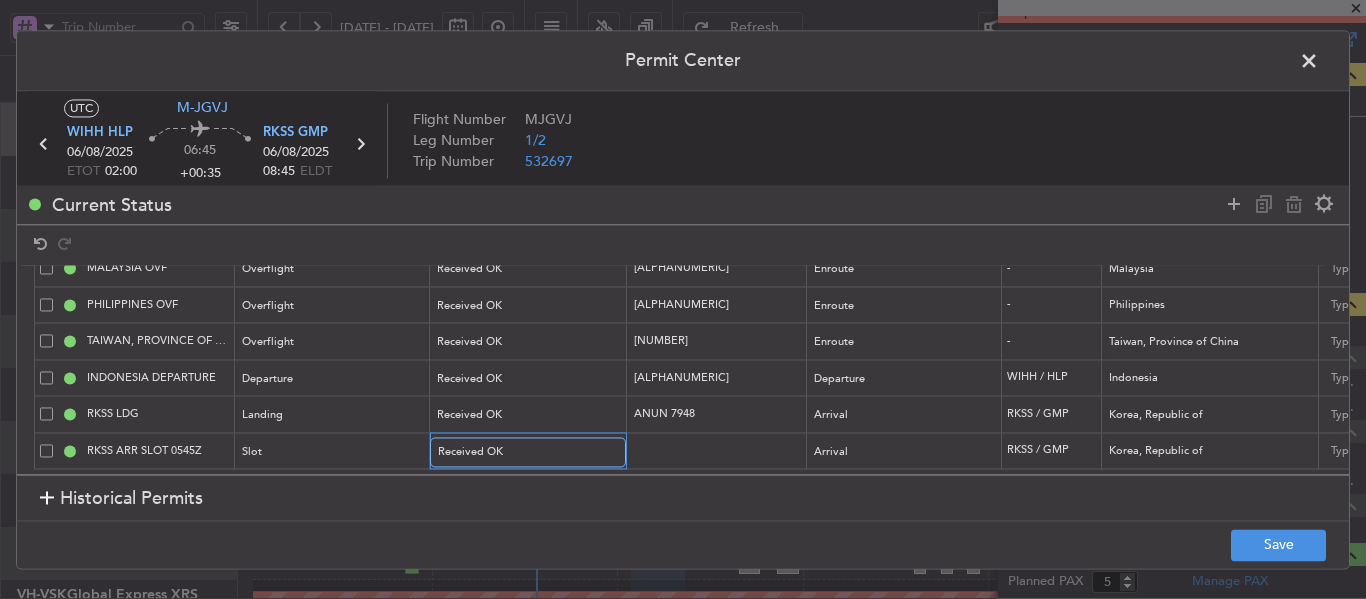 scroll, scrollTop: 70, scrollLeft: 250, axis: both 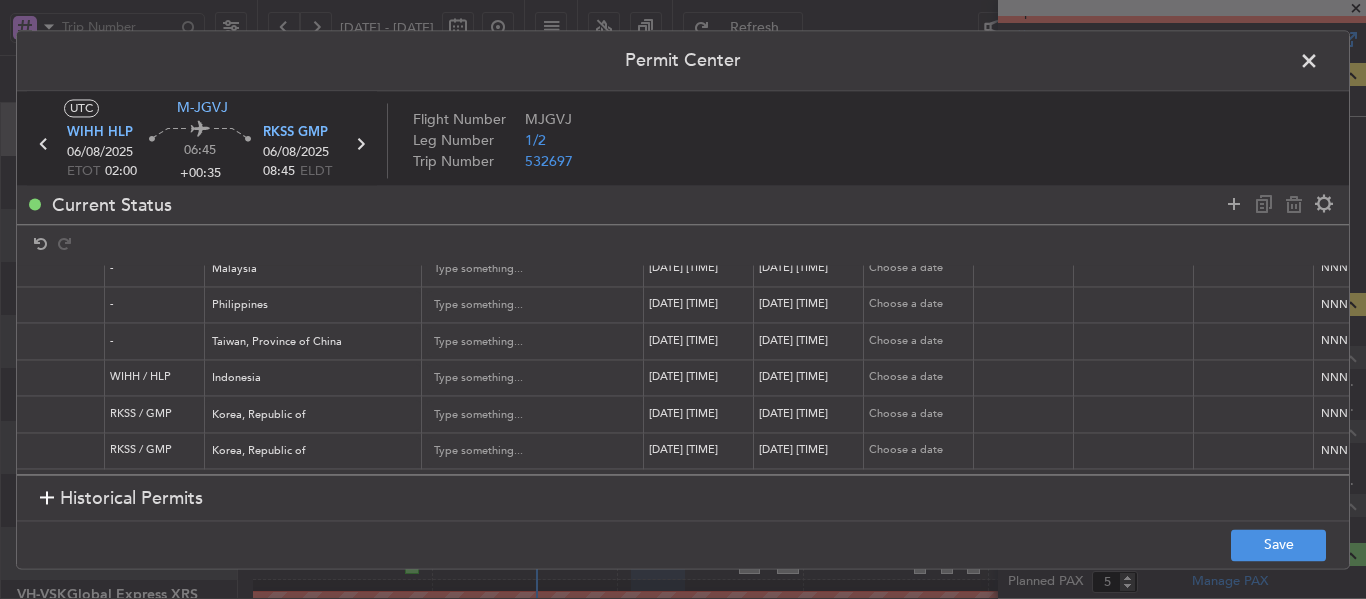 click on "[DATE] [TIME]" at bounding box center [701, 305] 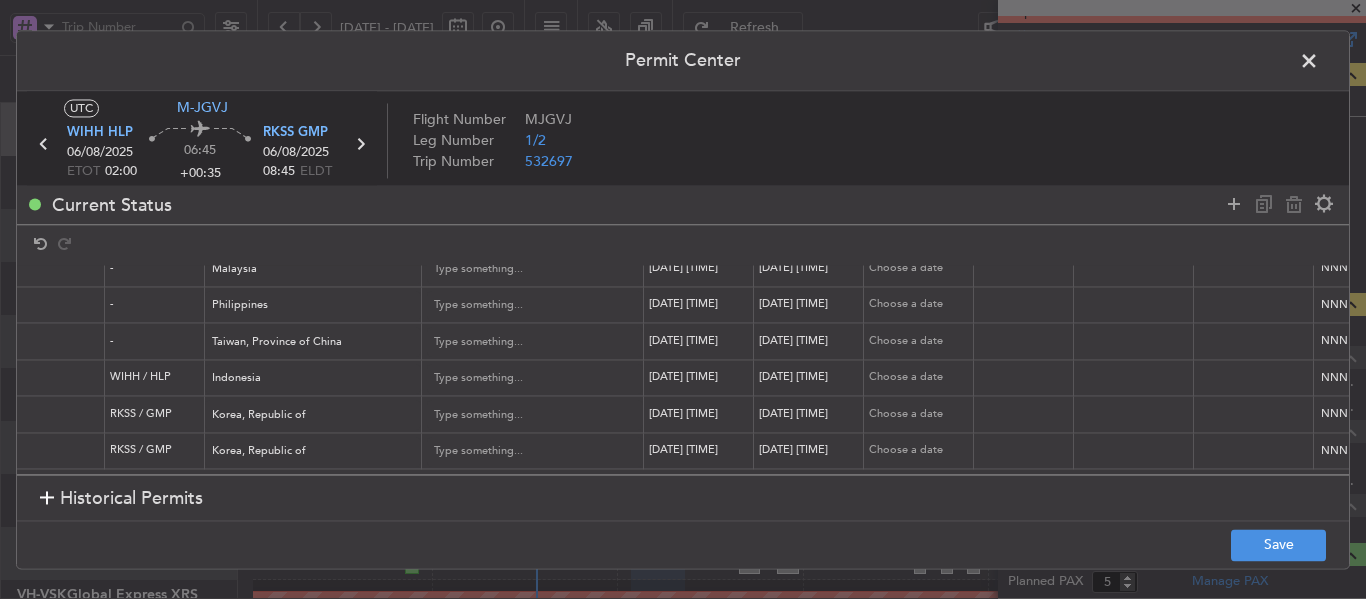 select on "8" 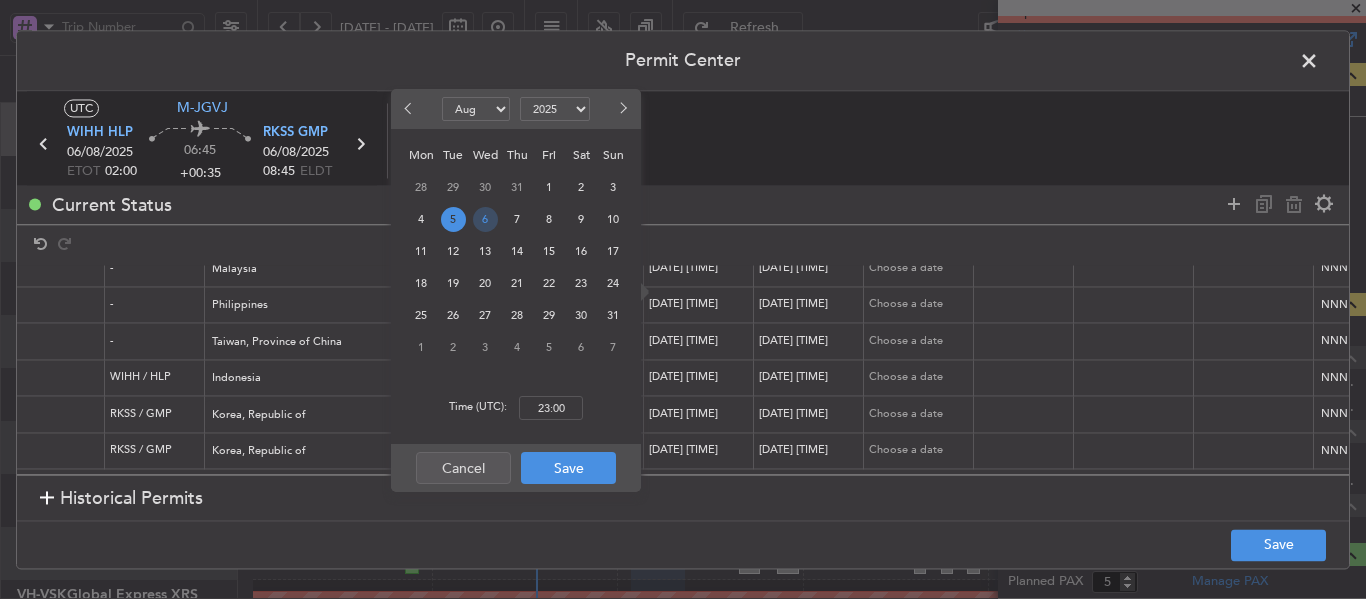 click on "6" at bounding box center [485, 219] 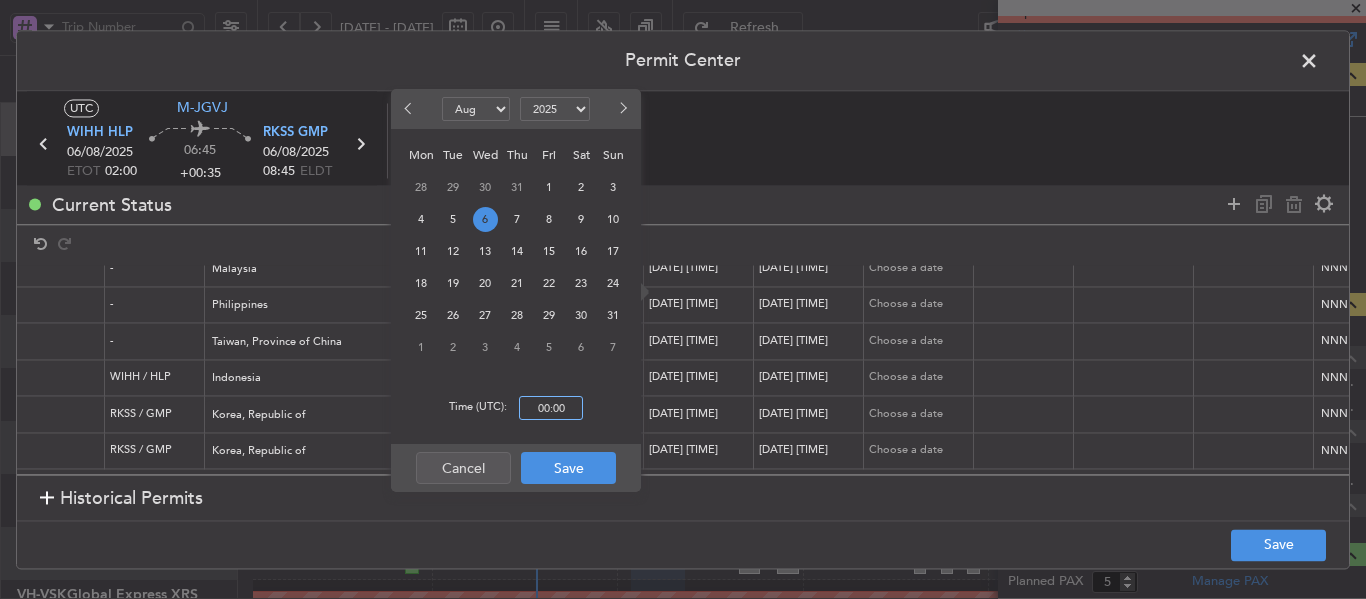 click on "00:00" at bounding box center (551, 408) 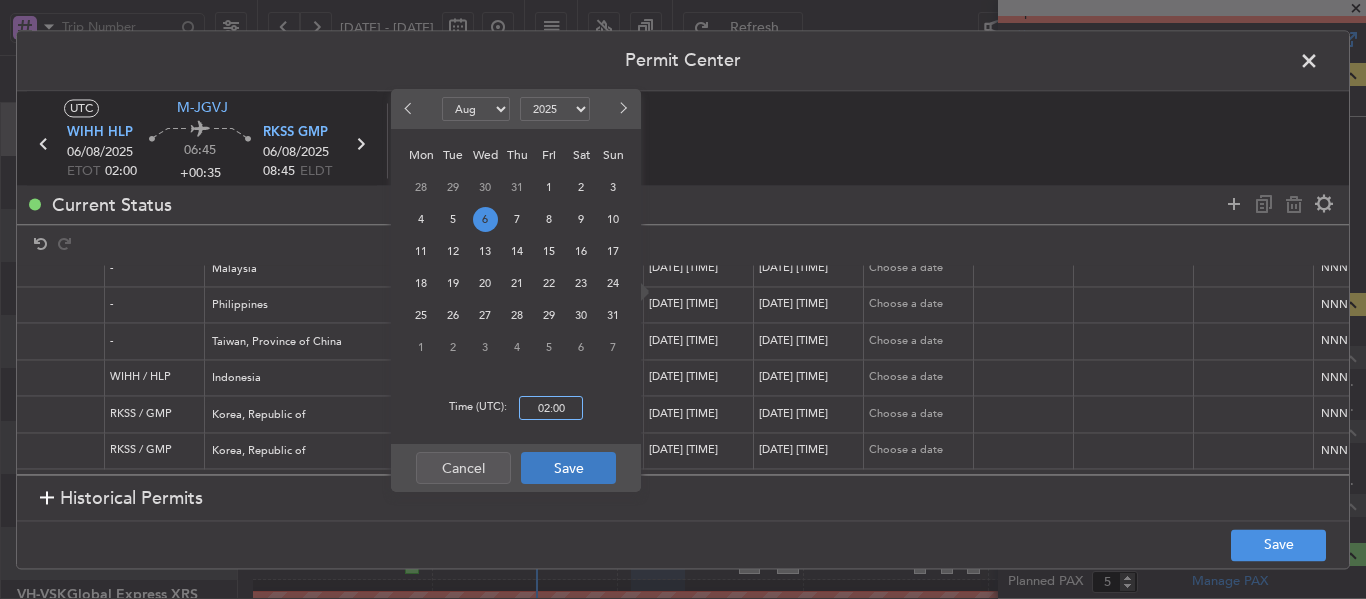 type on "02:00" 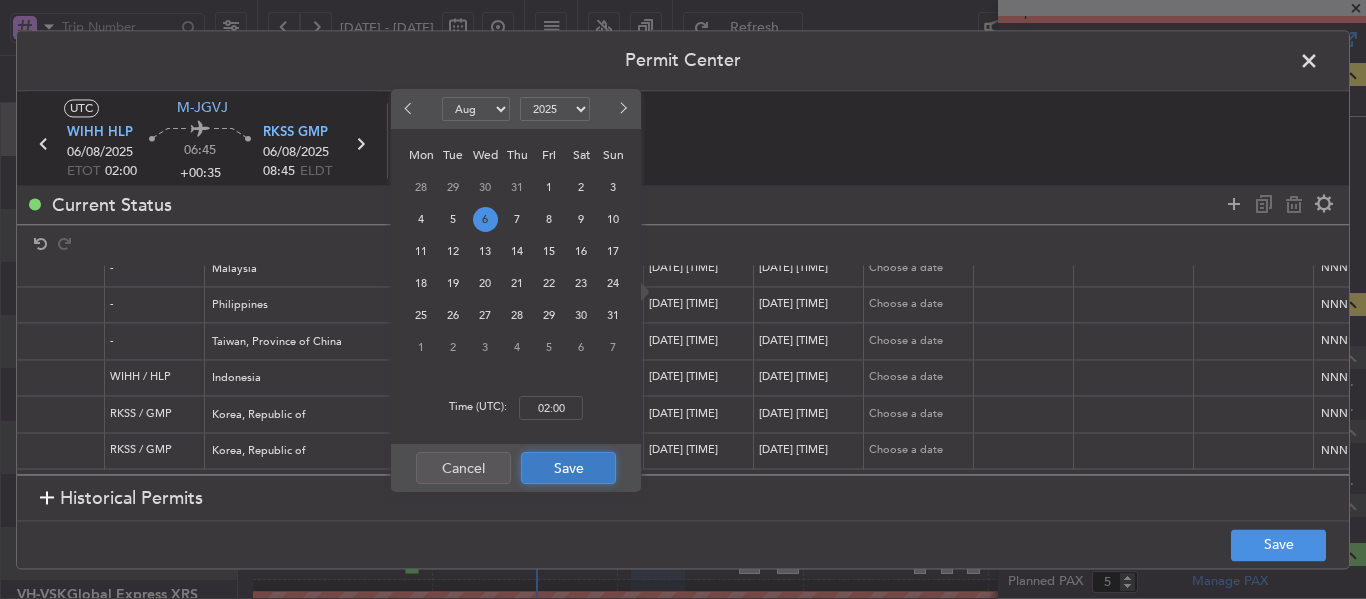 click on "Save" at bounding box center [568, 468] 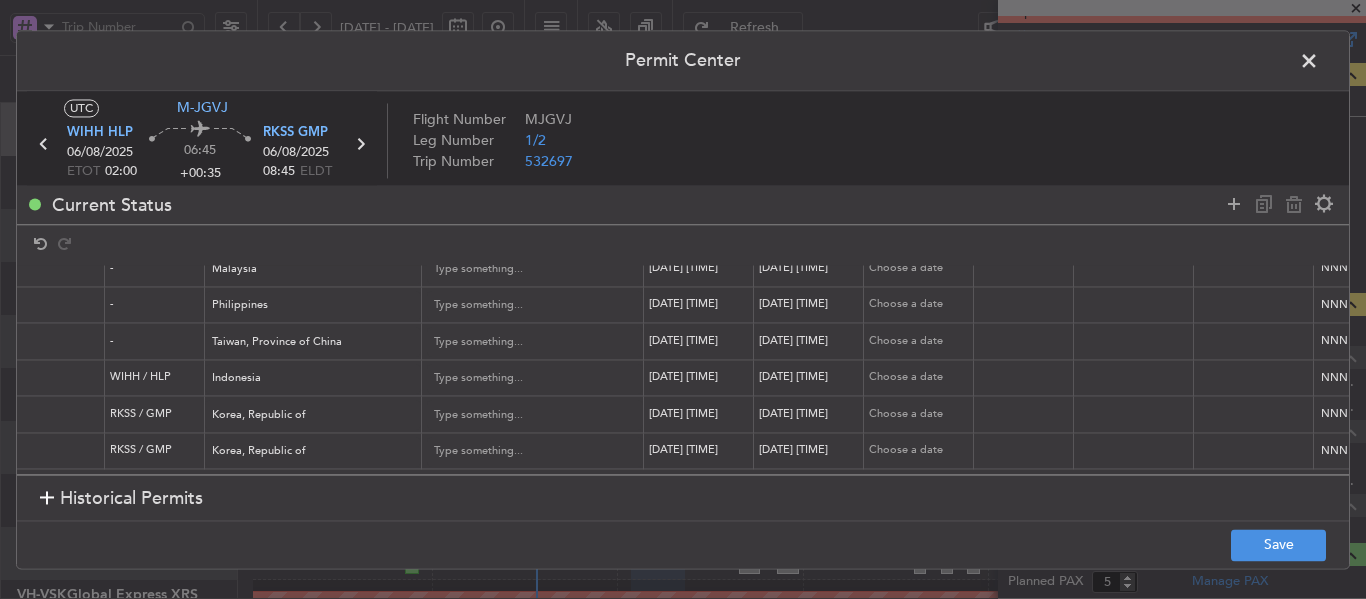 click on "[DATE] [TIME]" at bounding box center [811, 305] 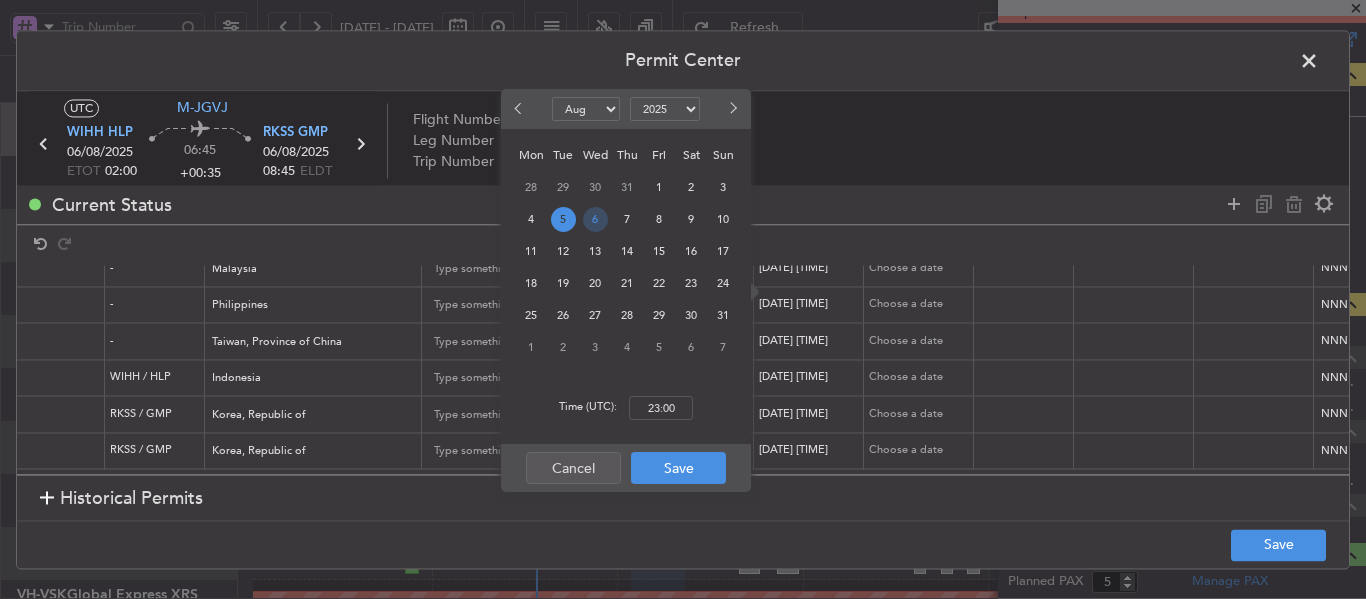 click on "6" at bounding box center [595, 219] 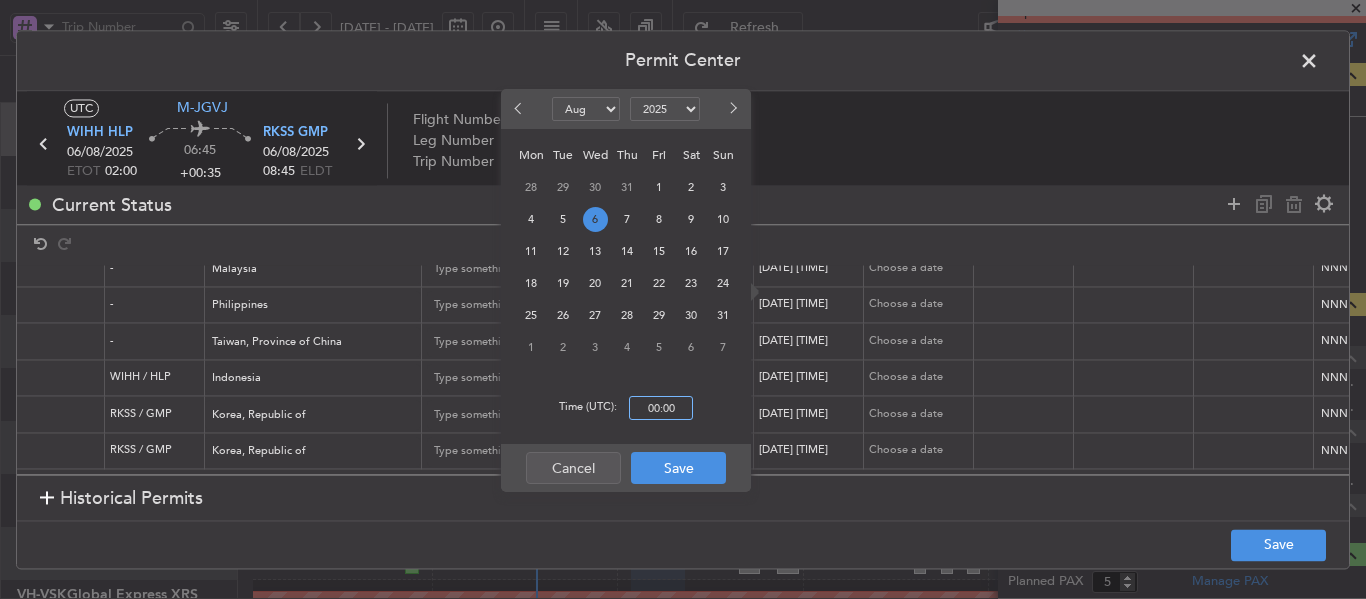 click on "00:00" at bounding box center (661, 408) 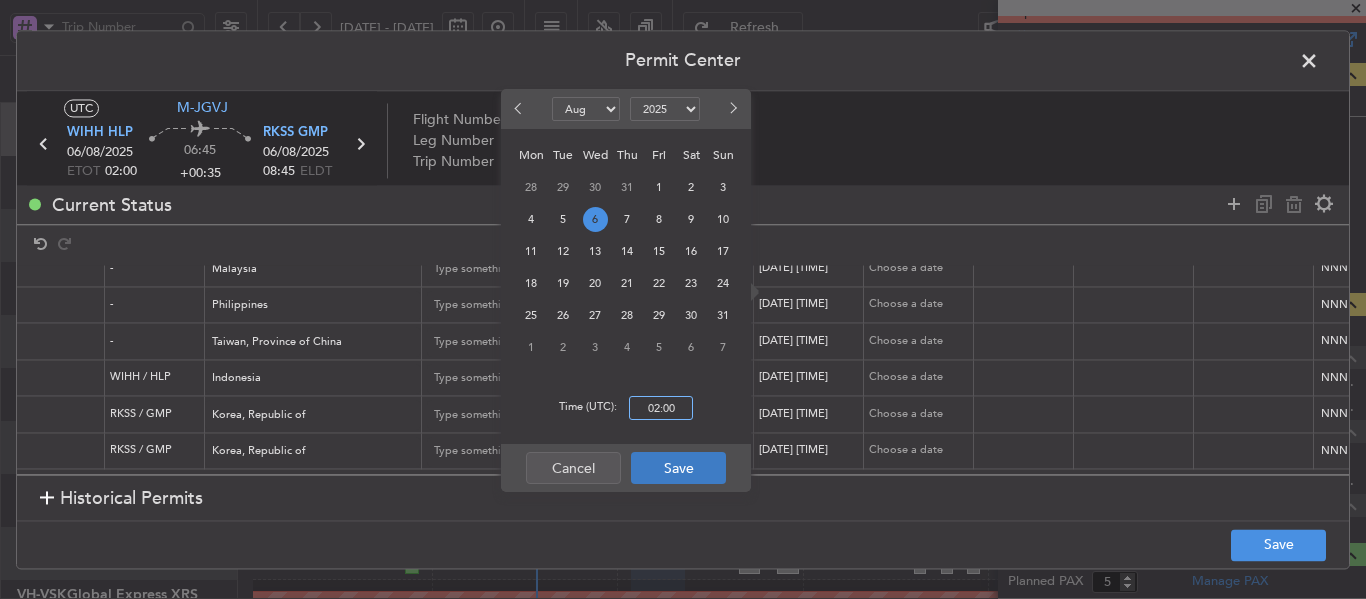 type on "02:00" 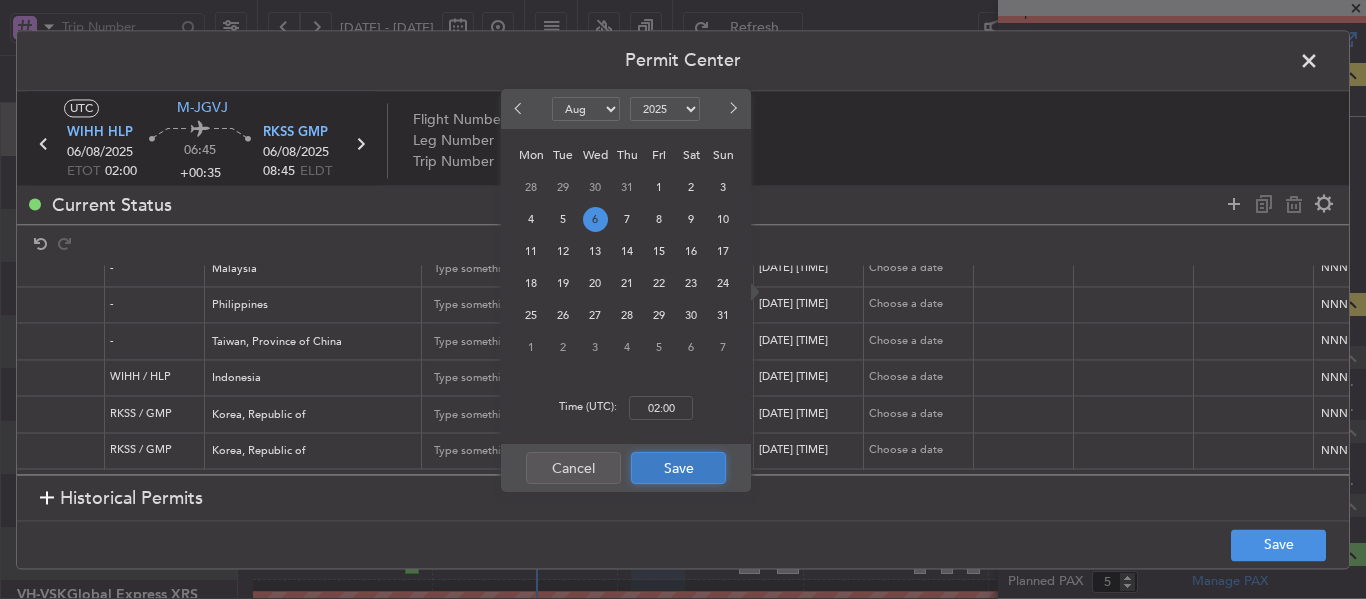 click on "Save" at bounding box center [678, 468] 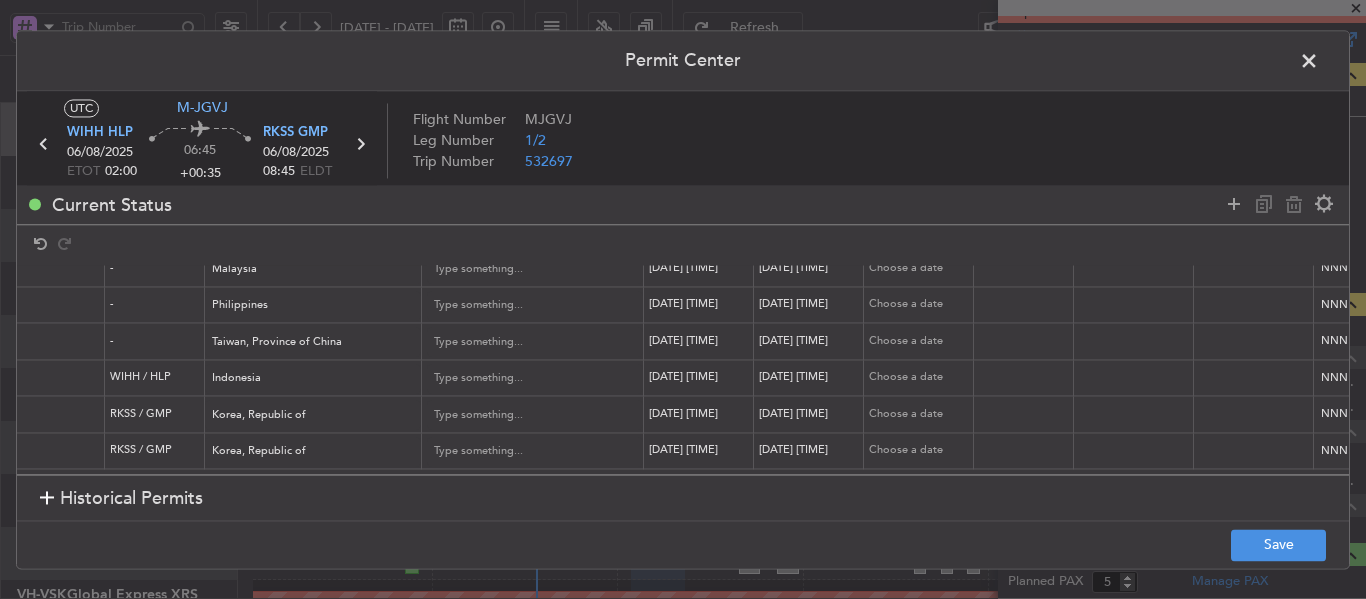 click on "[DATE] [TIME]" at bounding box center (701, 341) 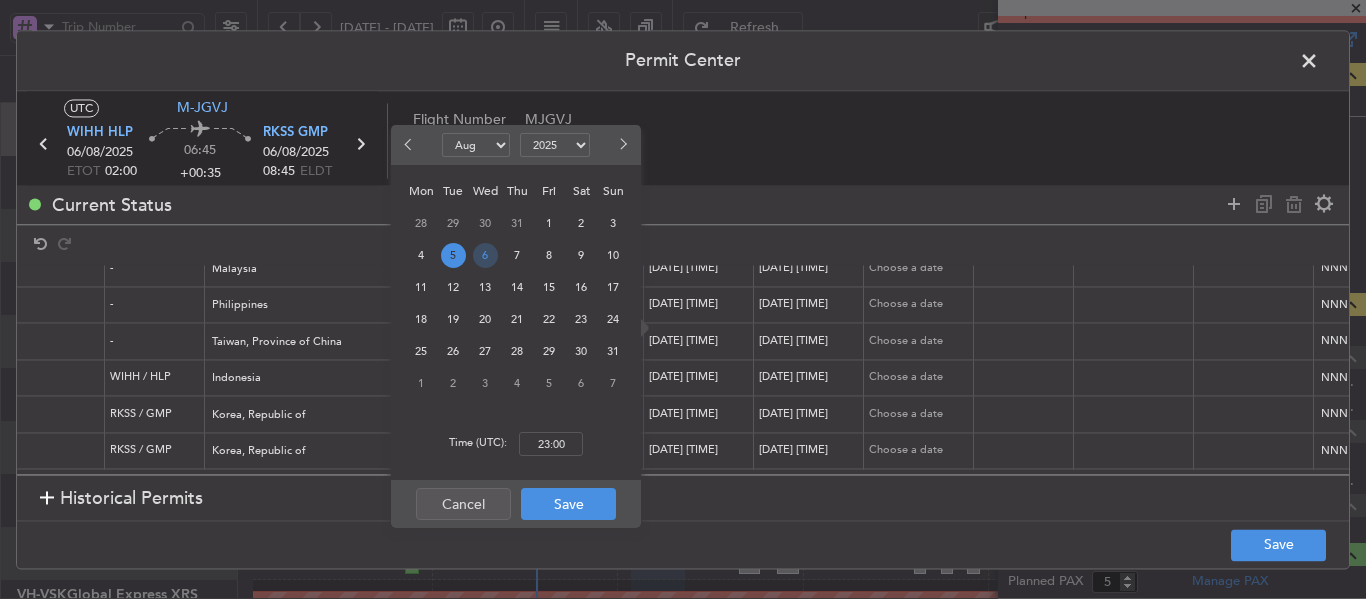 click on "6" at bounding box center (485, 255) 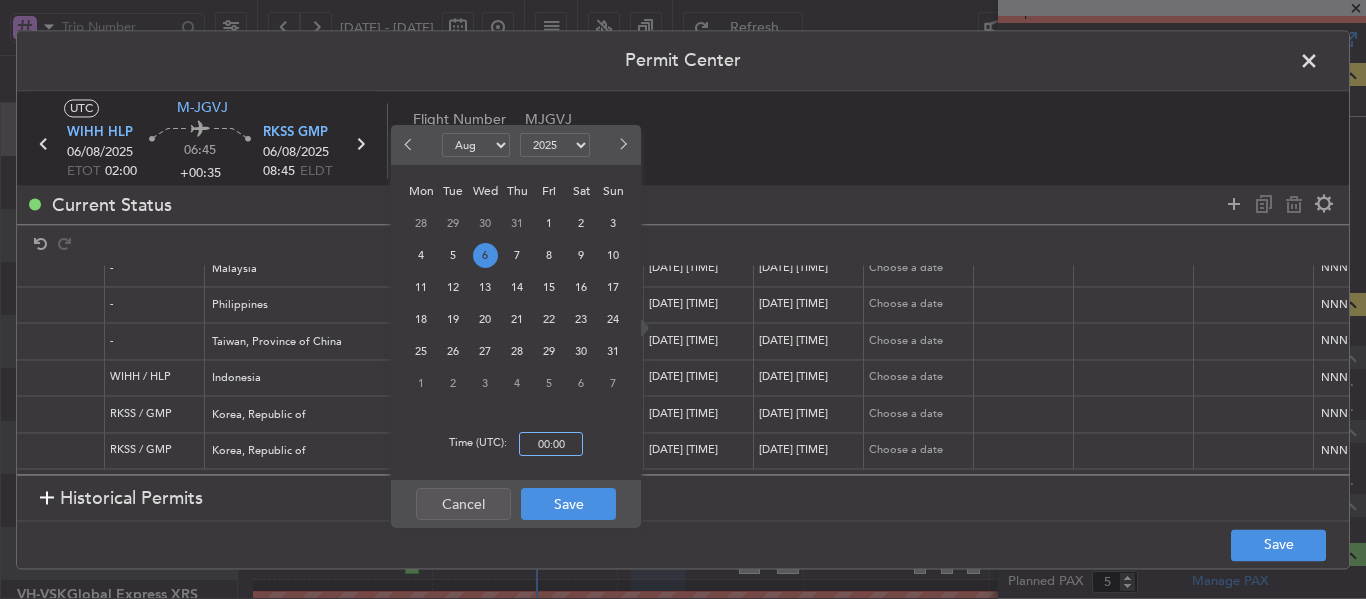 click on "00:00" at bounding box center (551, 444) 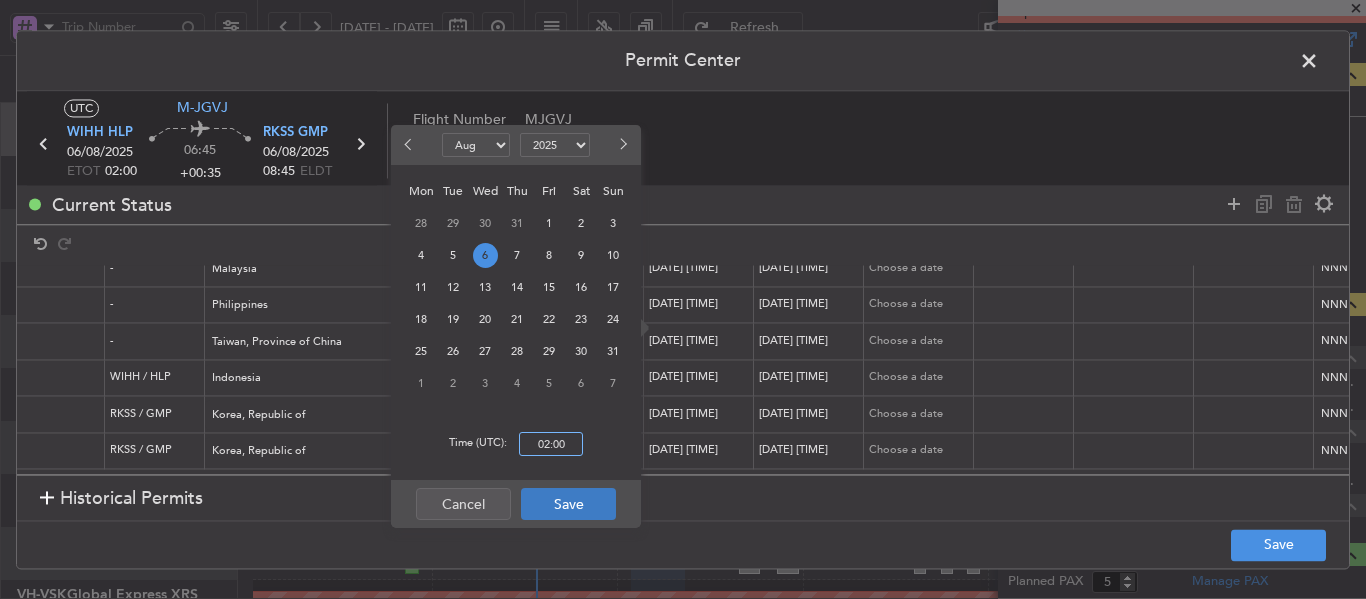 type on "02:00" 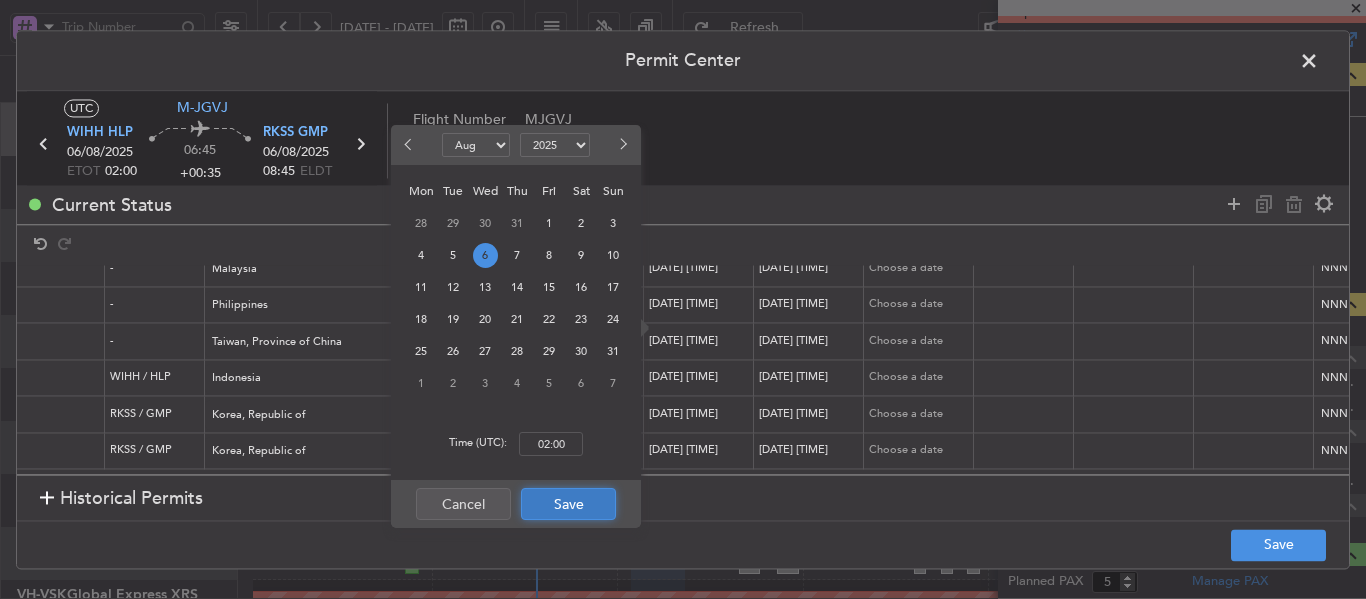 click on "Save" at bounding box center [568, 504] 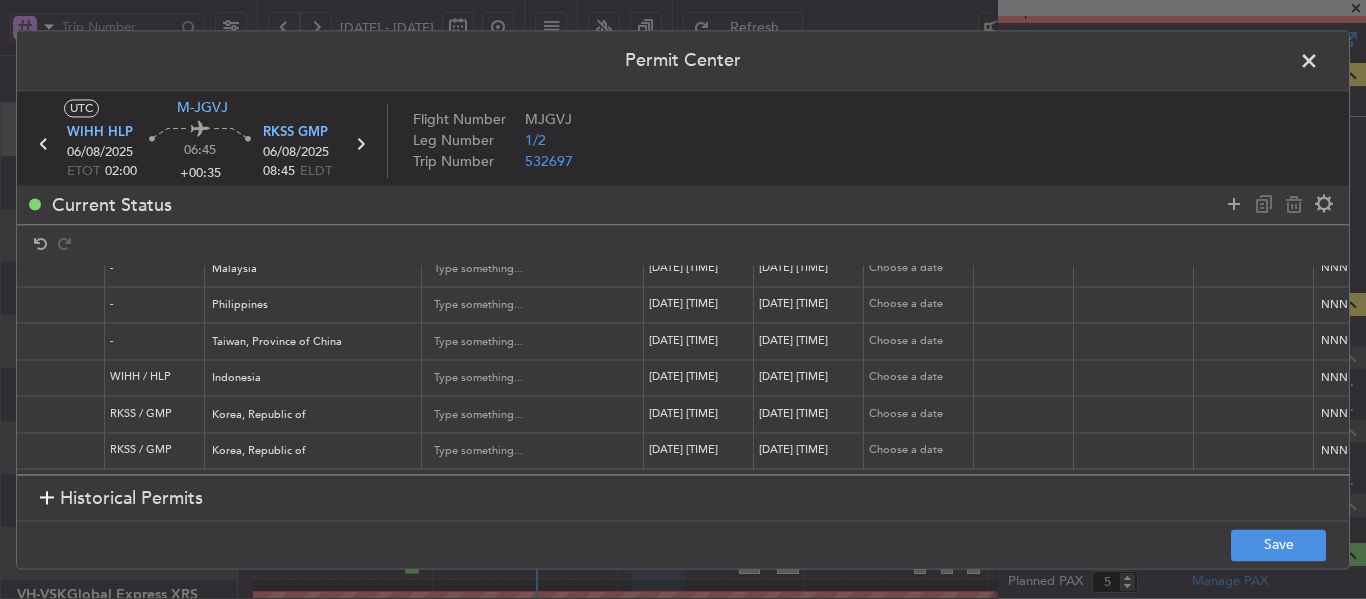 click on "[DATE] [TIME]" at bounding box center [811, 341] 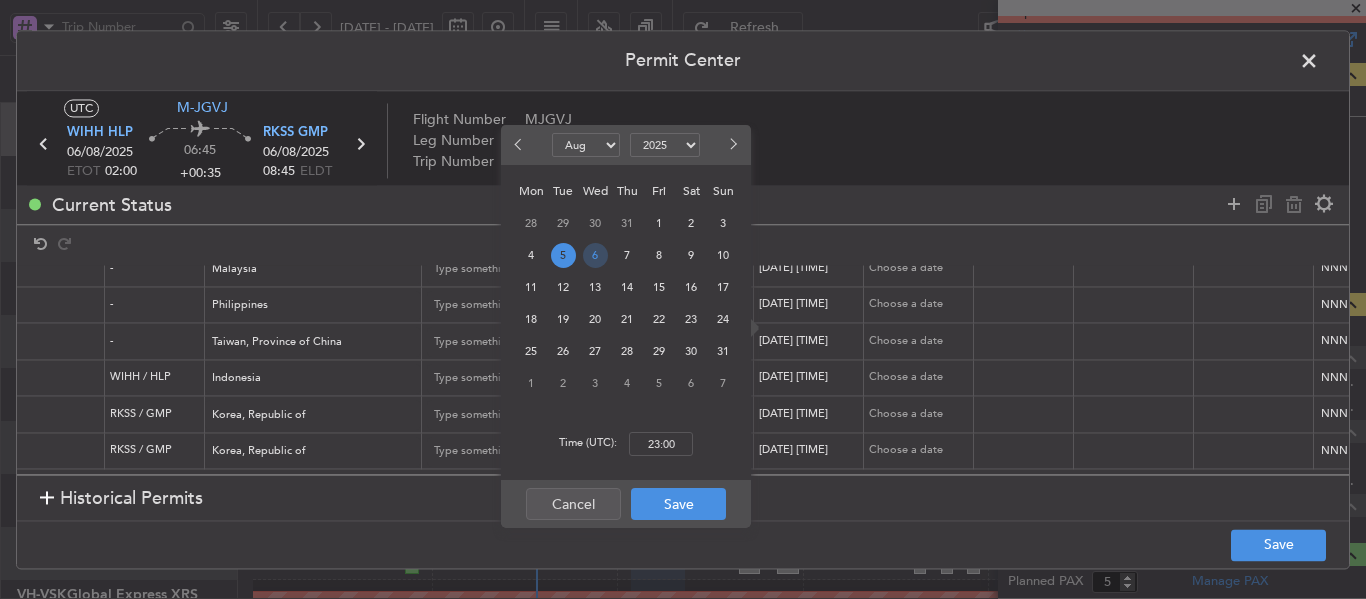 click on "6" at bounding box center (595, 255) 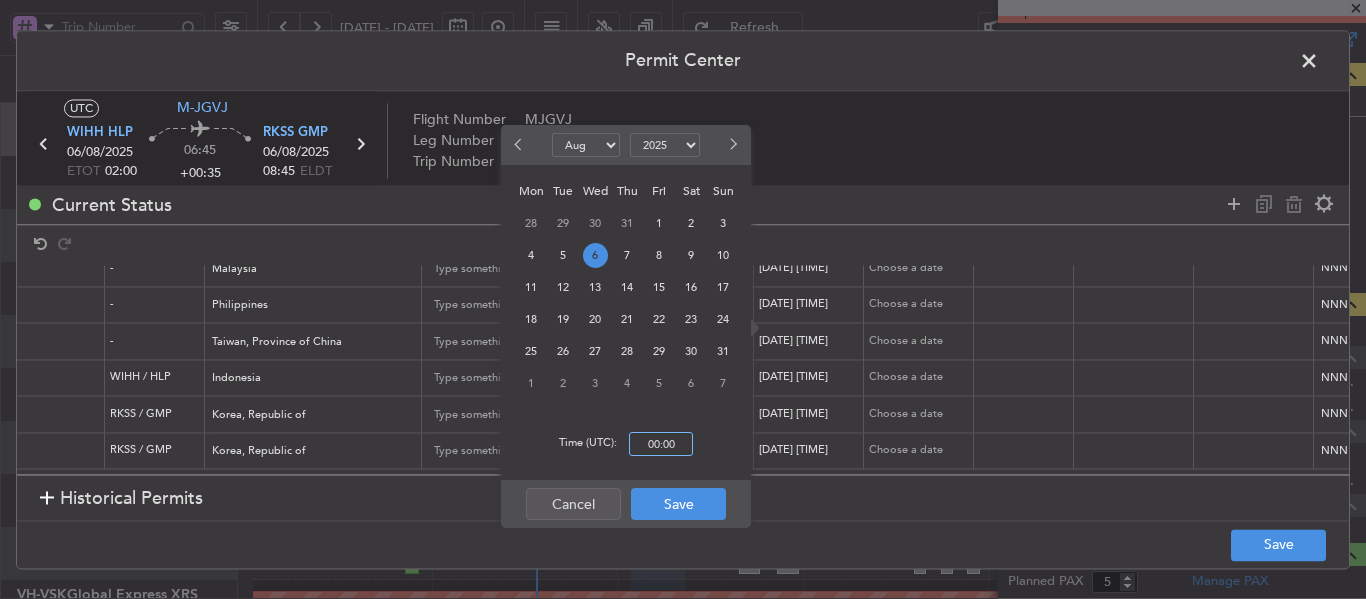 click on "00:00" at bounding box center (661, 444) 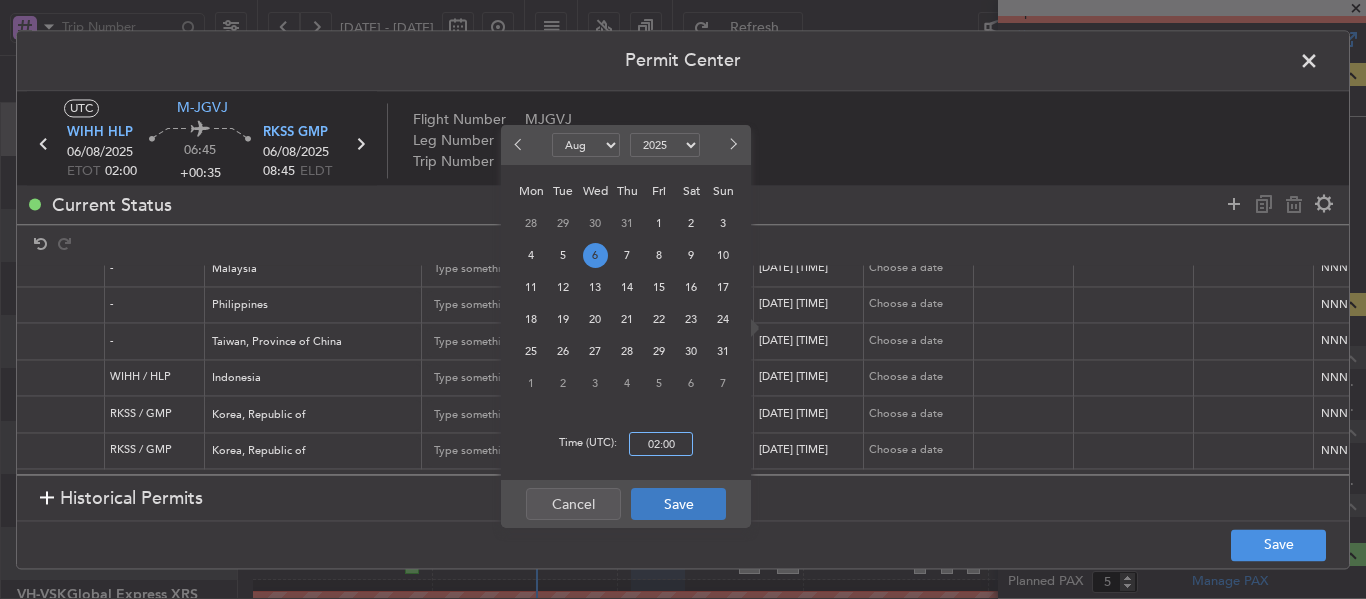 type on "02:00" 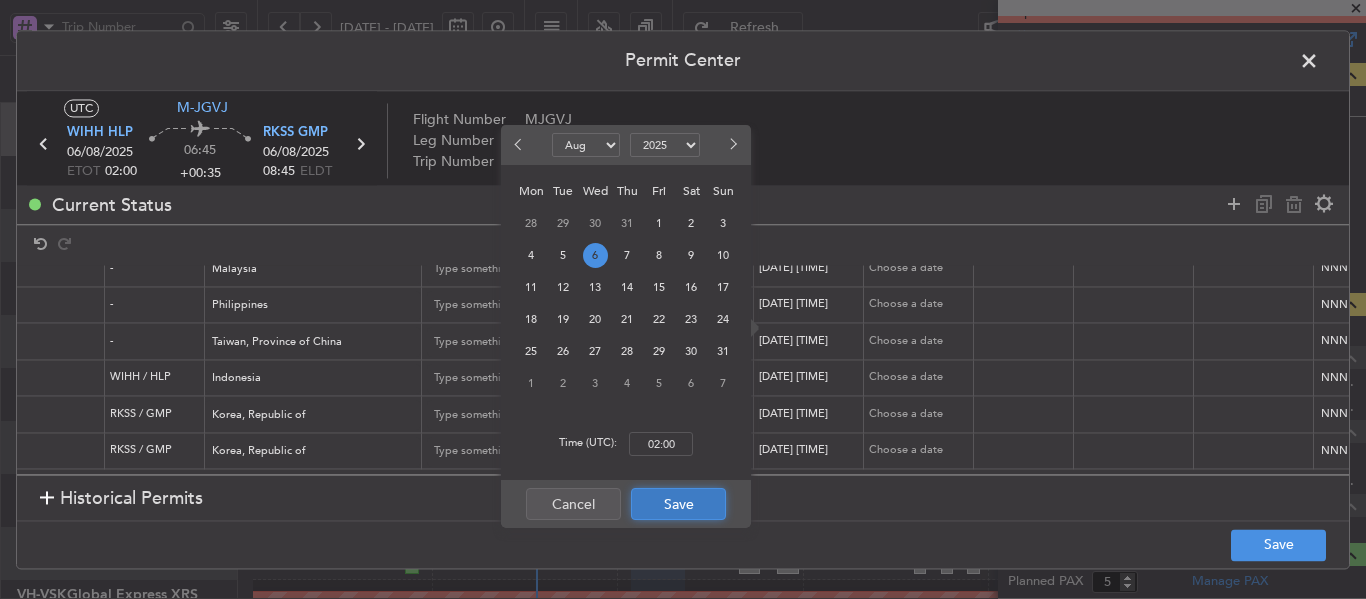 click on "Save" at bounding box center [678, 504] 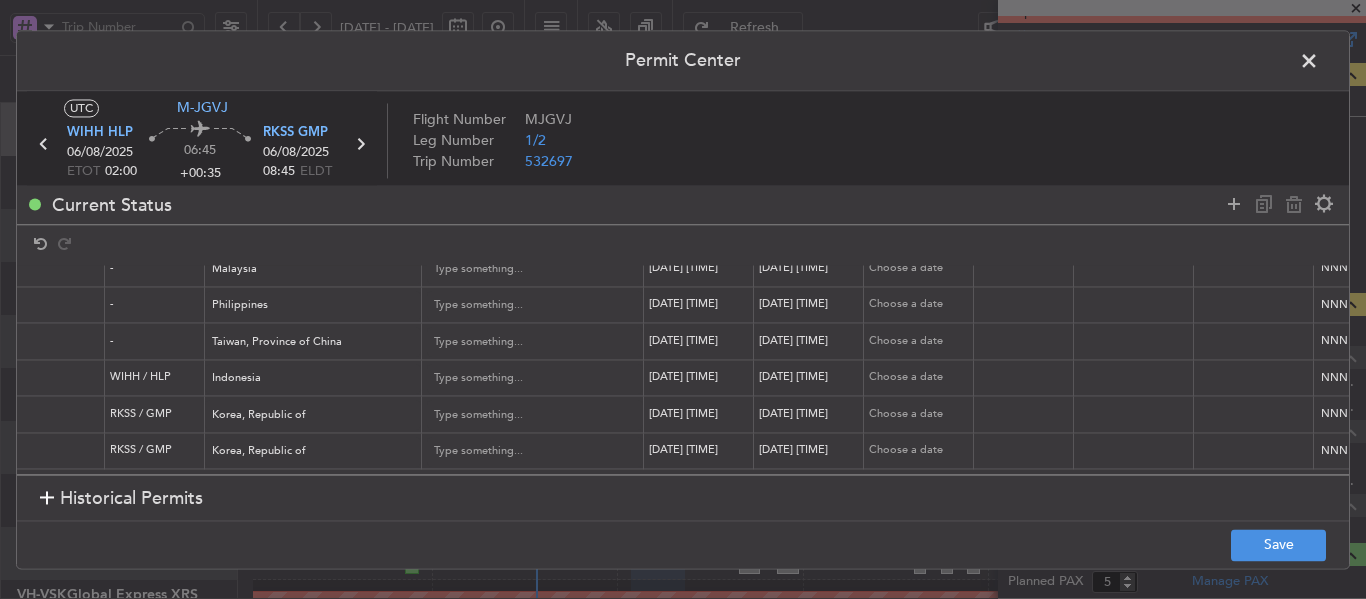 click on "[DATE] [TIME]" at bounding box center (701, 378) 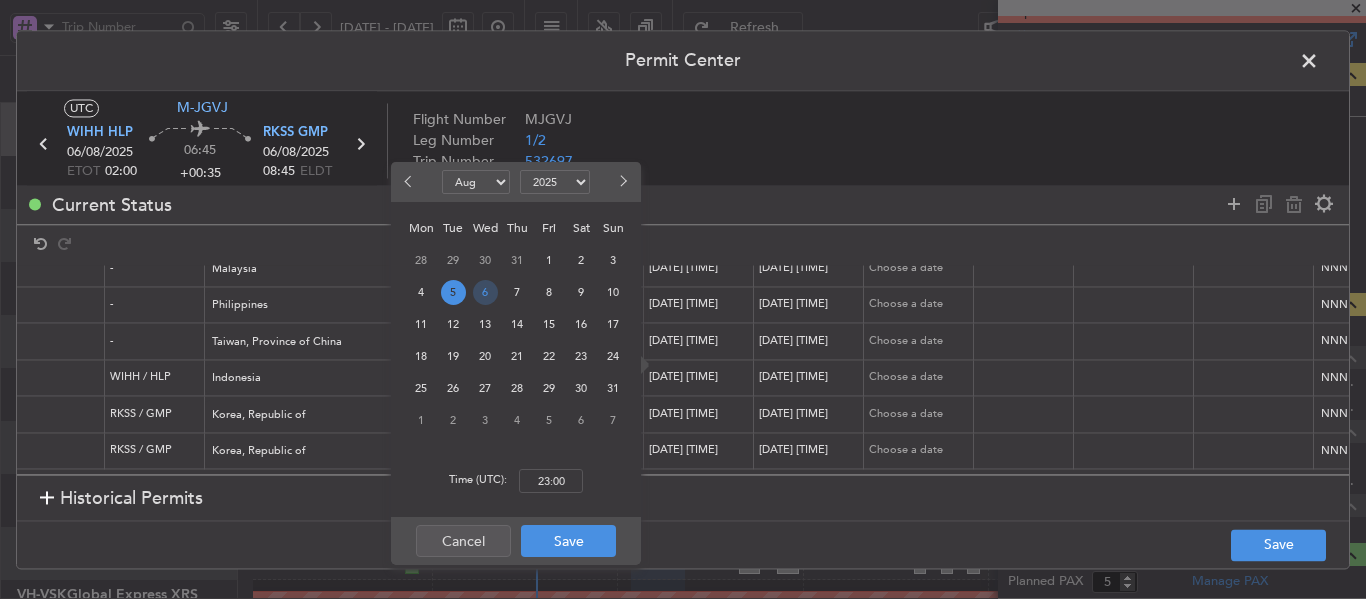 click on "6" at bounding box center [485, 292] 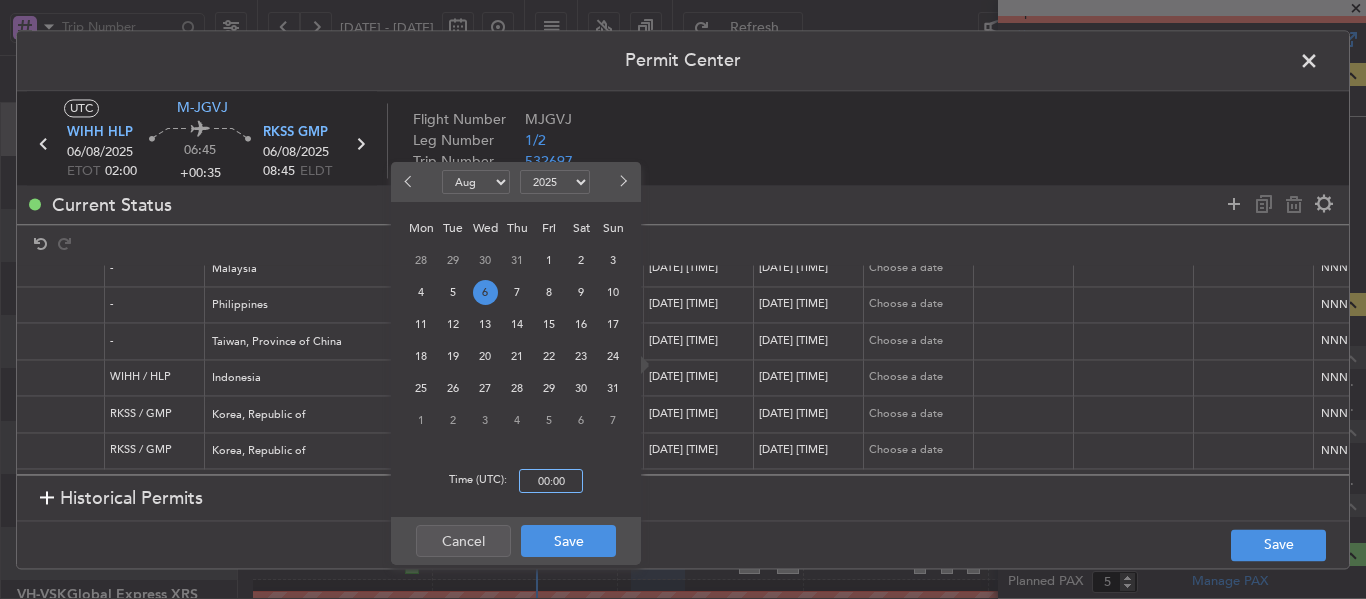 click on "00:00" at bounding box center [551, 481] 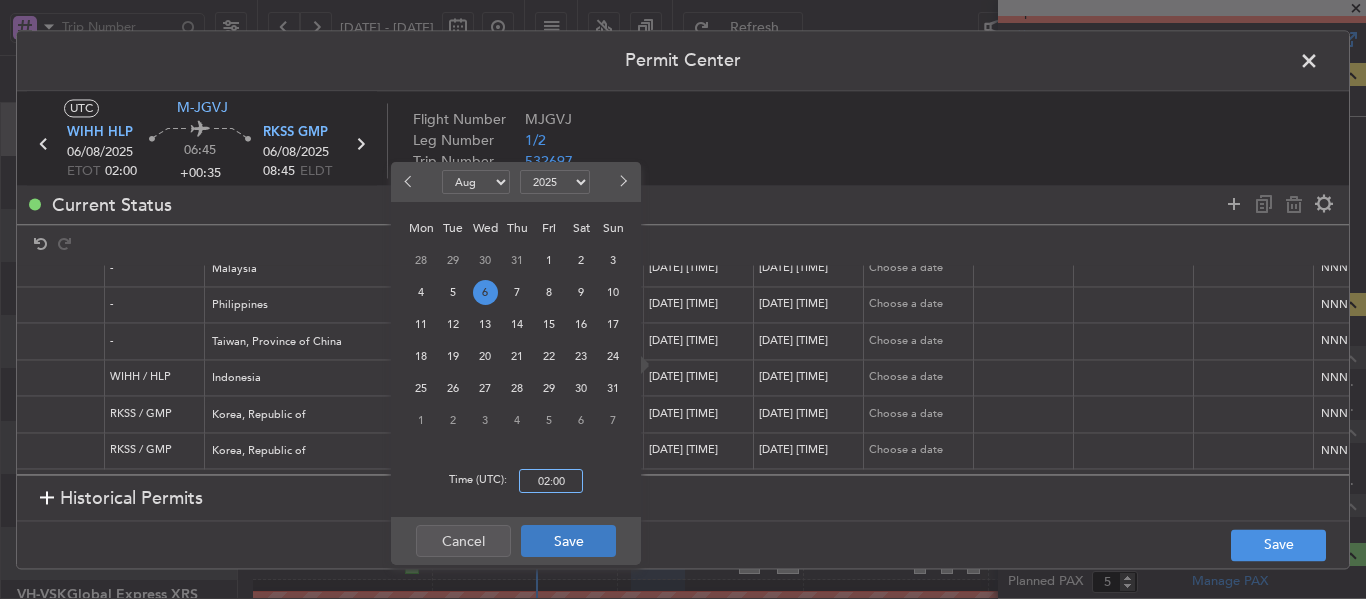 type on "02:00" 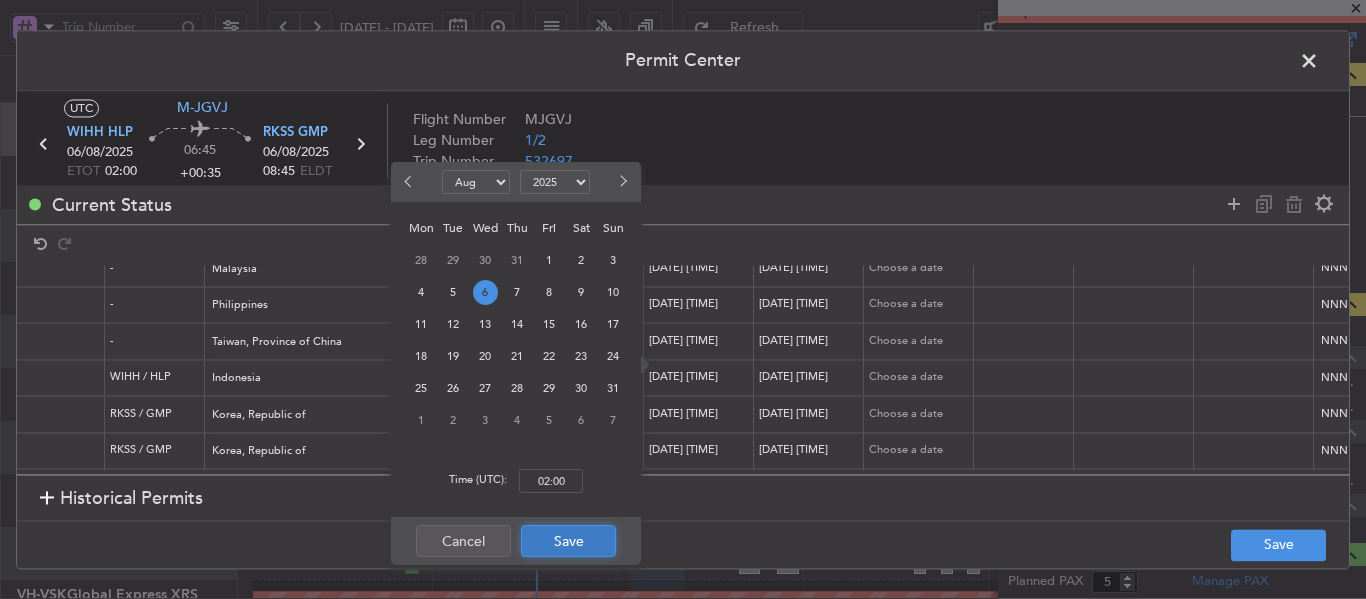click on "Save" at bounding box center [568, 541] 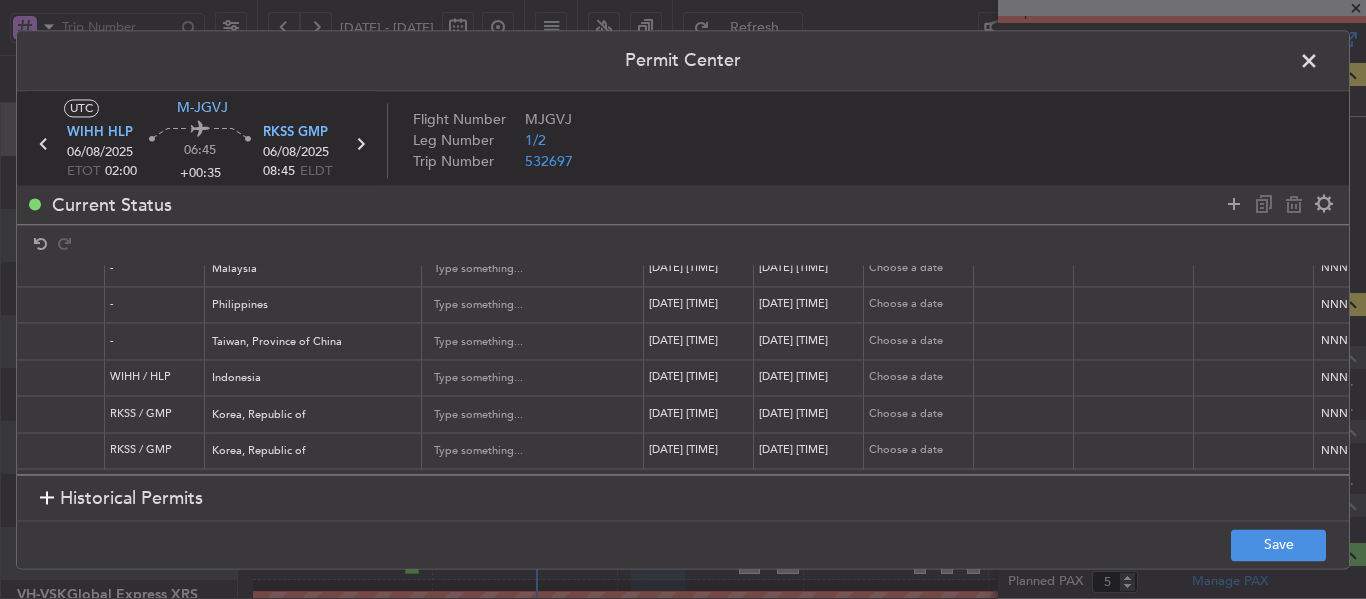 click on "[DATE] [TIME]" at bounding box center (811, 378) 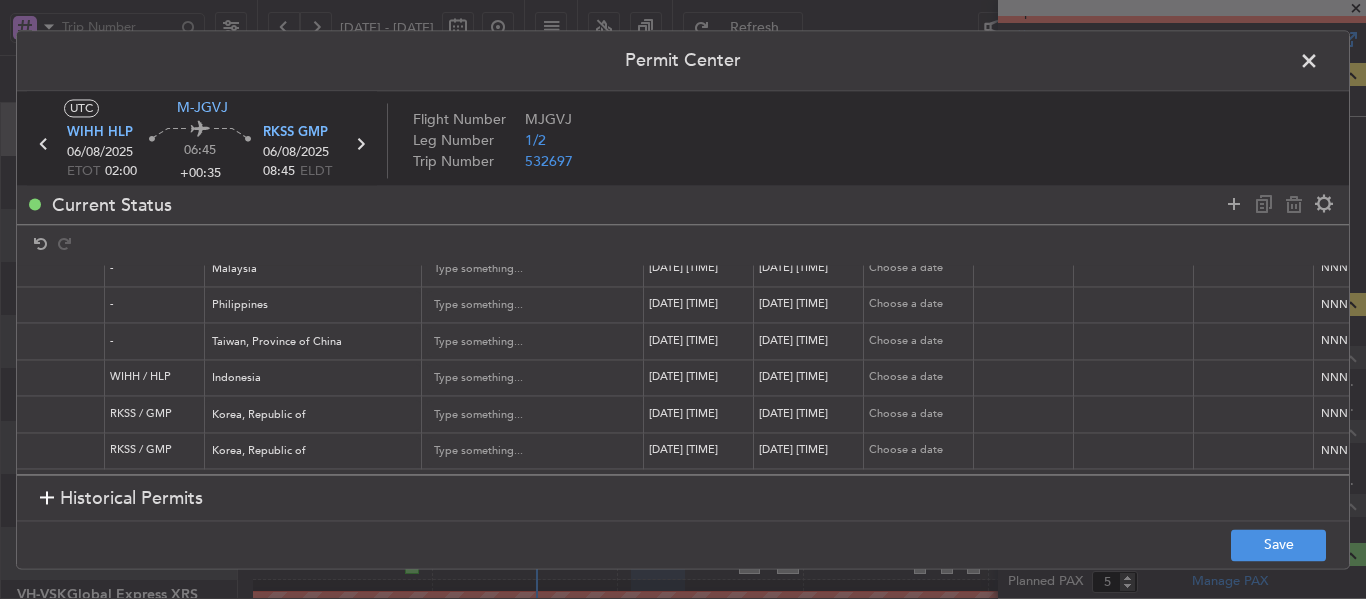 select on "8" 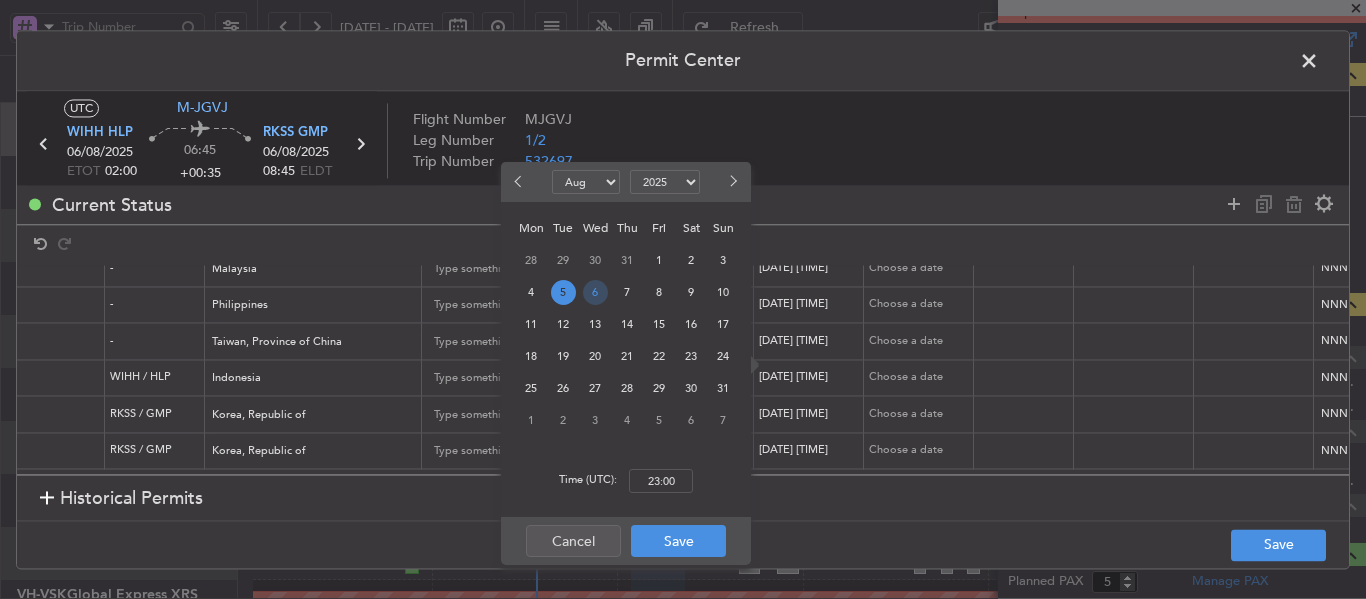 click on "6" at bounding box center [595, 292] 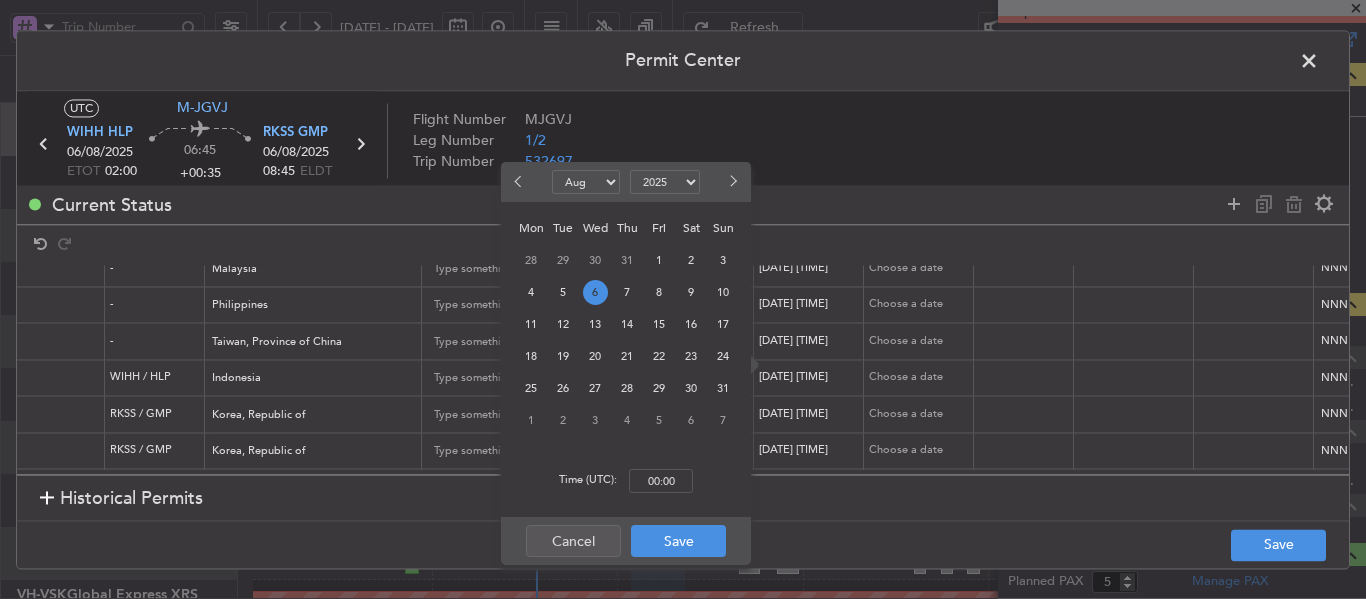 click on "Time (UTC): 00:00" at bounding box center (626, 481) 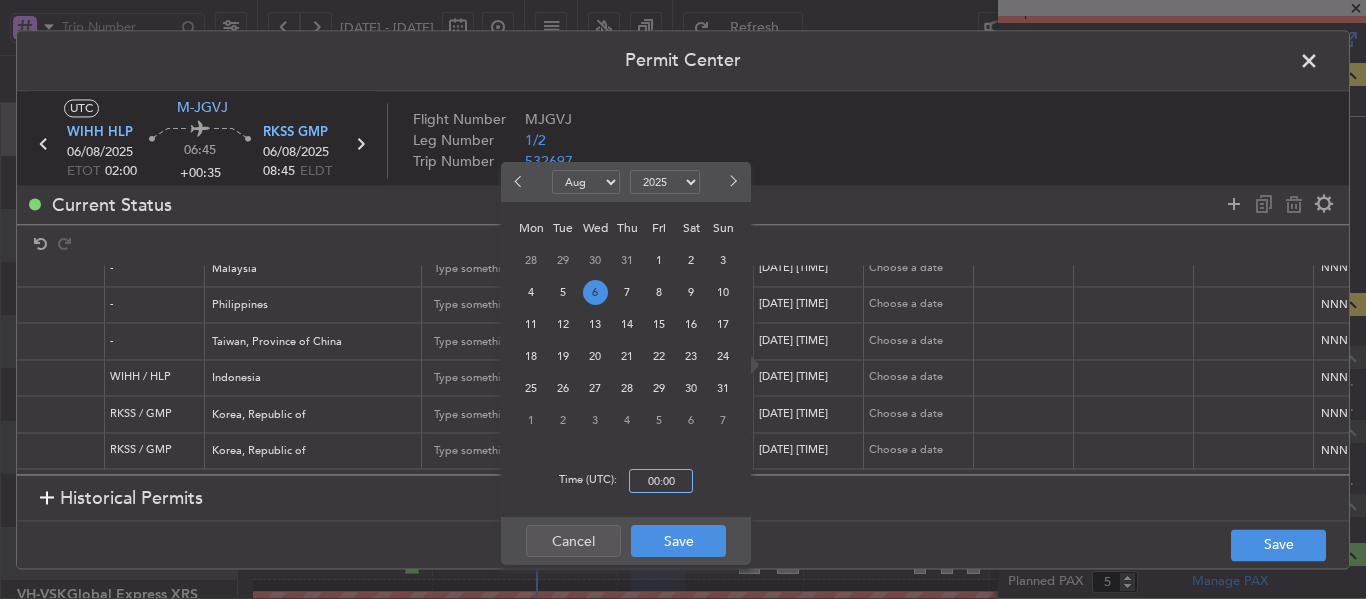 click on "00:00" at bounding box center (661, 481) 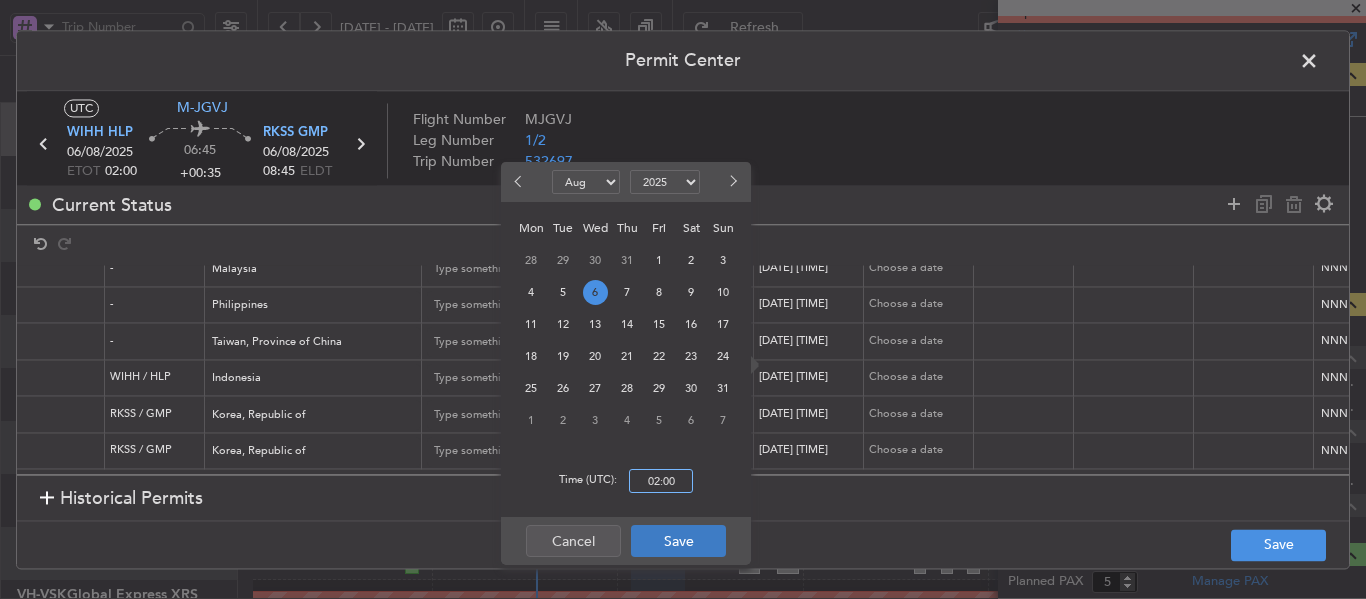 type on "02:00" 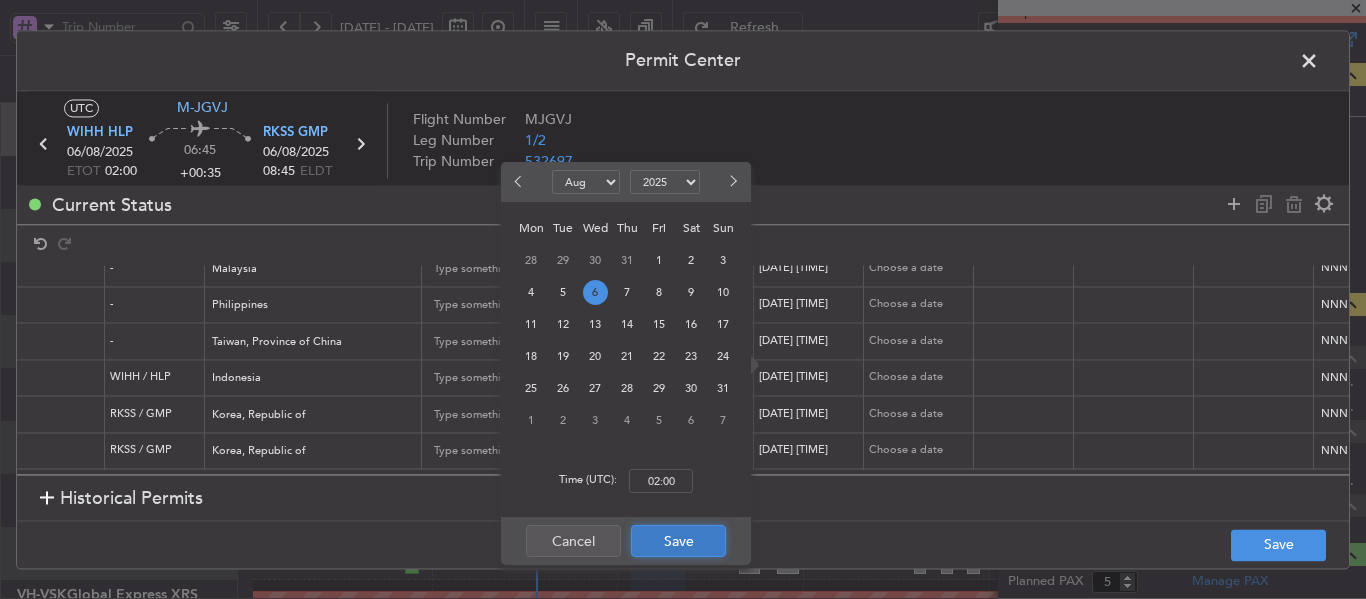 click on "Save" at bounding box center [678, 541] 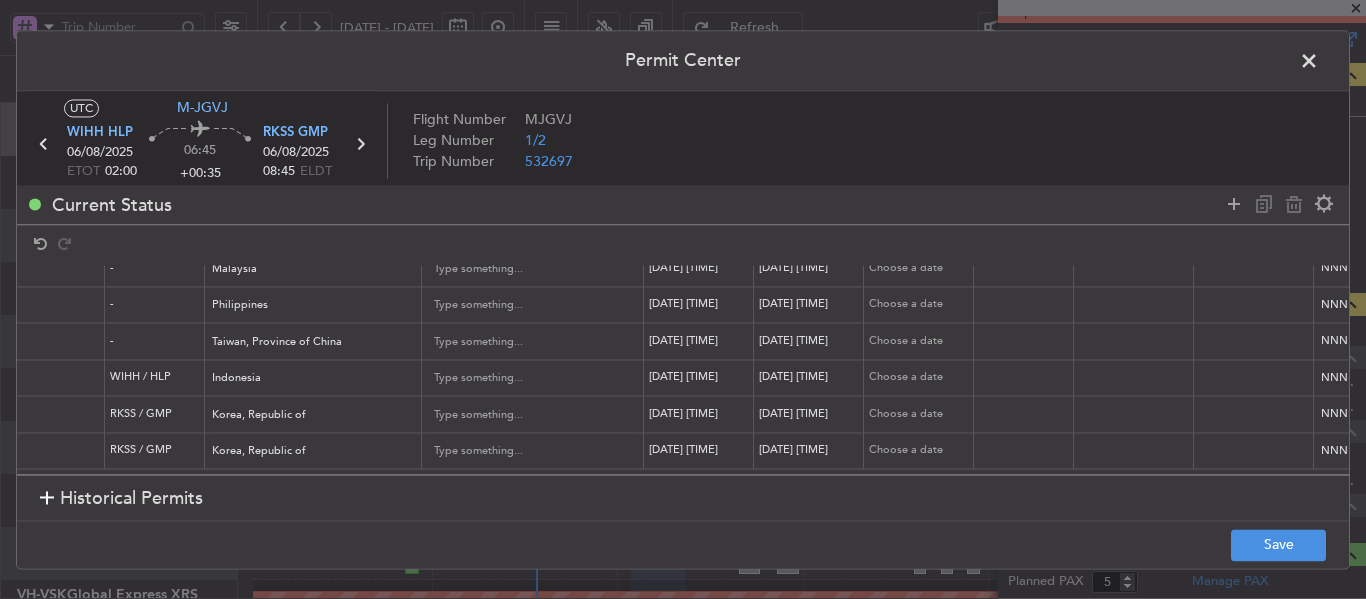 click on "[DATE] [TIME]" at bounding box center [701, 414] 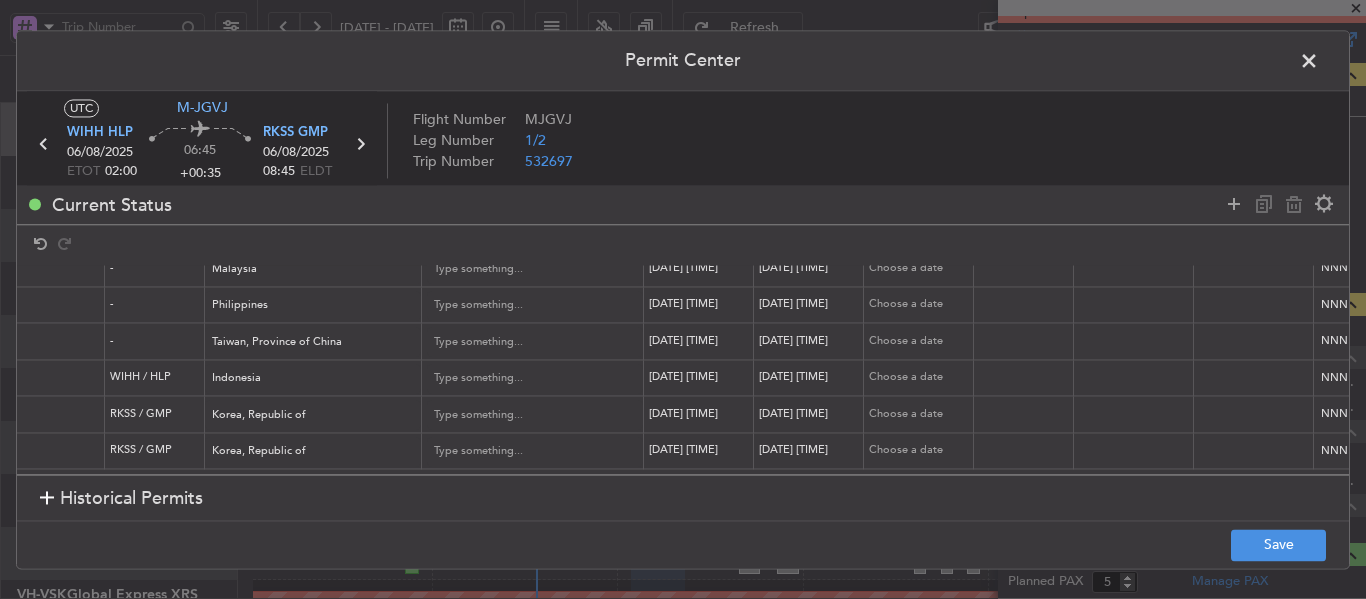 select on "8" 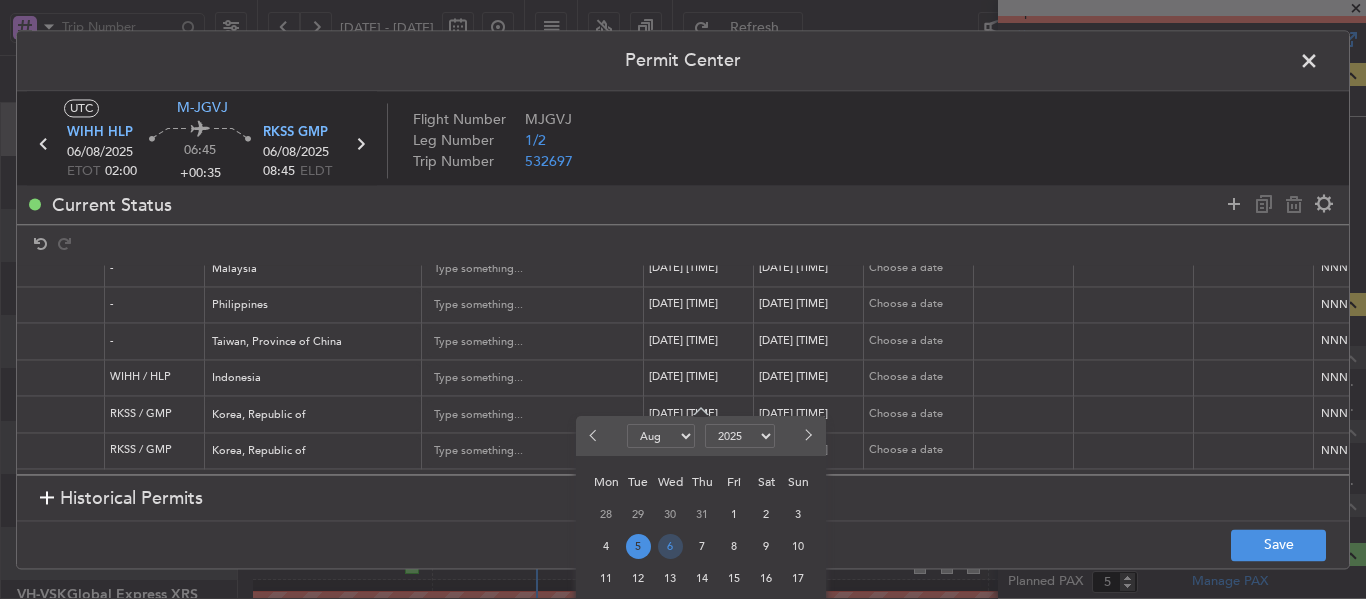 click on "6" at bounding box center (670, 546) 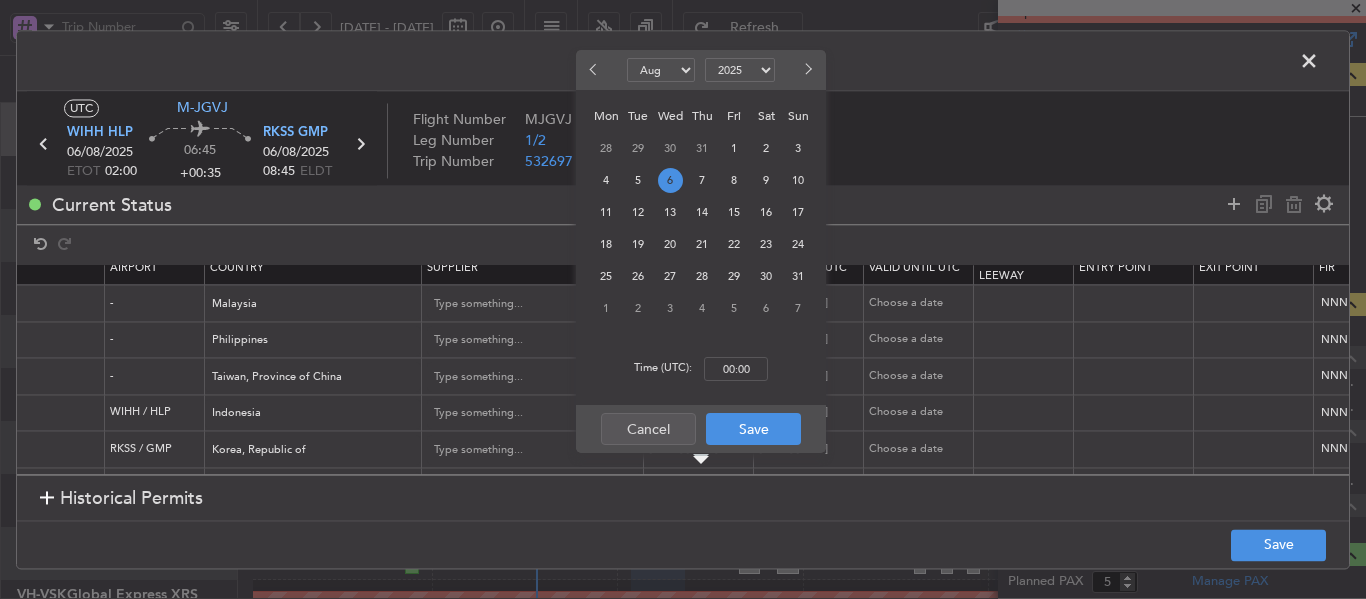 scroll, scrollTop: 0, scrollLeft: 895, axis: horizontal 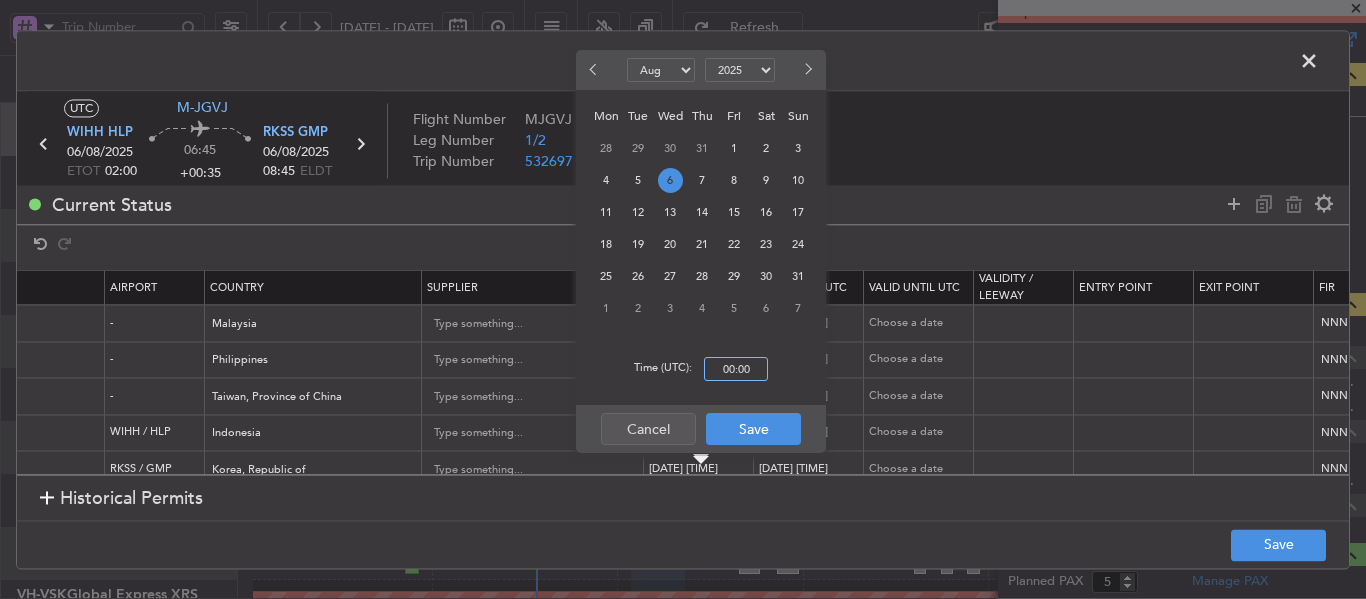 click on "00:00" at bounding box center [736, 369] 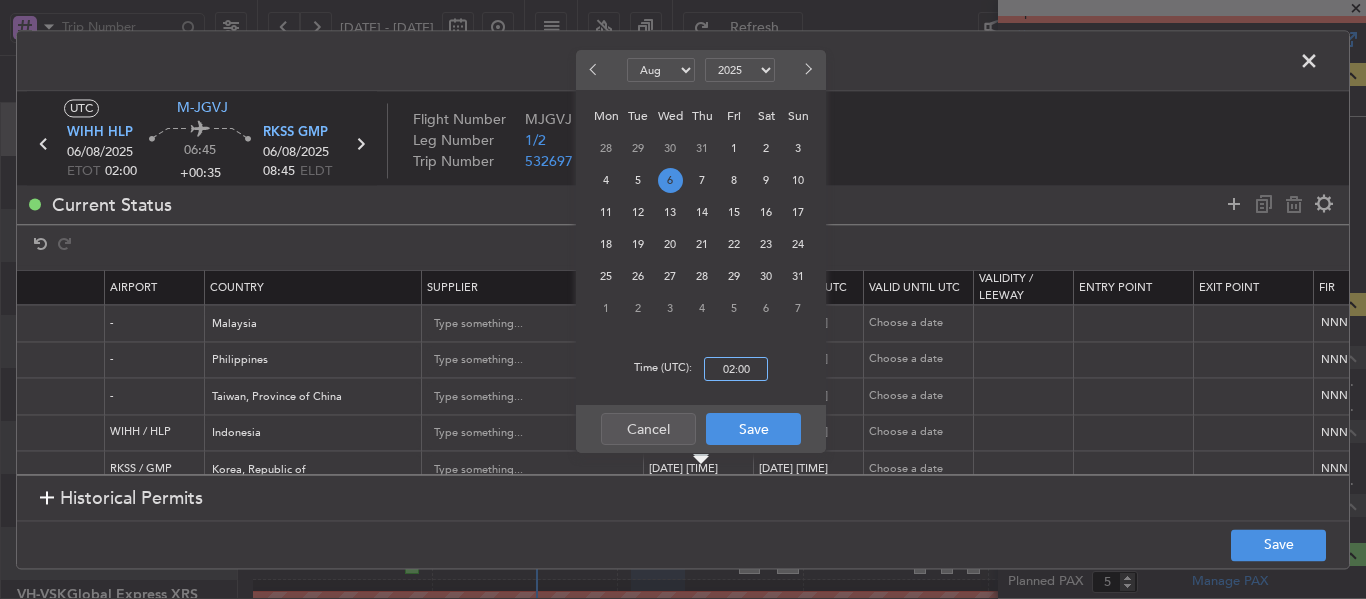 type on "02:00" 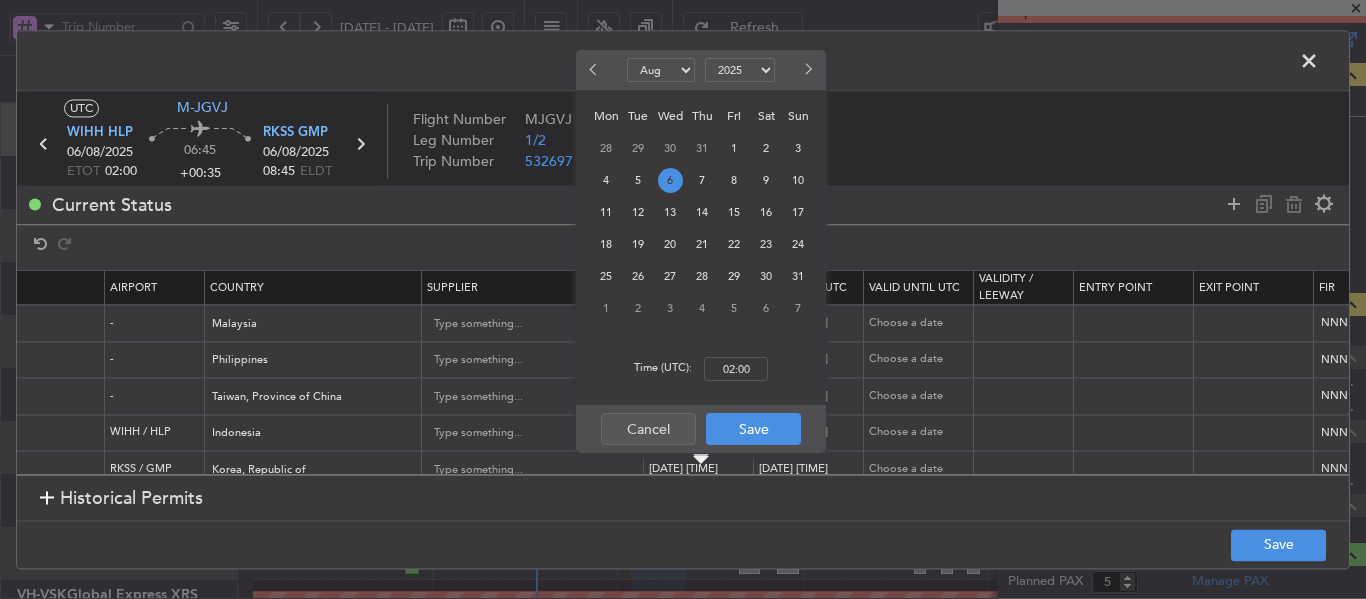 click on "Cancel Save" at bounding box center (701, 429) 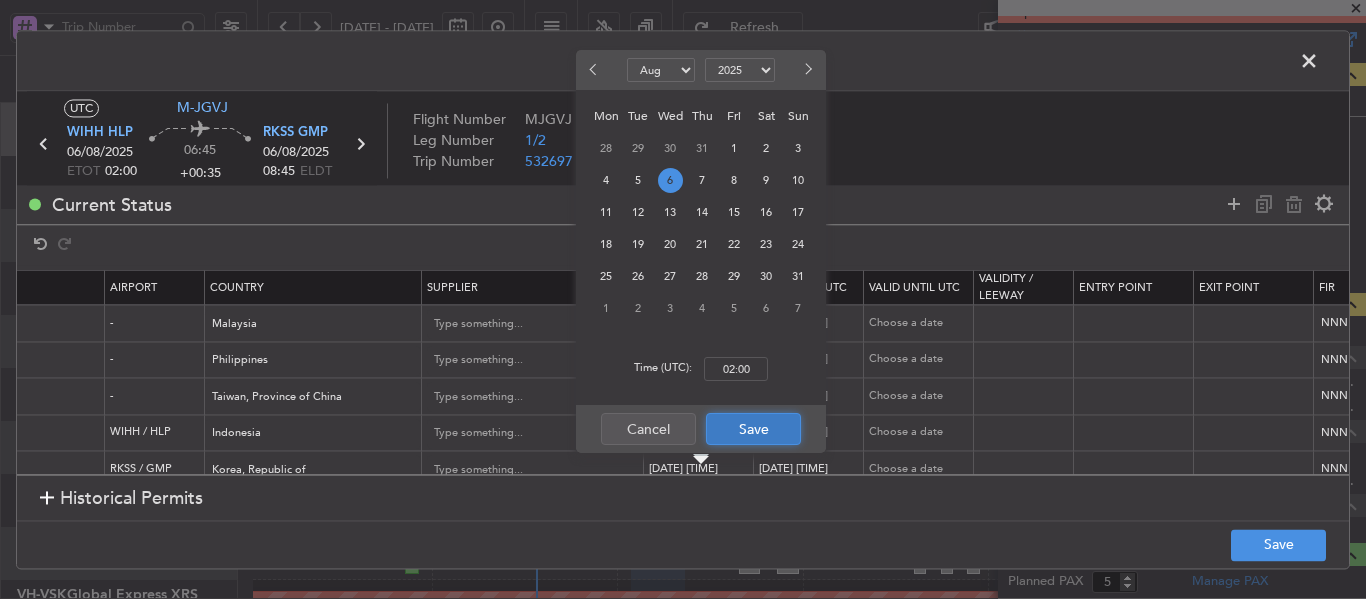 click on "Save" at bounding box center [753, 429] 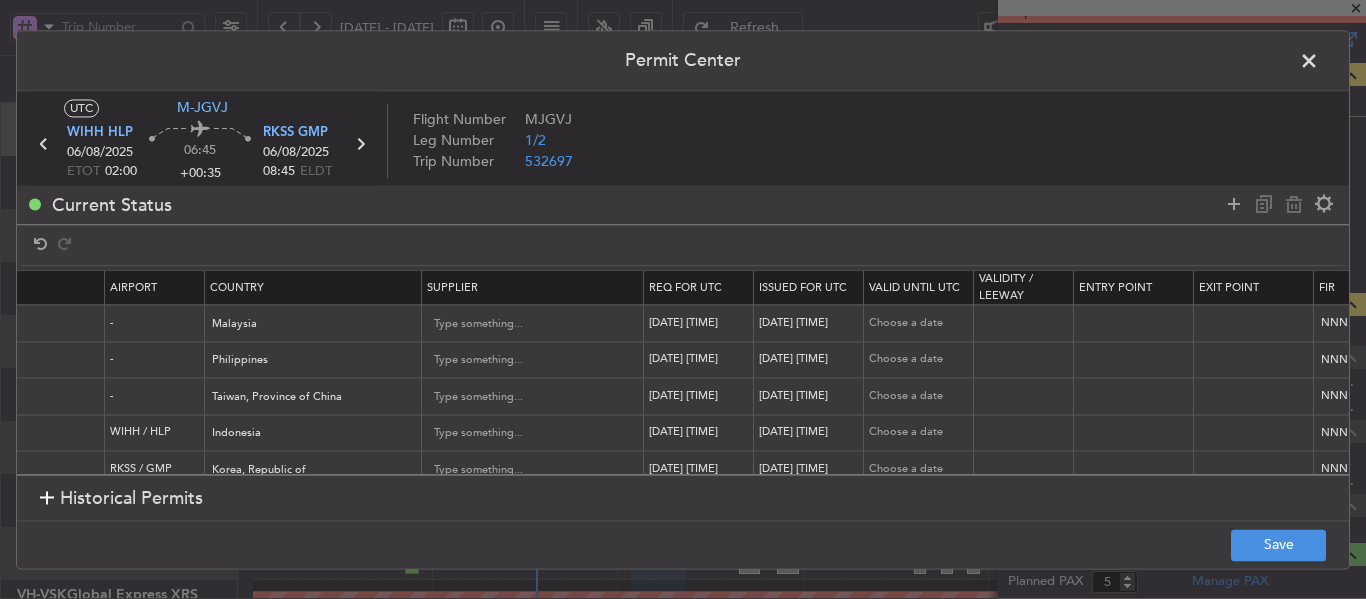 scroll, scrollTop: 70, scrollLeft: 895, axis: both 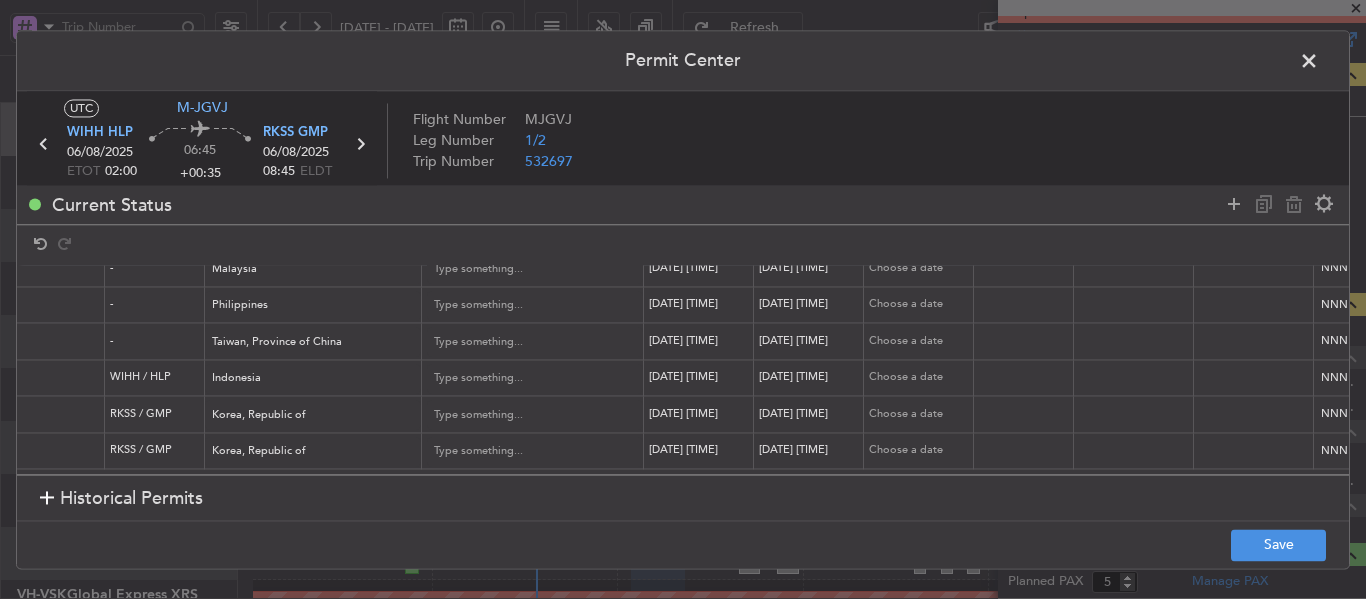 click on "[DATE] [TIME]" at bounding box center [811, 414] 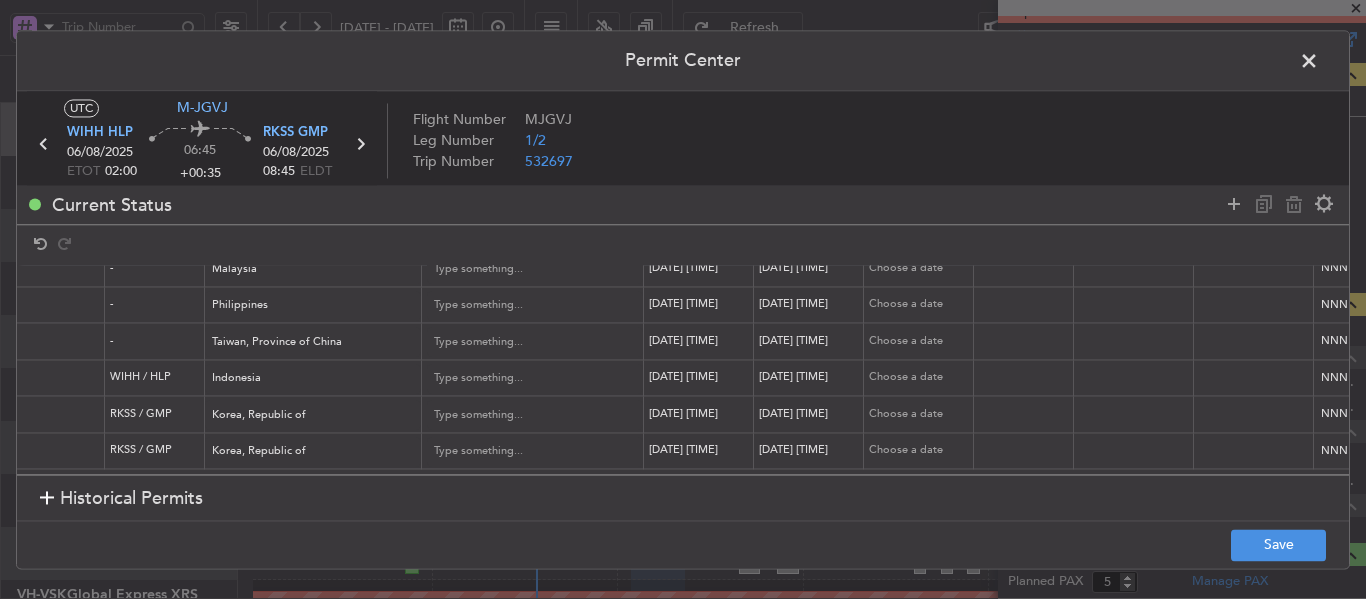 select on "2025" 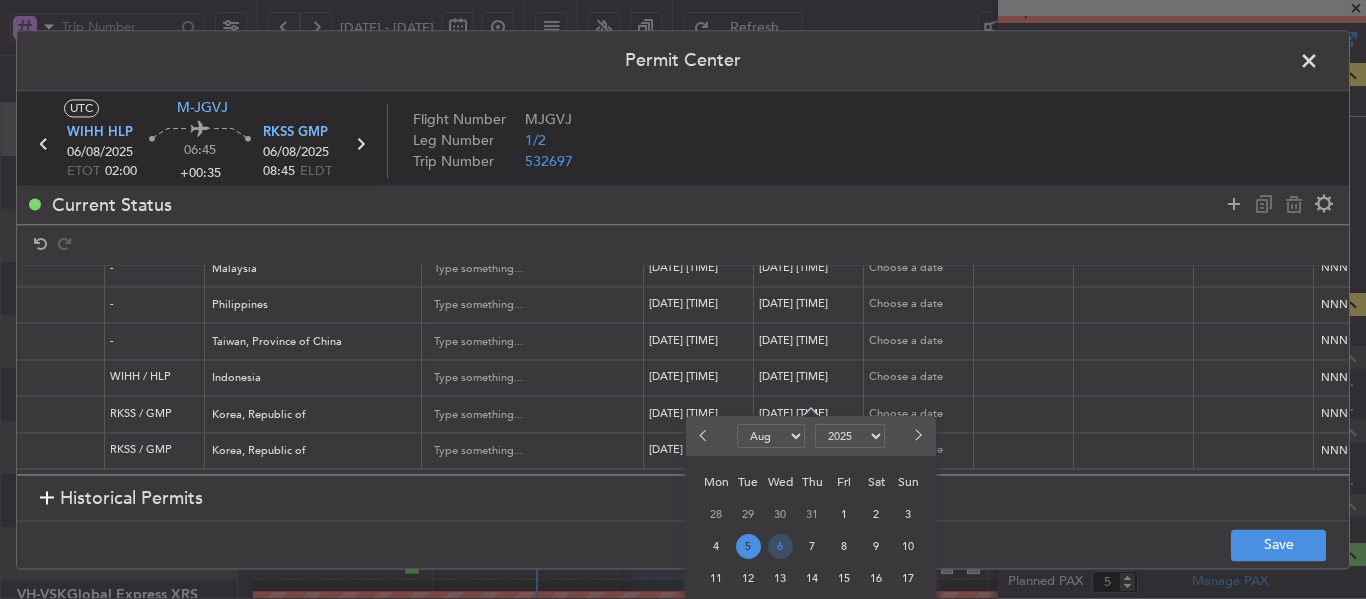 click on "6" at bounding box center (780, 546) 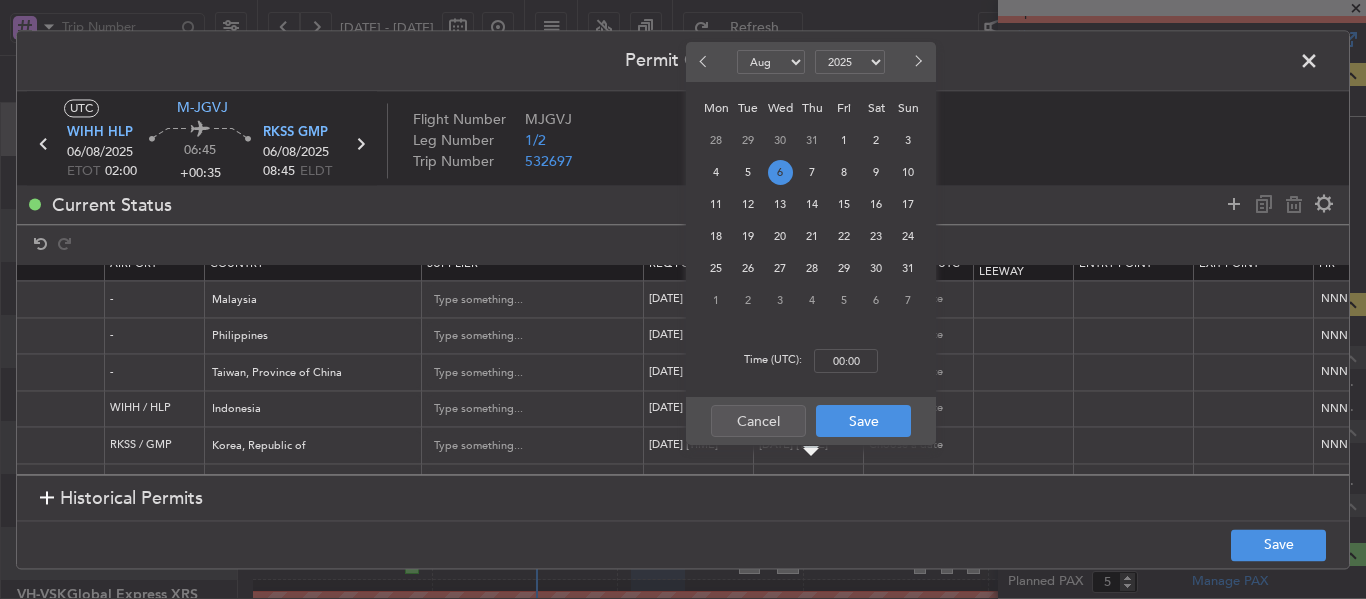 scroll, scrollTop: 0, scrollLeft: 895, axis: horizontal 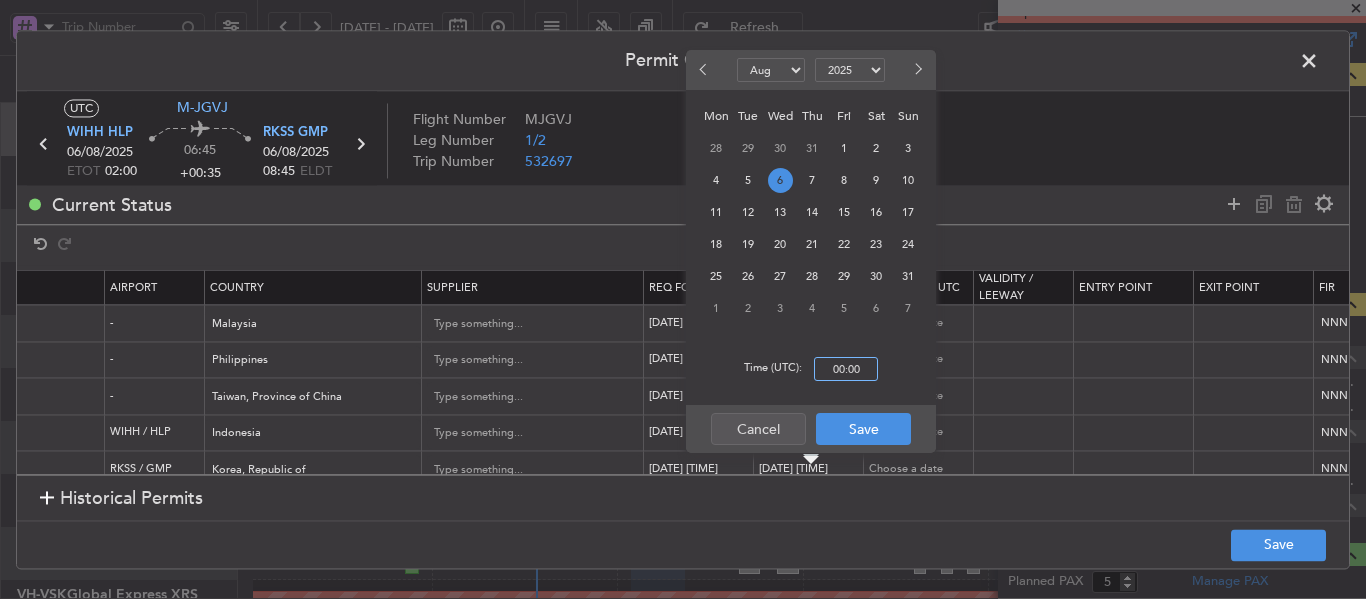 click on "00:00" at bounding box center (846, 369) 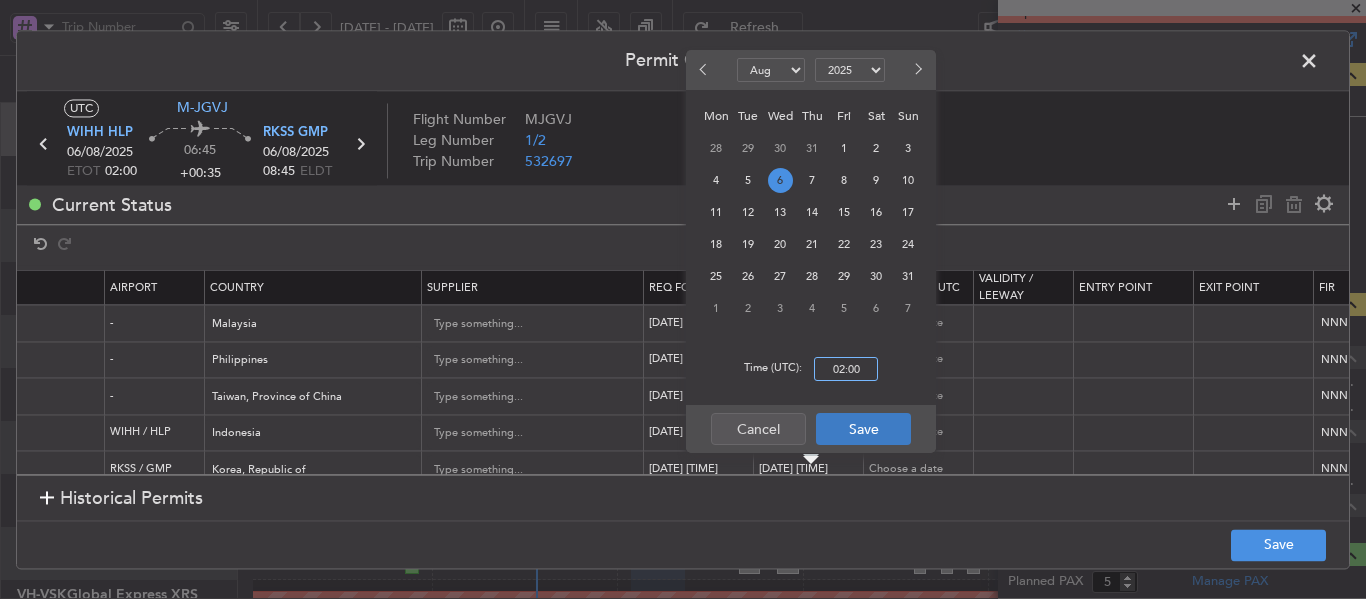 type on "02:00" 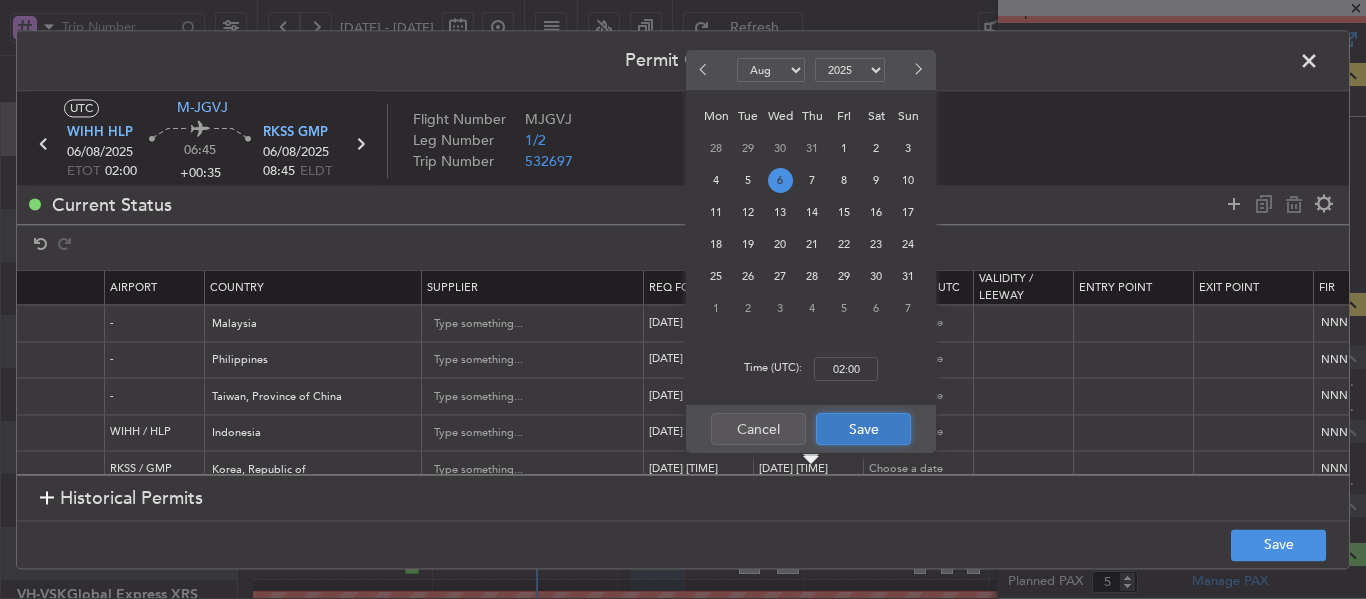 click on "Save" at bounding box center [863, 429] 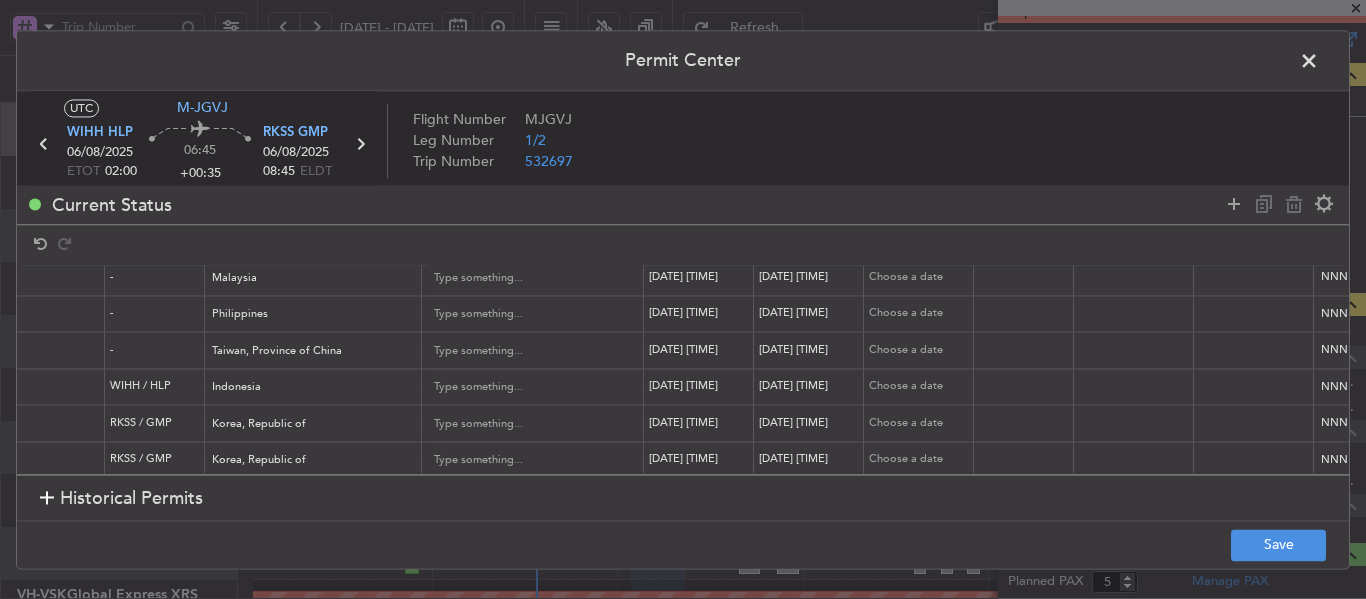 scroll, scrollTop: 70, scrollLeft: 895, axis: both 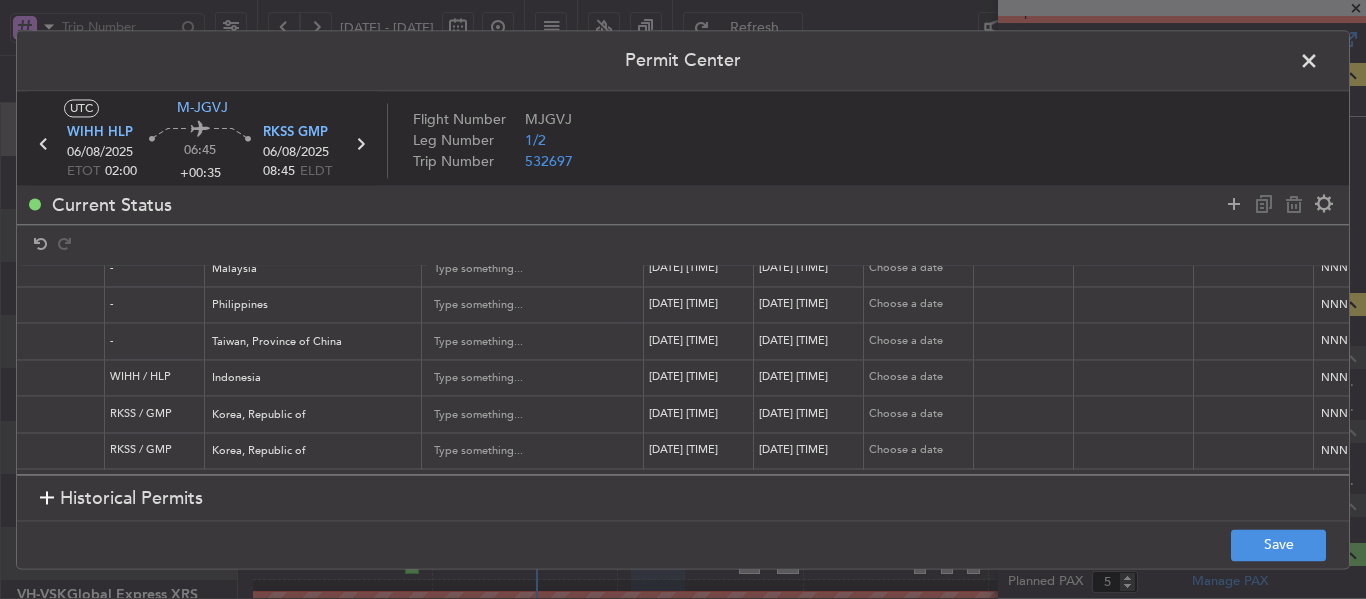 click on "[DATE] [TIME]" at bounding box center [701, 451] 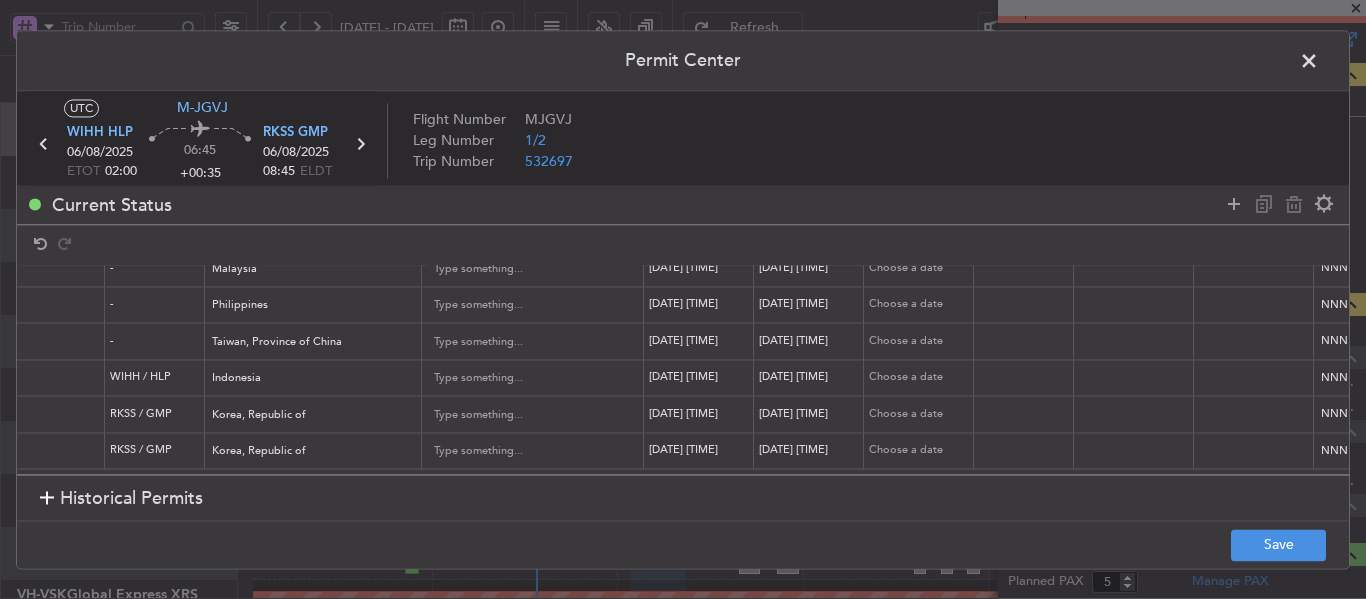 select on "8" 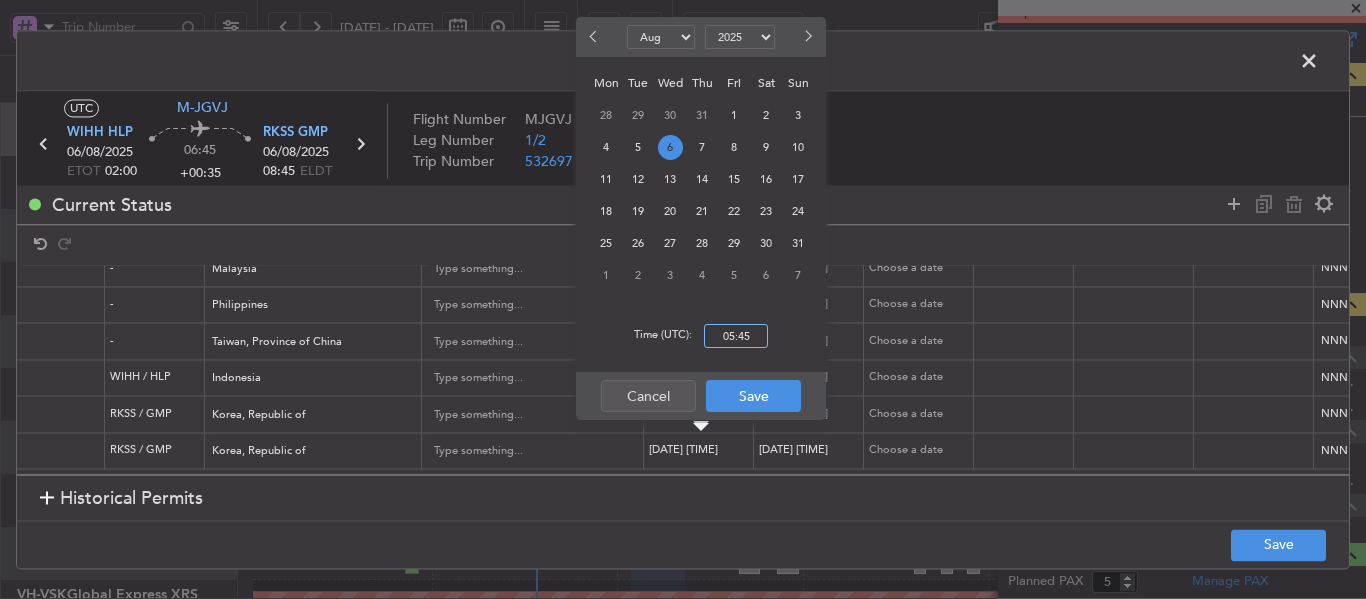 click on "05:45" at bounding box center (736, 336) 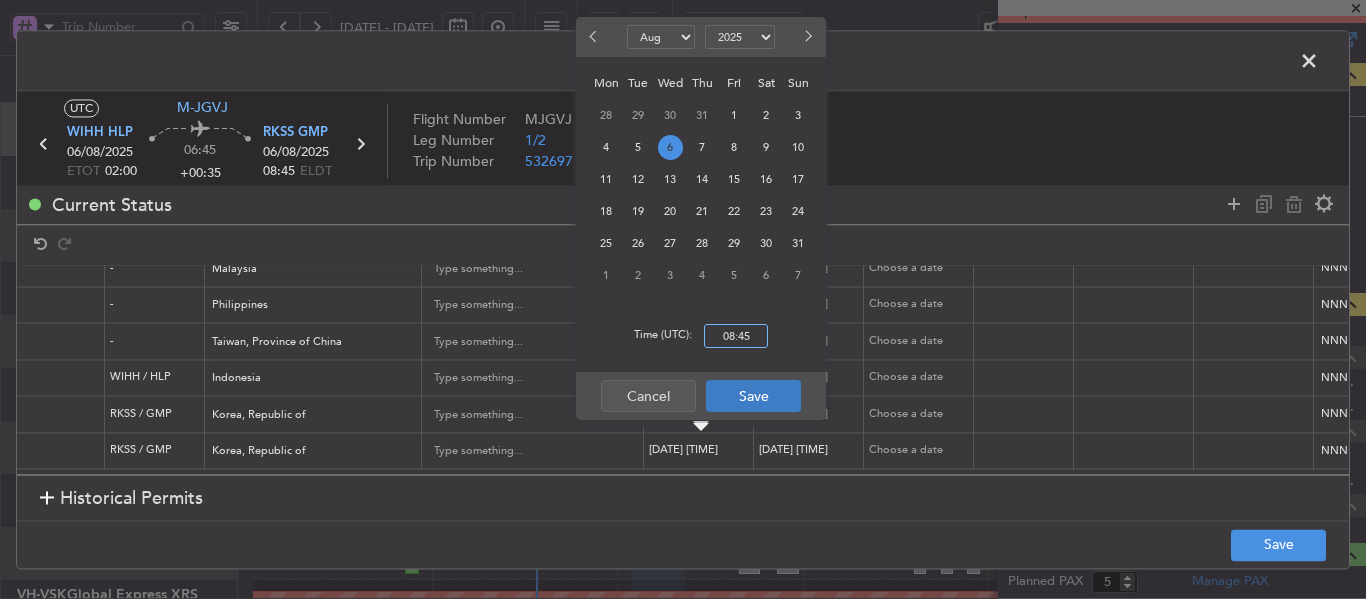 type on "08:45" 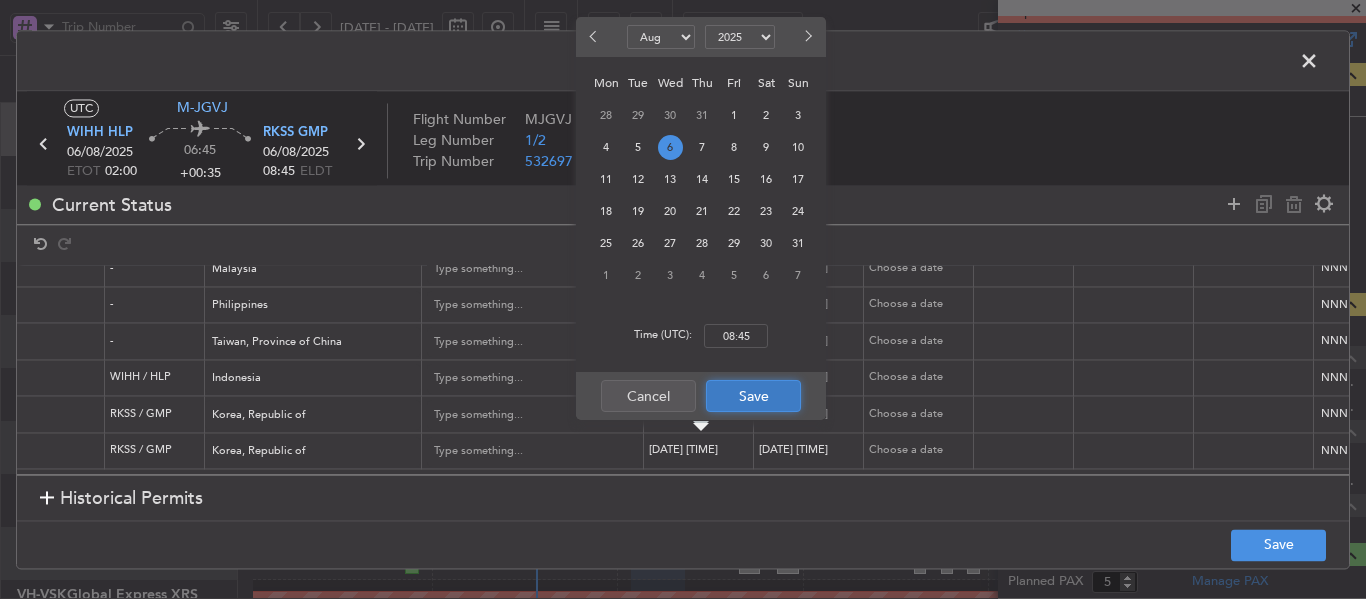 click on "Save" at bounding box center [753, 396] 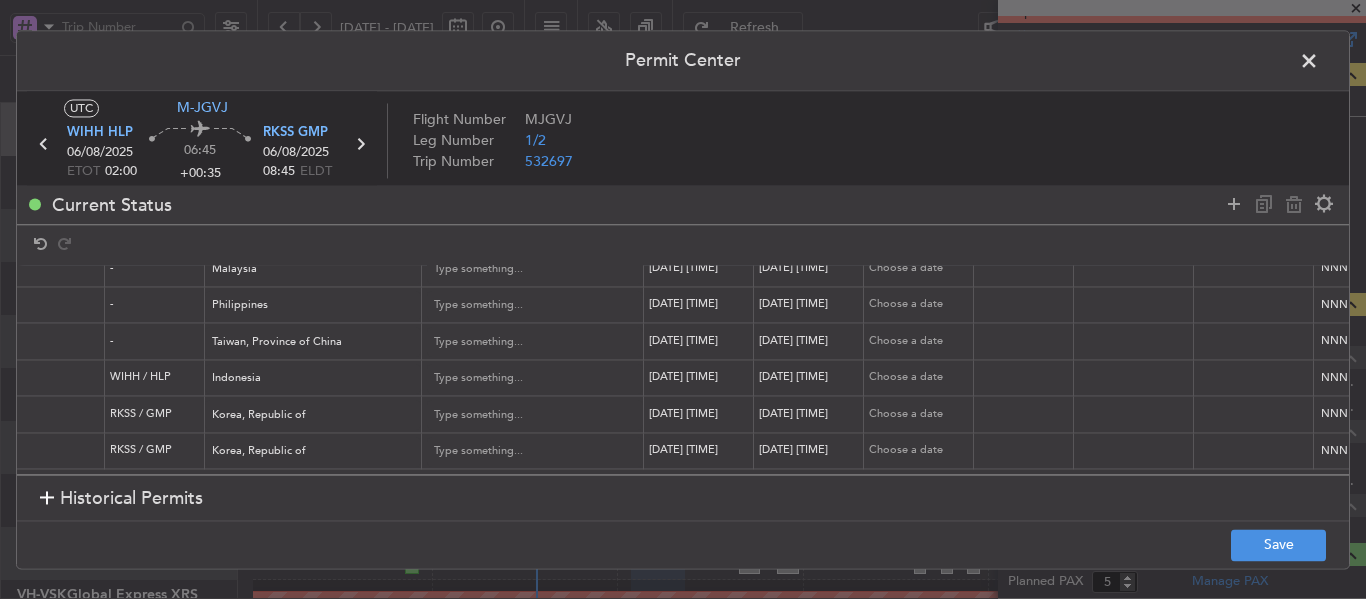 click on "[DATE] [TIME]" at bounding box center [811, 451] 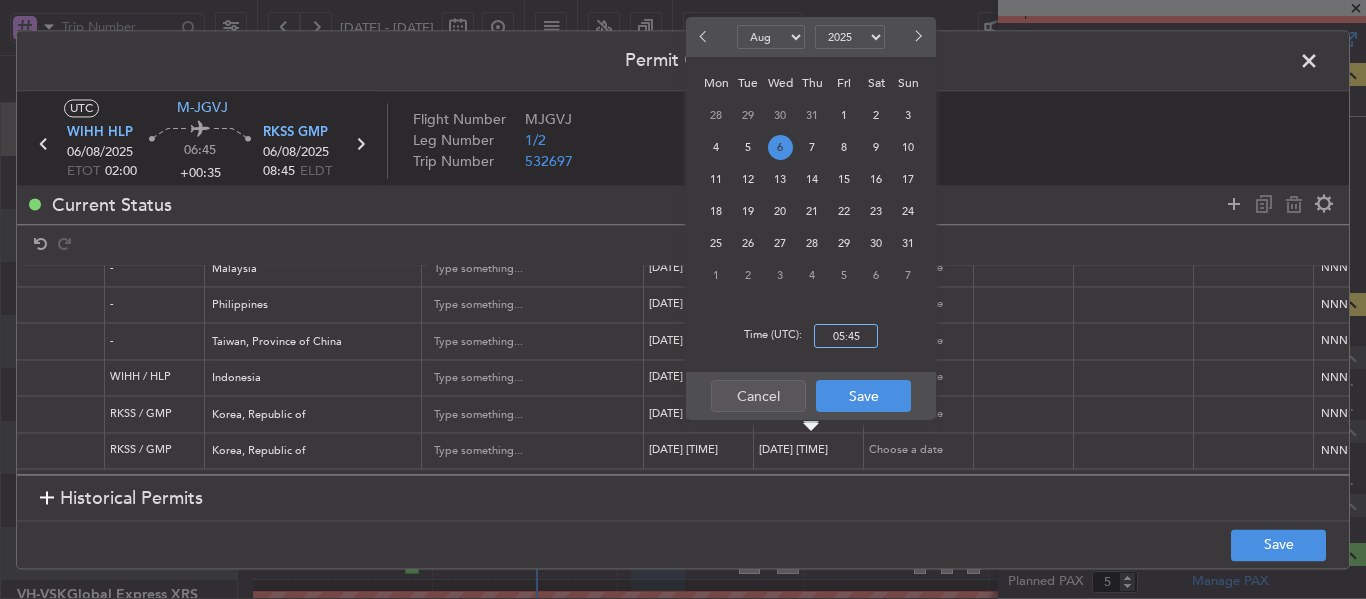 click on "05:45" at bounding box center [846, 336] 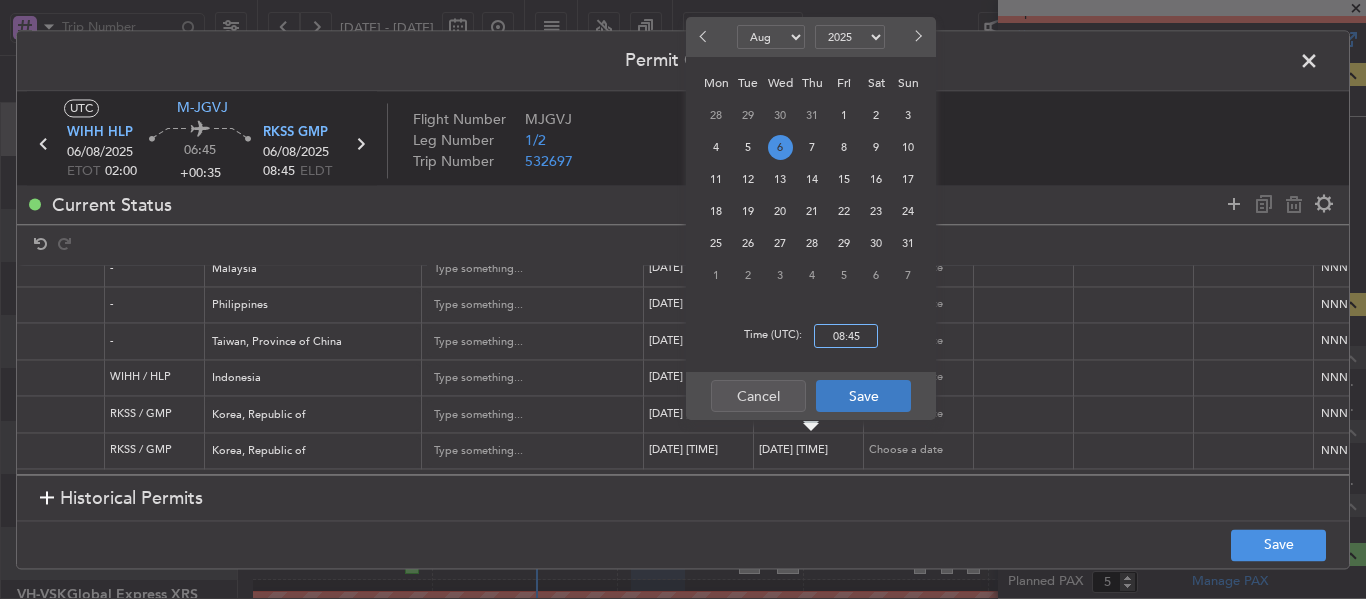 type on "08:45" 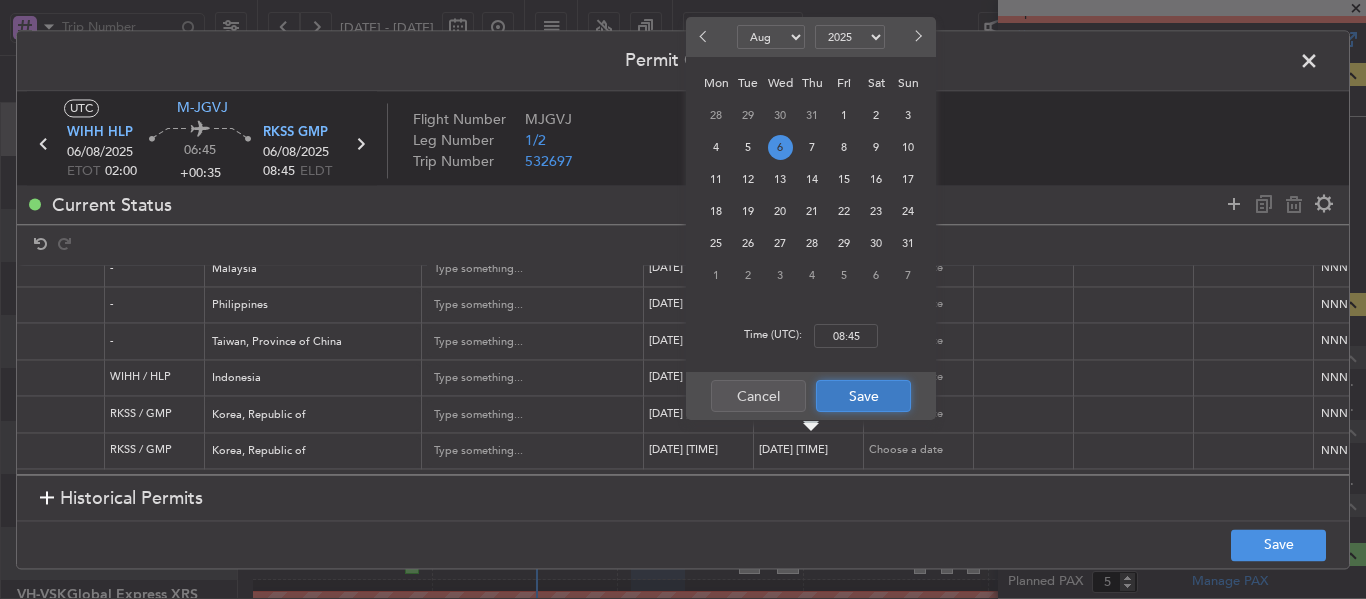 click on "Save" at bounding box center [863, 396] 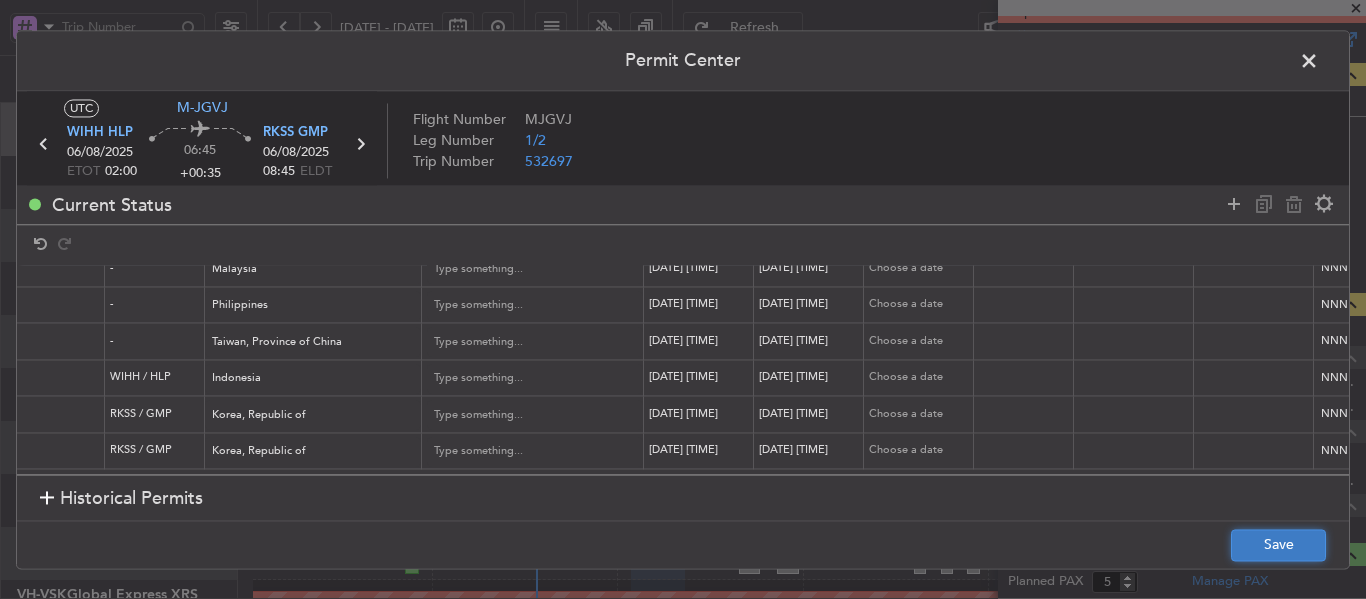 click on "Save" at bounding box center [1278, 545] 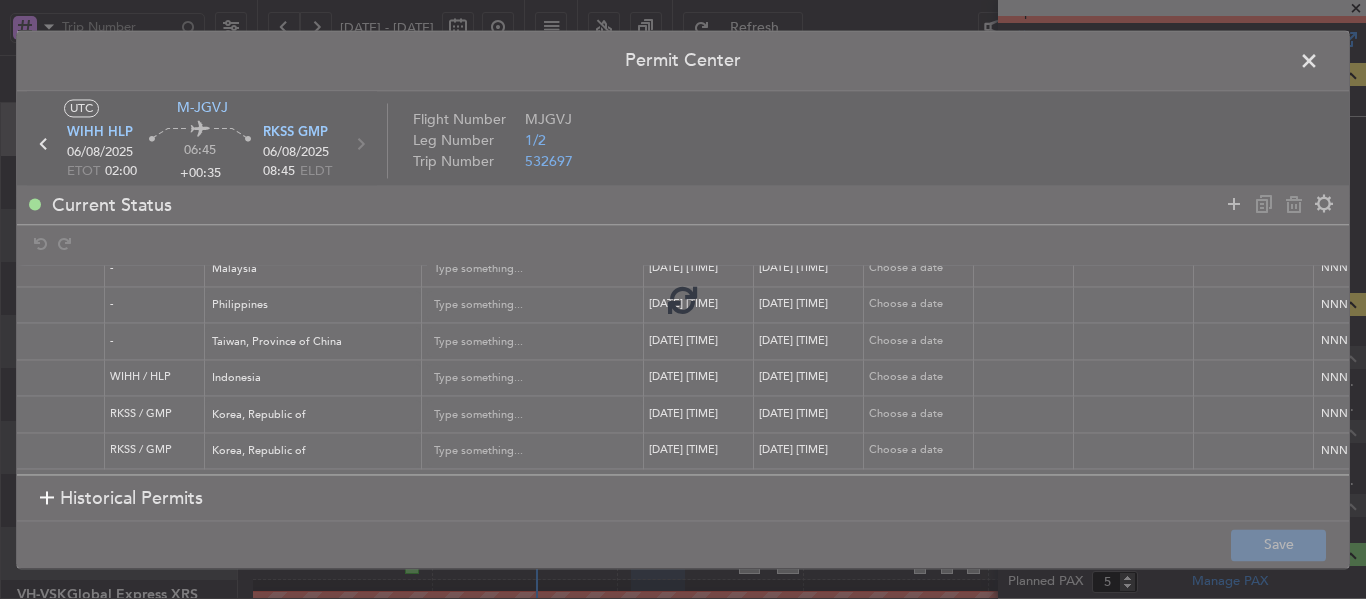 type on "[ALPHANUMERIC]" 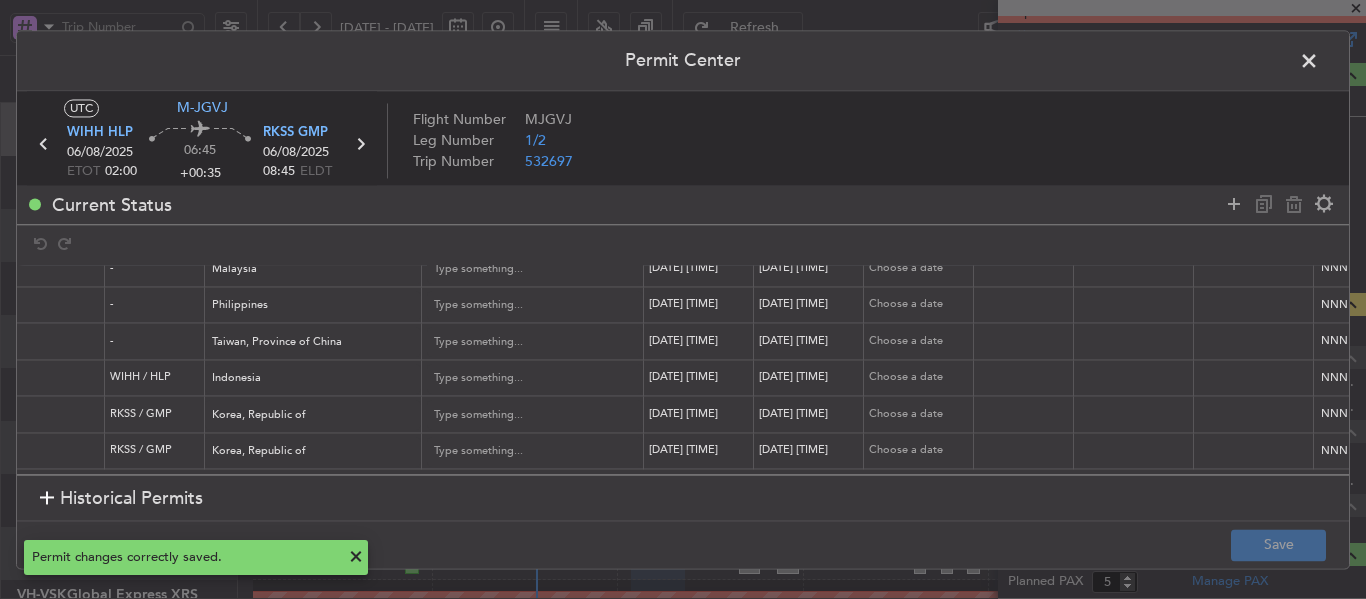 click at bounding box center (1319, 66) 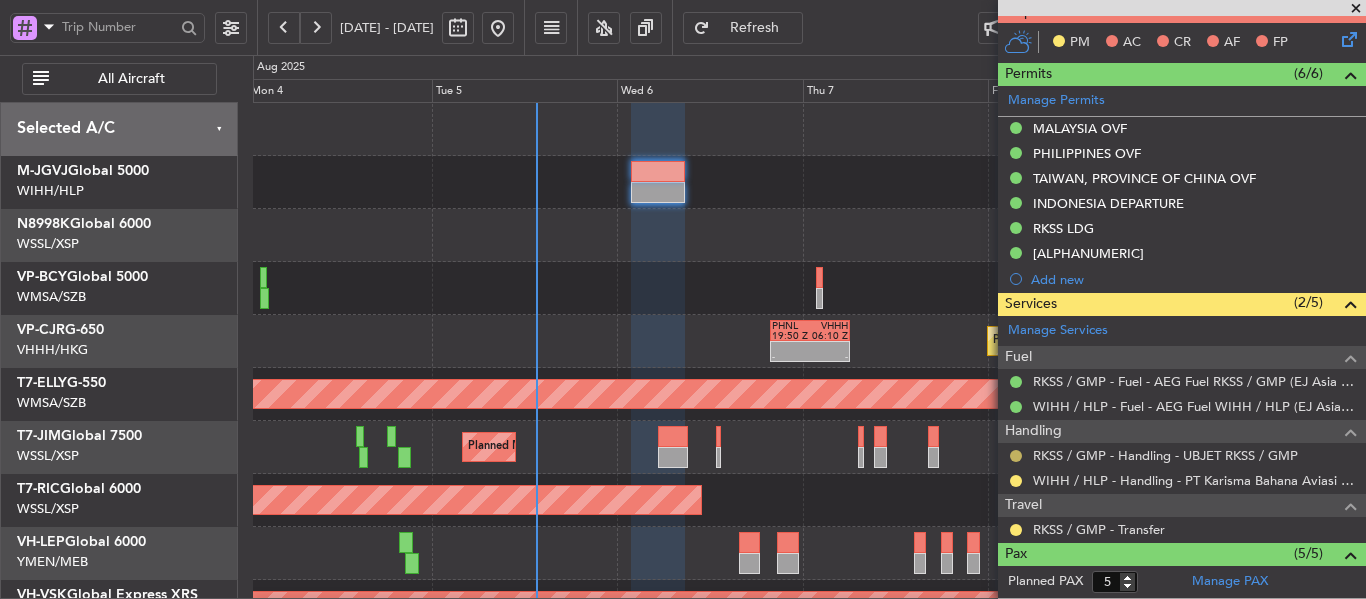 click at bounding box center (1016, 456) 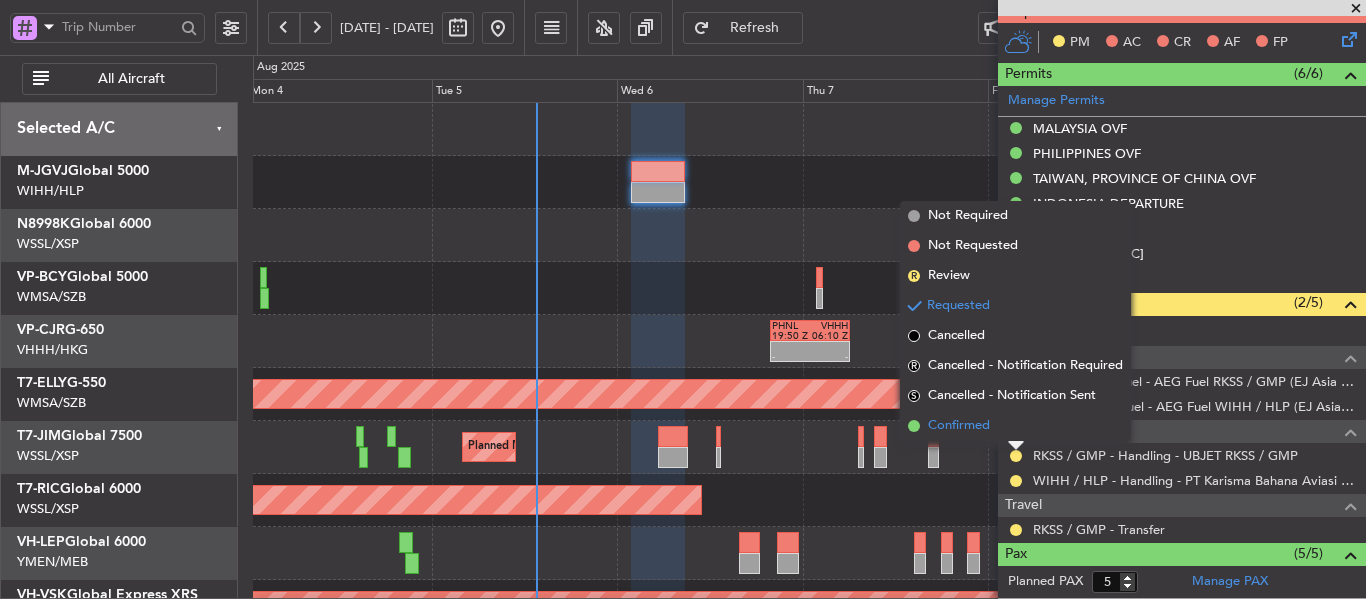 click at bounding box center (914, 426) 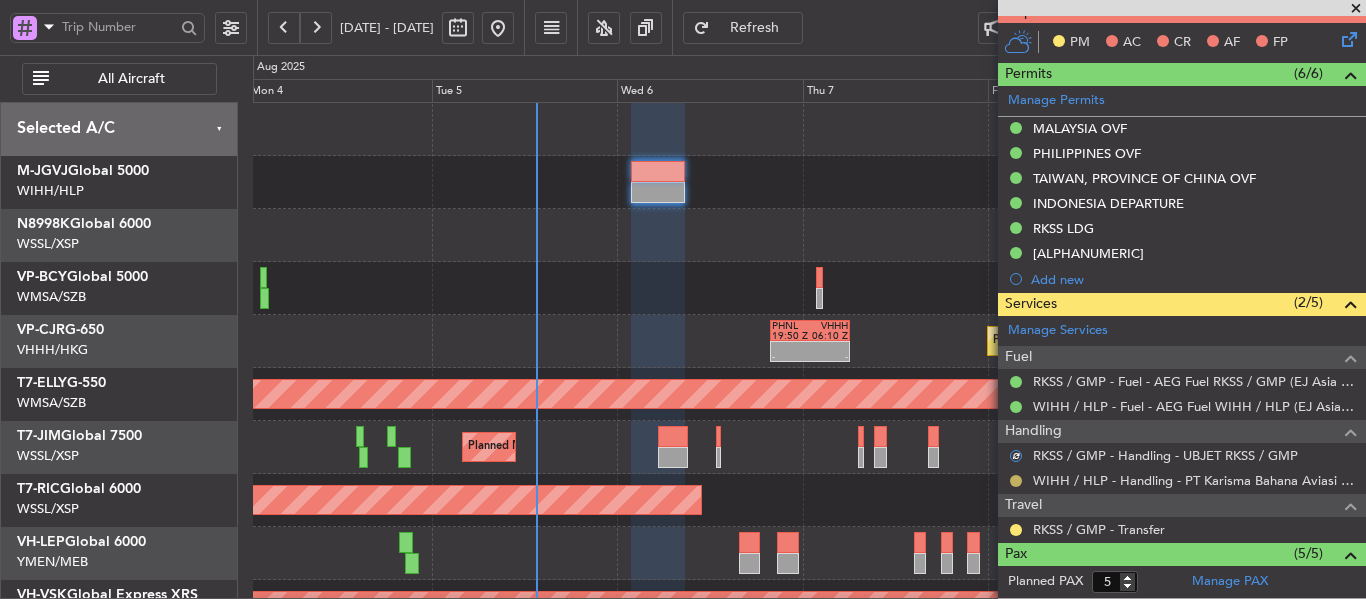 click at bounding box center [1016, 481] 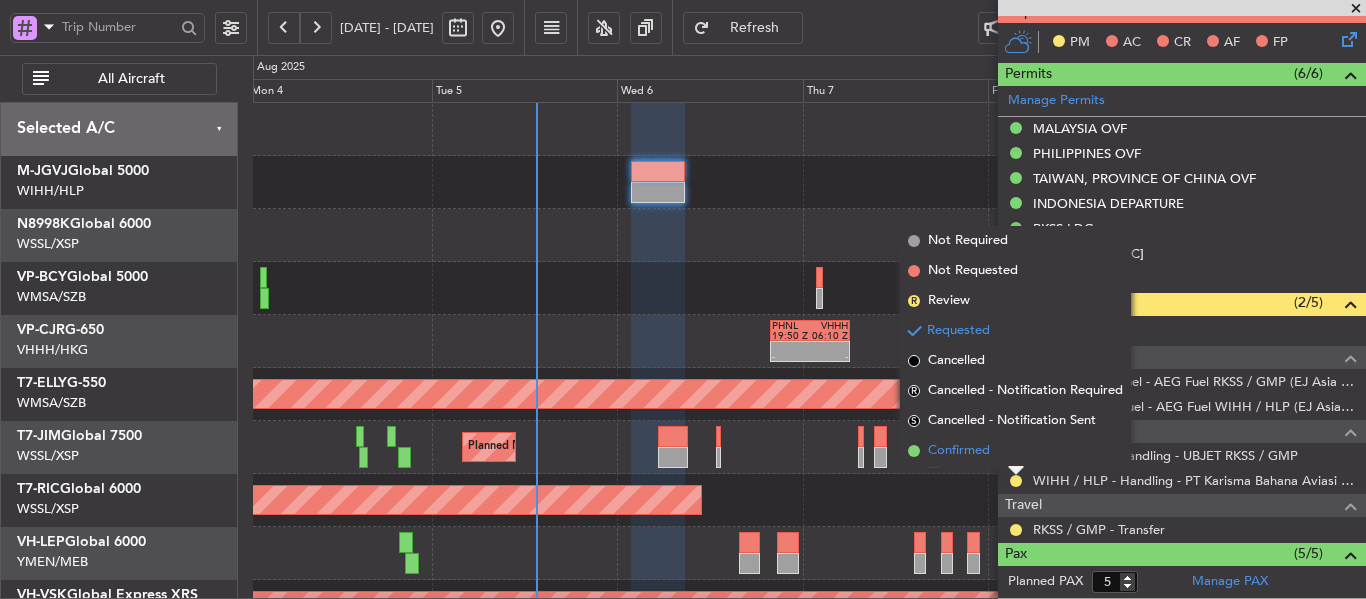 click at bounding box center [914, 451] 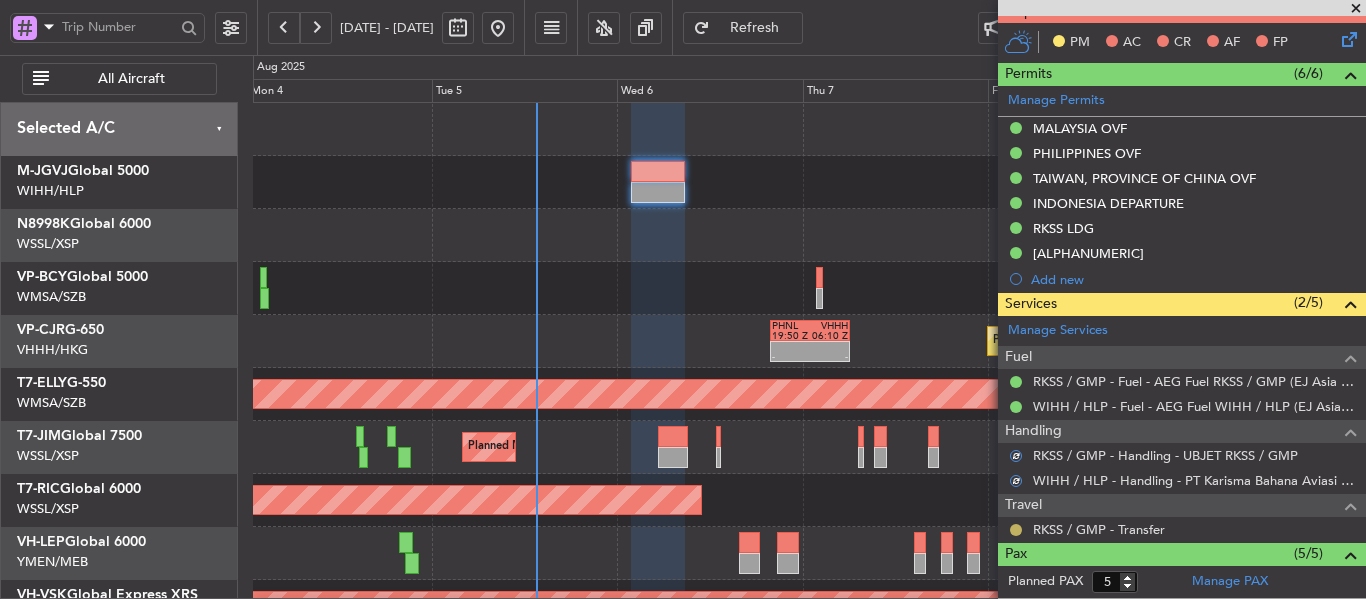 click at bounding box center (1016, 530) 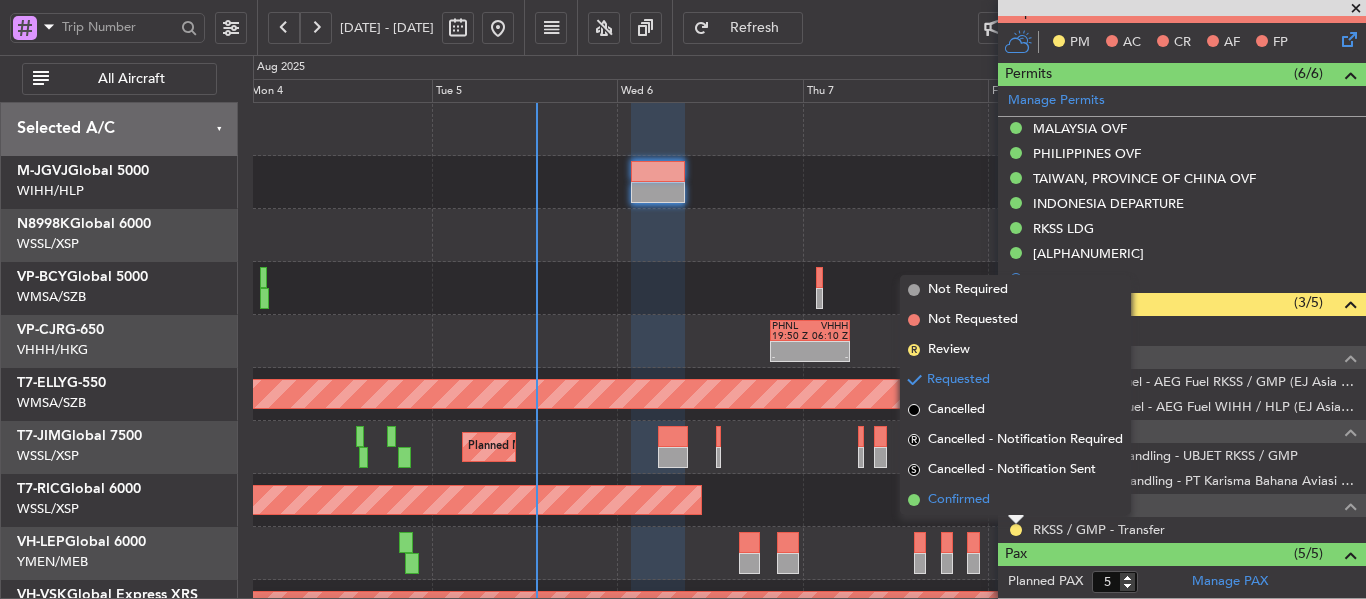 click at bounding box center [914, 500] 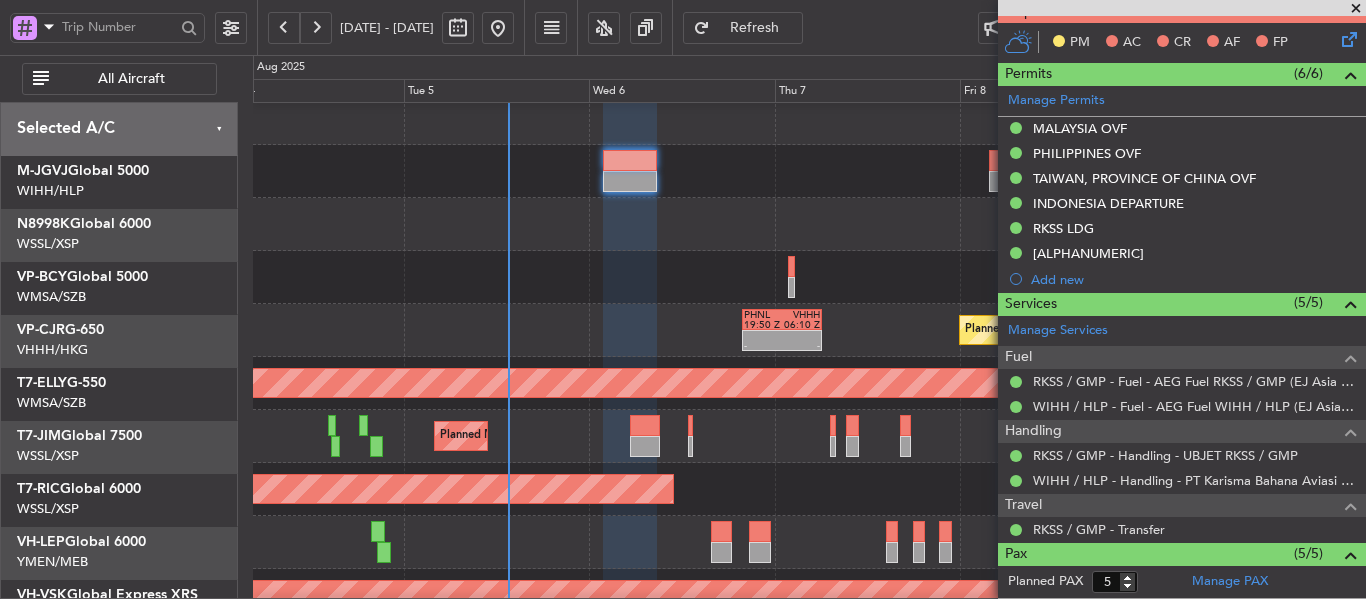 scroll, scrollTop: 49, scrollLeft: 0, axis: vertical 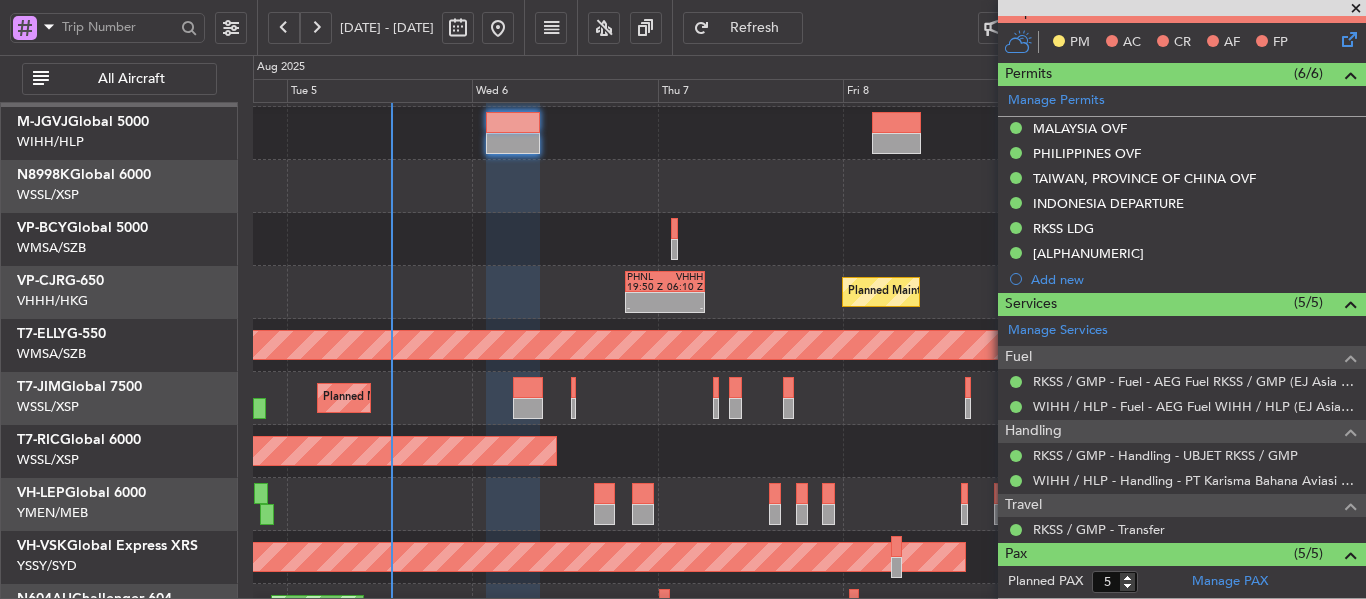 click on "Planned Maint Dubai (Al Maktoum Intl)
-
-
WSSS
14:50 Z
EGGW
03:50 Z" 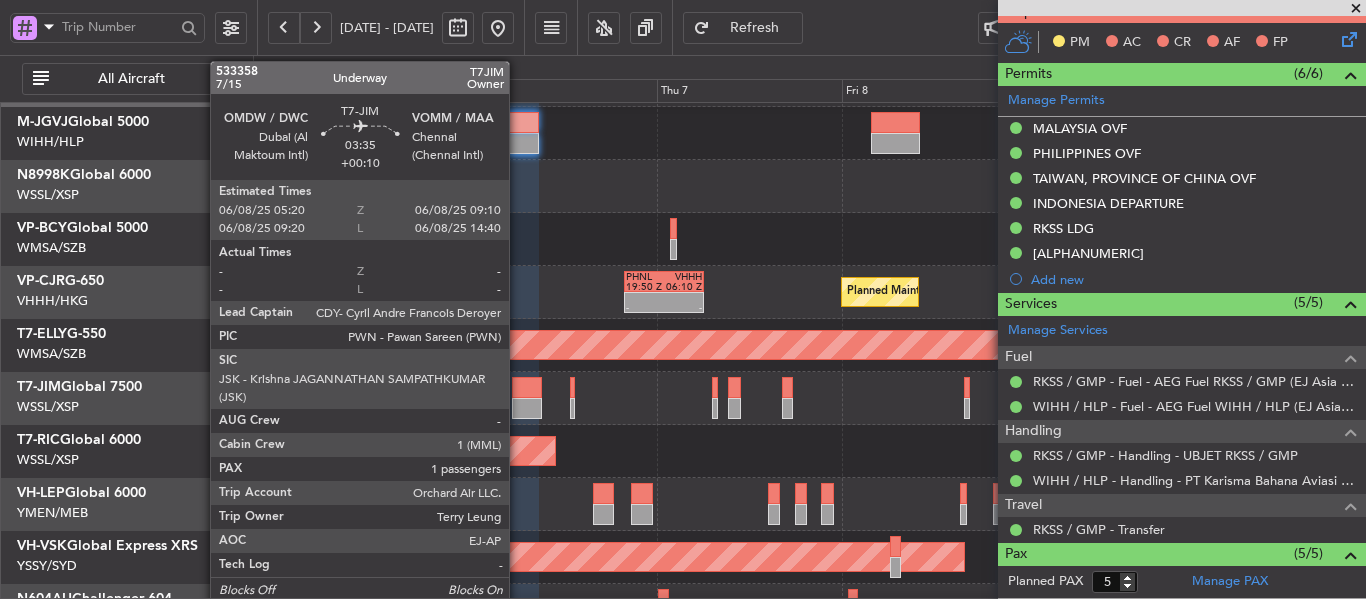 click 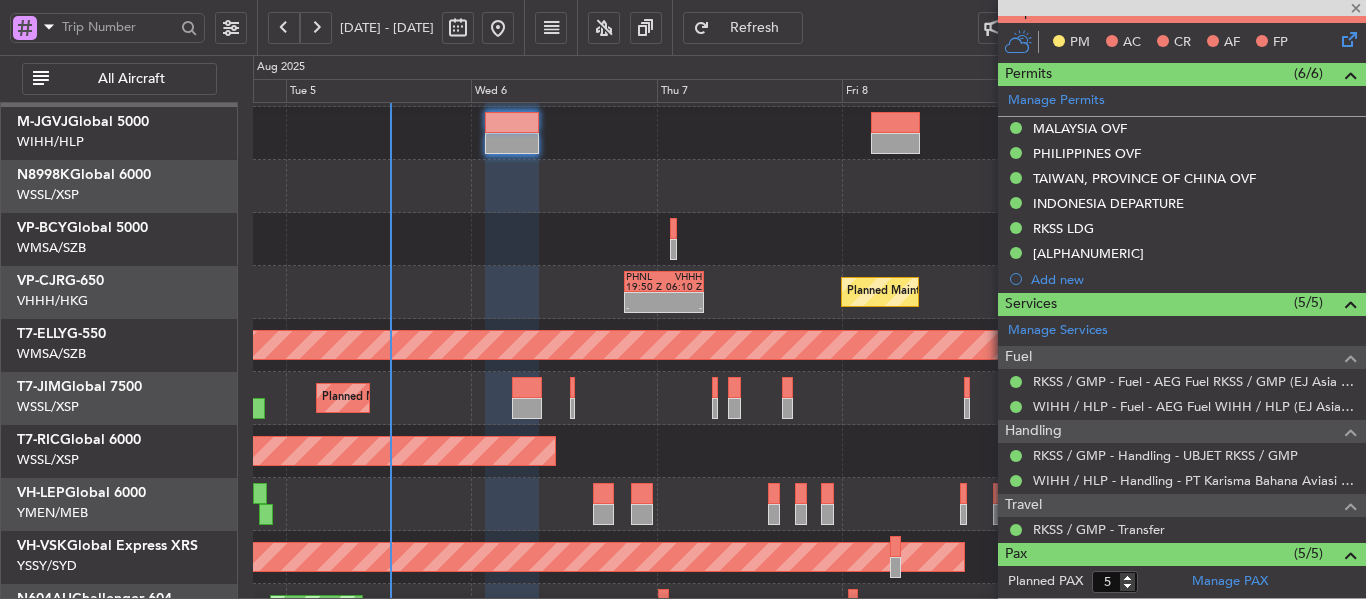 type on "+00:10" 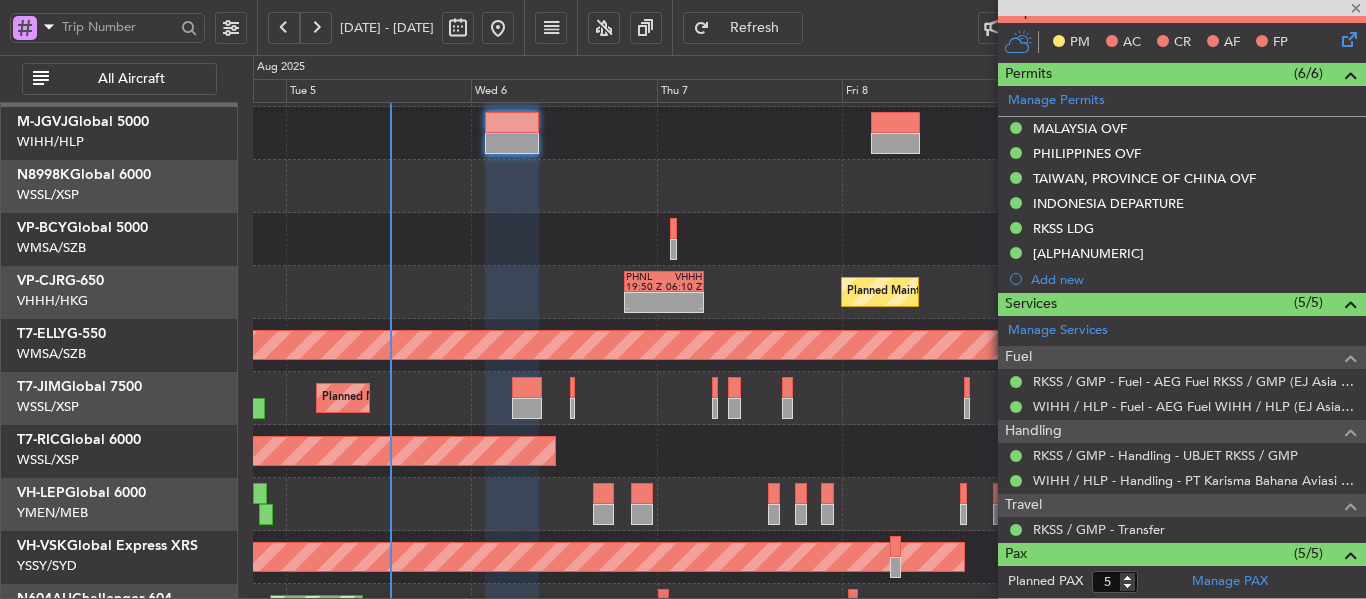type on "1" 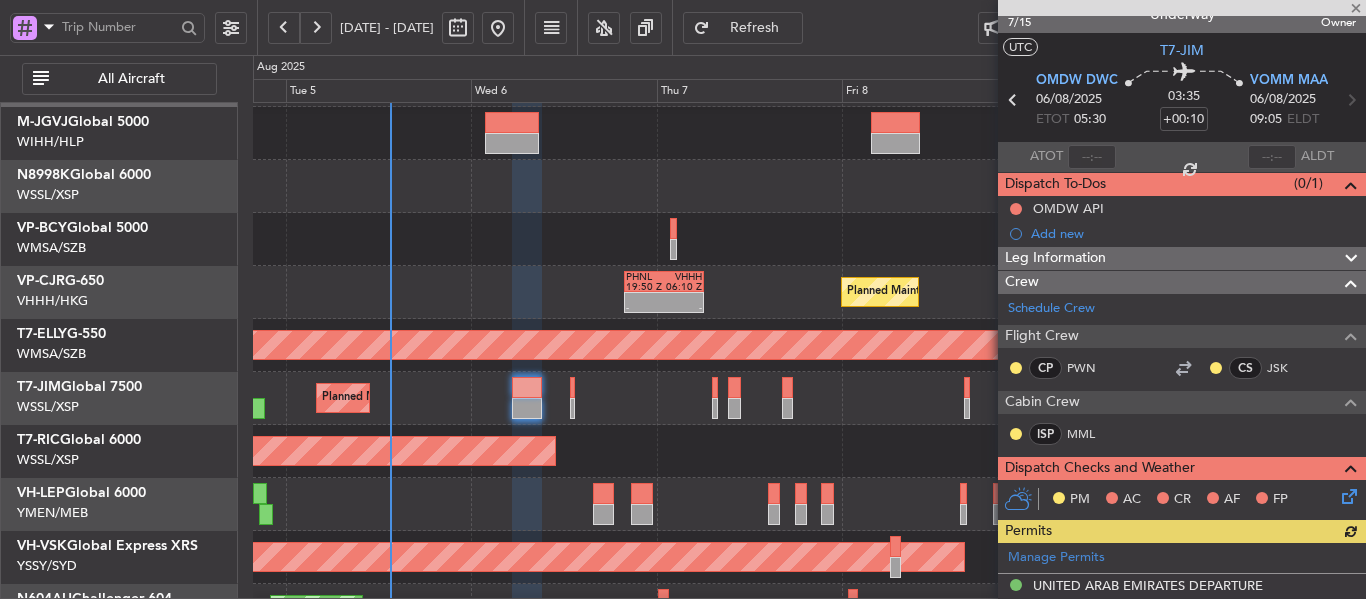 scroll, scrollTop: 0, scrollLeft: 0, axis: both 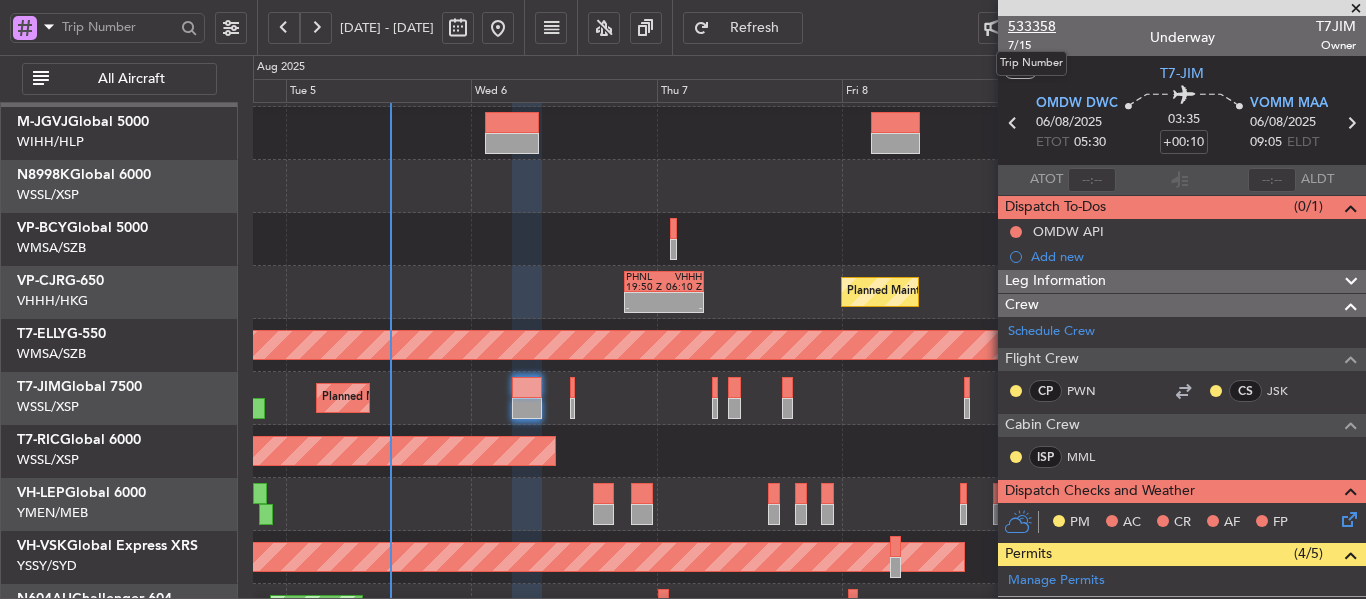 click on "533358" at bounding box center [1032, 26] 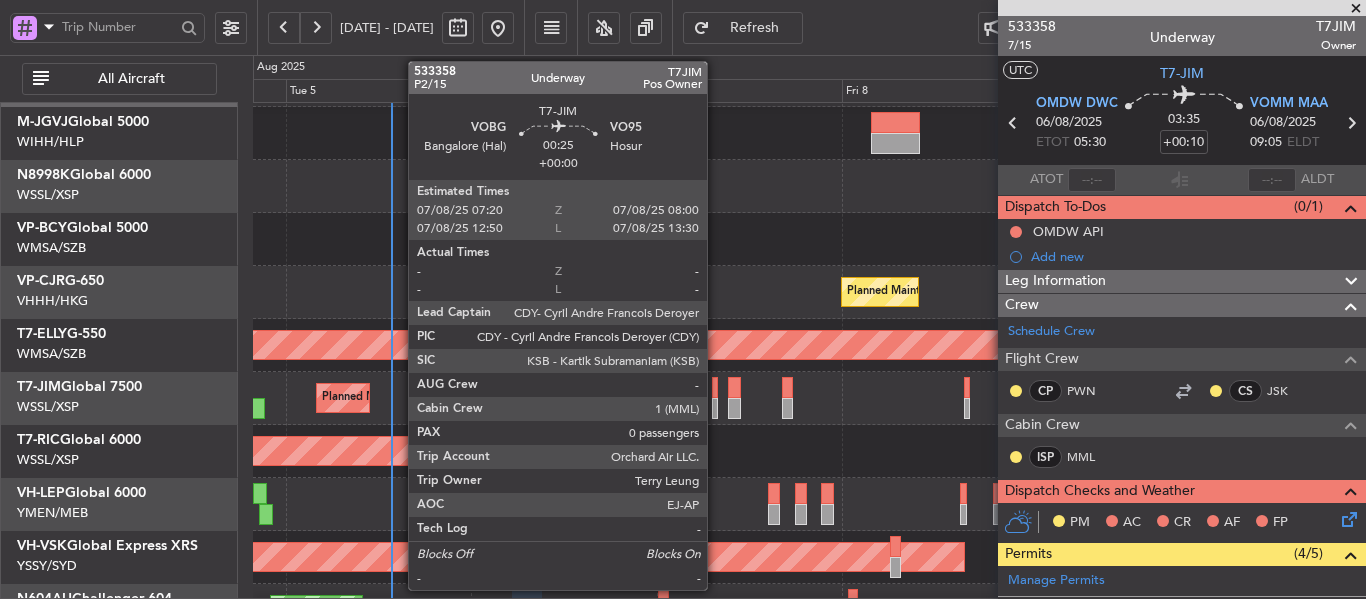 click 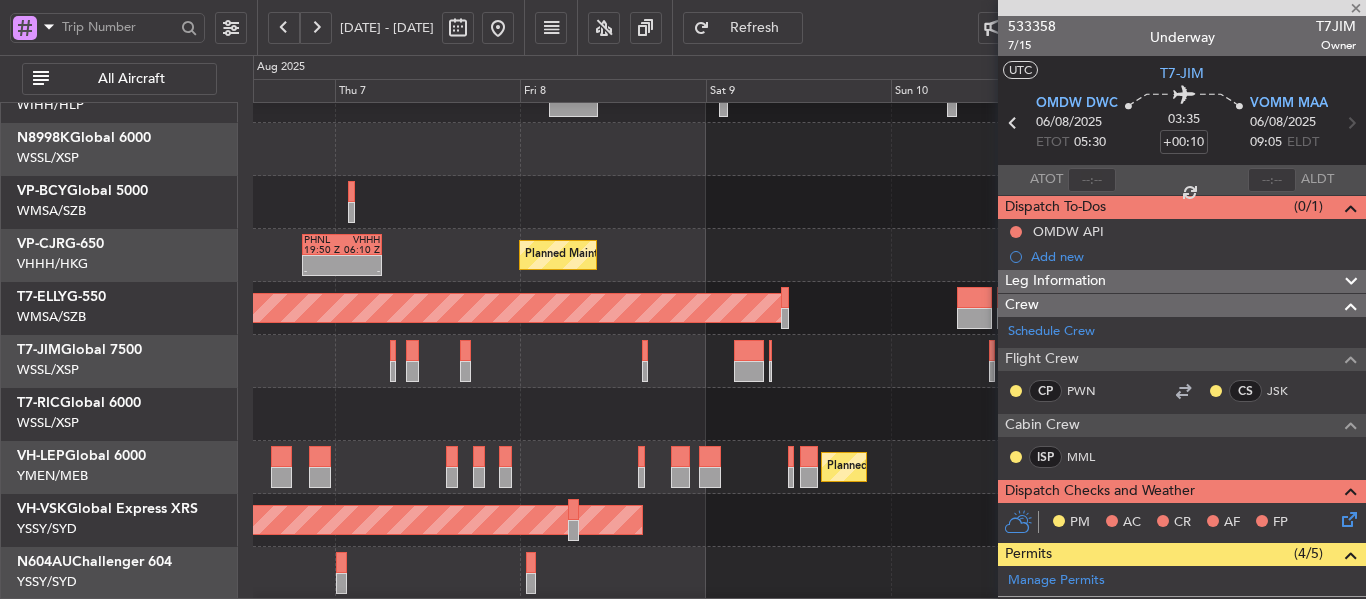 click on "-
-
WSSS
[TIME]
EGGW
[TIME]
Planned Maint [CITY] ([CITY] Intl)" 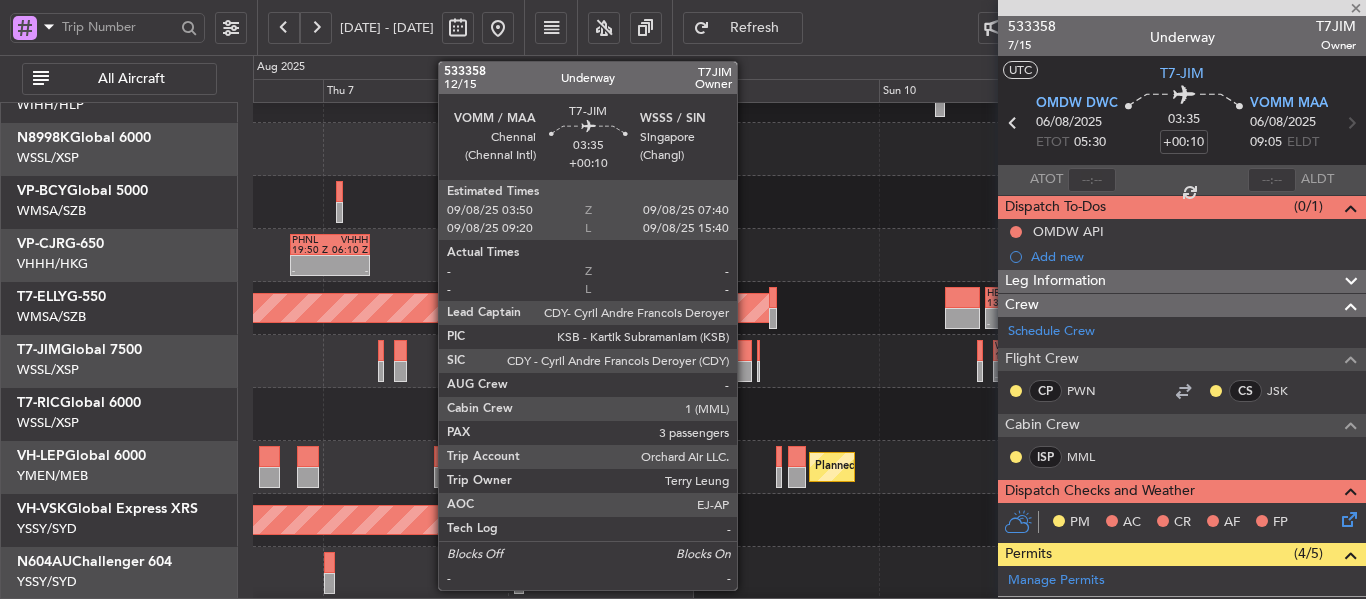 type 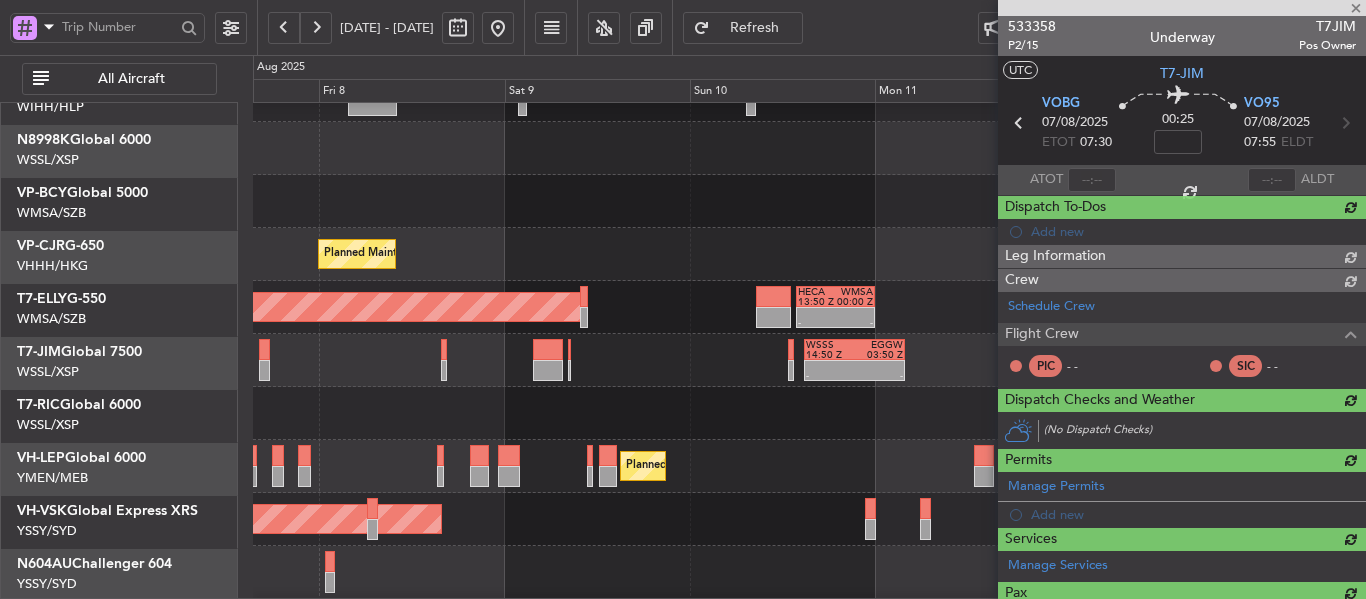 scroll, scrollTop: 83, scrollLeft: 0, axis: vertical 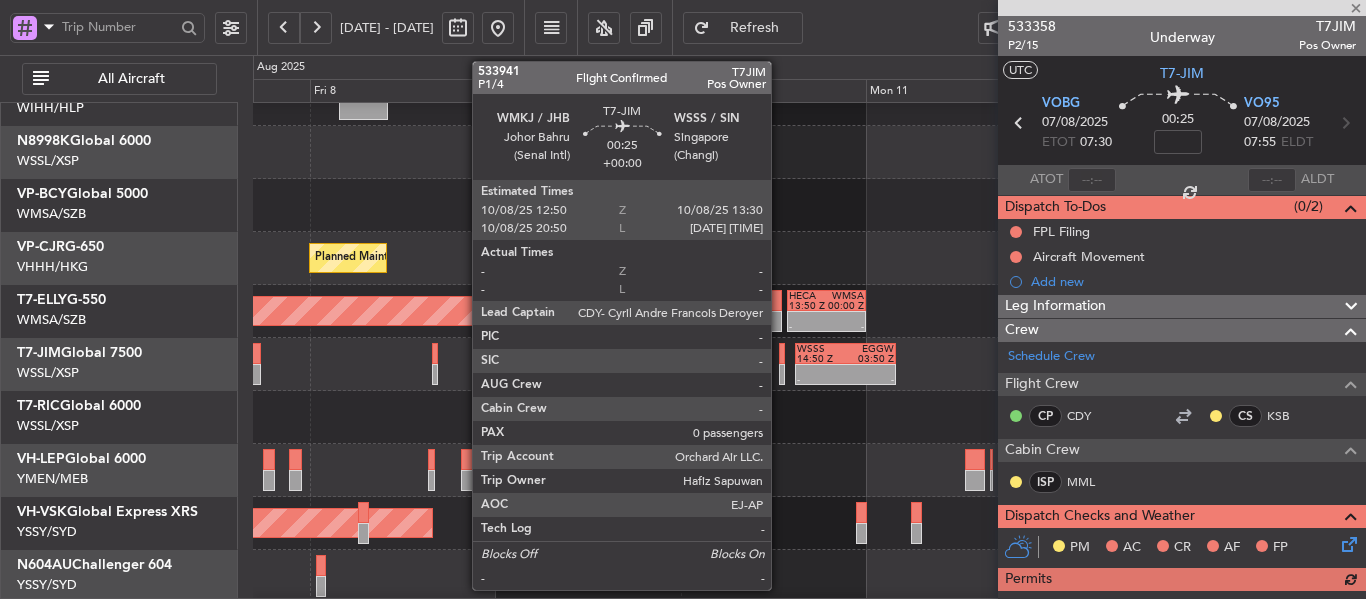 click 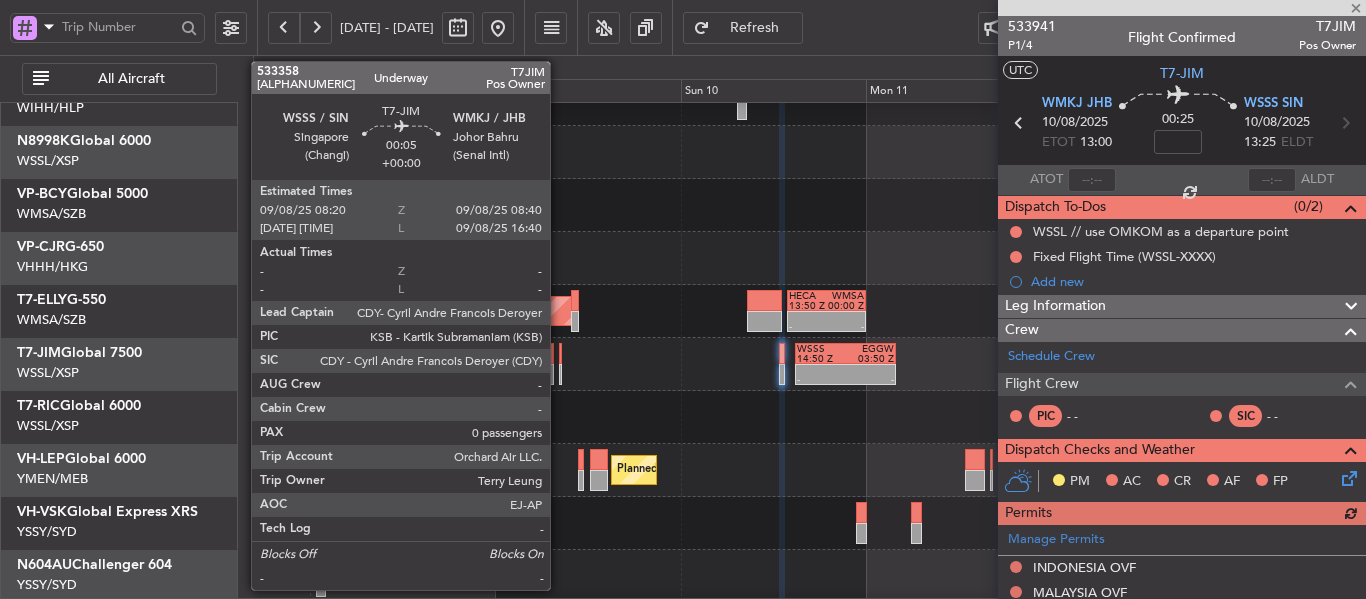 click 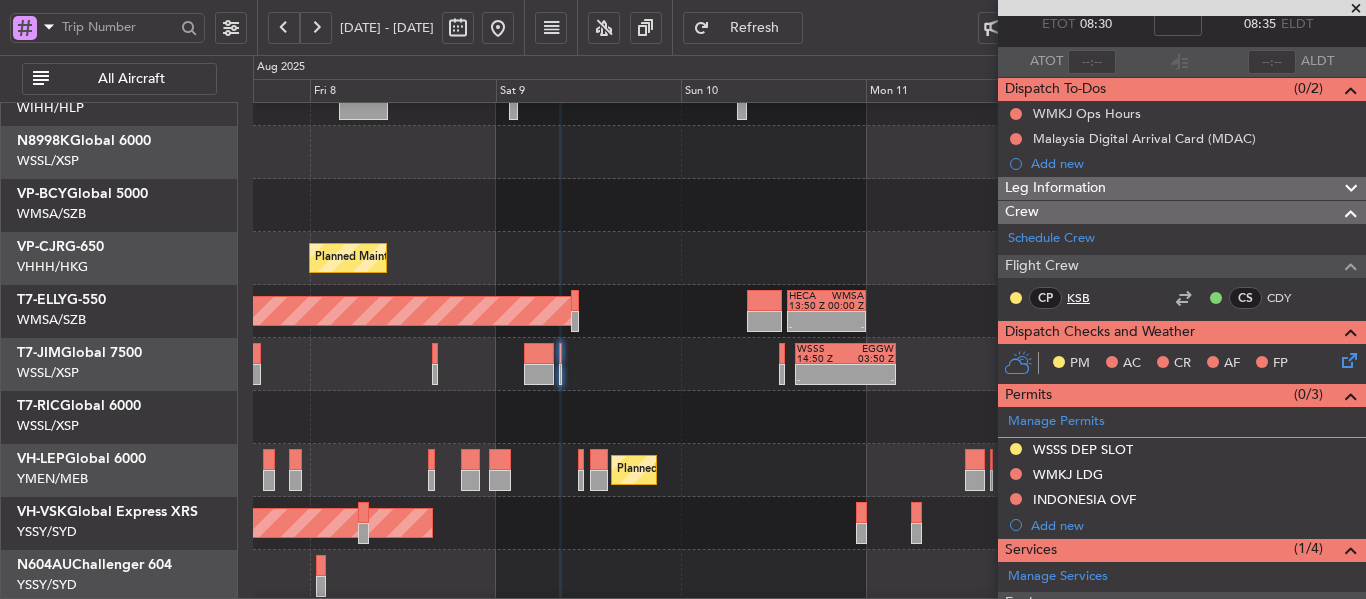 scroll, scrollTop: 114, scrollLeft: 0, axis: vertical 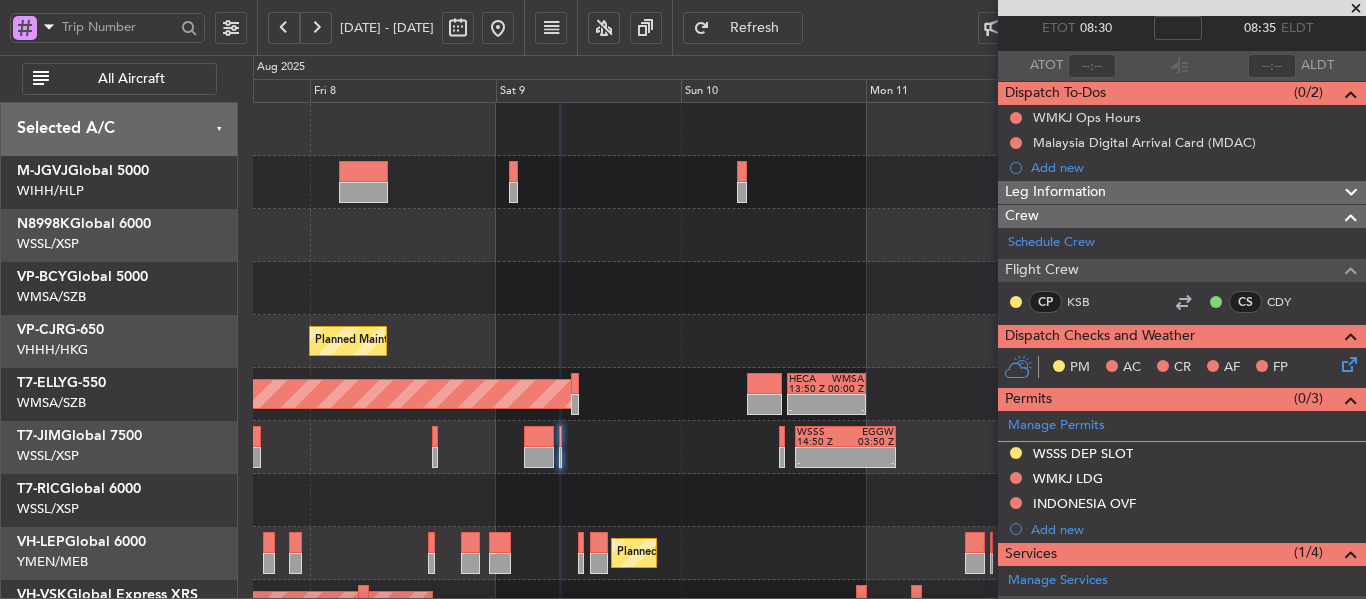 click on "-
-
WSSS
[TIME]
EGGW
[TIME]" 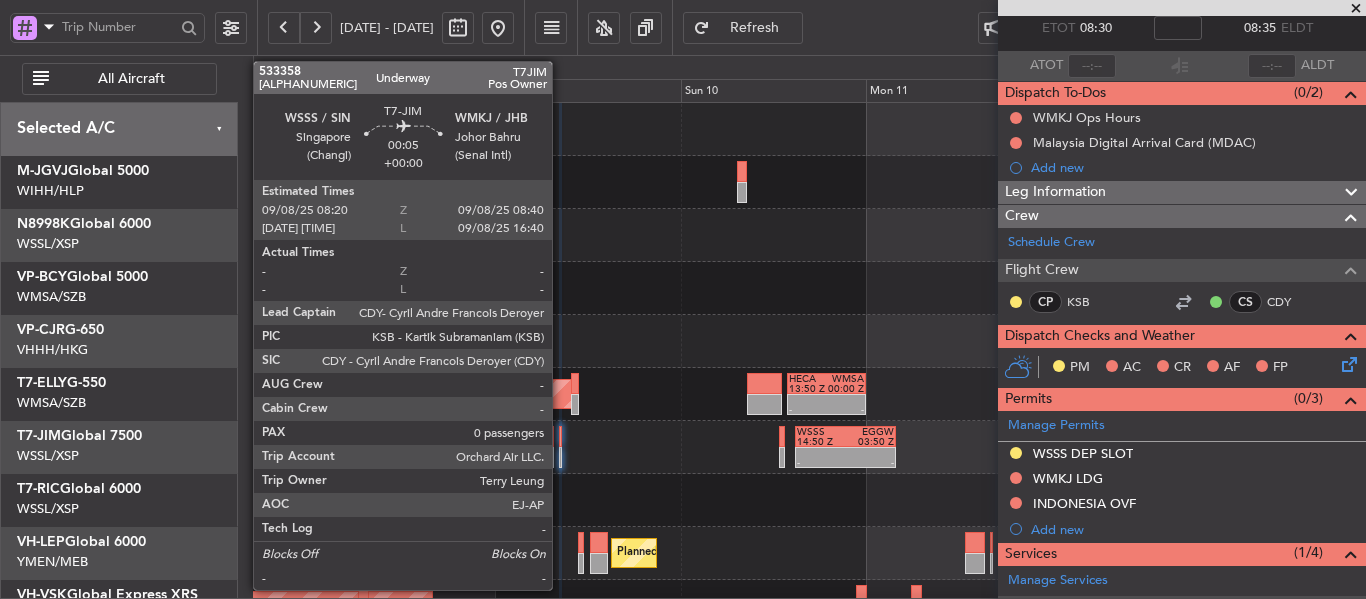 click 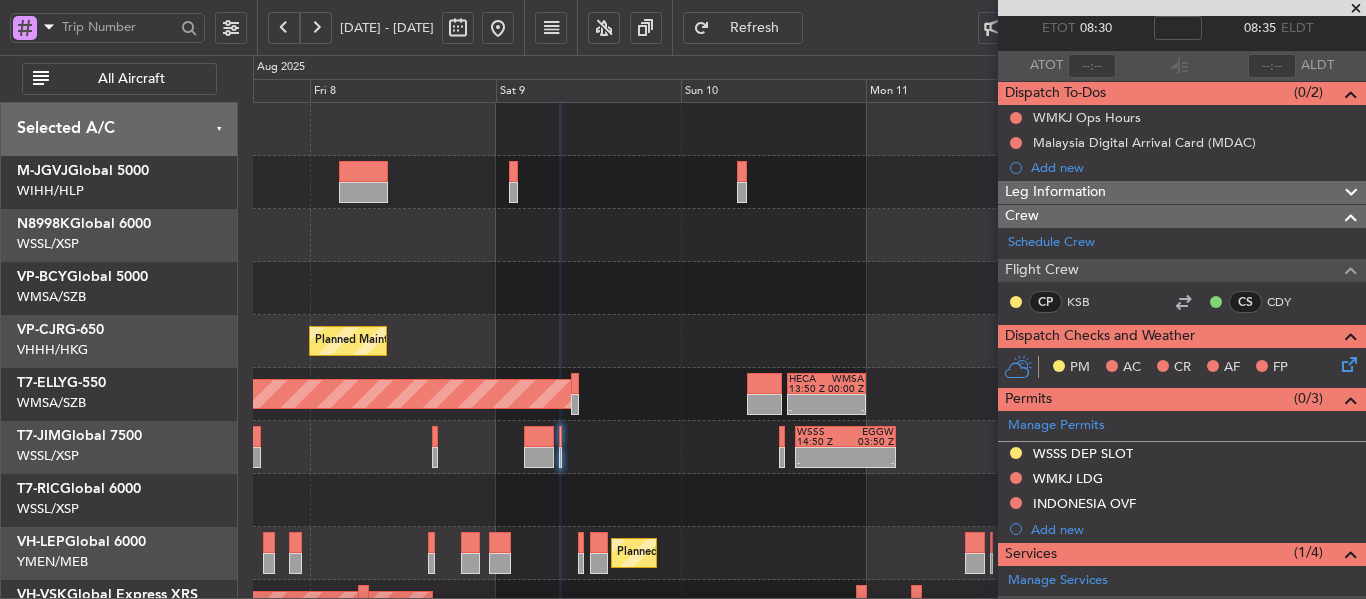 scroll, scrollTop: 114, scrollLeft: 0, axis: vertical 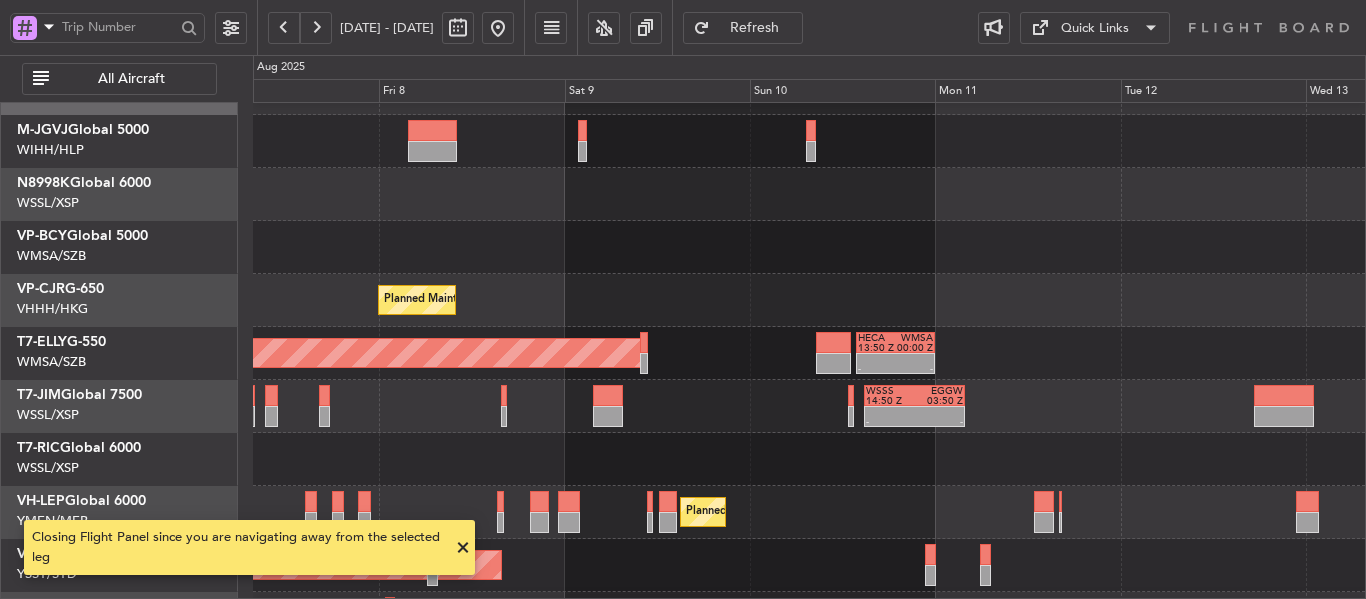 click on "-
-
WSSS
[TIME]
EGGW
[TIME]" 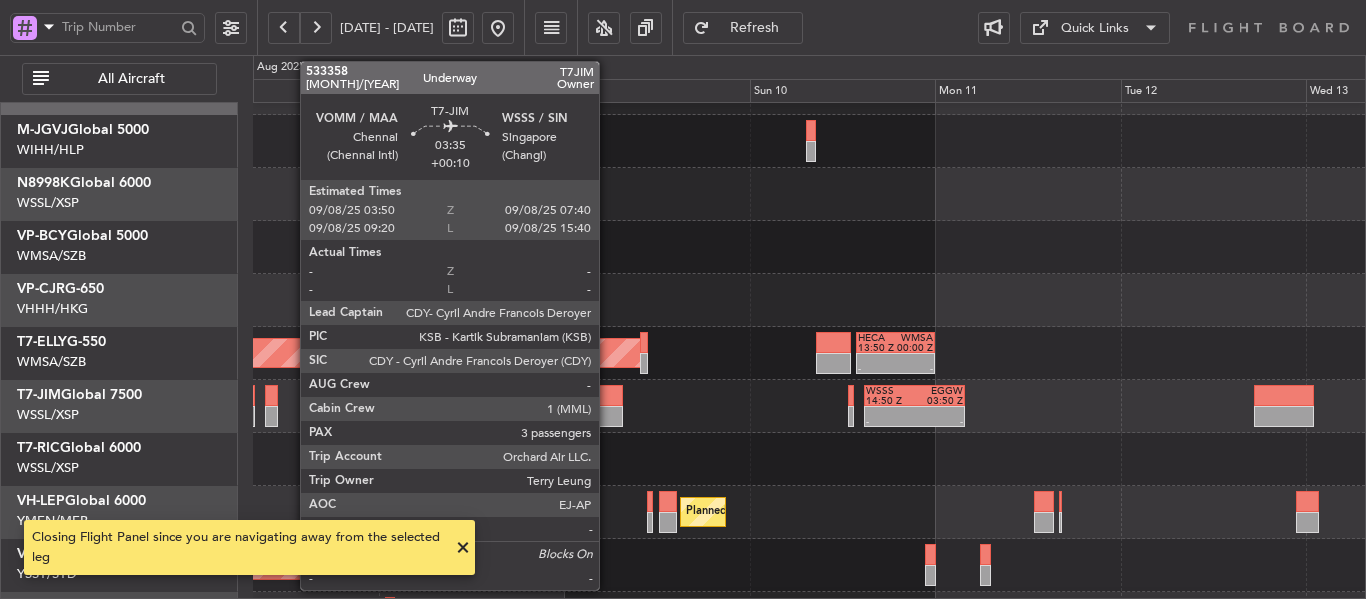 click 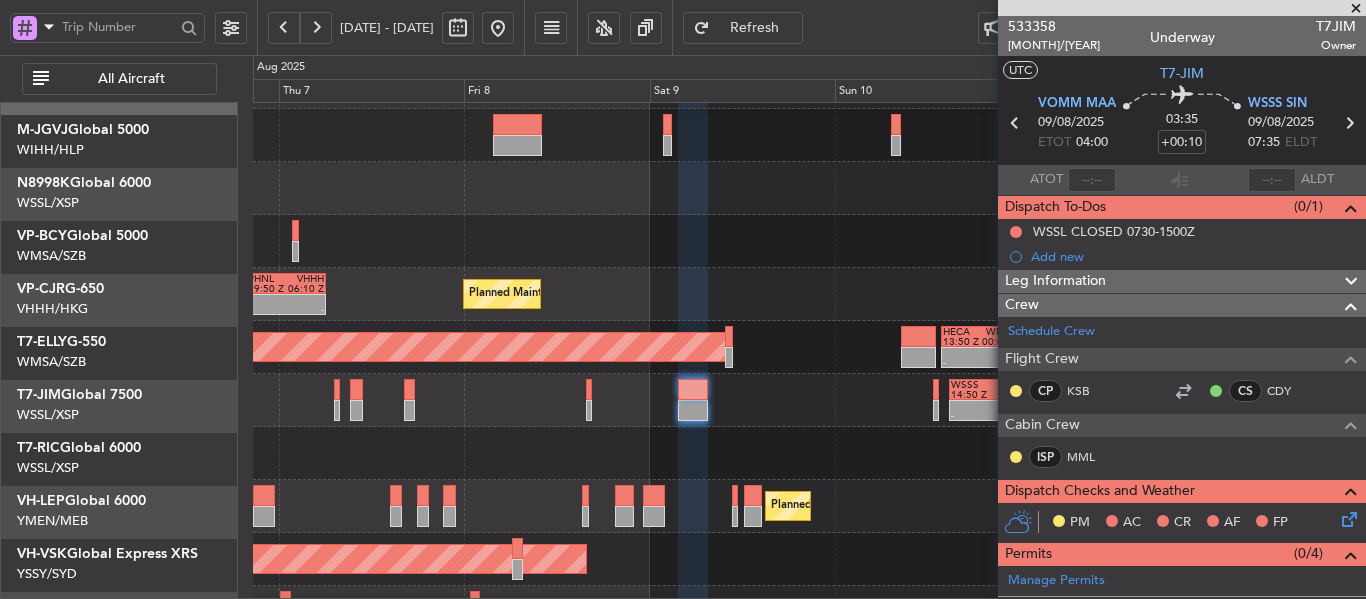 scroll, scrollTop: 50, scrollLeft: 0, axis: vertical 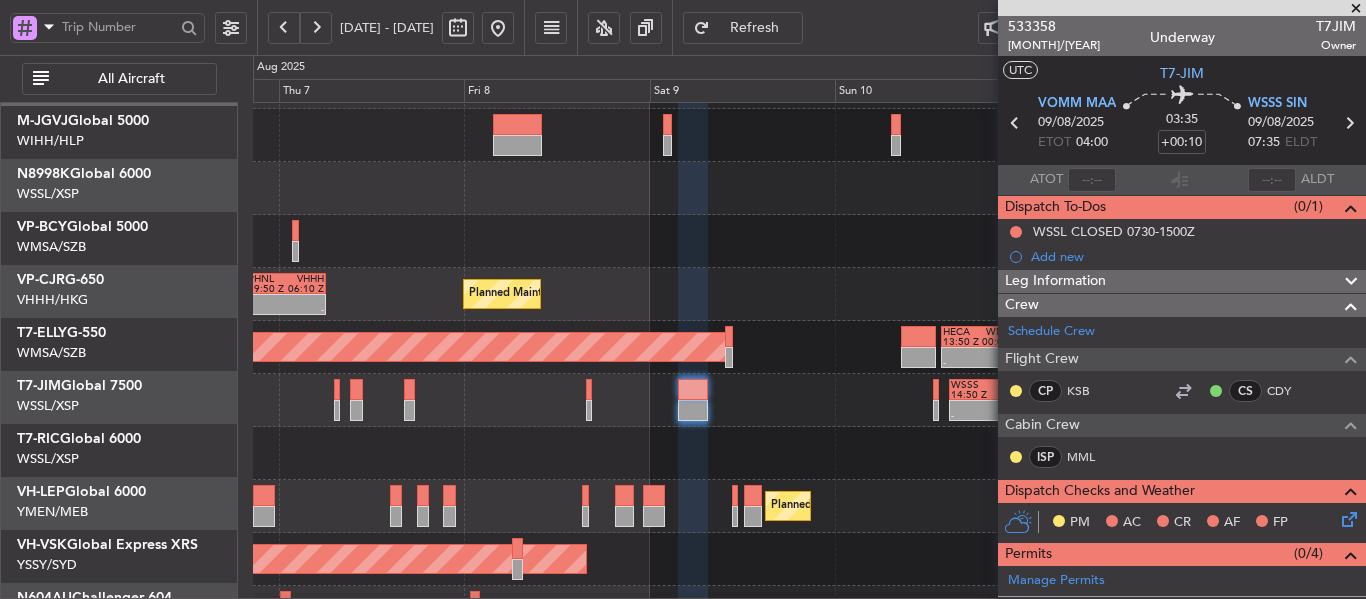 click on "Planned Maint [CITY] ([CITY] Intl)
-
-
PHNL
[TIME]
VHHH
[TIME]" 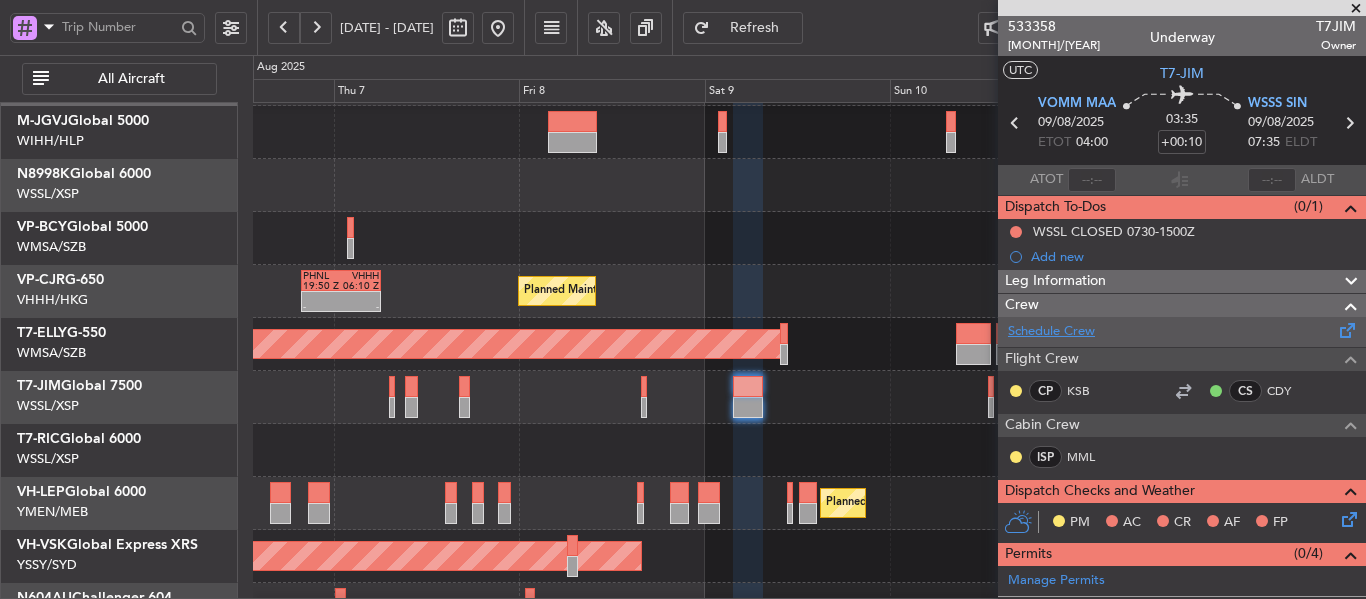 click on "Schedule Crew" 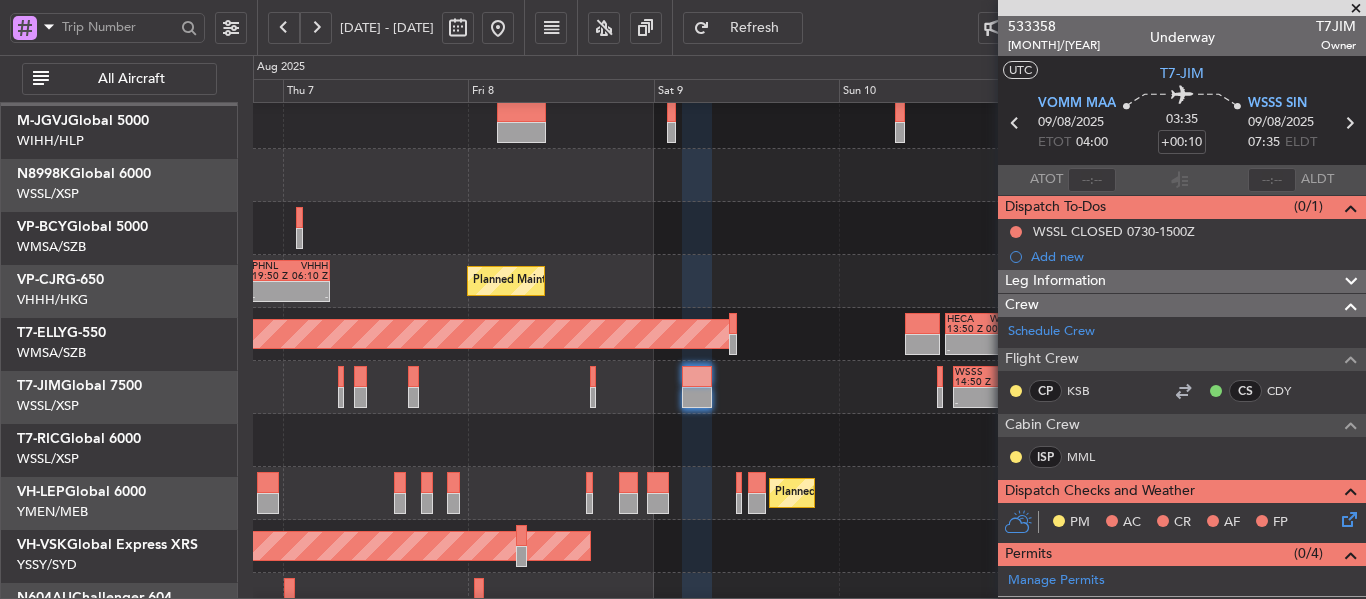 scroll, scrollTop: 76, scrollLeft: 0, axis: vertical 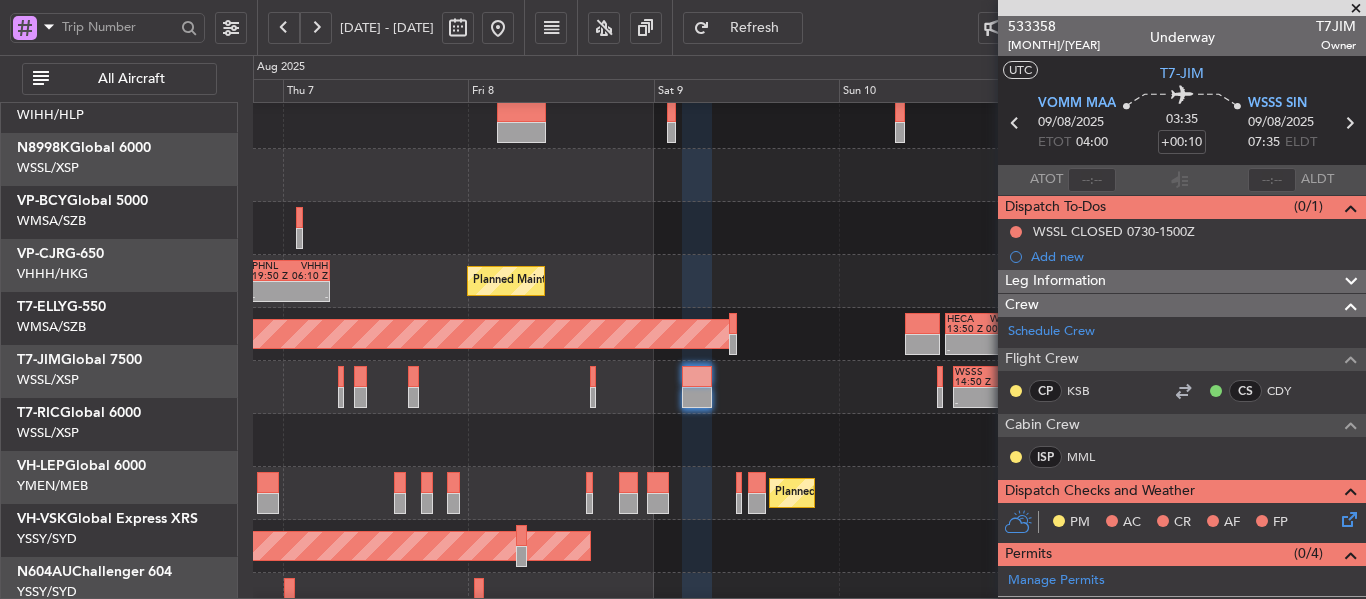 click on "-
-
WSSS
[TIME]
EGGW
[TIME]
Planned Maint [CITY] ([CITY] Intl)" 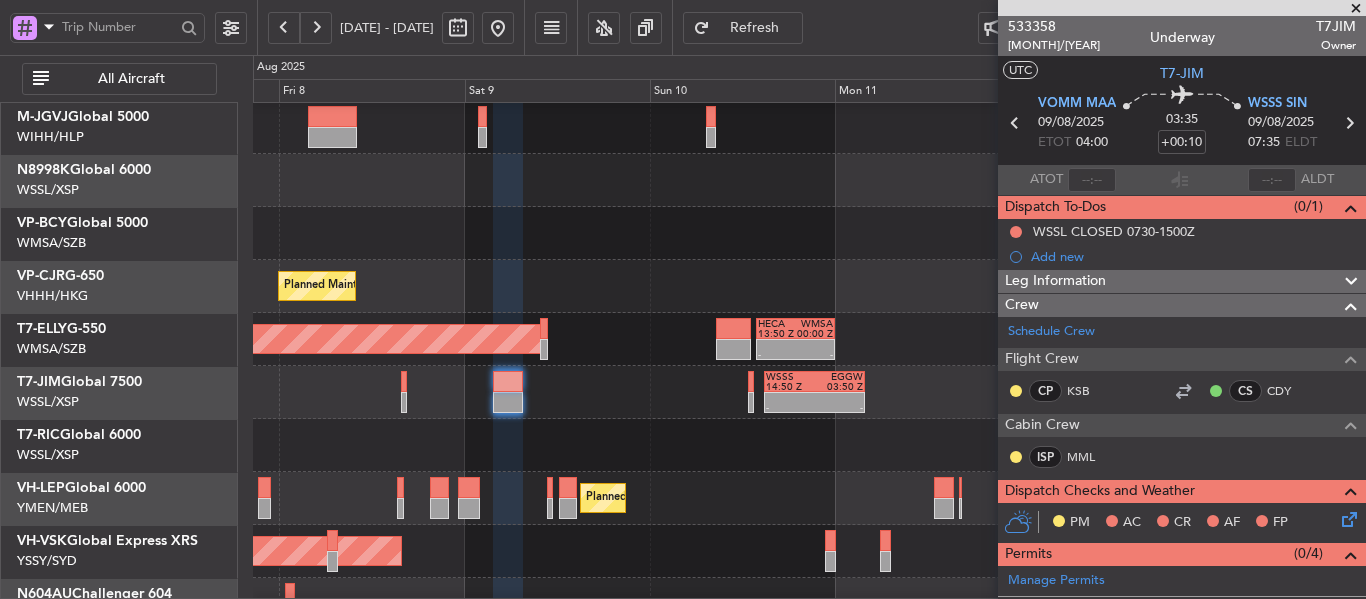 scroll, scrollTop: 55, scrollLeft: 0, axis: vertical 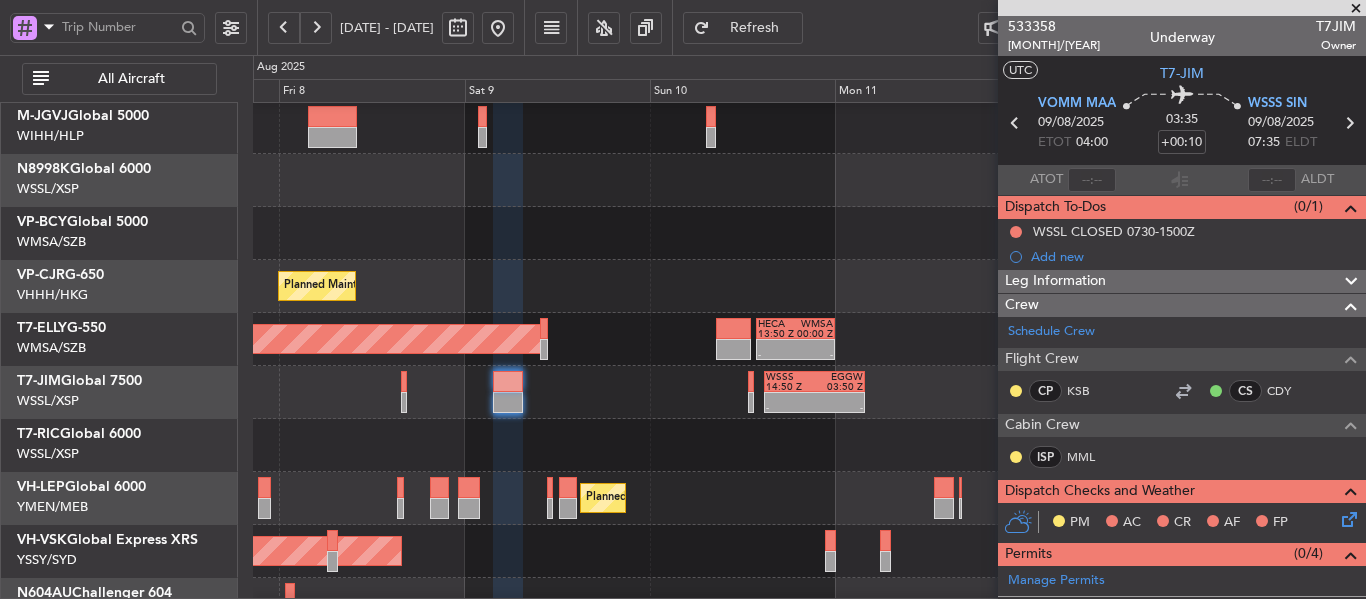click on "Refresh" 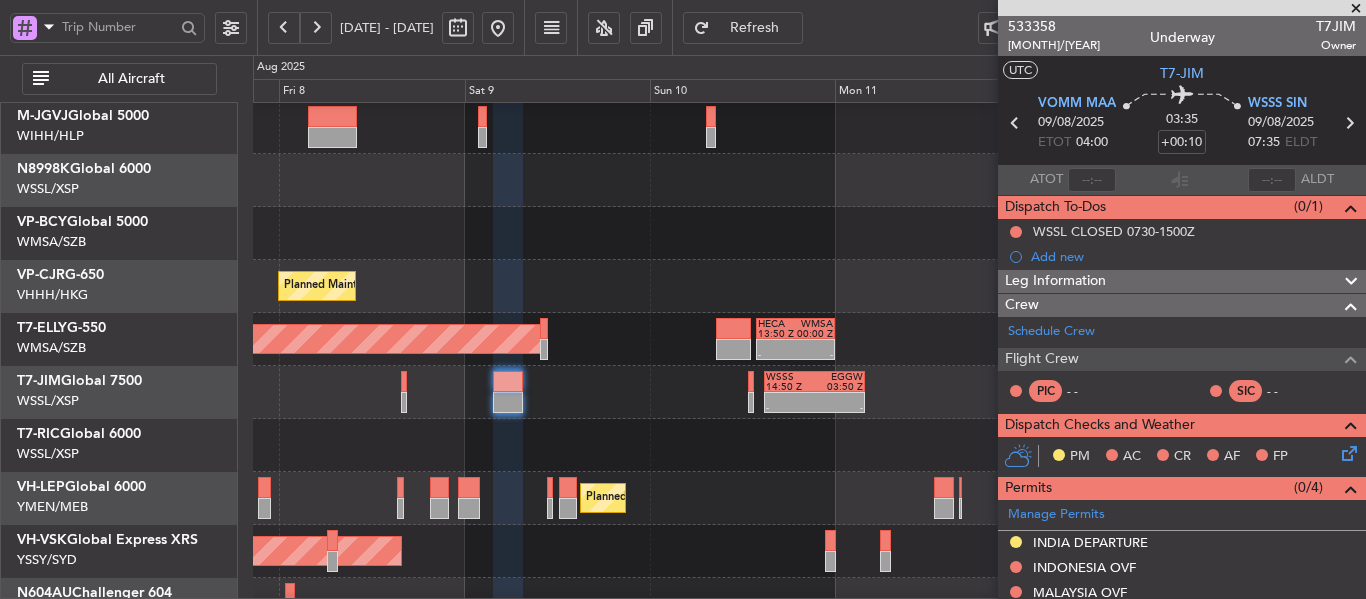 click on "Refresh" 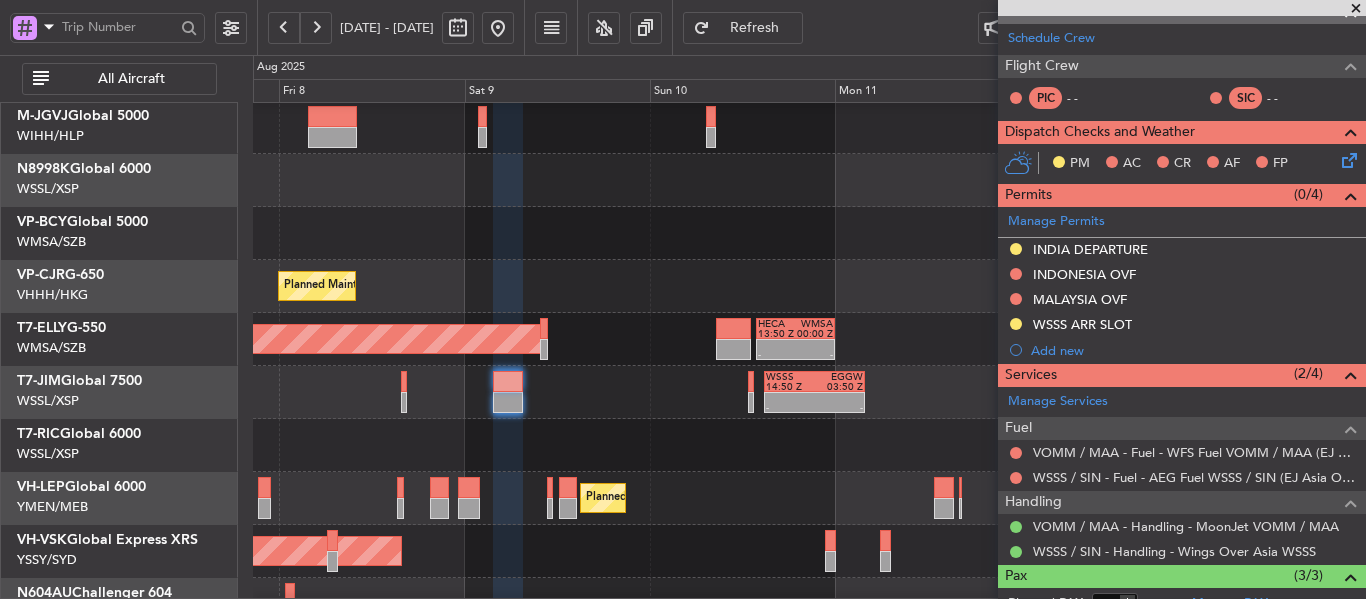 scroll, scrollTop: 300, scrollLeft: 0, axis: vertical 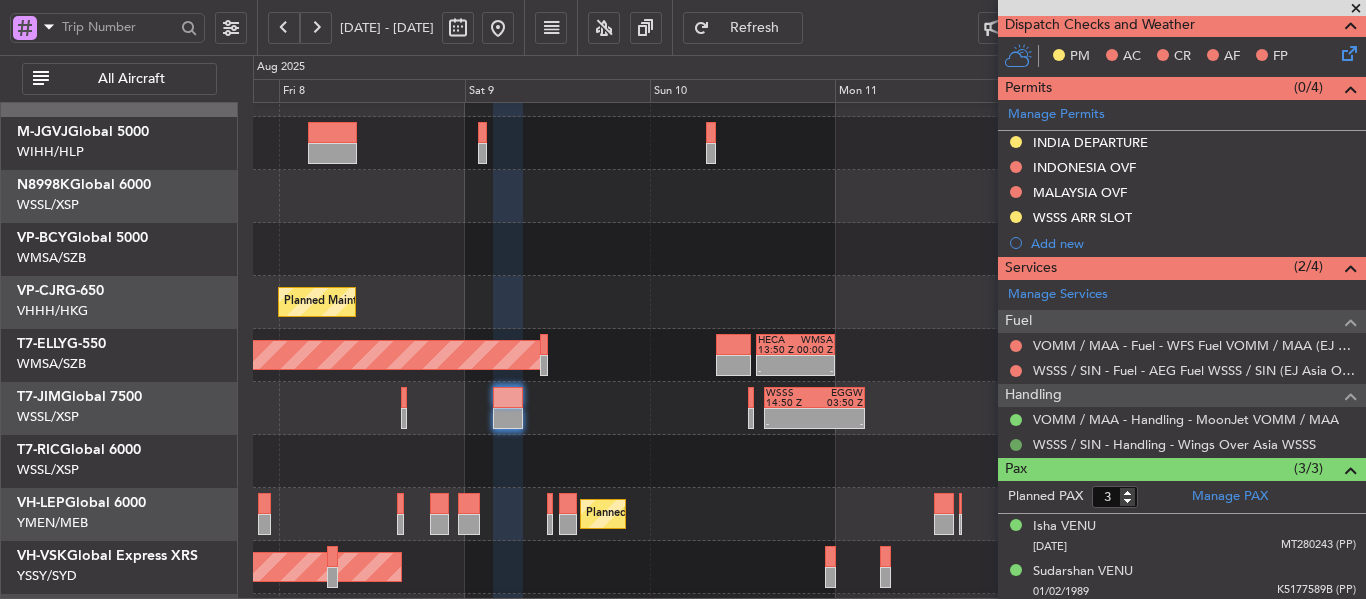click at bounding box center [1016, 445] 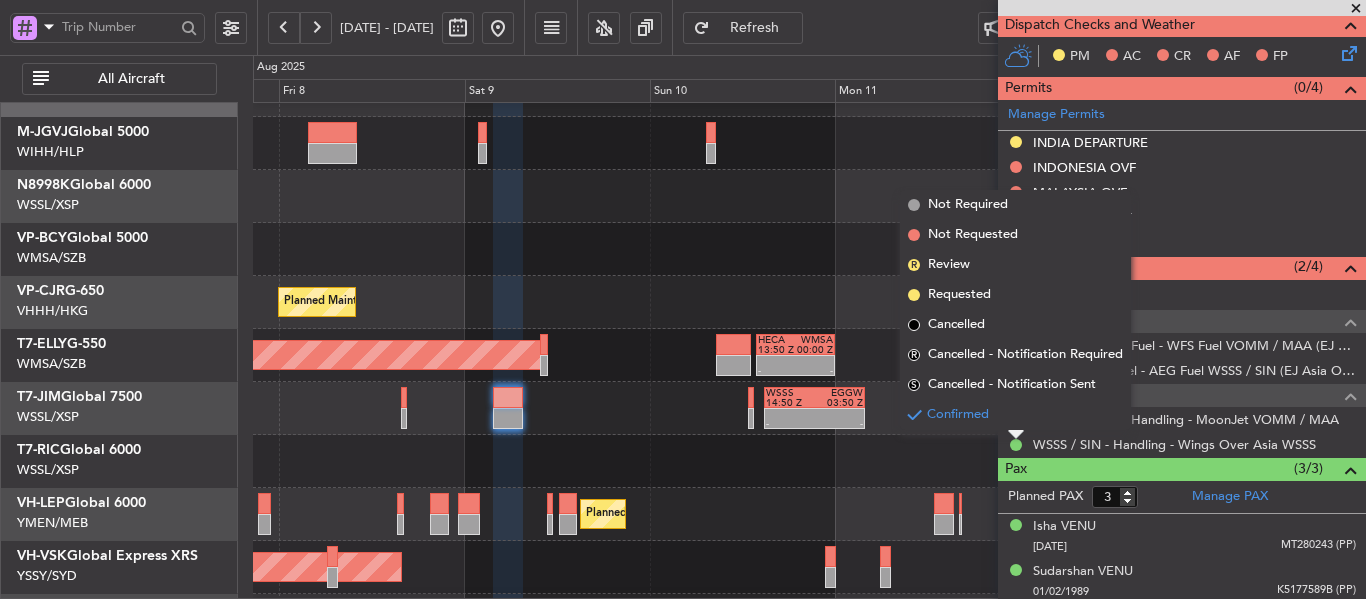 click on "Cancelled" at bounding box center (1015, 325) 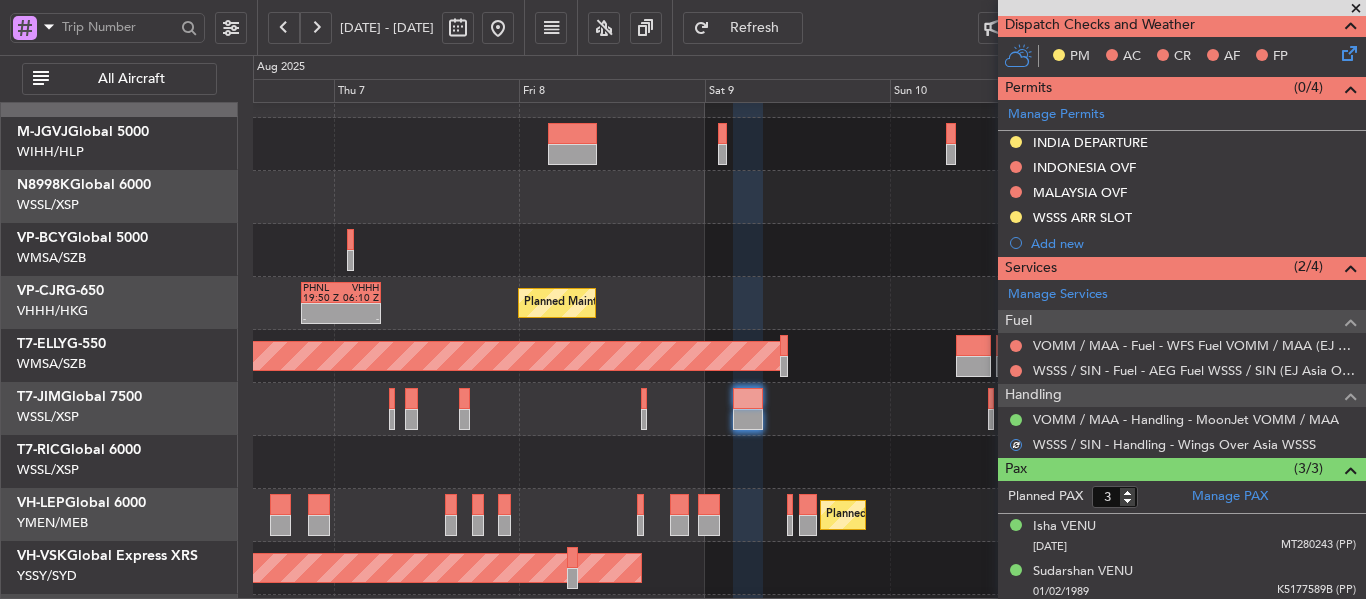 click on "Planned Maint Singapore (Seletar)" 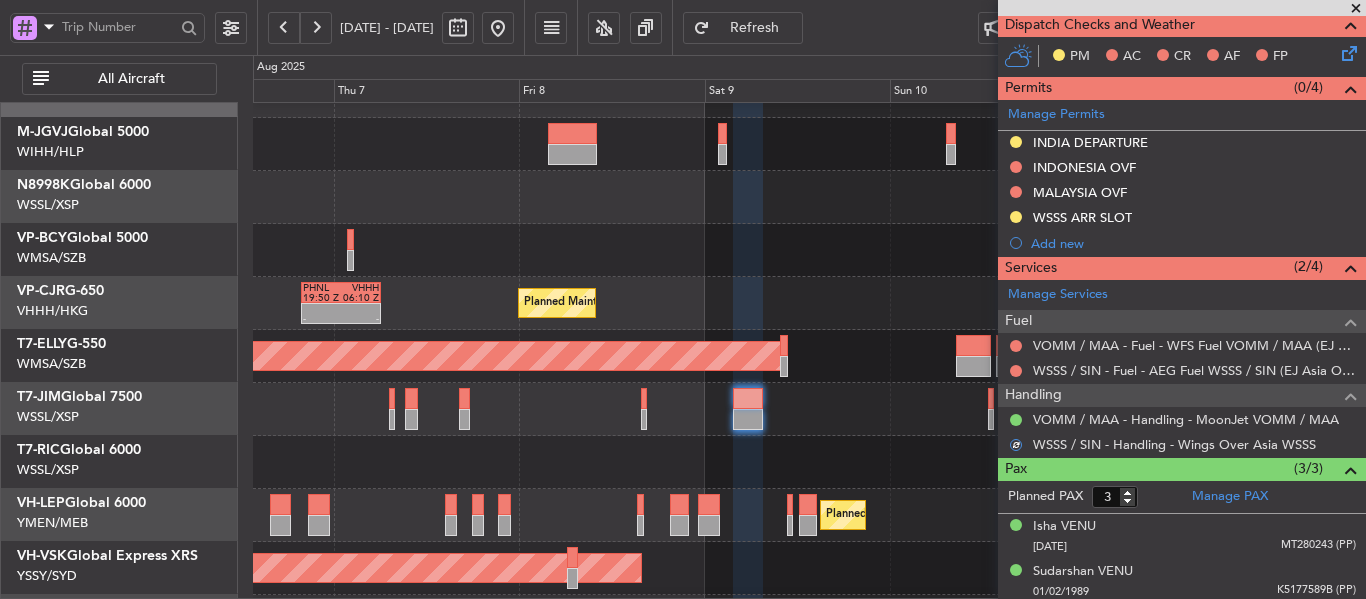 scroll, scrollTop: 38, scrollLeft: 0, axis: vertical 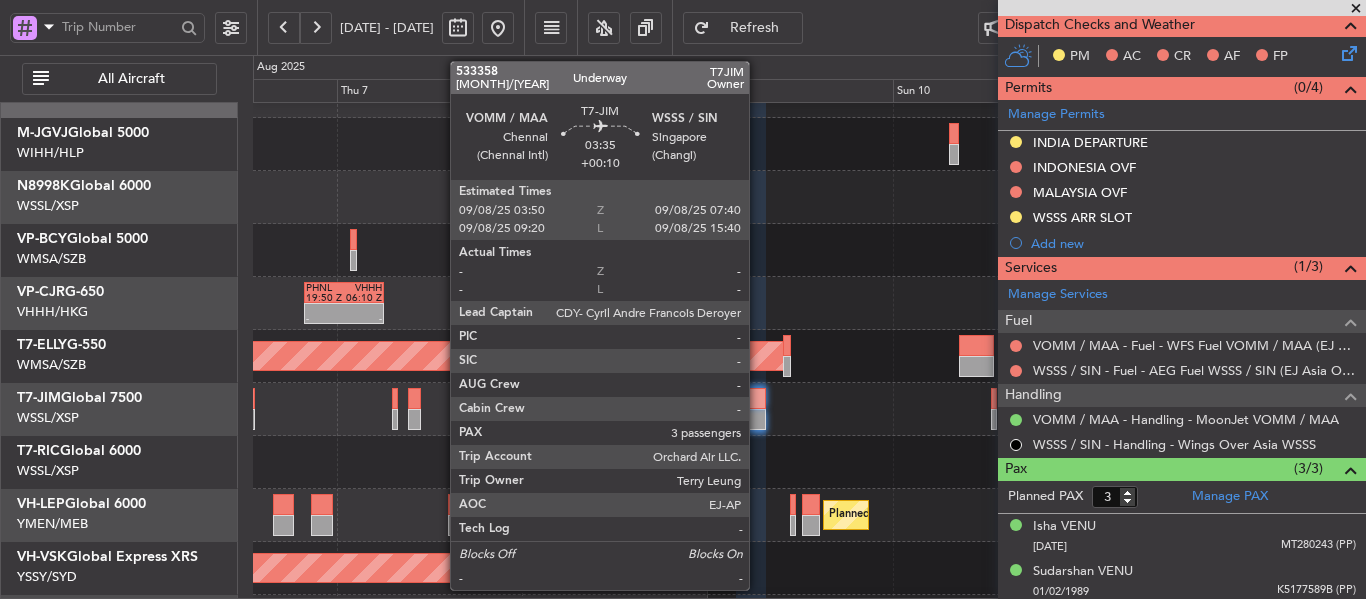 click 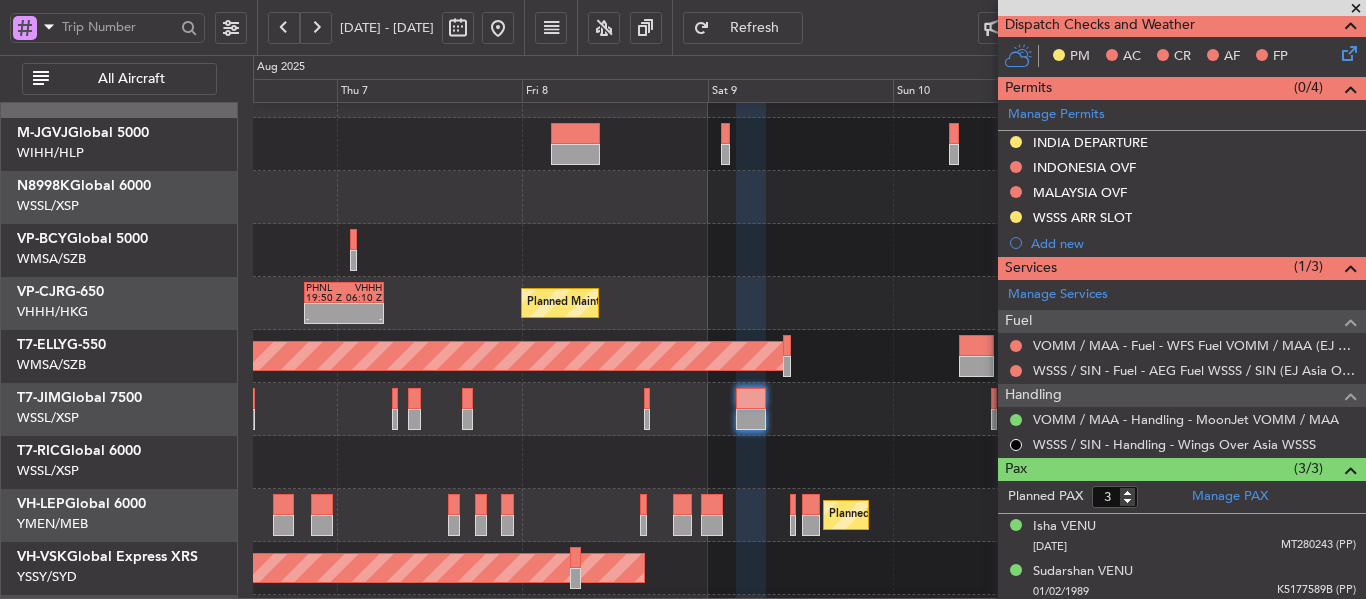 click on "Refresh" 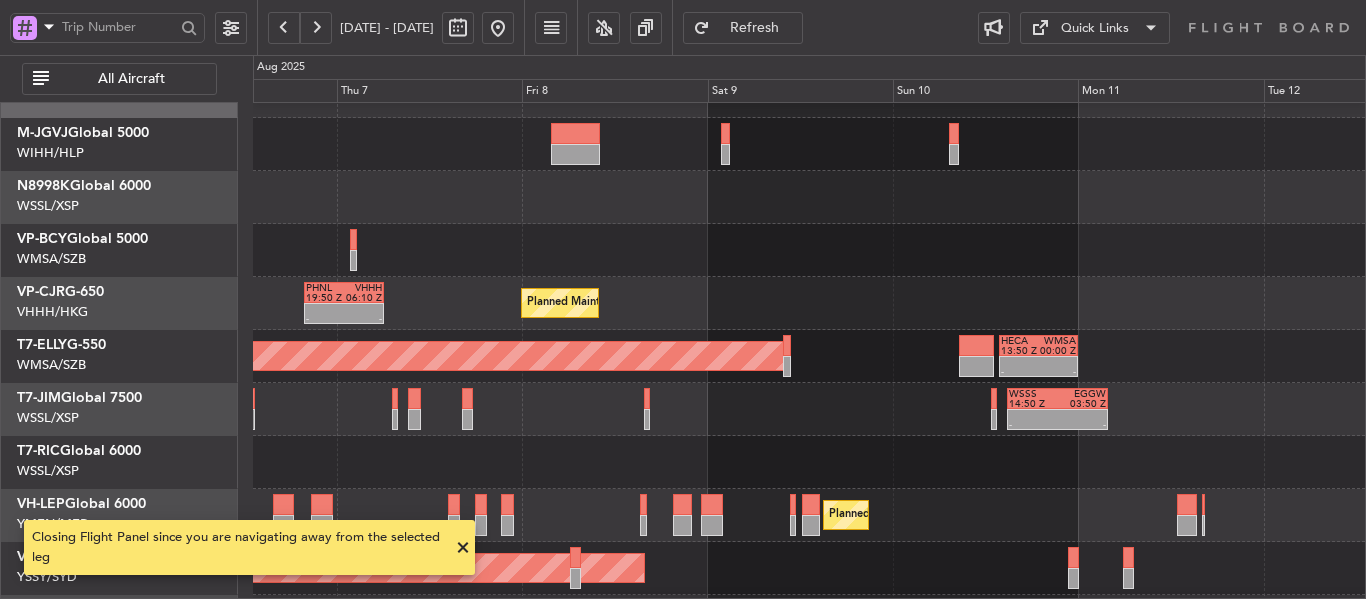 click on "Refresh" 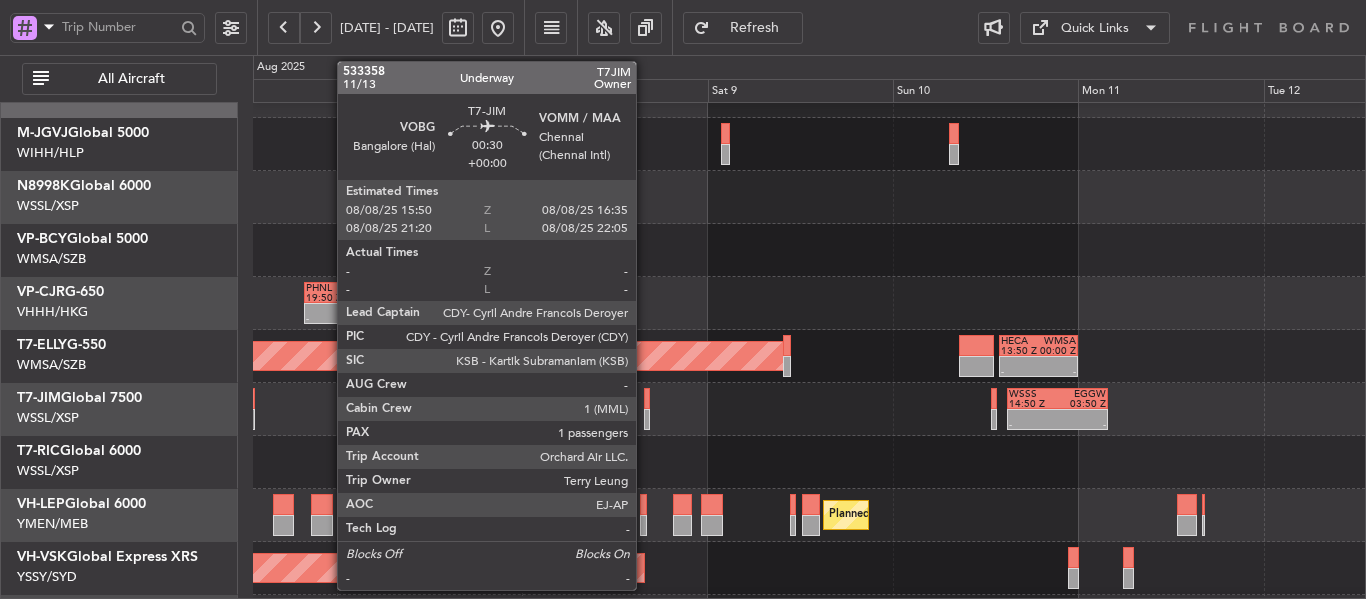 click 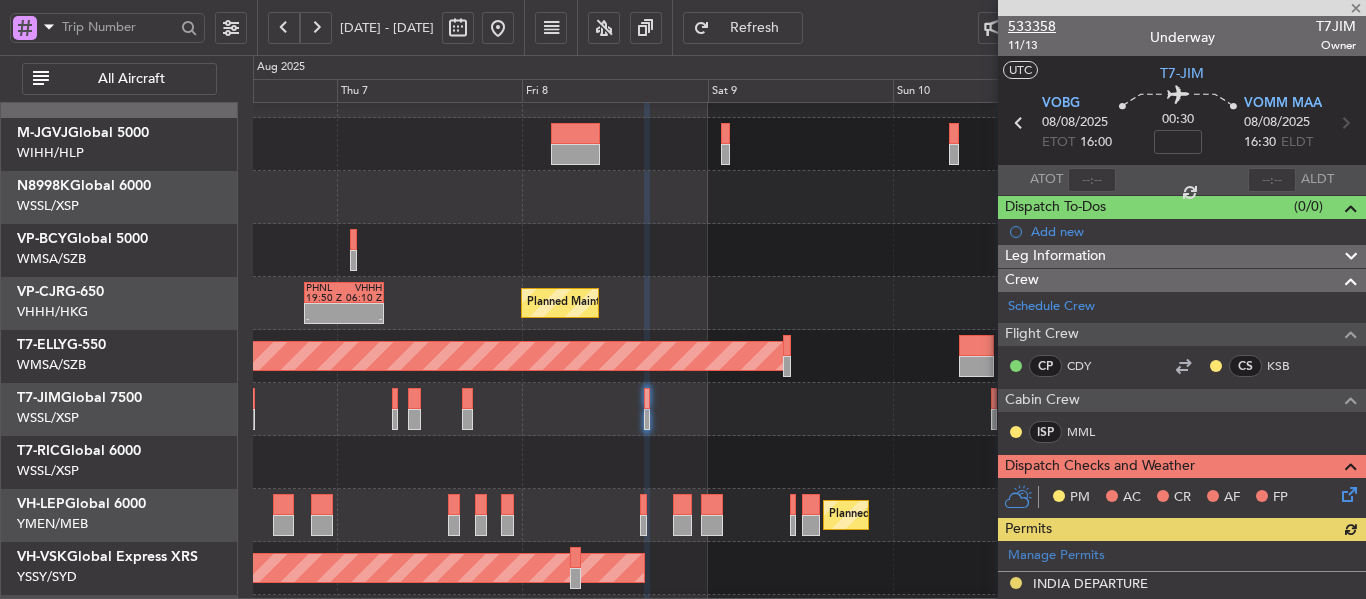 click on "533358" at bounding box center (1032, 26) 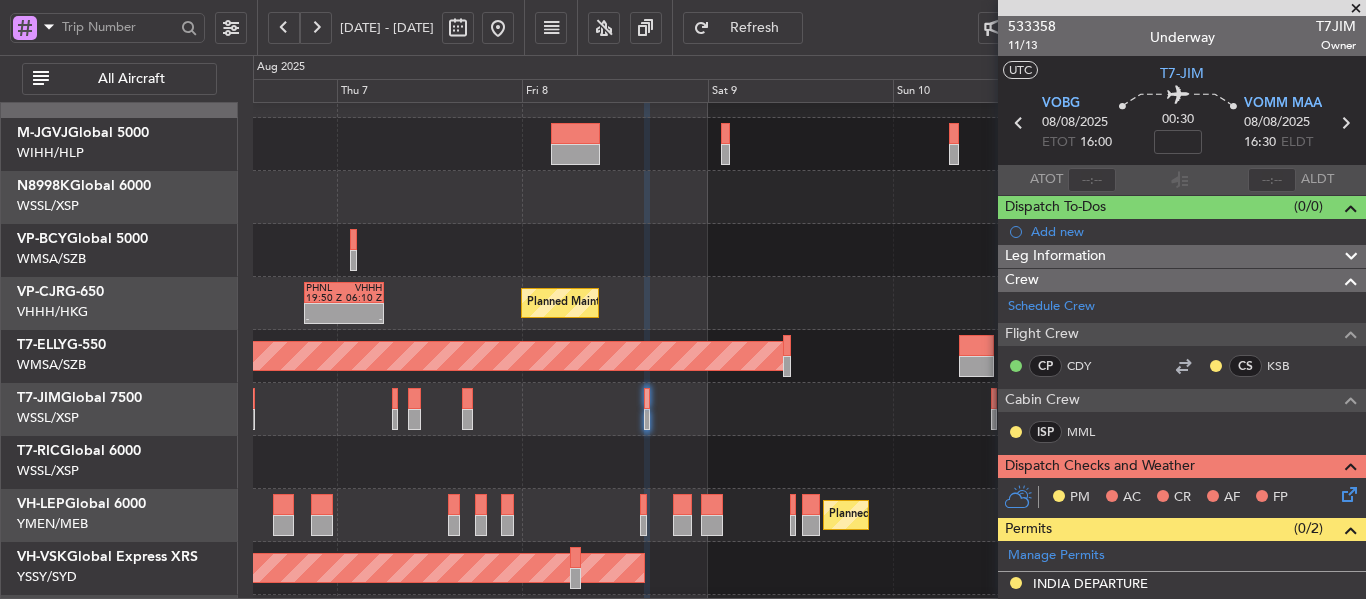 scroll, scrollTop: 30, scrollLeft: 0, axis: vertical 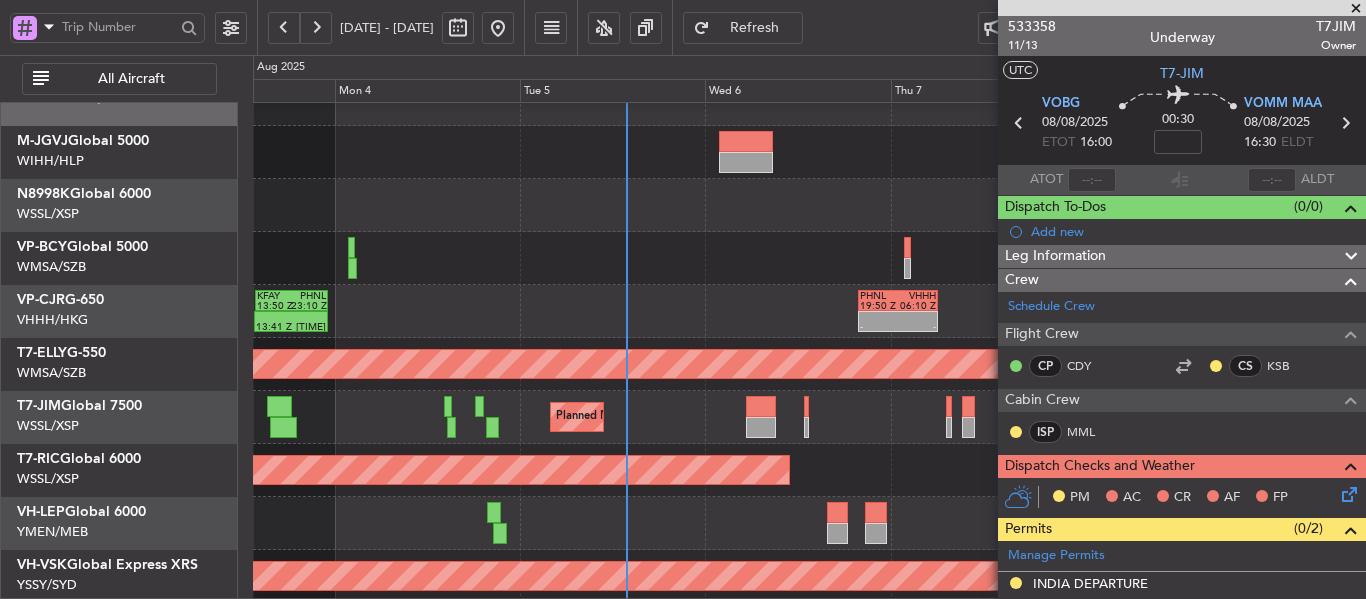click on "Planned Maint Dubai (Al Maktoum Intl)
-
-
WSSS
14:50 Z
EGGW
03:50 Z" 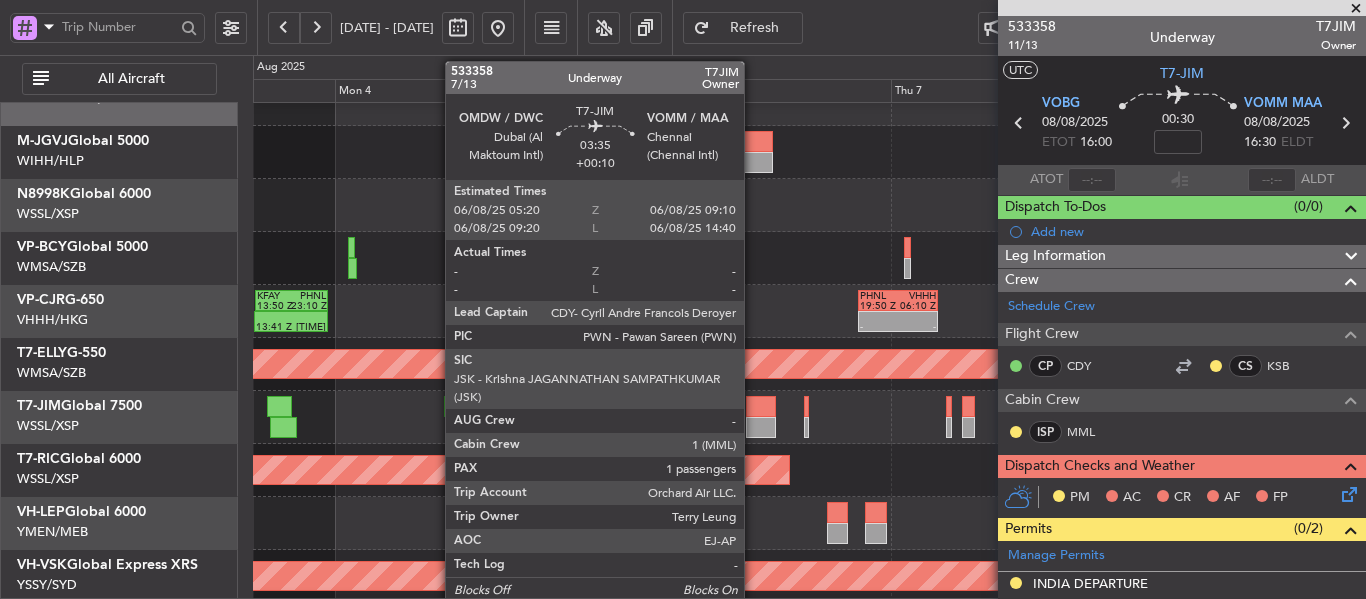 click 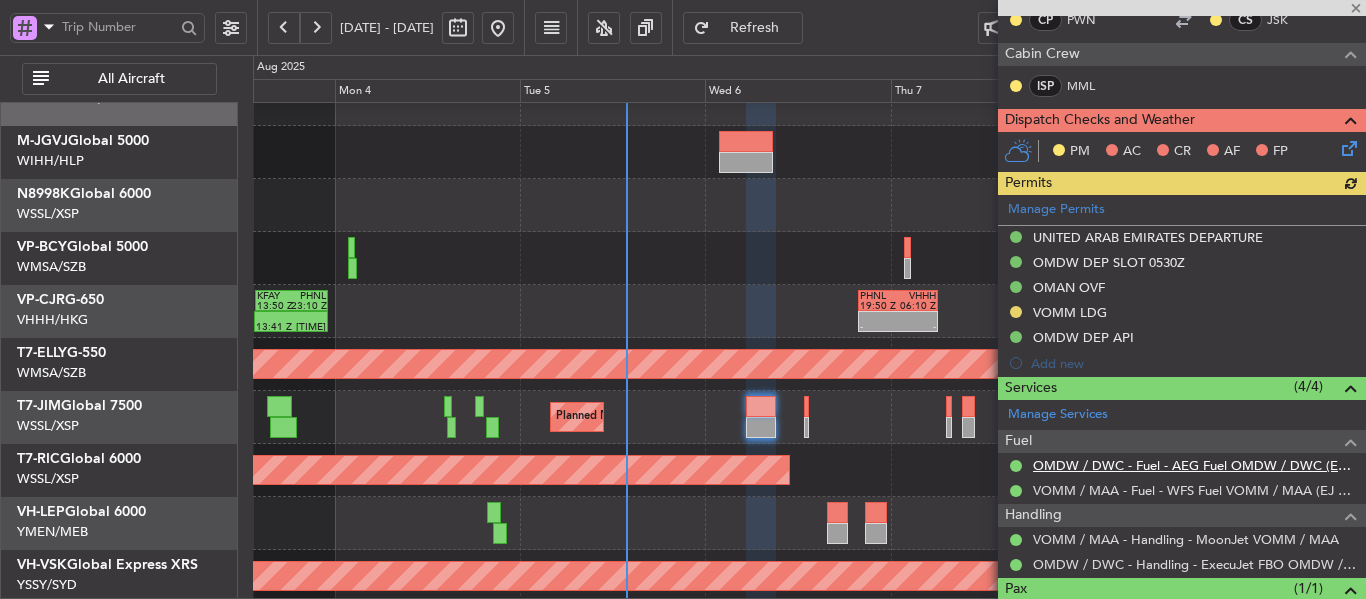 scroll, scrollTop: 400, scrollLeft: 0, axis: vertical 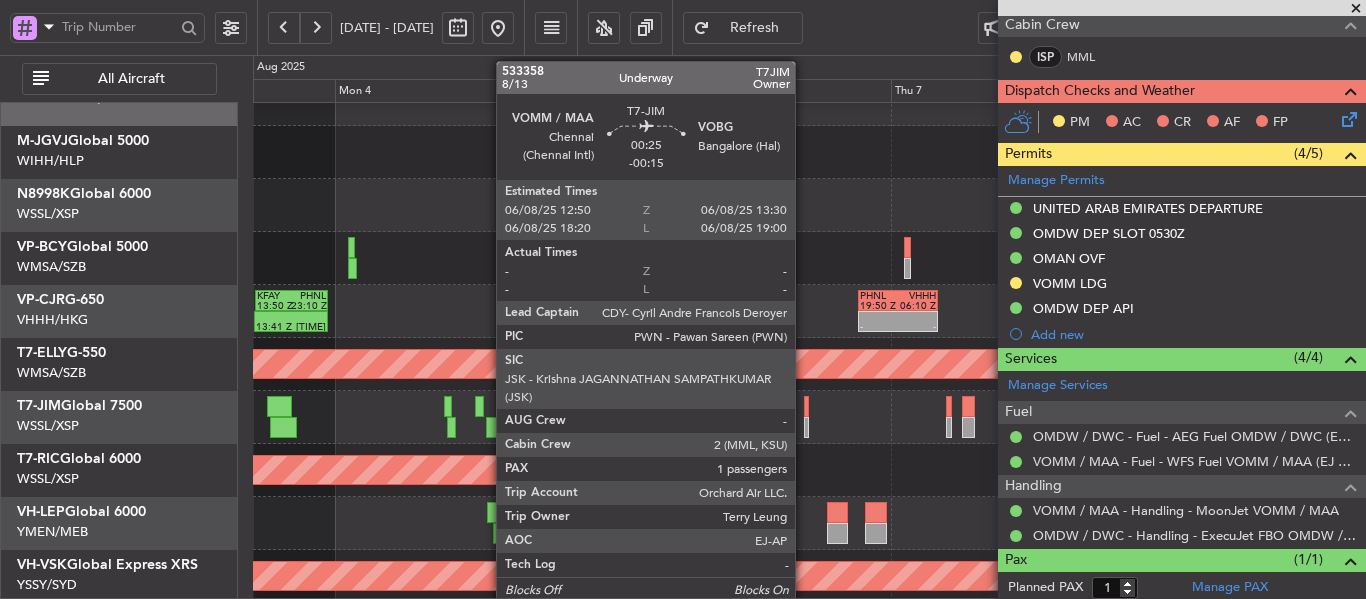 click 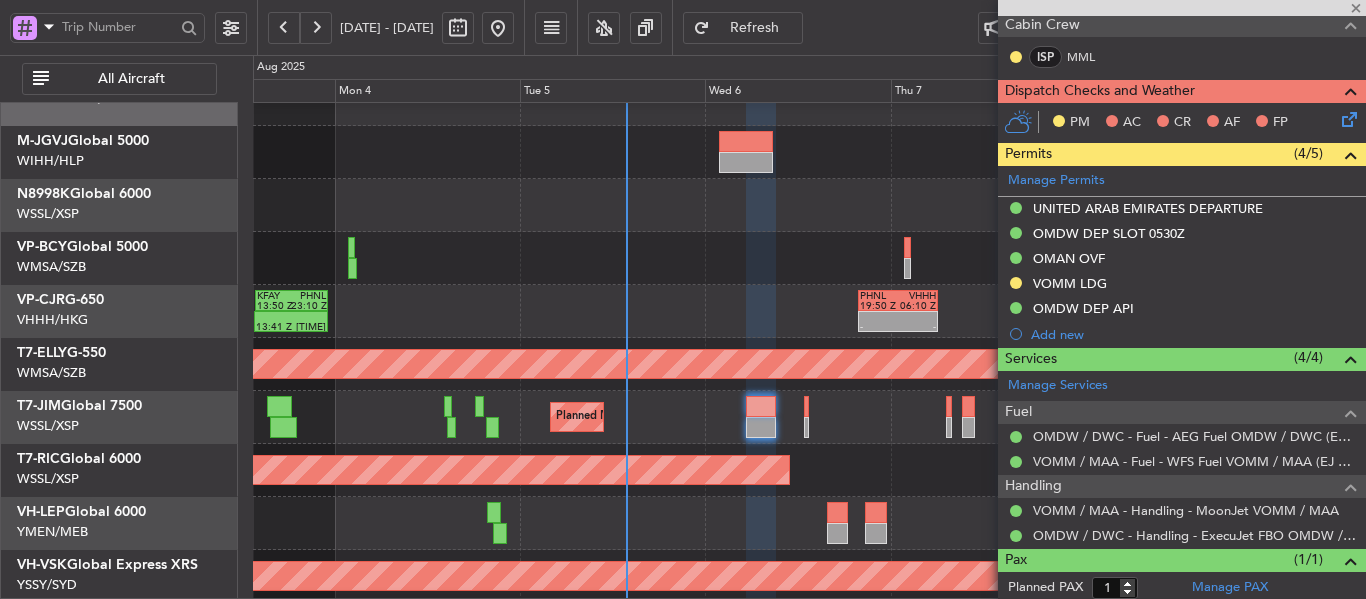 scroll, scrollTop: 450, scrollLeft: 0, axis: vertical 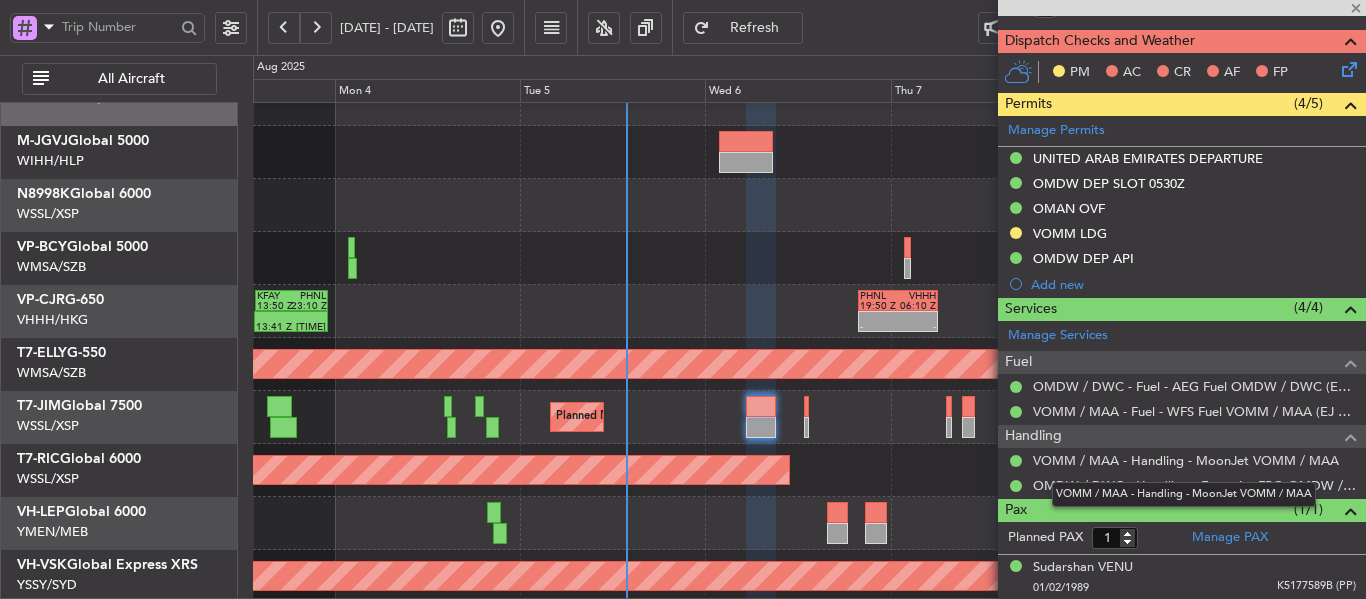 type on "-00:15" 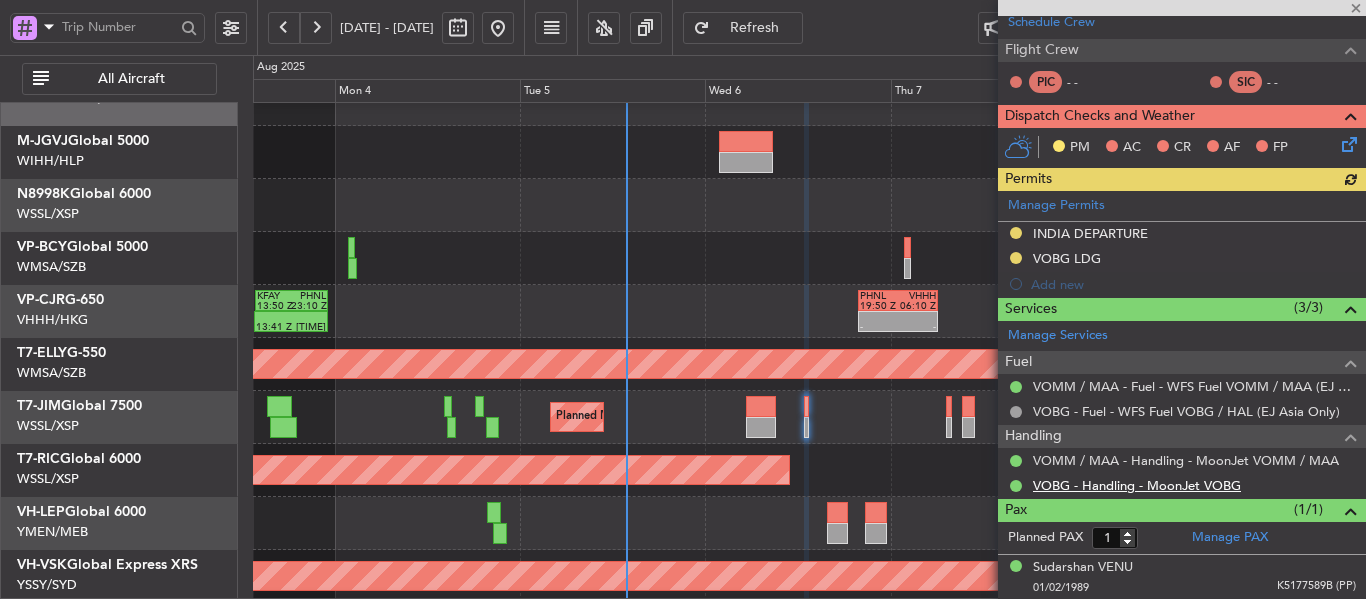 scroll, scrollTop: 386, scrollLeft: 0, axis: vertical 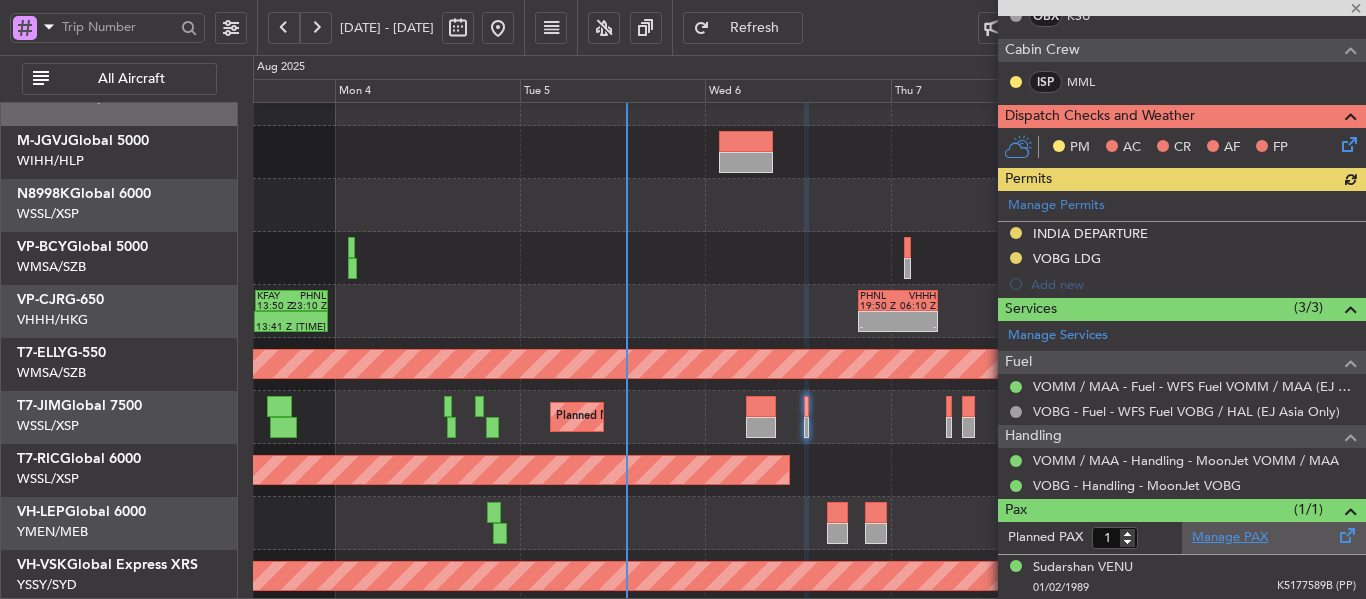 click on "Manage PAX" 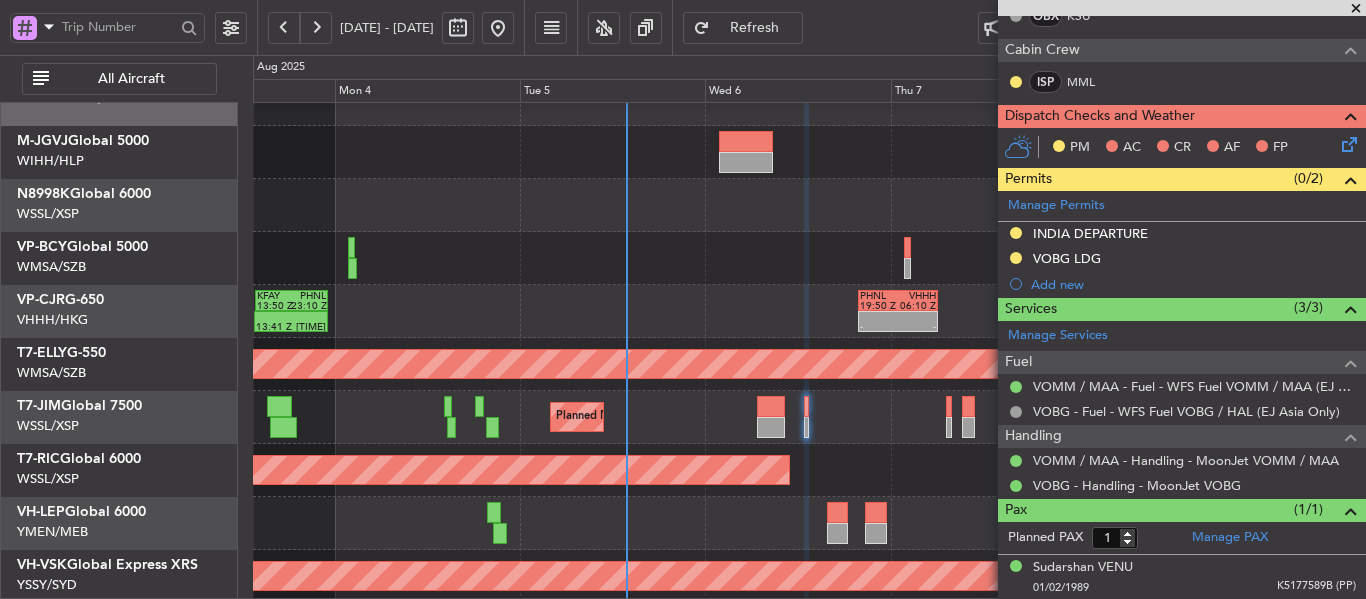 click on "Refresh" 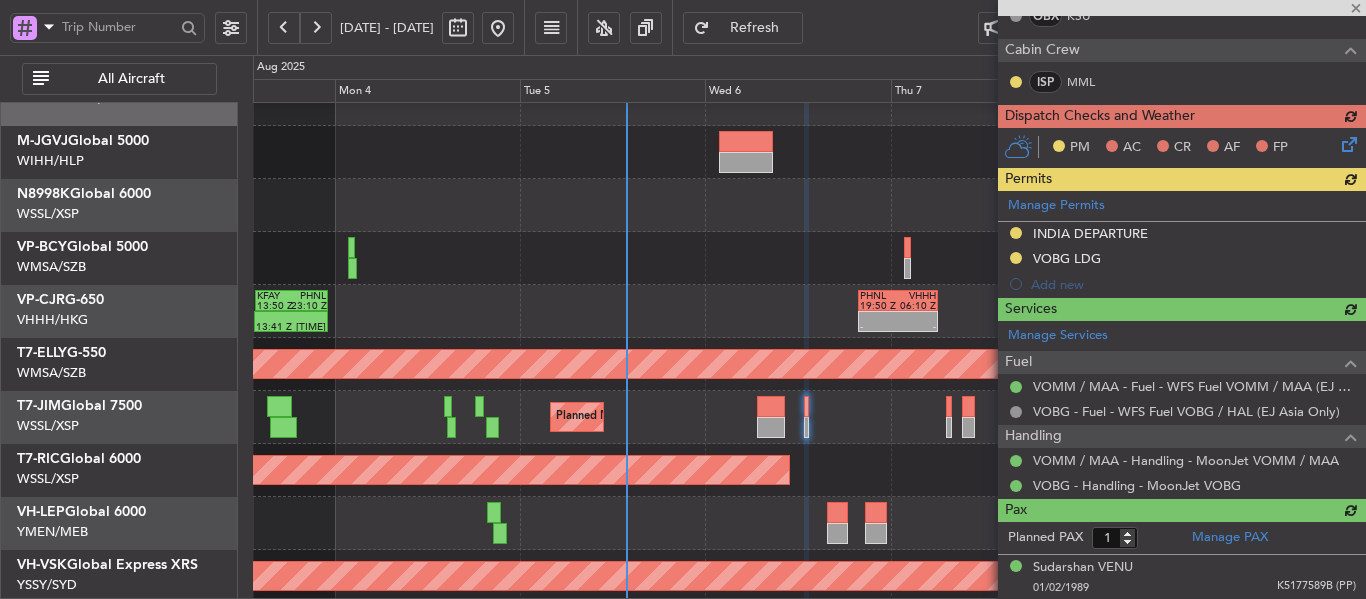 scroll, scrollTop: 367, scrollLeft: 0, axis: vertical 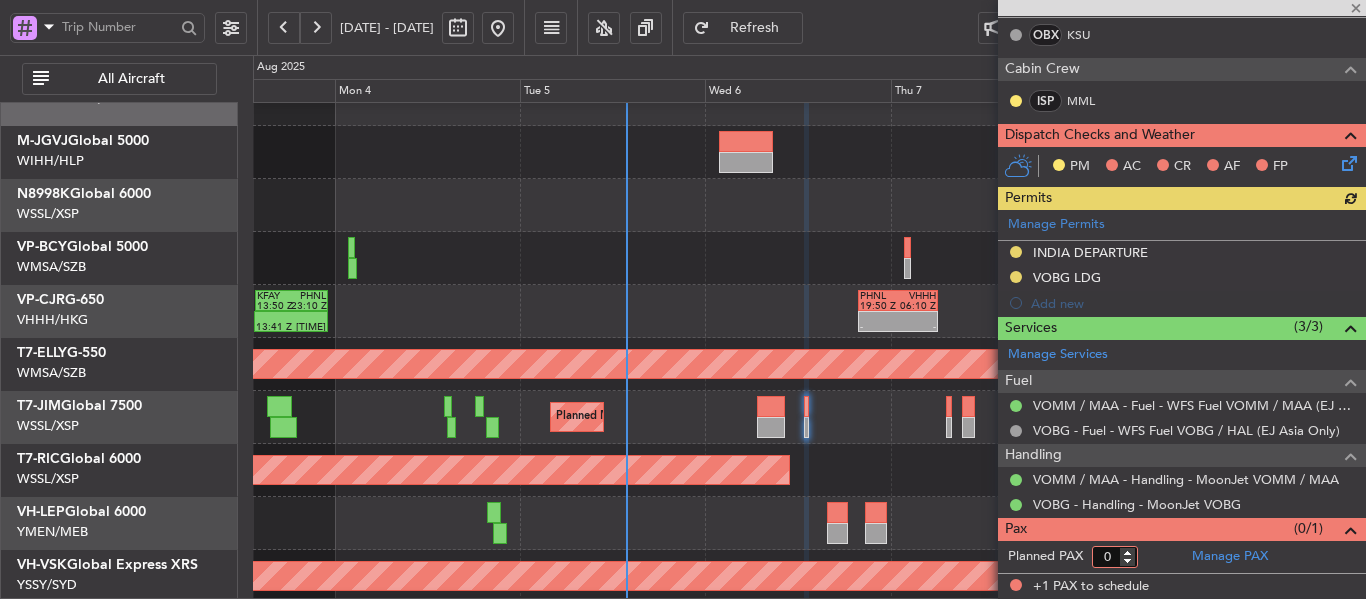 type on "0" 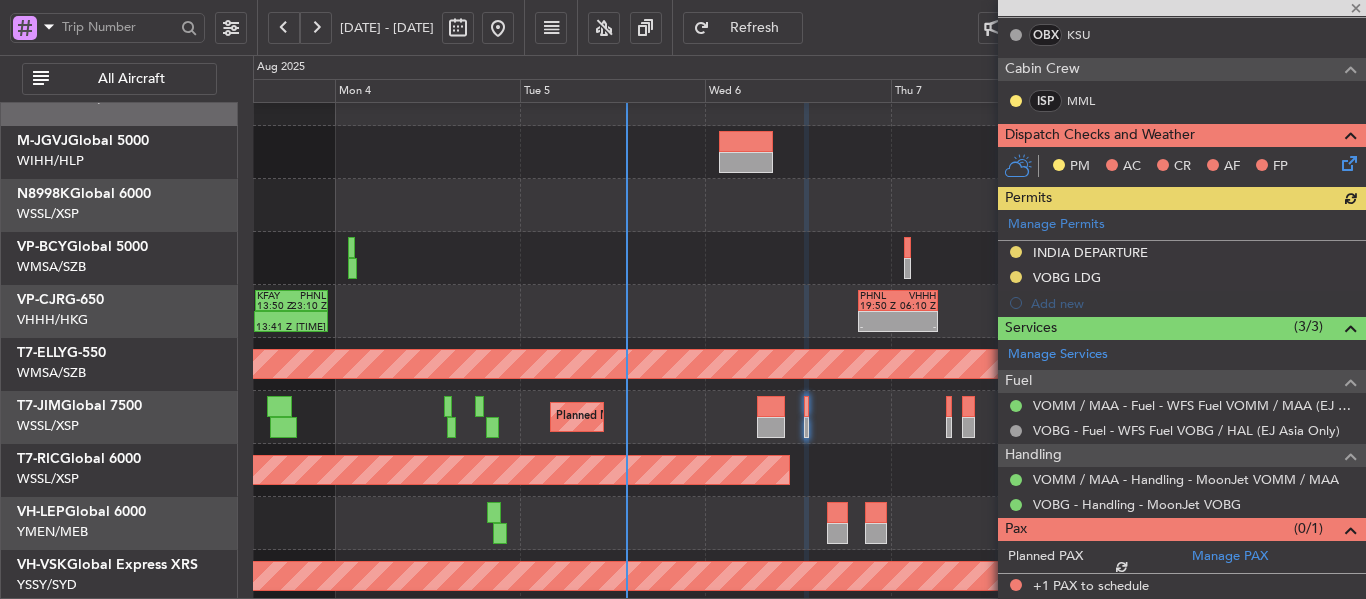 click on "Planned PAX" 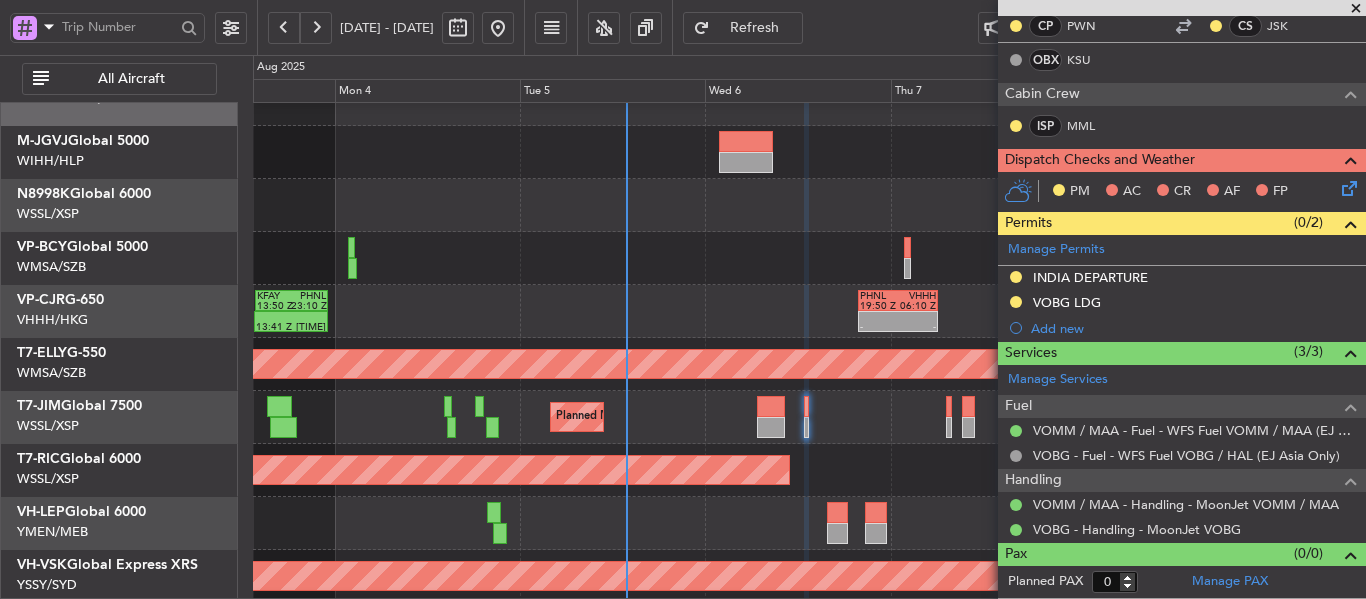 scroll, scrollTop: 341, scrollLeft: 0, axis: vertical 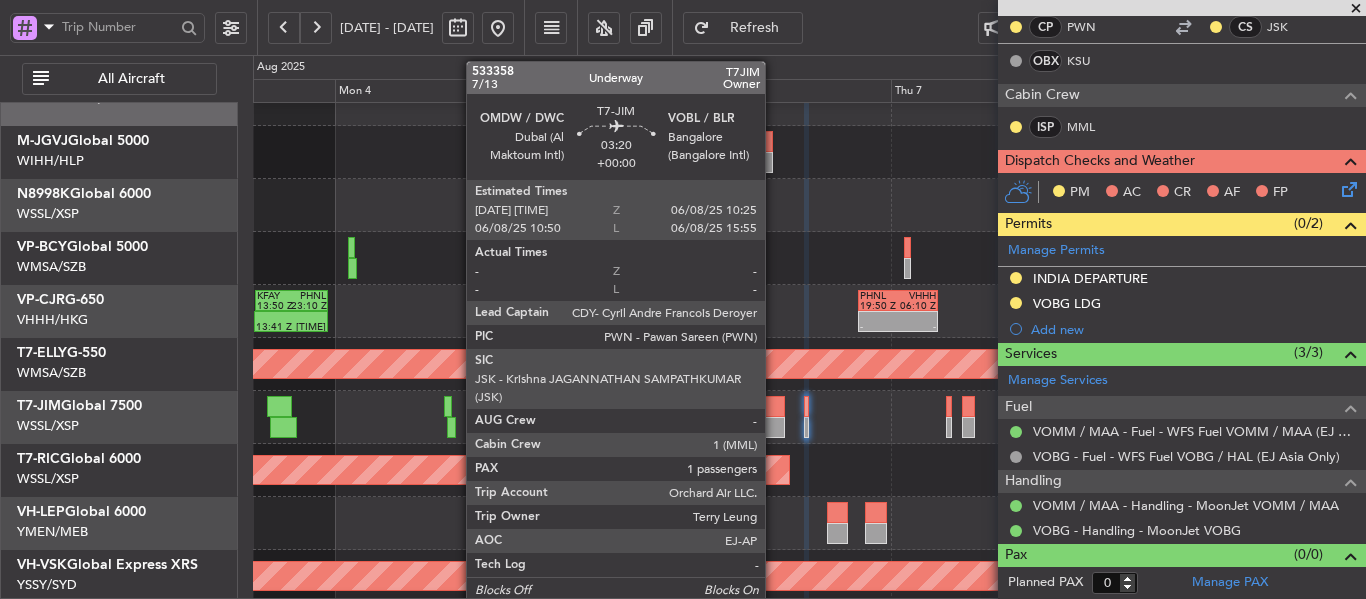 click 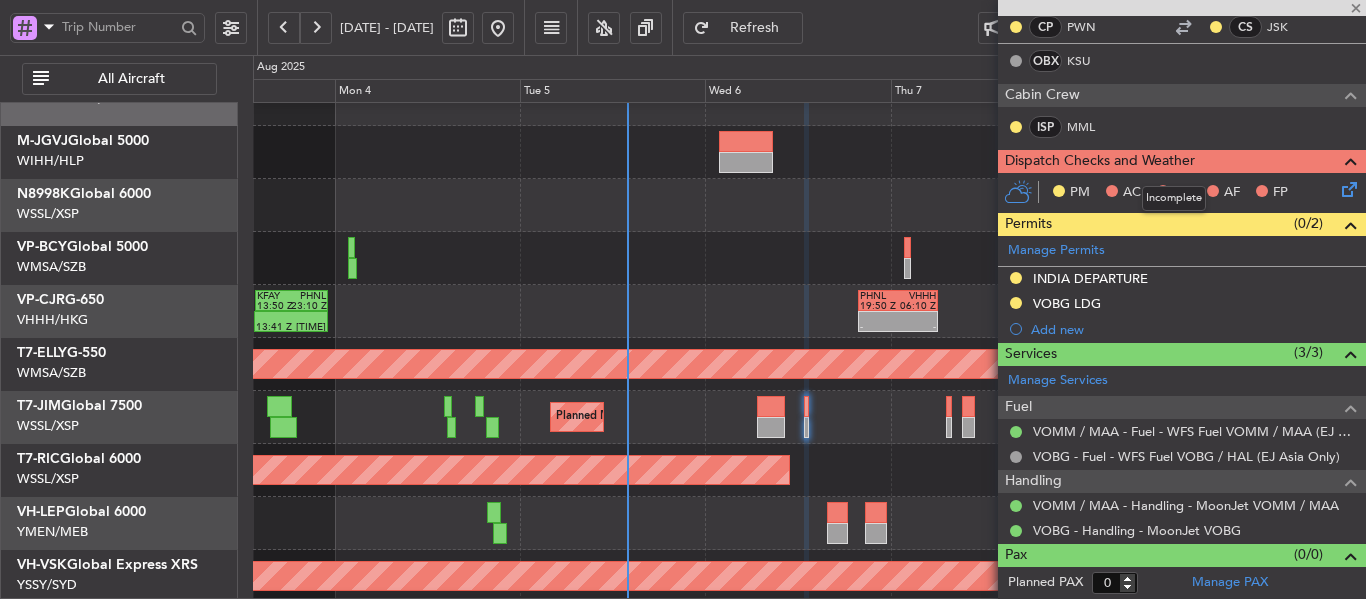 type 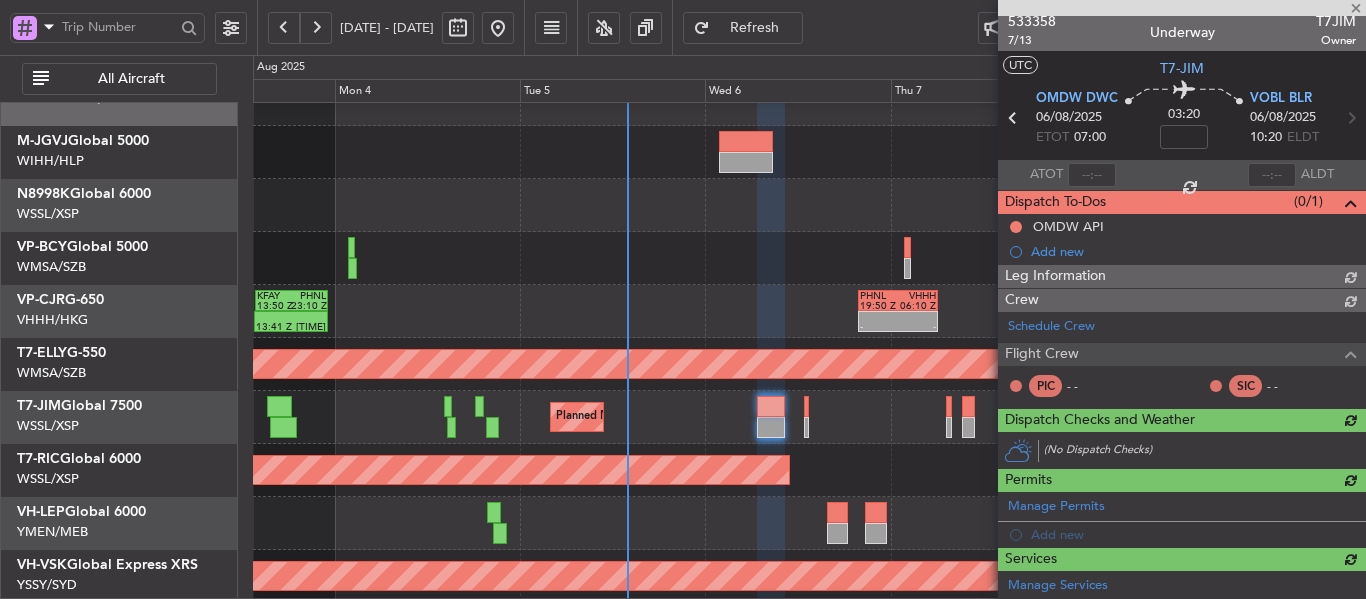 scroll, scrollTop: 0, scrollLeft: 0, axis: both 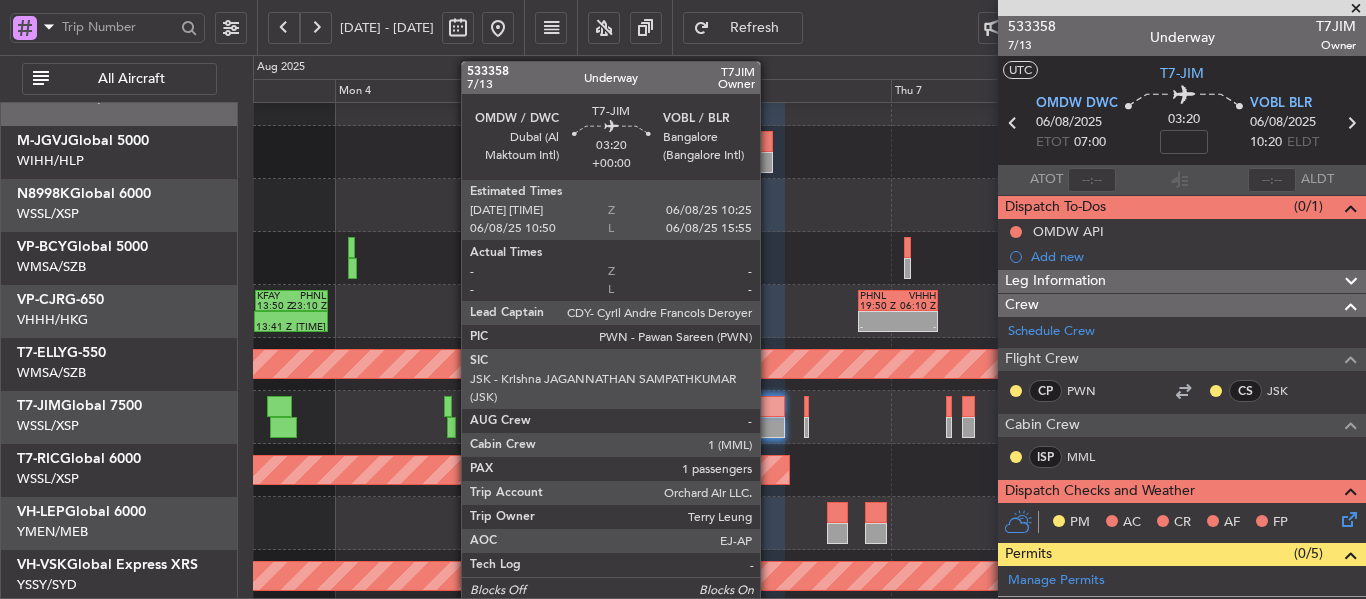 click 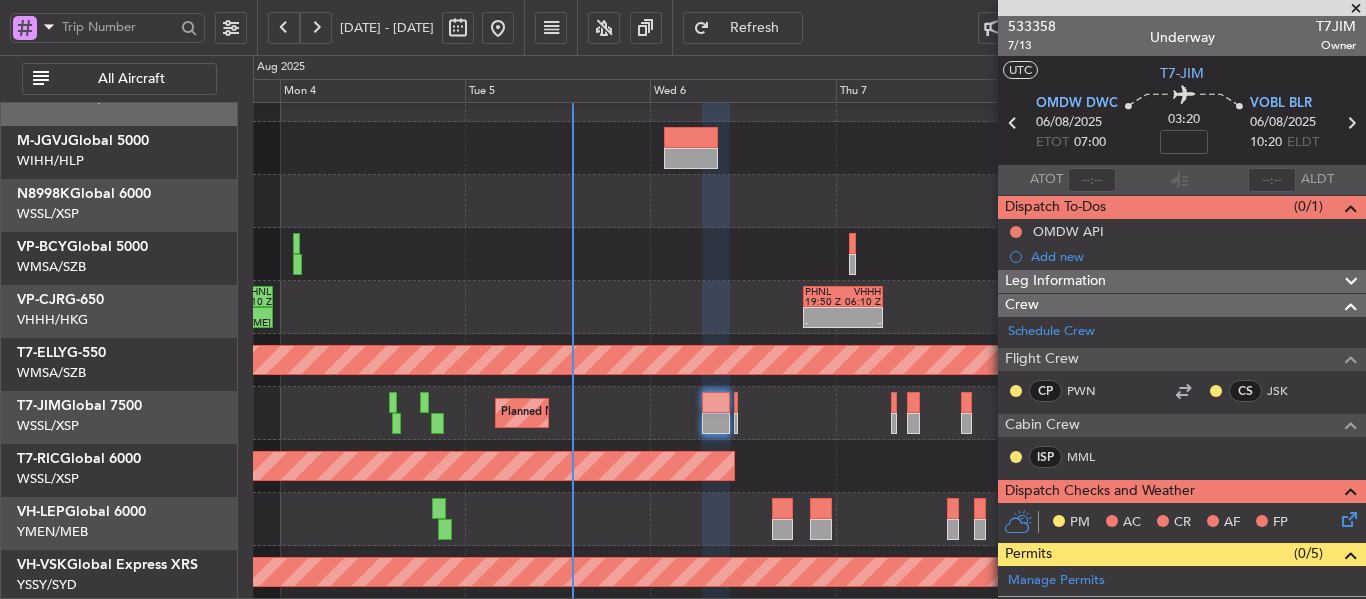 scroll, scrollTop: 86, scrollLeft: 0, axis: vertical 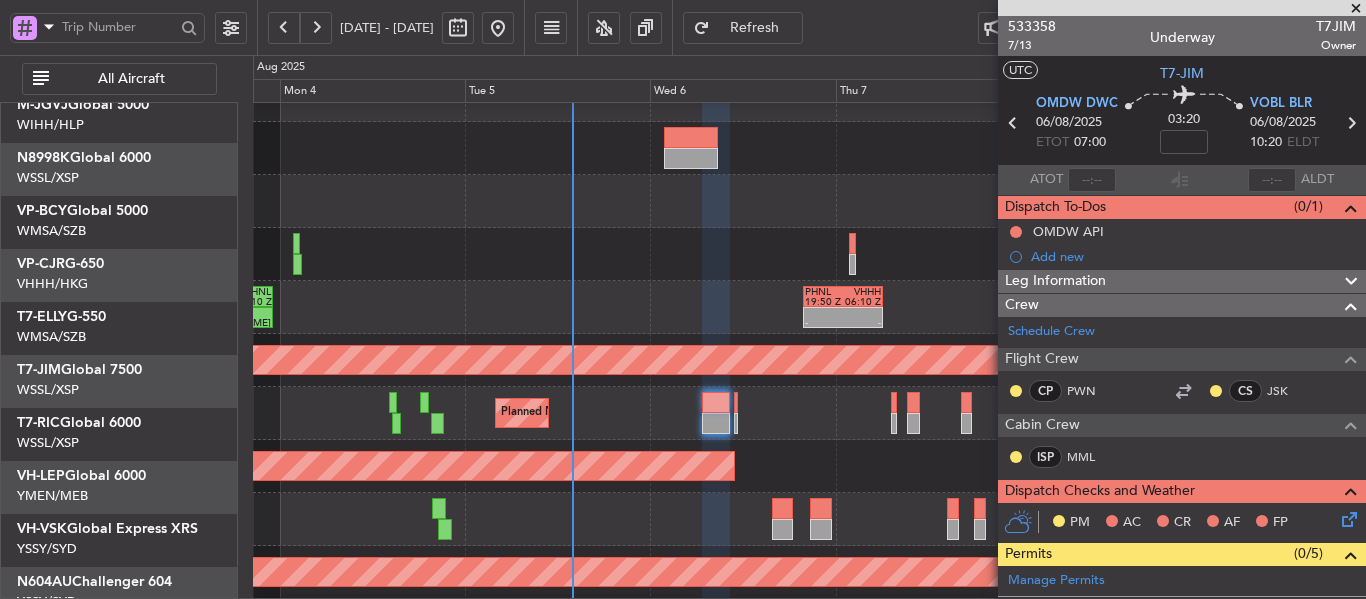 click 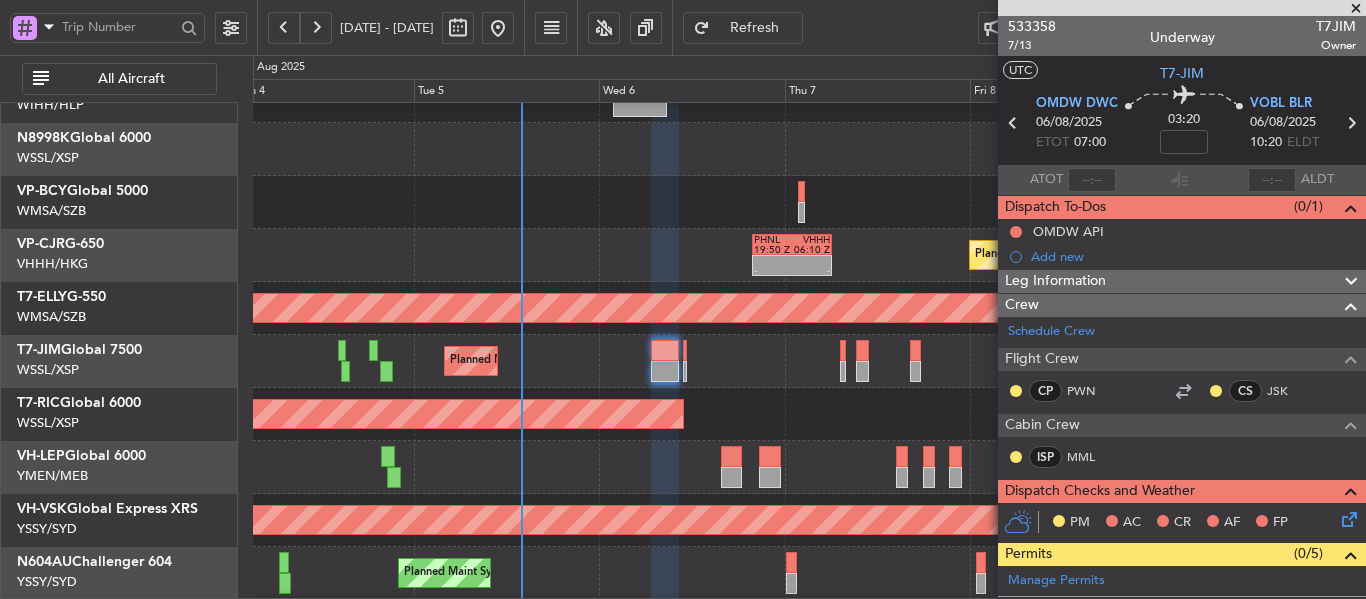 click on "Refresh" 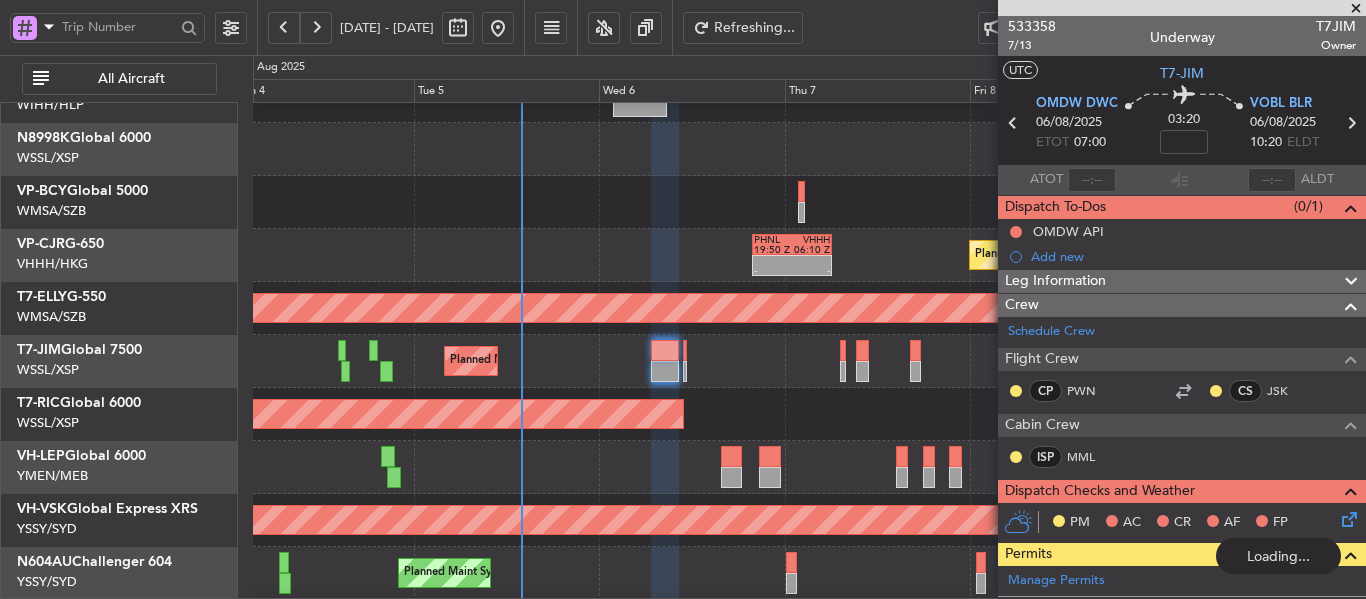 scroll, scrollTop: 132, scrollLeft: 0, axis: vertical 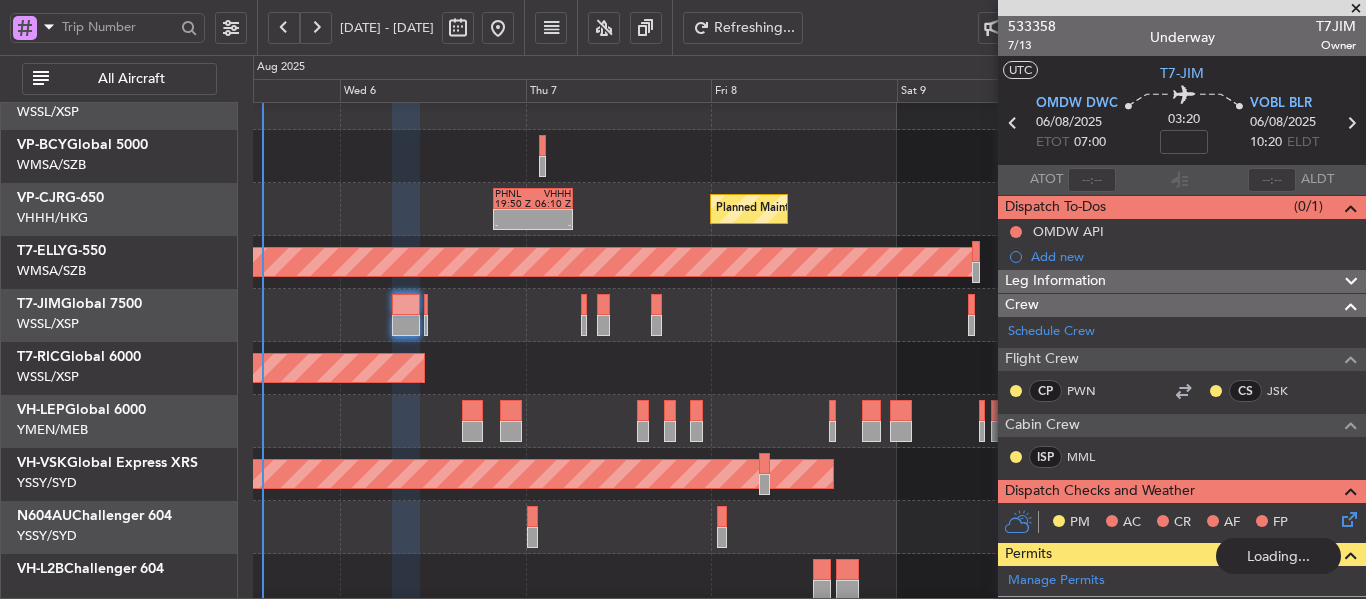 click on "Planned Maint [CITY] ([CITY] Intl)
-
-
PHNL
[TIME]
VHHH
[TIME]" 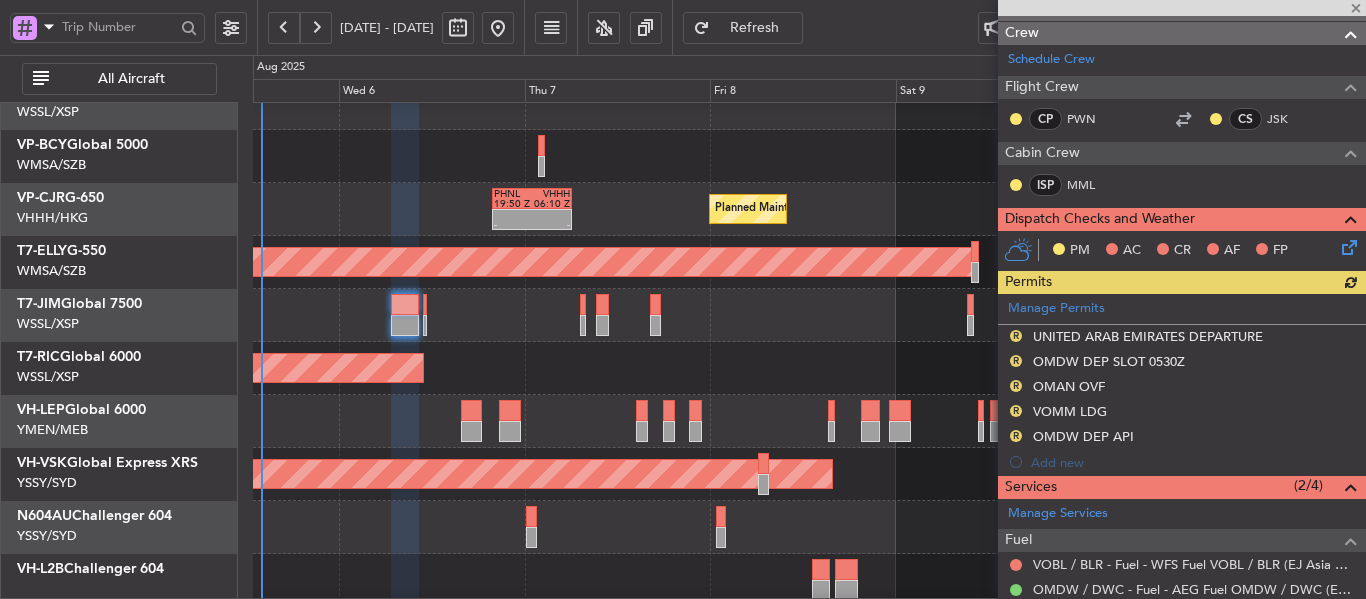 scroll, scrollTop: 300, scrollLeft: 0, axis: vertical 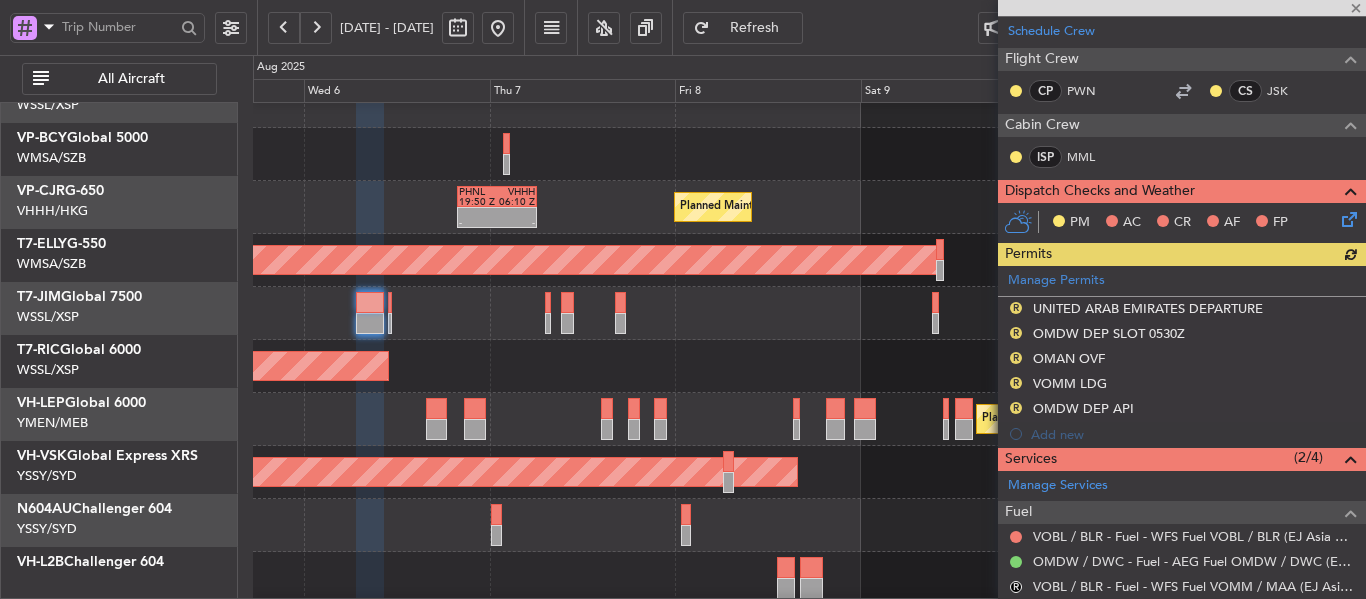 click on "-
-
WSSS
[TIME]
EGGW
[TIME]
Planned Maint [CITY] ([CITY] Intl)" 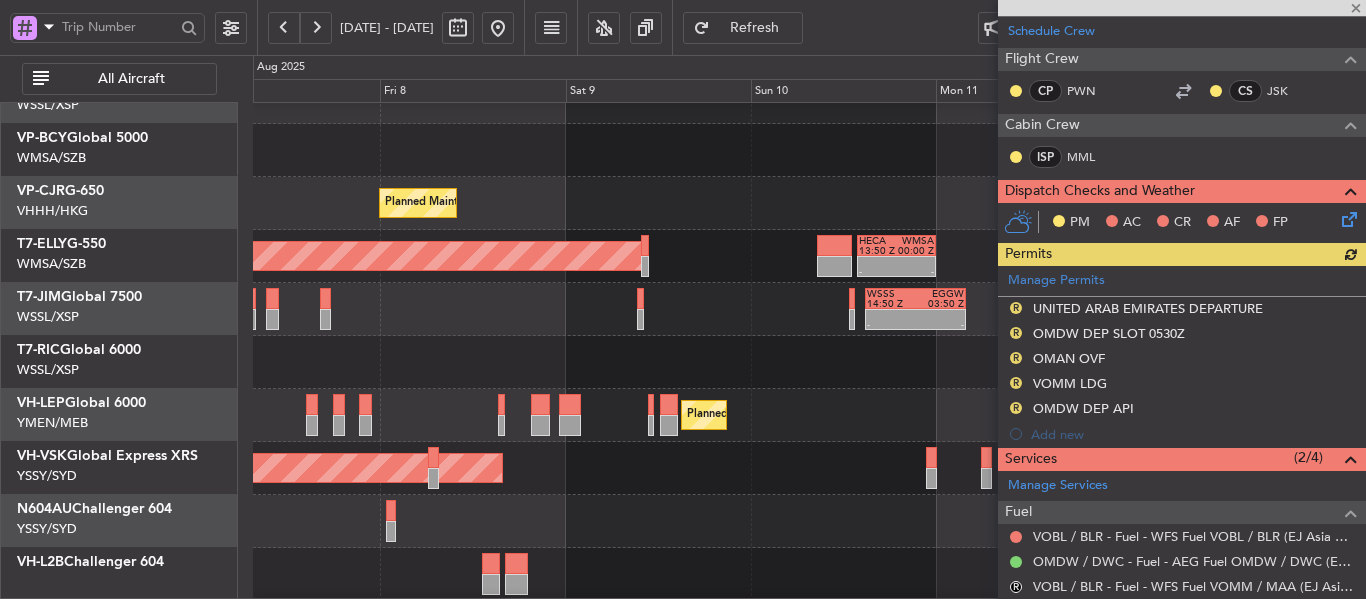 scroll, scrollTop: 138, scrollLeft: 0, axis: vertical 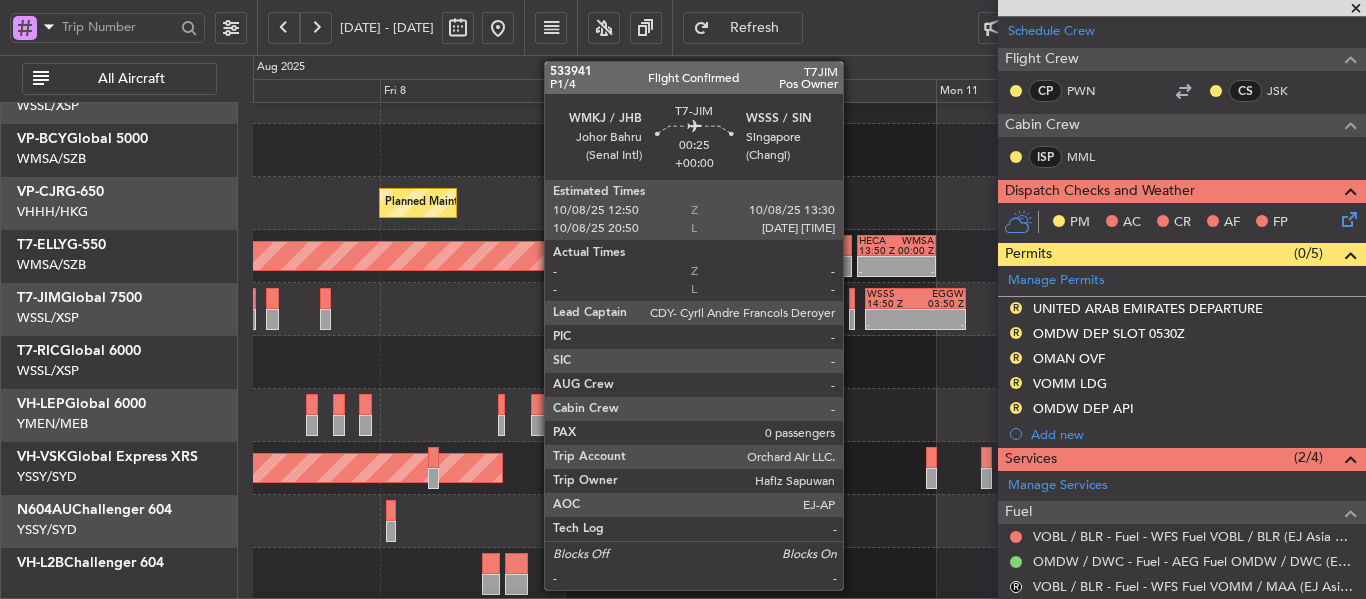 click 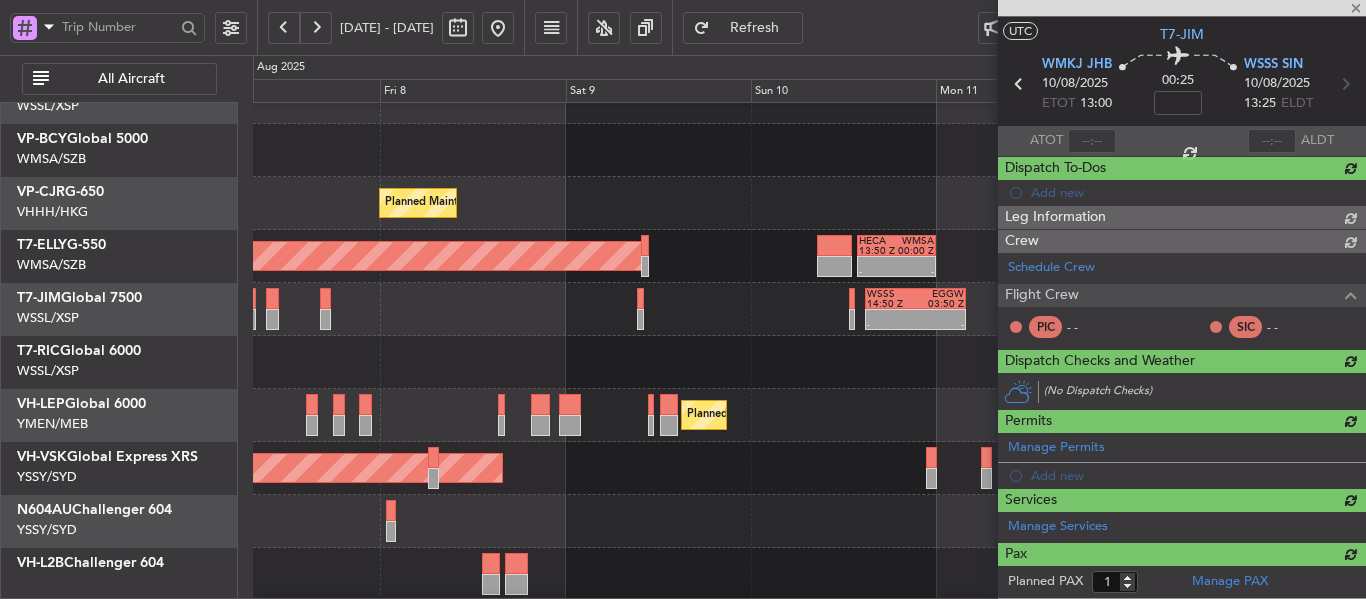 type on "0" 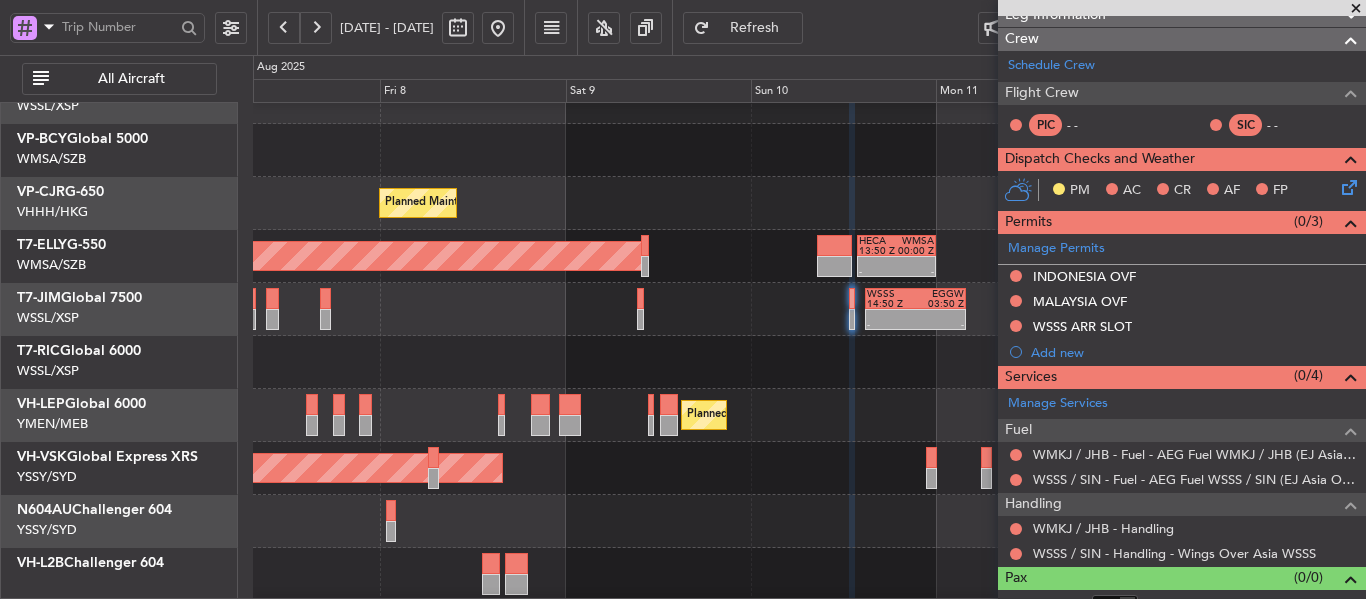 scroll, scrollTop: 314, scrollLeft: 0, axis: vertical 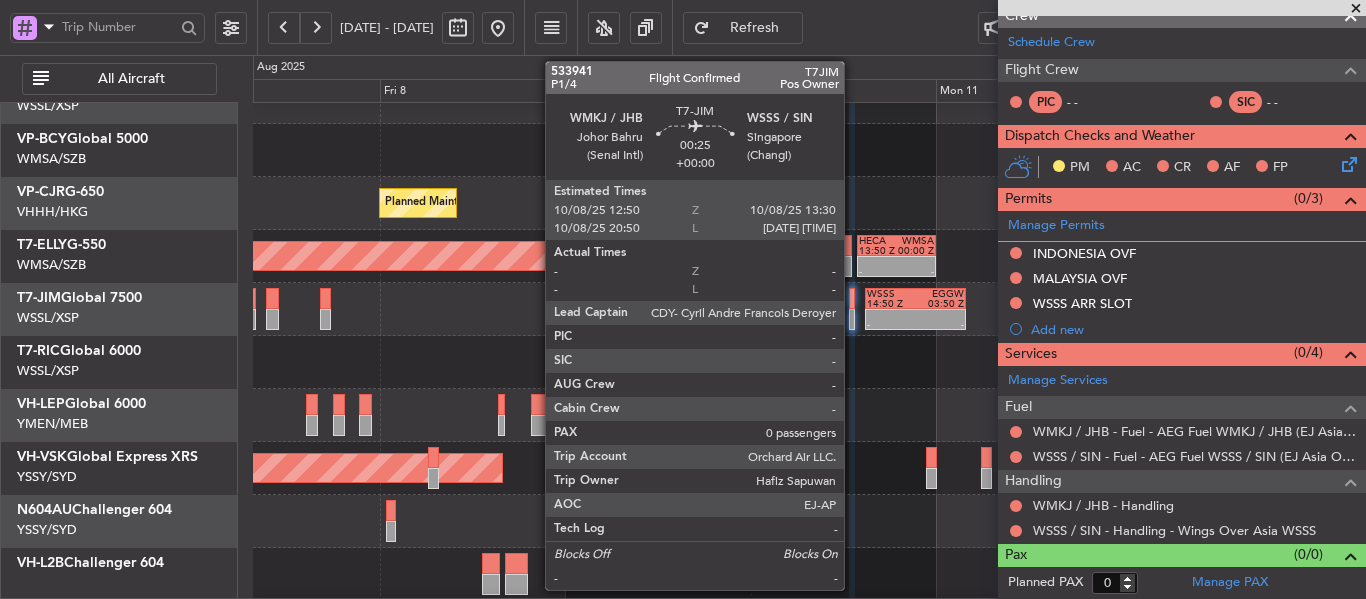 click 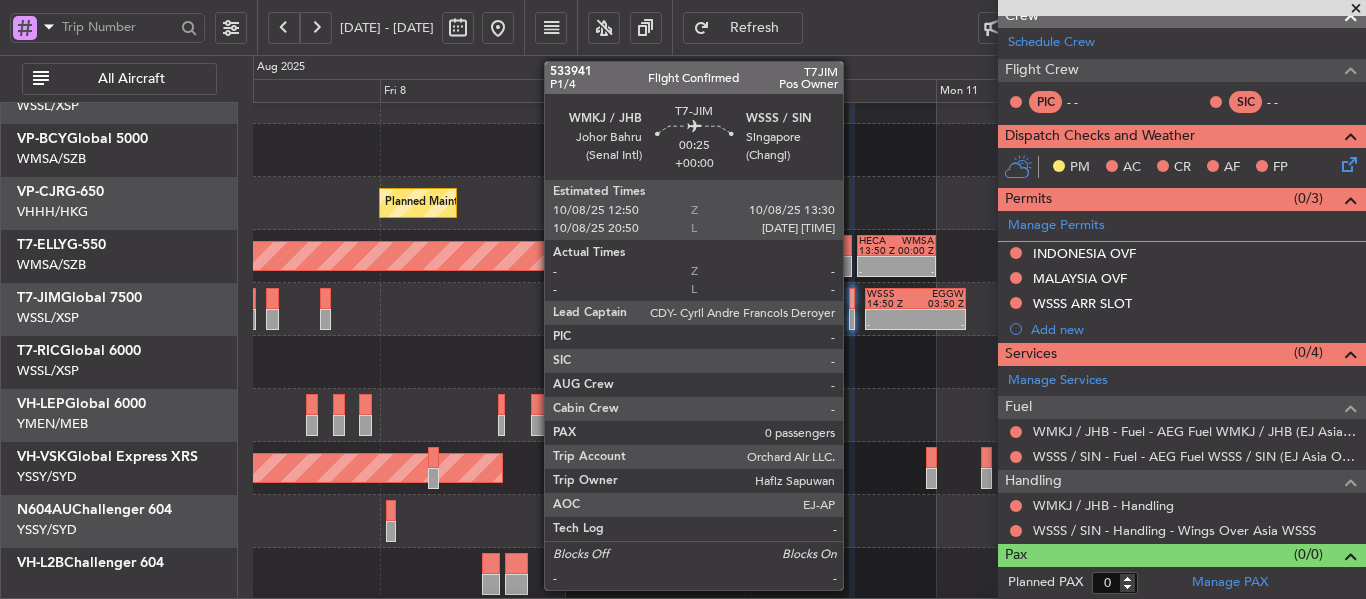 click 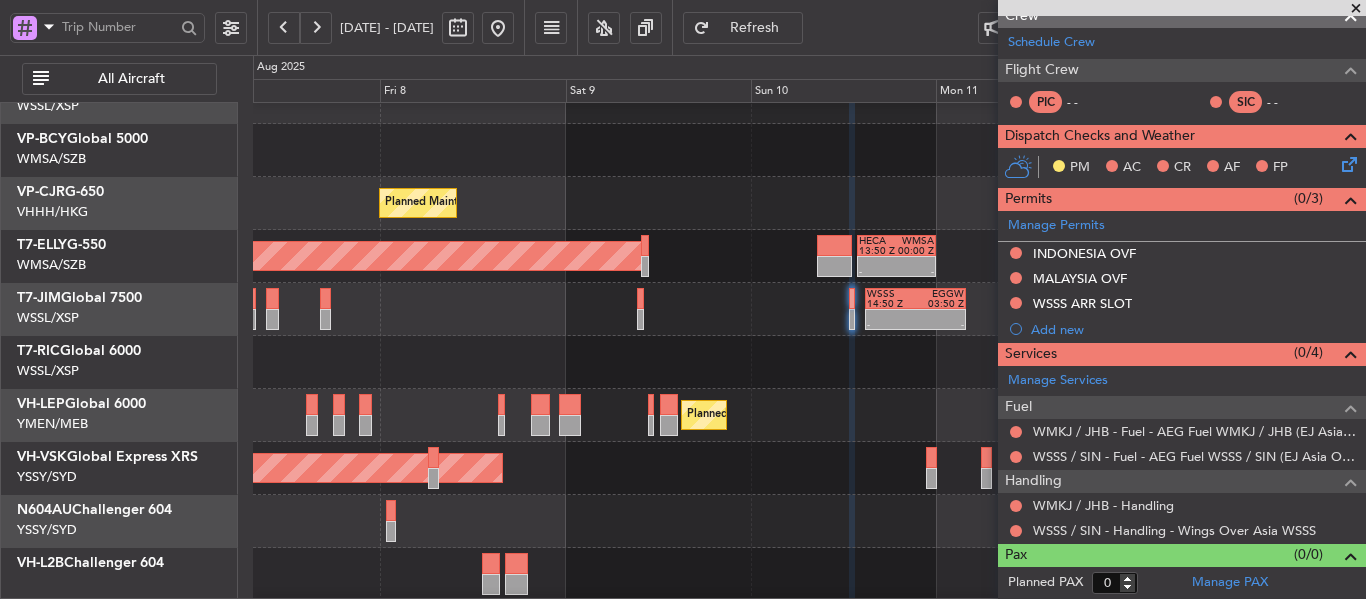 click on "-
-
WSSS
[TIME]
EGGW
[TIME]" 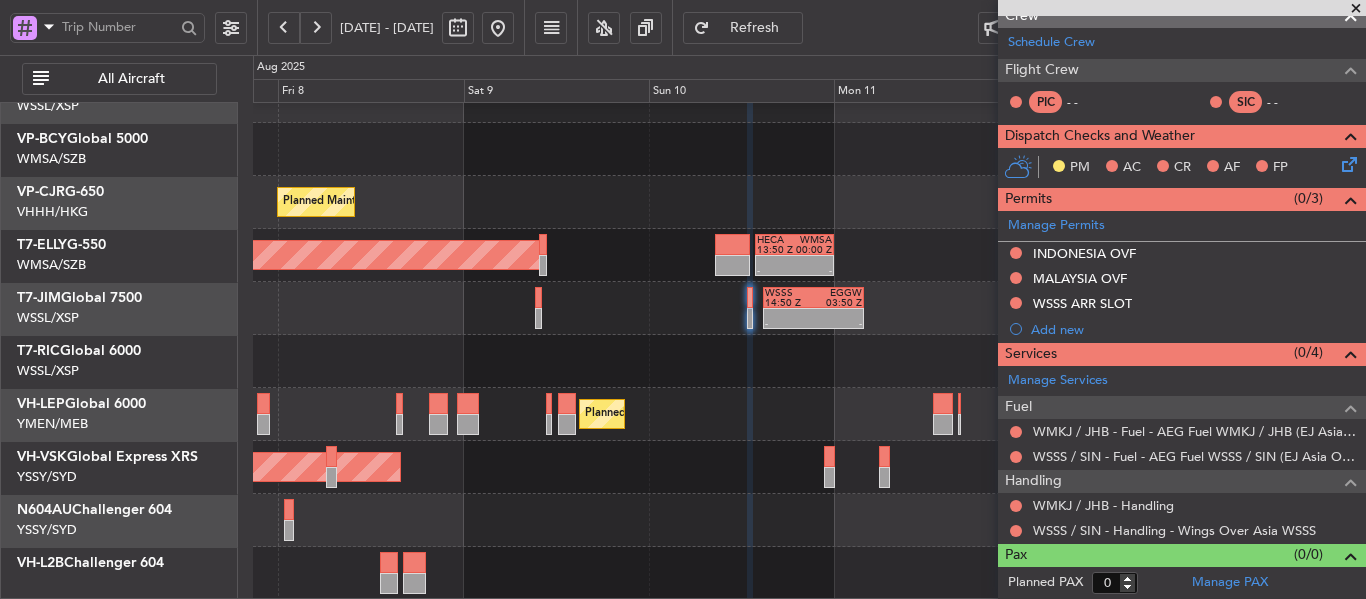 scroll, scrollTop: 139, scrollLeft: 0, axis: vertical 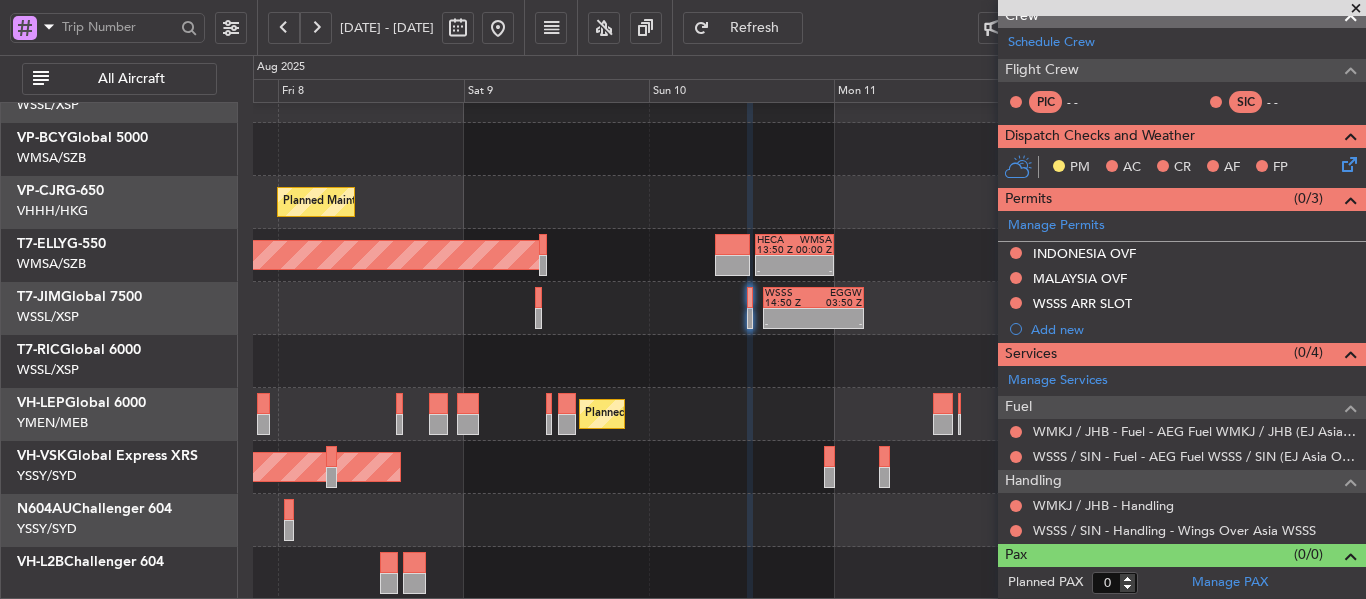 click on "Refresh" 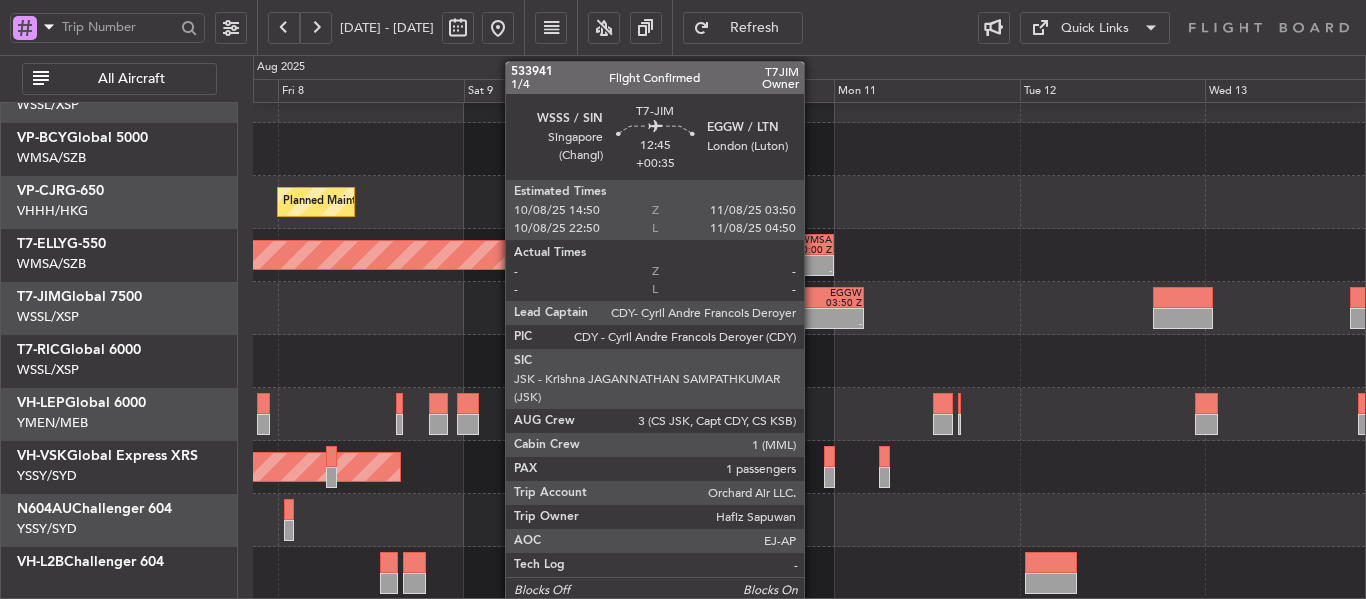 scroll, scrollTop: 0, scrollLeft: 0, axis: both 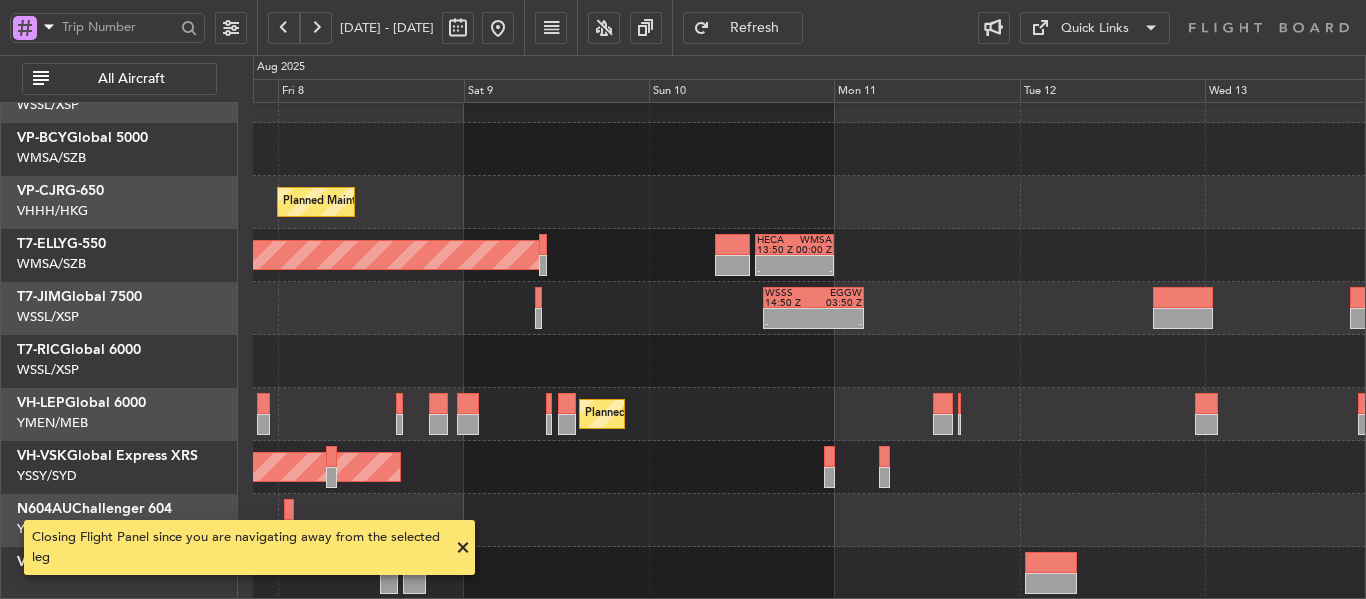 click on "-" 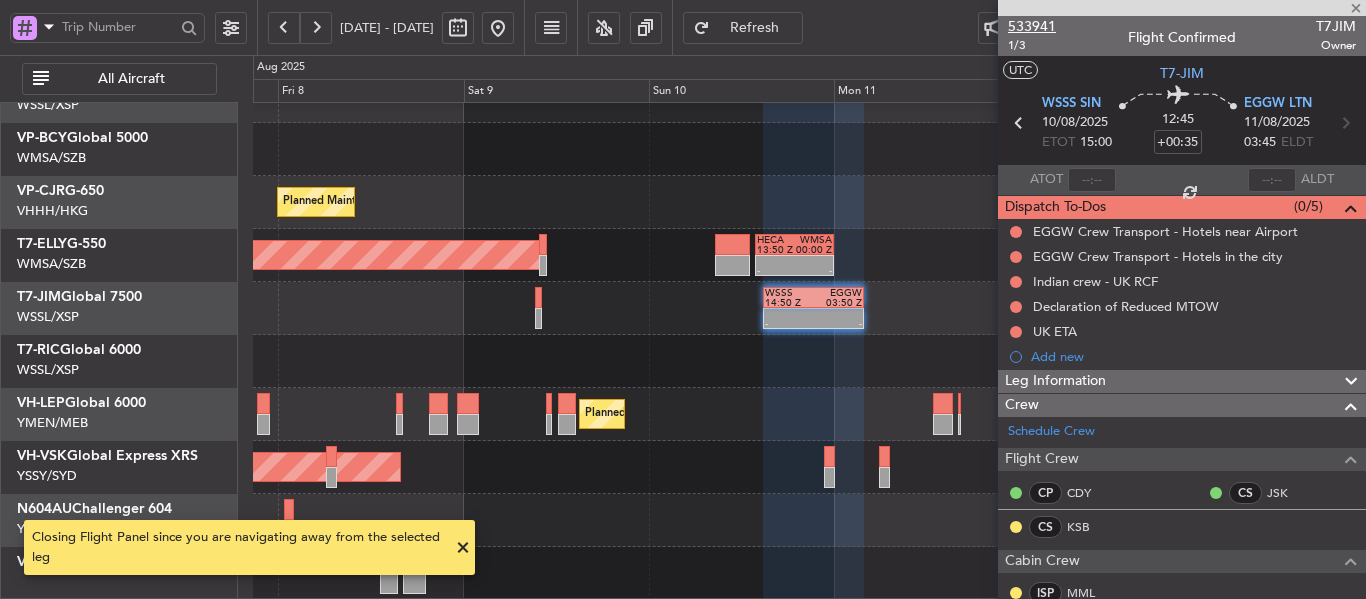 click on "533941" at bounding box center (1032, 26) 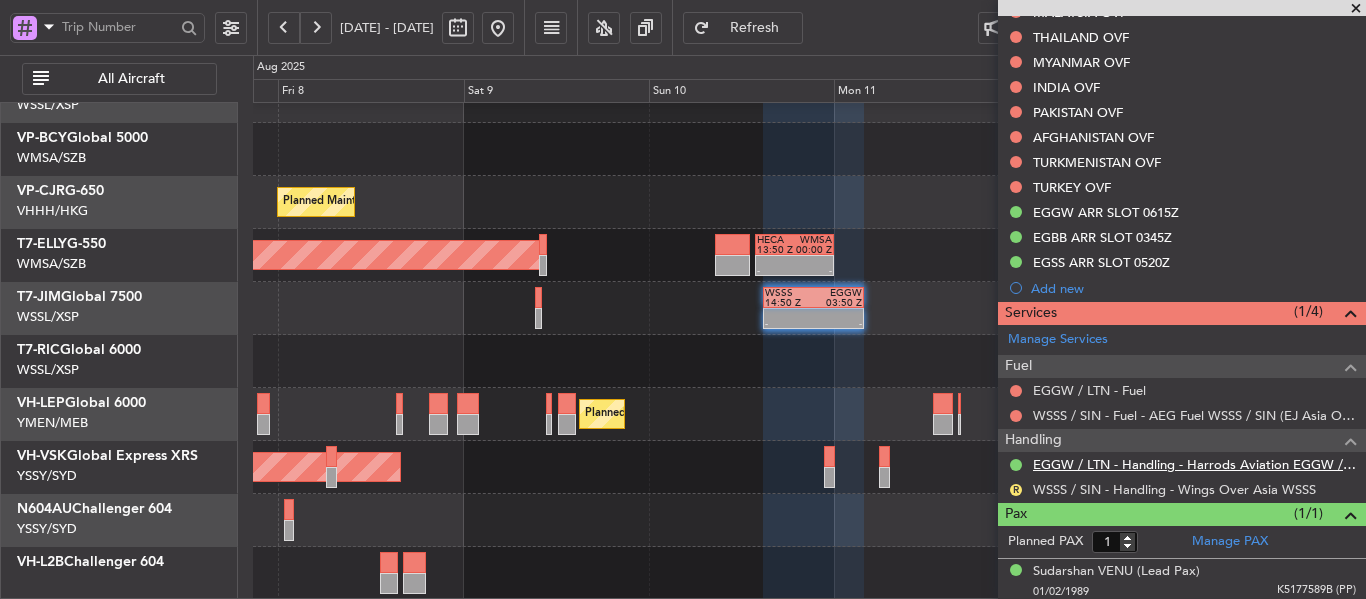 scroll, scrollTop: 786, scrollLeft: 0, axis: vertical 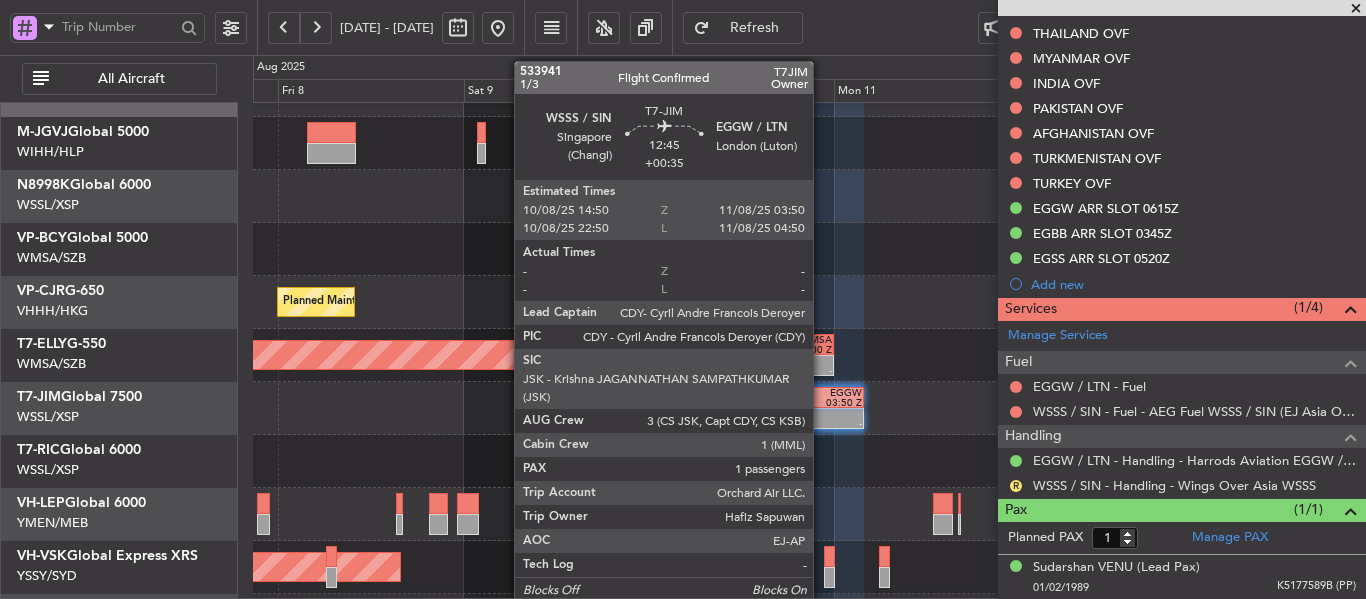 click 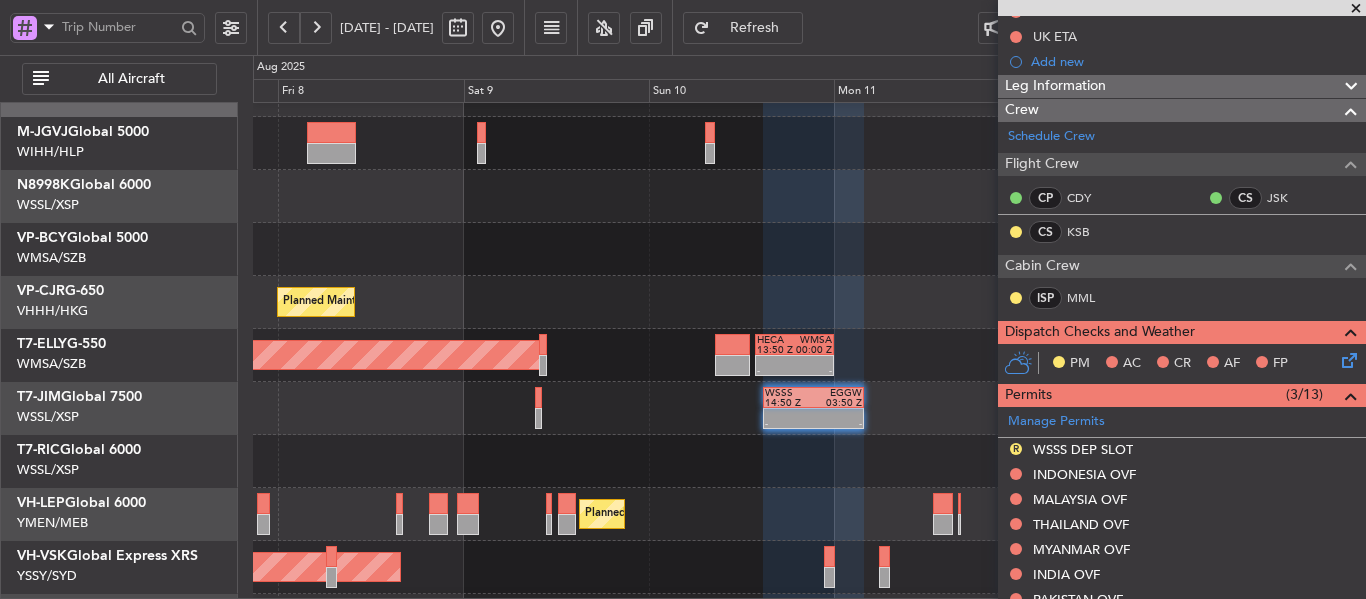 scroll, scrollTop: 286, scrollLeft: 0, axis: vertical 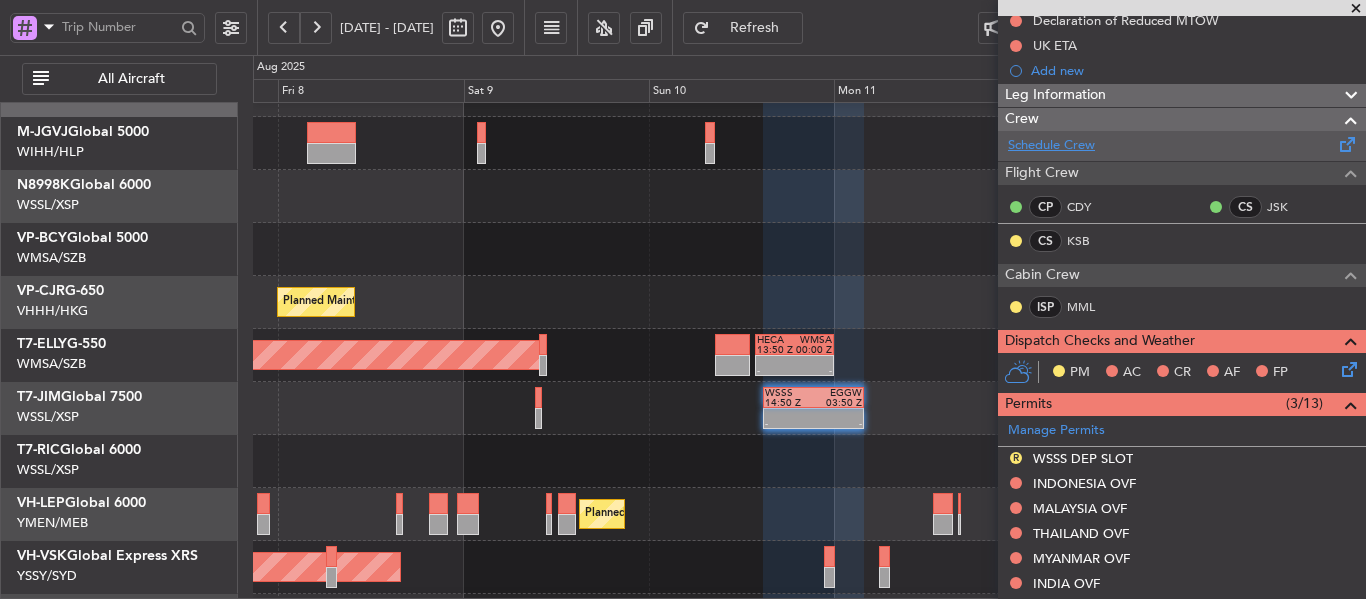 click on "Schedule Crew" 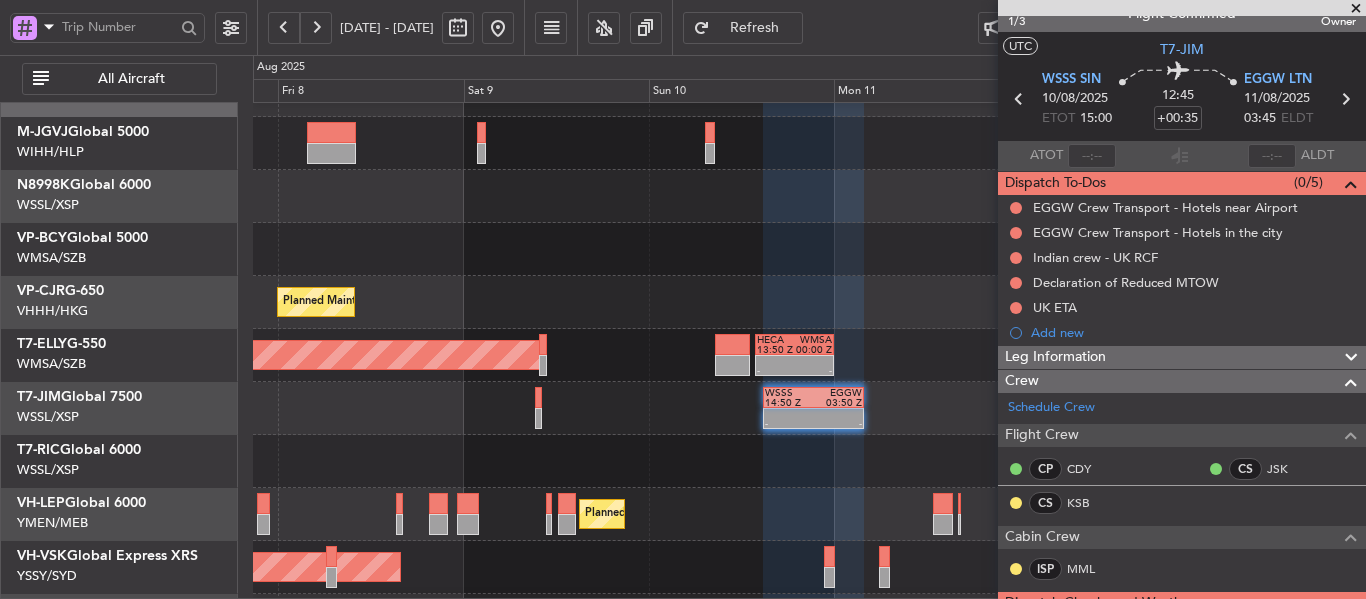 scroll, scrollTop: 0, scrollLeft: 0, axis: both 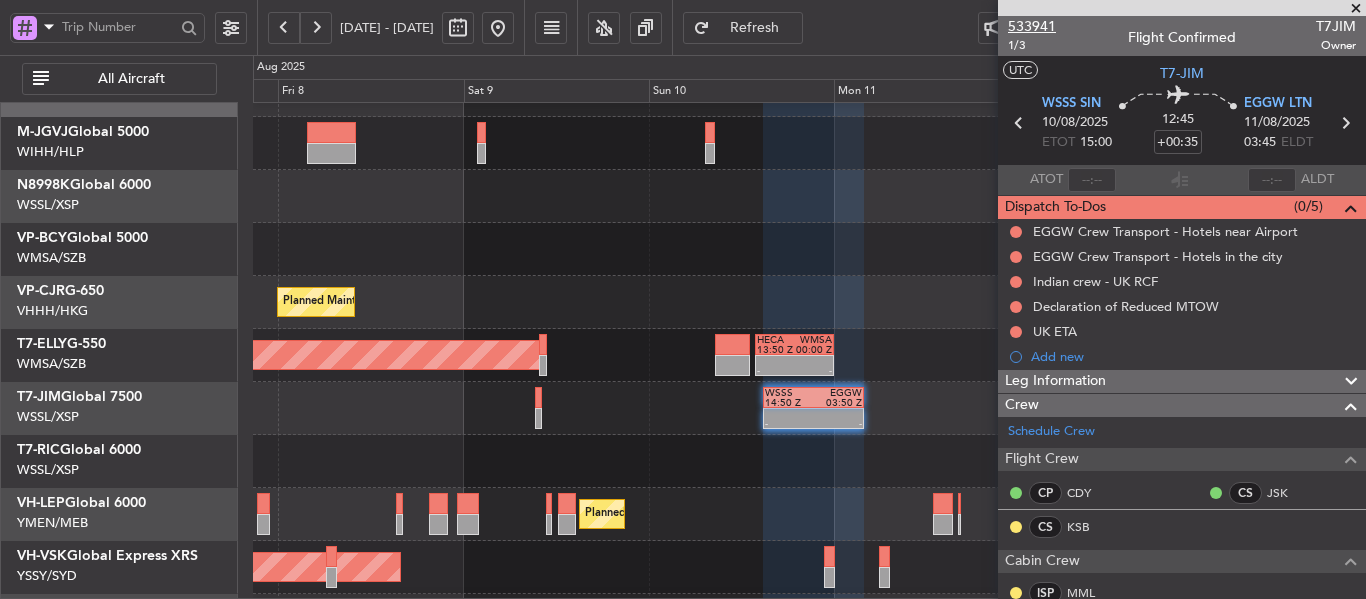 click on "533941" at bounding box center (1032, 26) 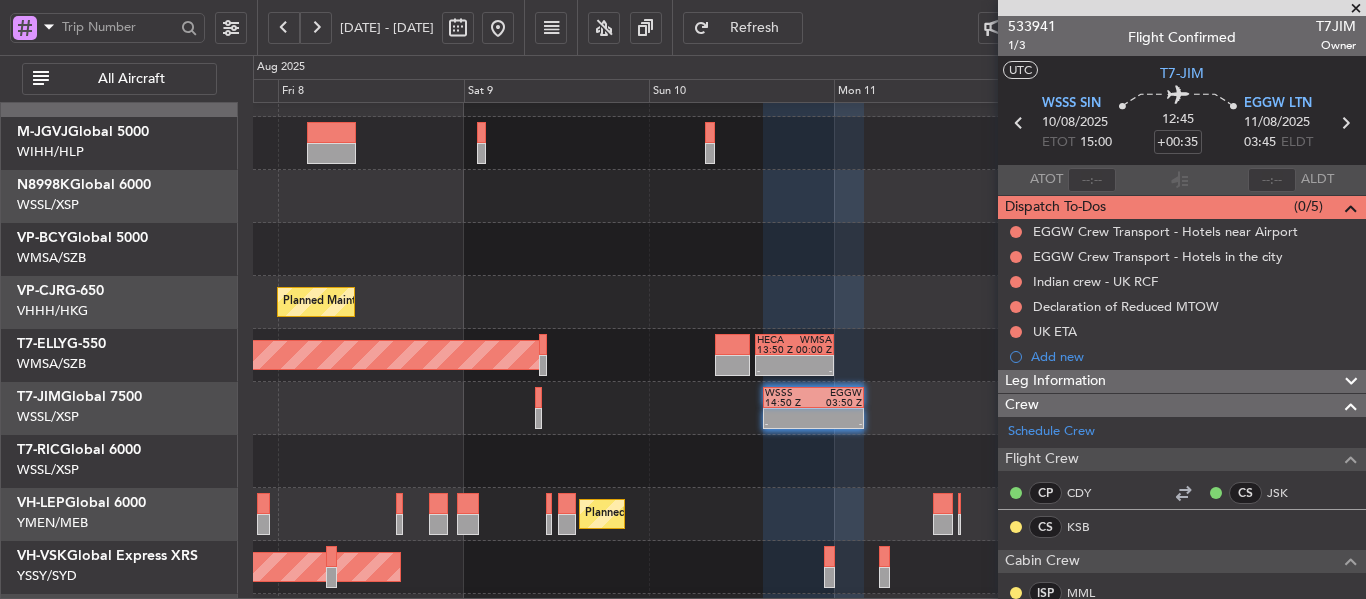 click on "Refresh" 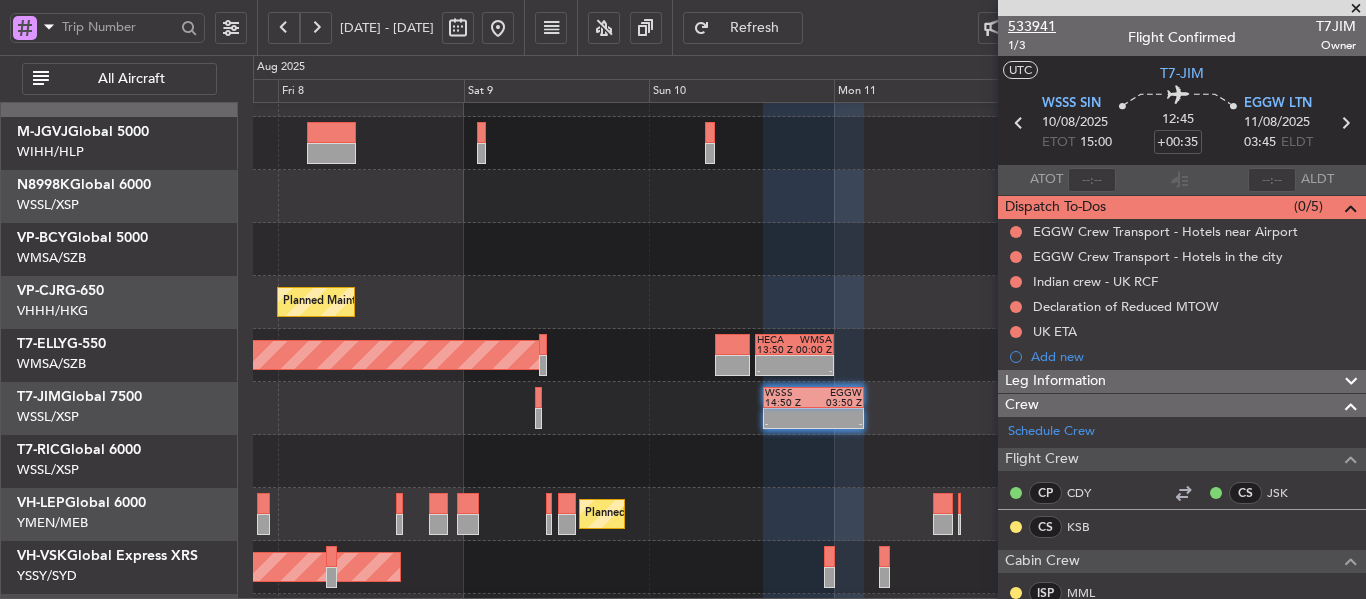 click on "533941" at bounding box center (1032, 26) 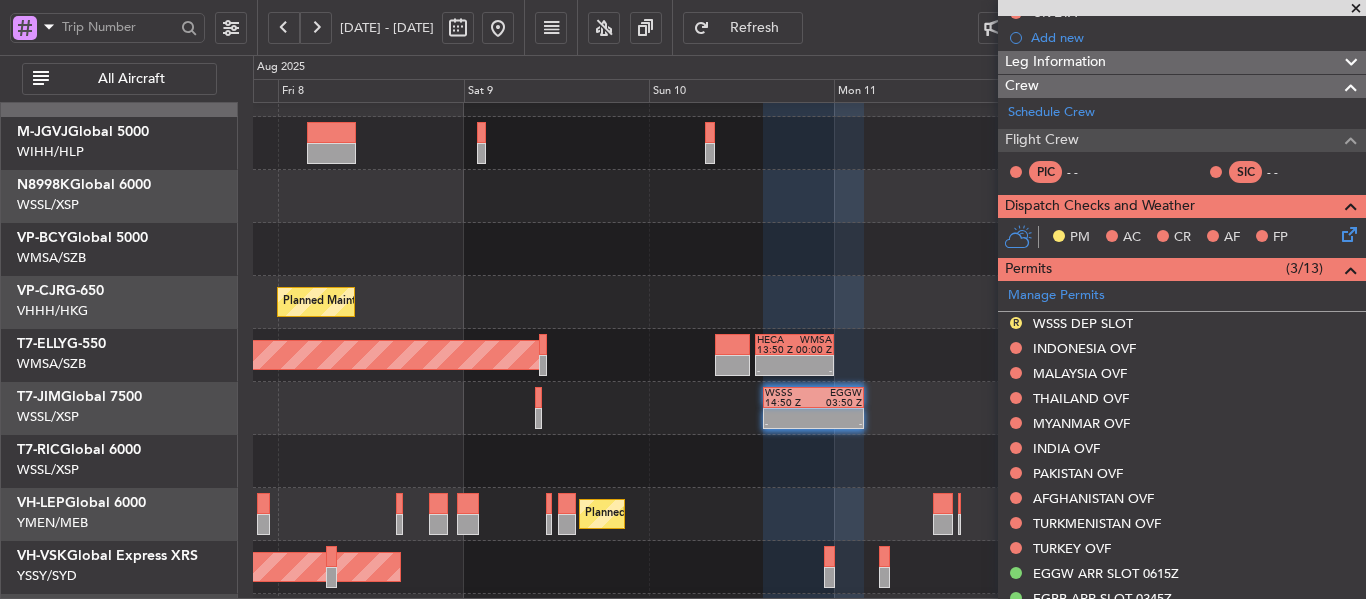 scroll, scrollTop: 284, scrollLeft: 0, axis: vertical 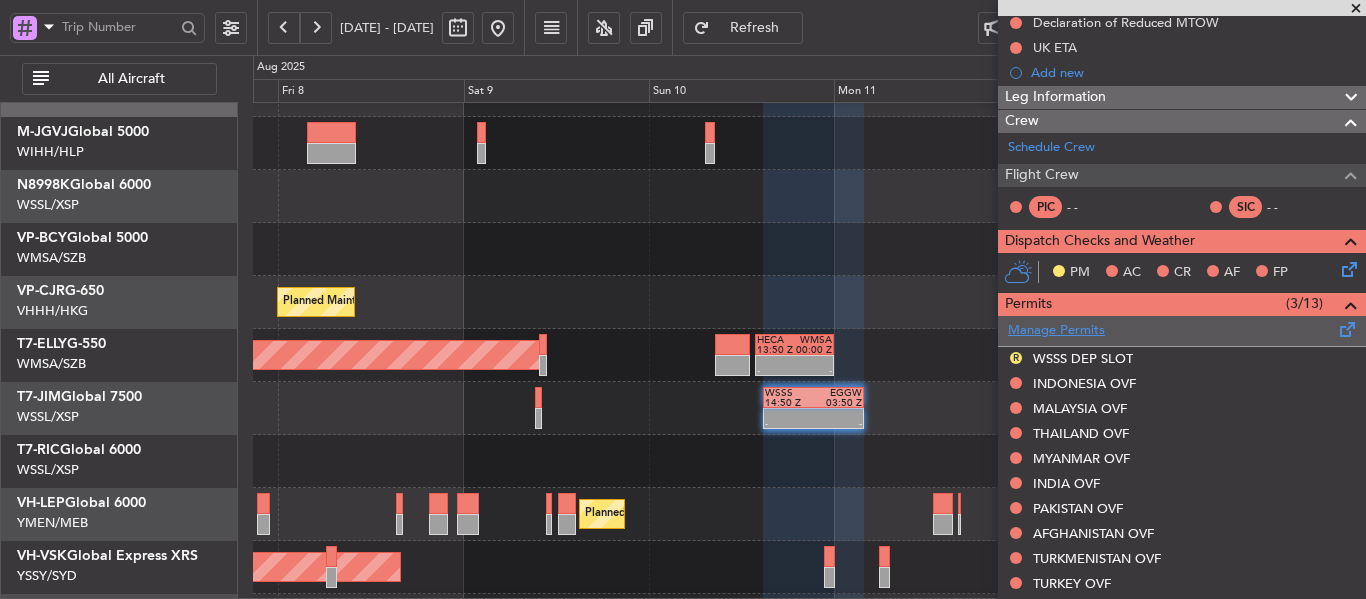 click on "Manage Permits" at bounding box center (1056, 331) 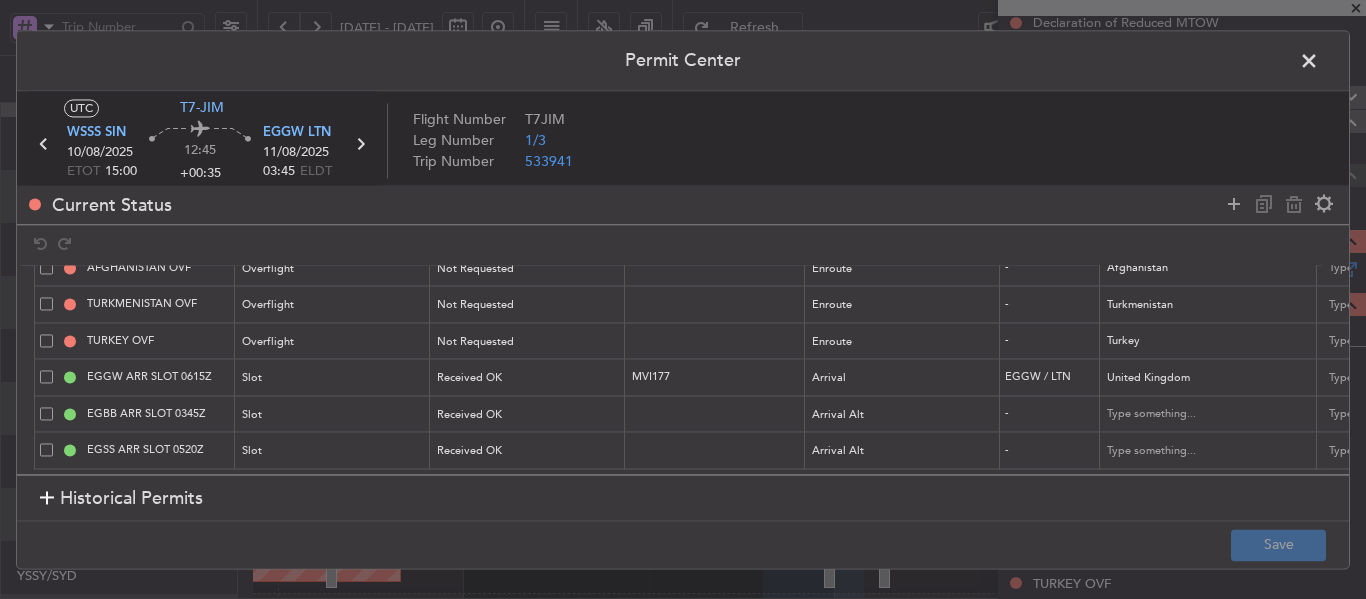 scroll, scrollTop: 326, scrollLeft: 0, axis: vertical 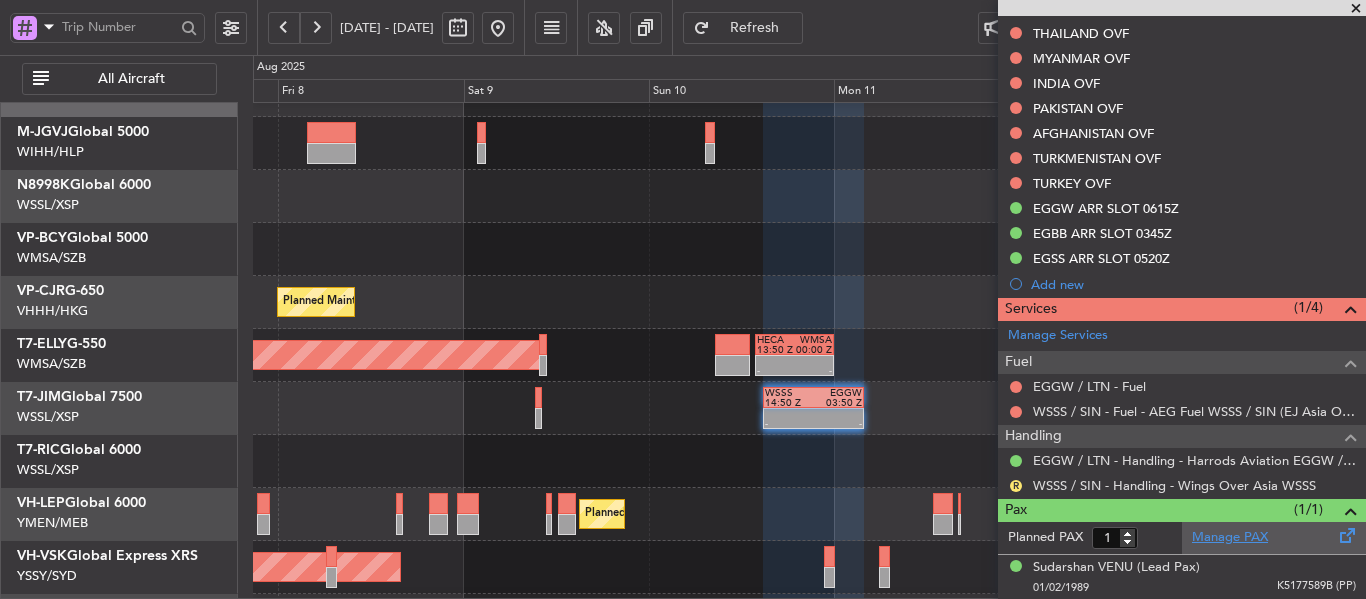 click on "Manage PAX" 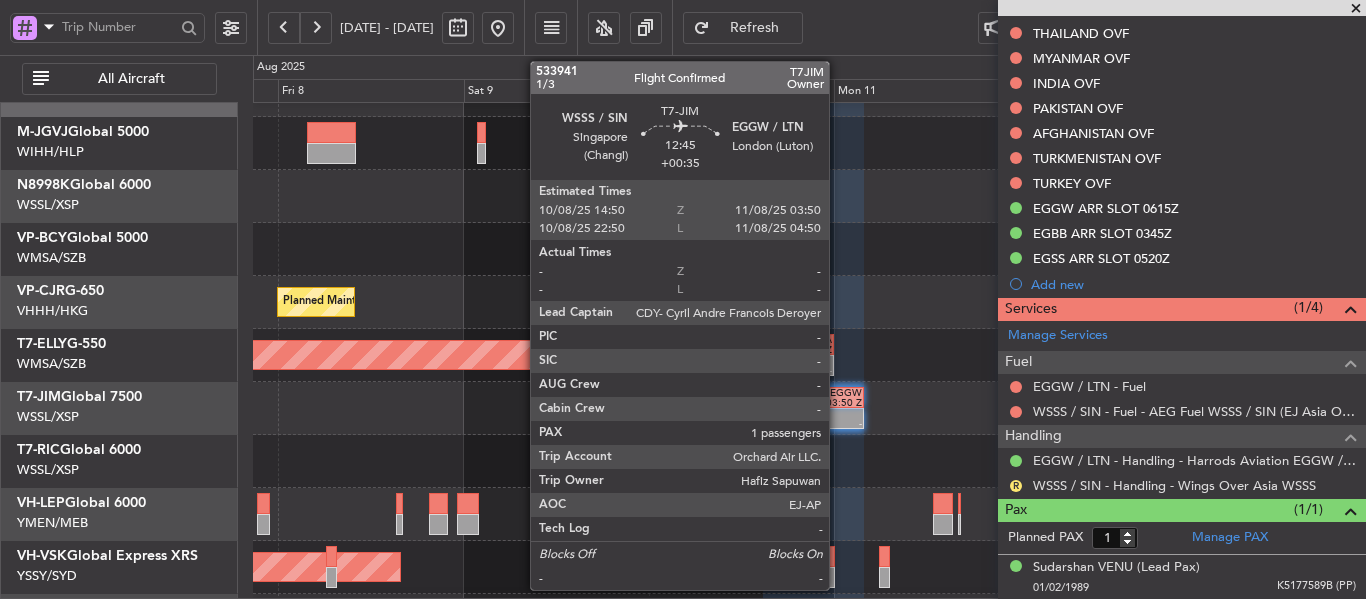 click on "WSSS
[TIME]
EGGW
[TIME]" 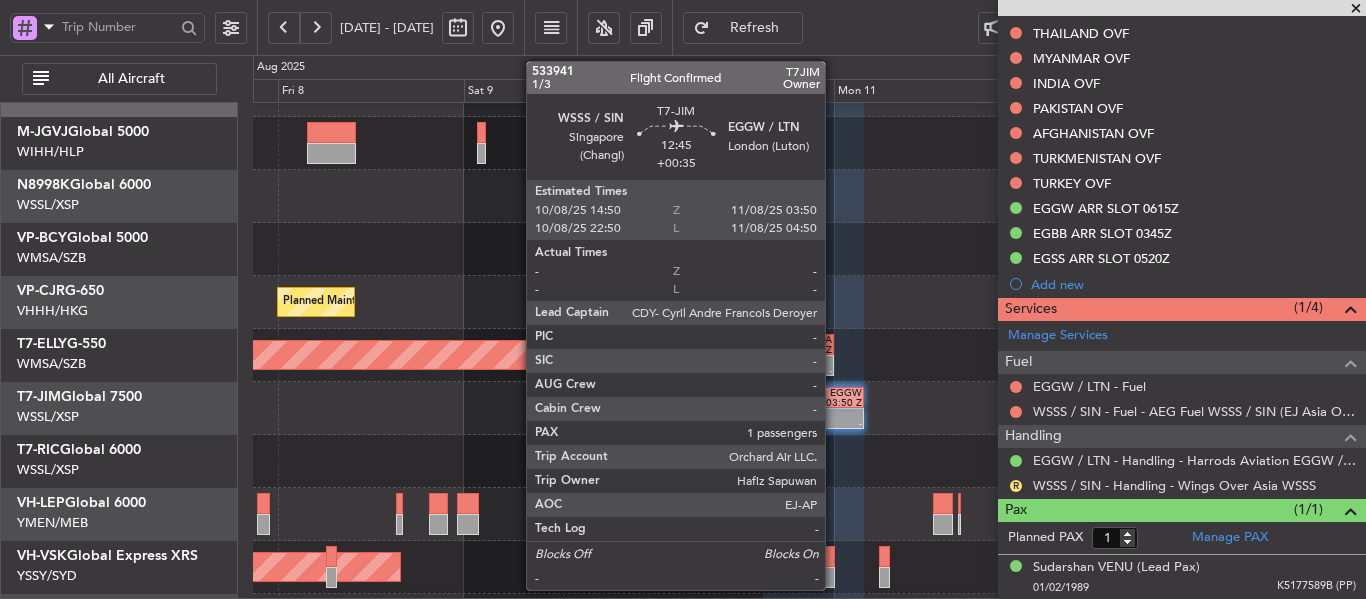 click on "WSSS
[TIME]
EGGW
[TIME]" 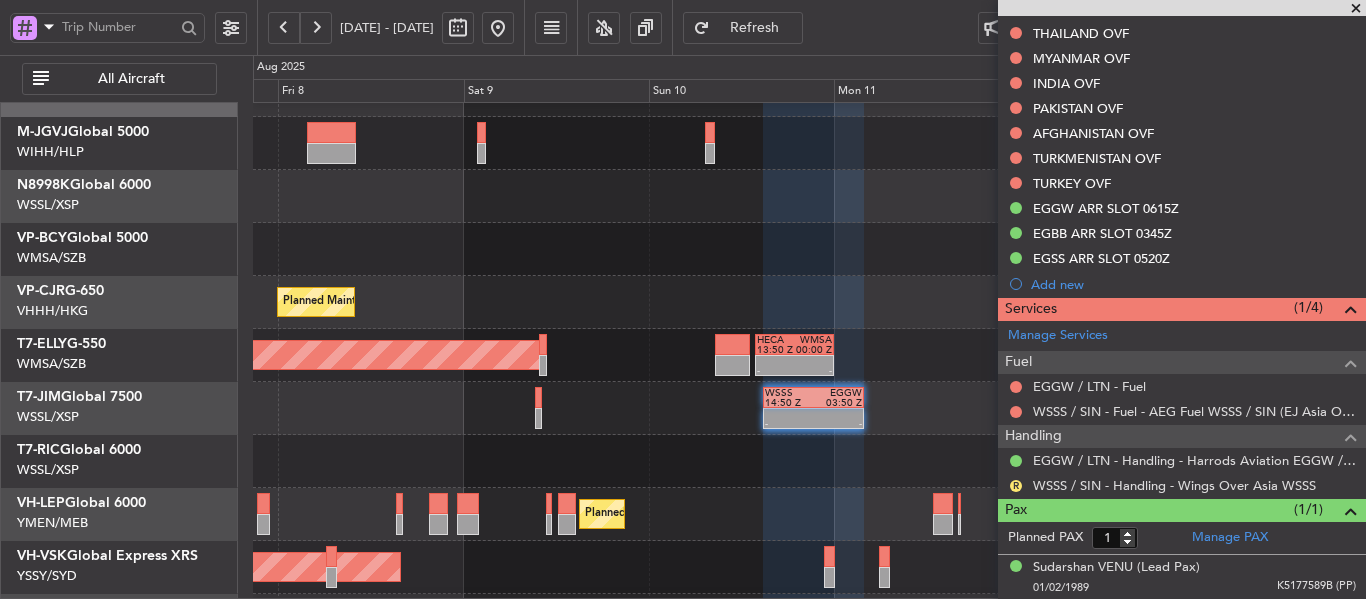 click on "Refresh" 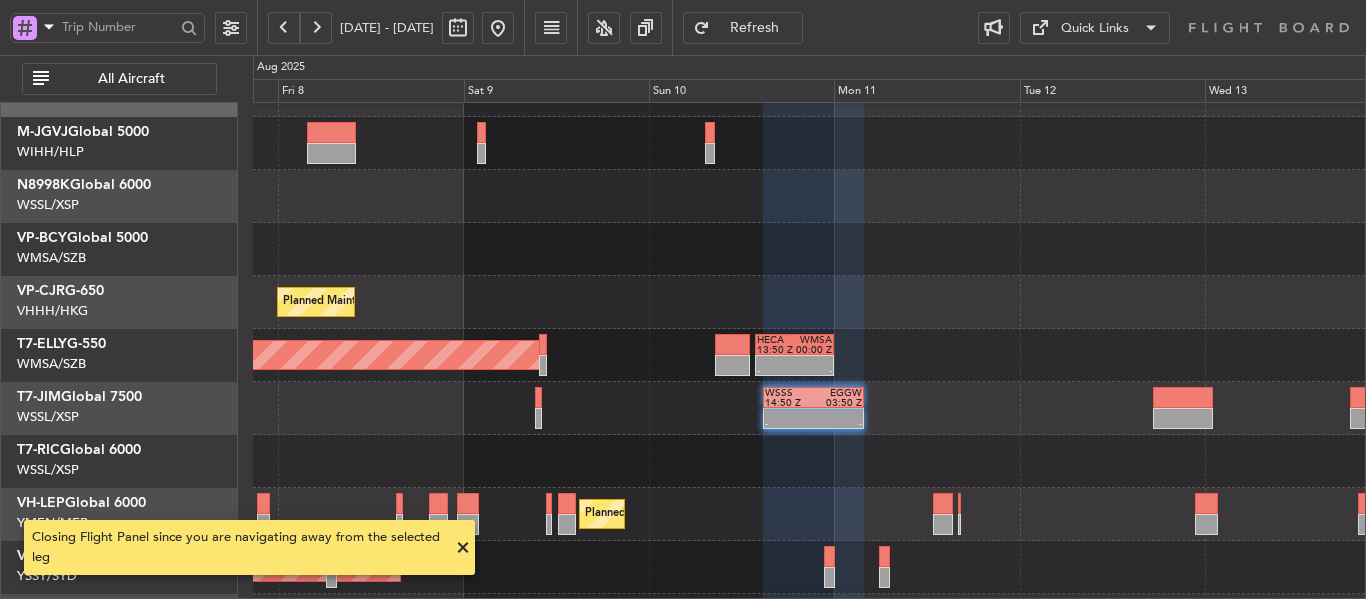 scroll, scrollTop: 0, scrollLeft: 0, axis: both 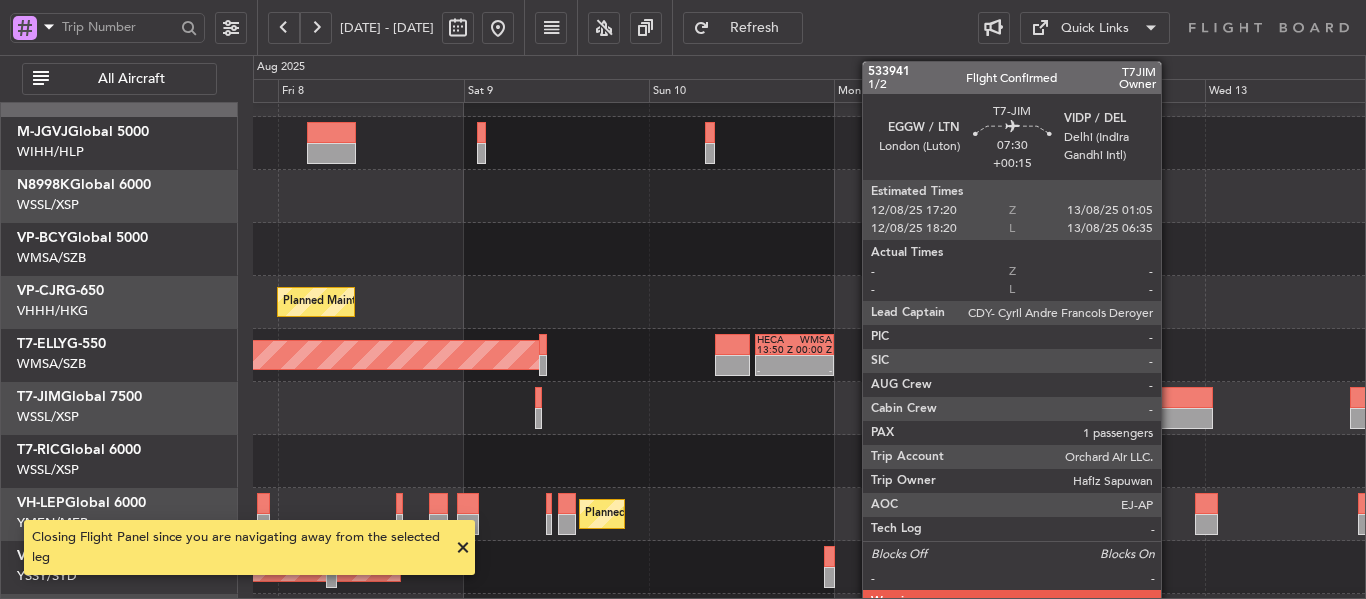 click 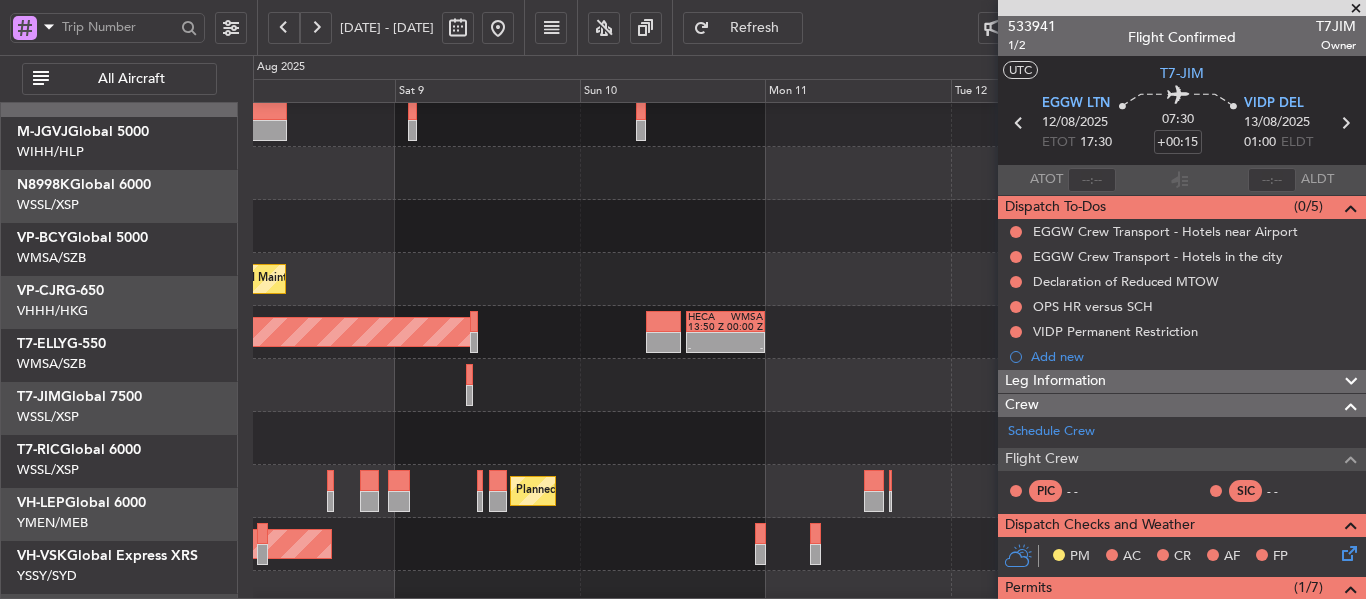 scroll, scrollTop: 68, scrollLeft: 0, axis: vertical 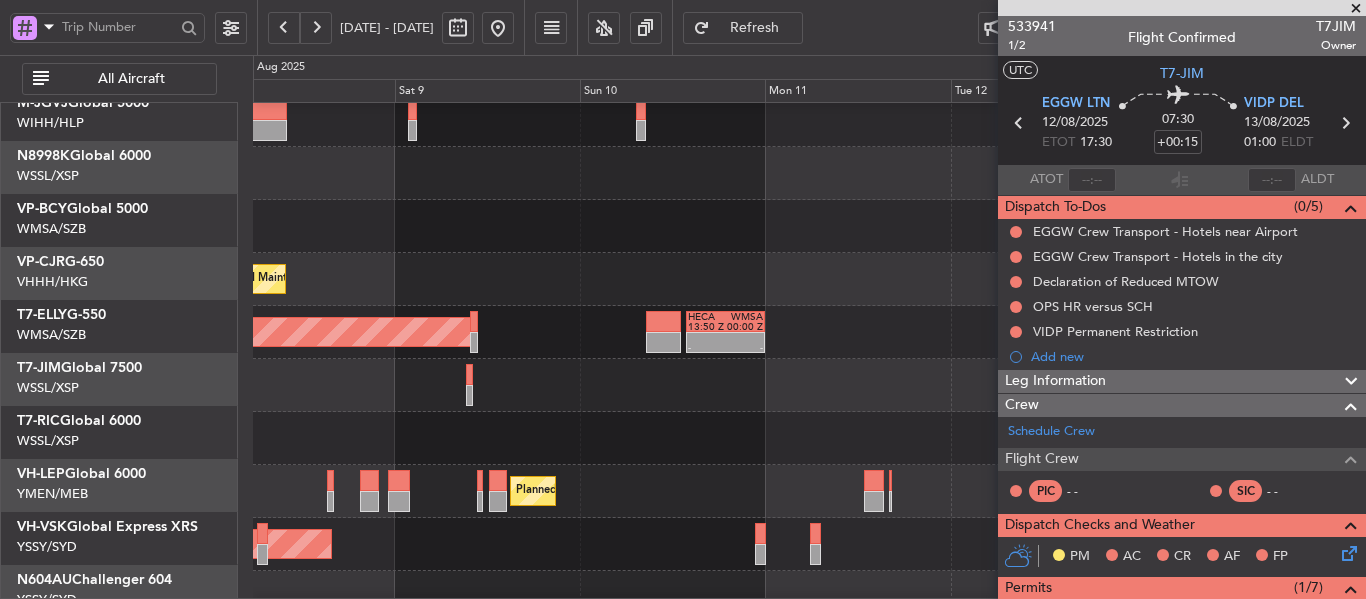 click 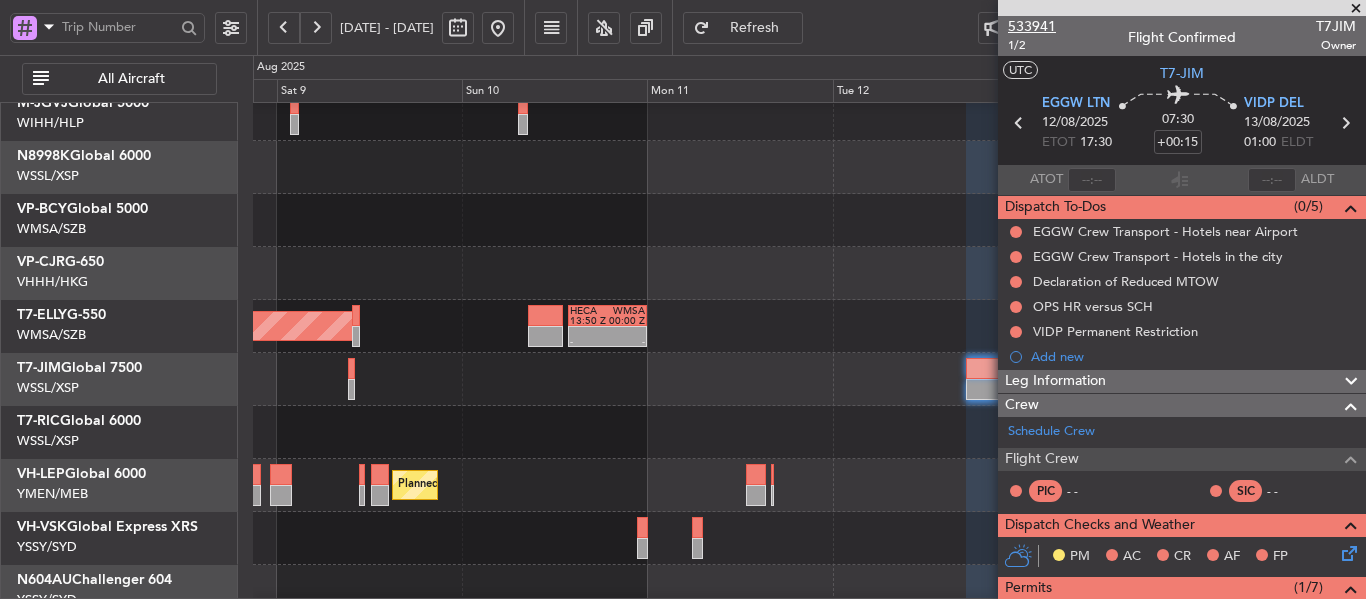 click on "533941" at bounding box center [1032, 26] 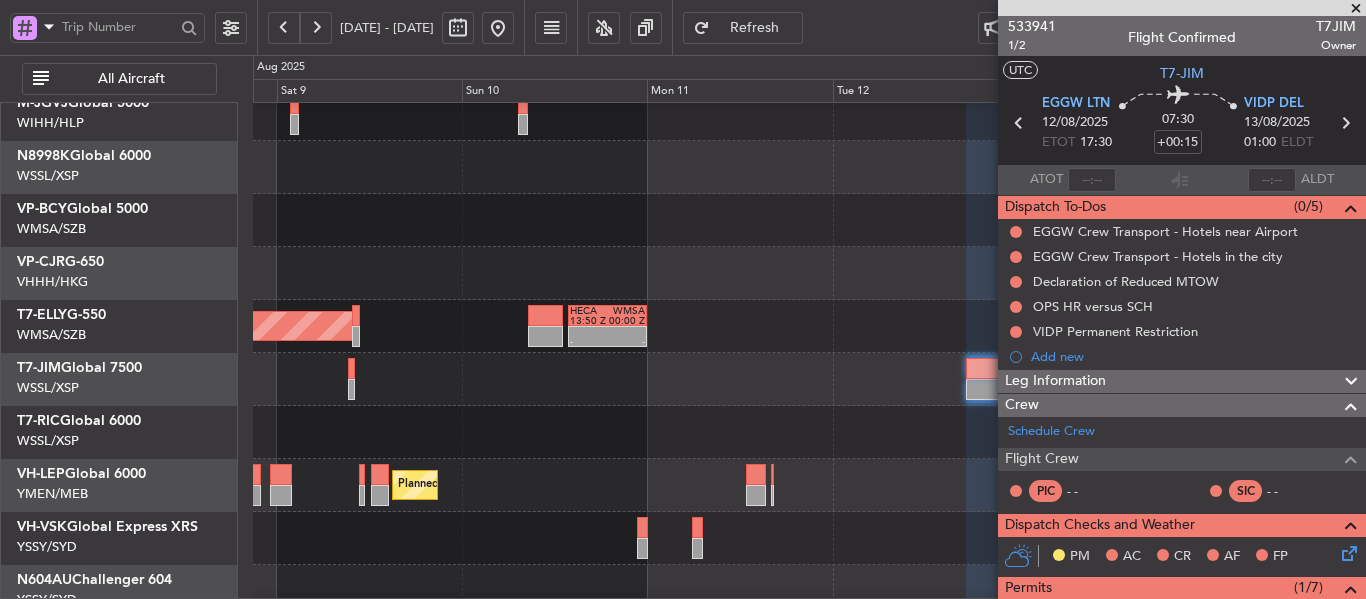click on "Refresh" 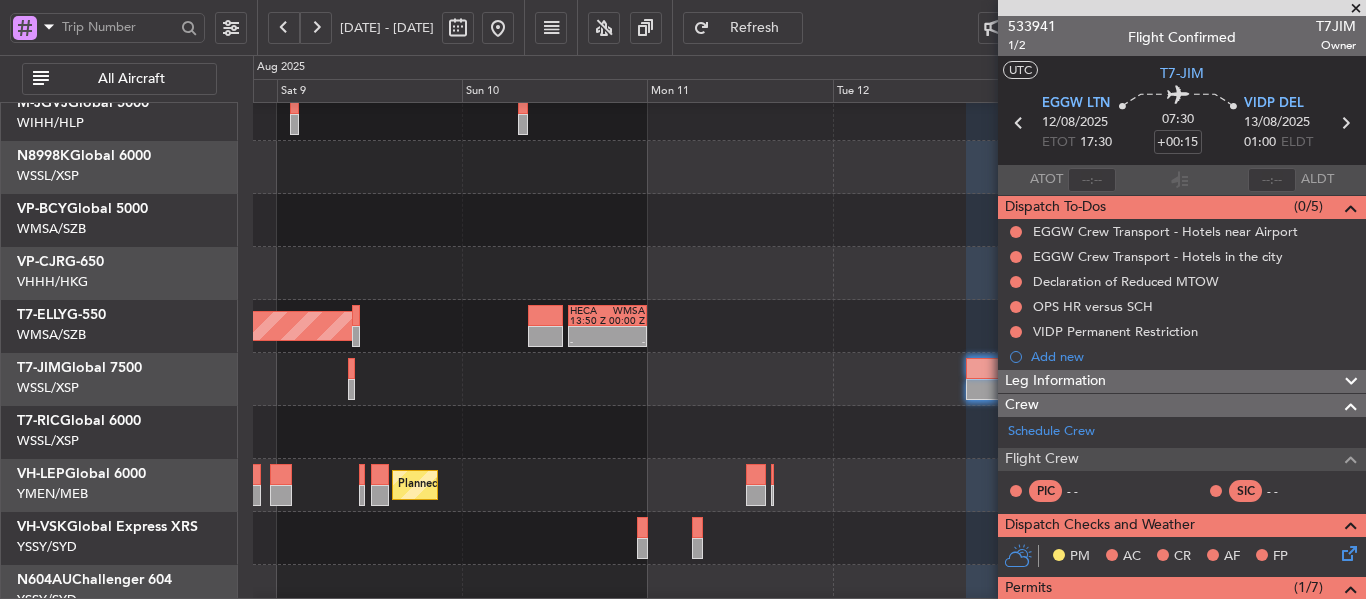 click on "Planned Maint [CITY] ([CITY] Intl)
AOG Maint [CITY] ([CITY] Lorca)
-
-
HECA
[TIME]
WMSA
[TIME]
Planned Maint [CITY] ([CITY] International)
Planned Maint [CITY] ([CITY])" 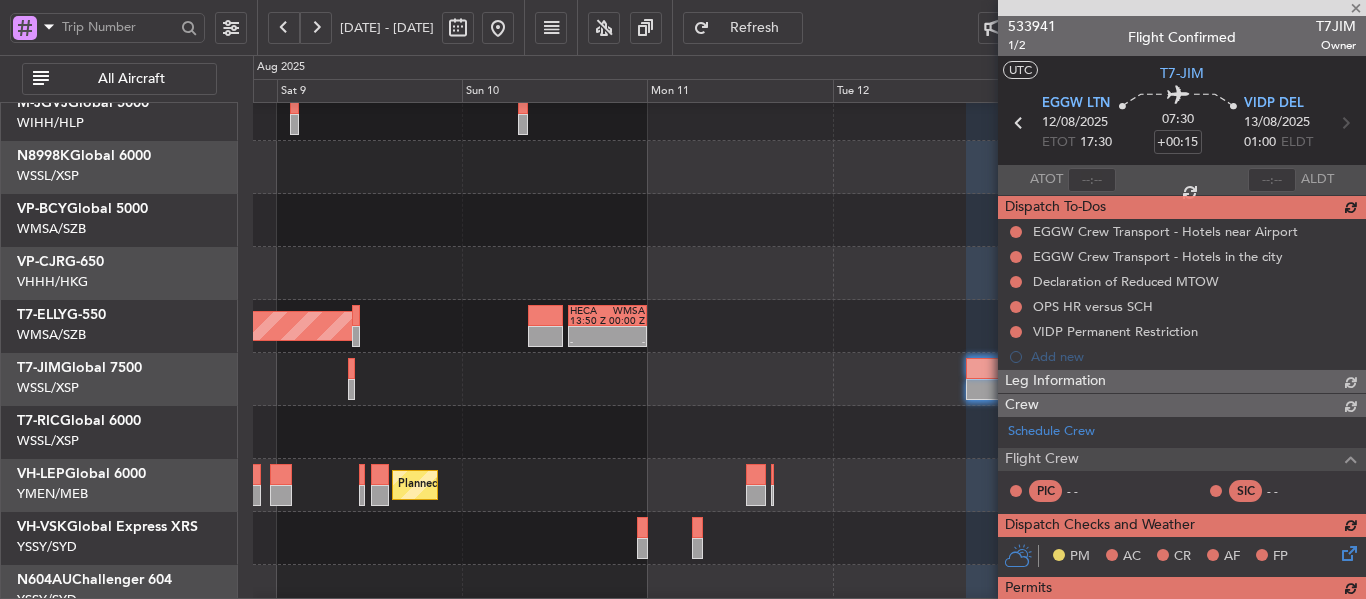 type 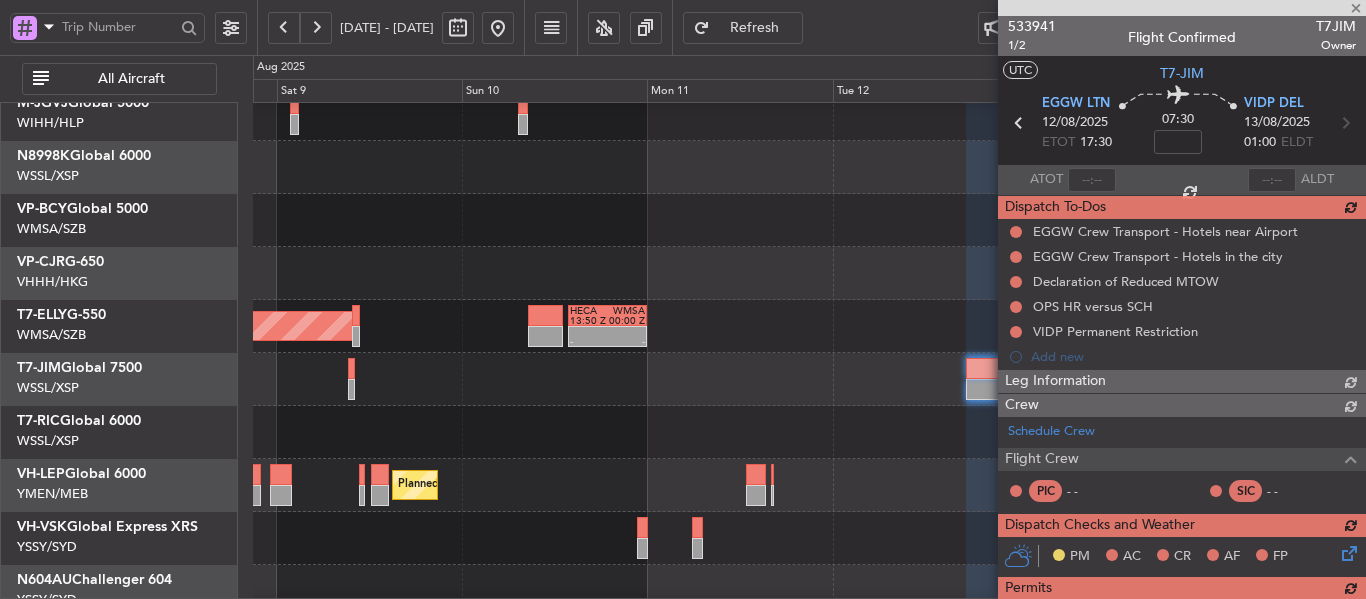 scroll, scrollTop: 200, scrollLeft: 0, axis: vertical 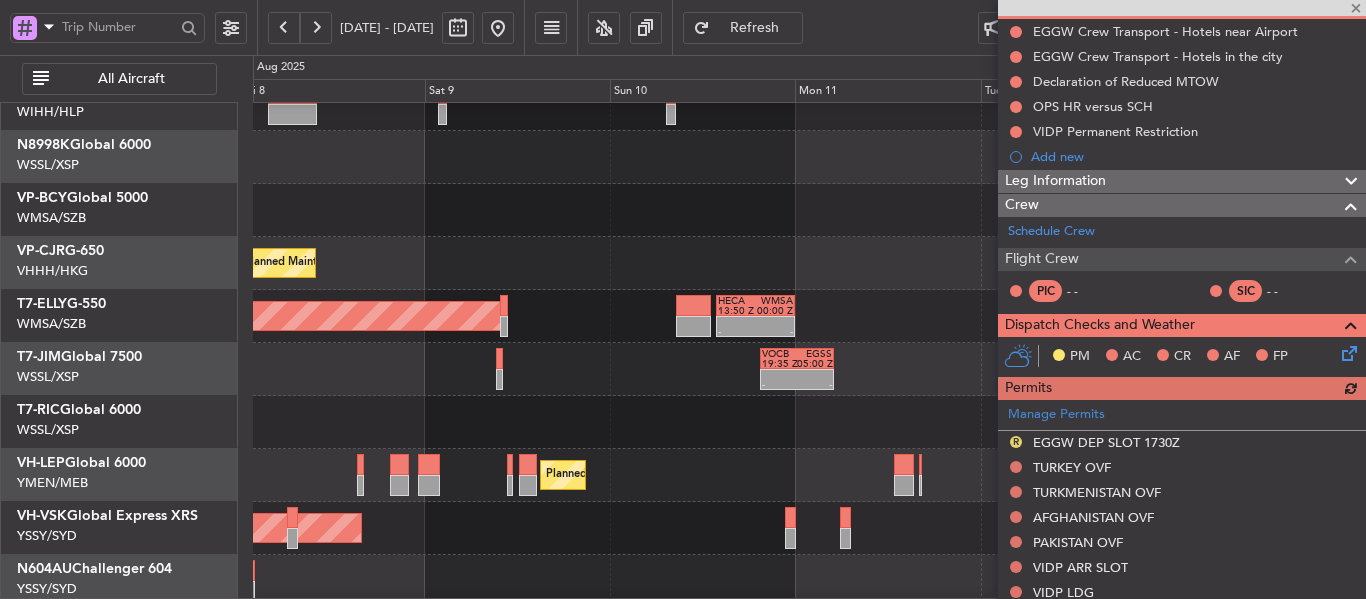 click 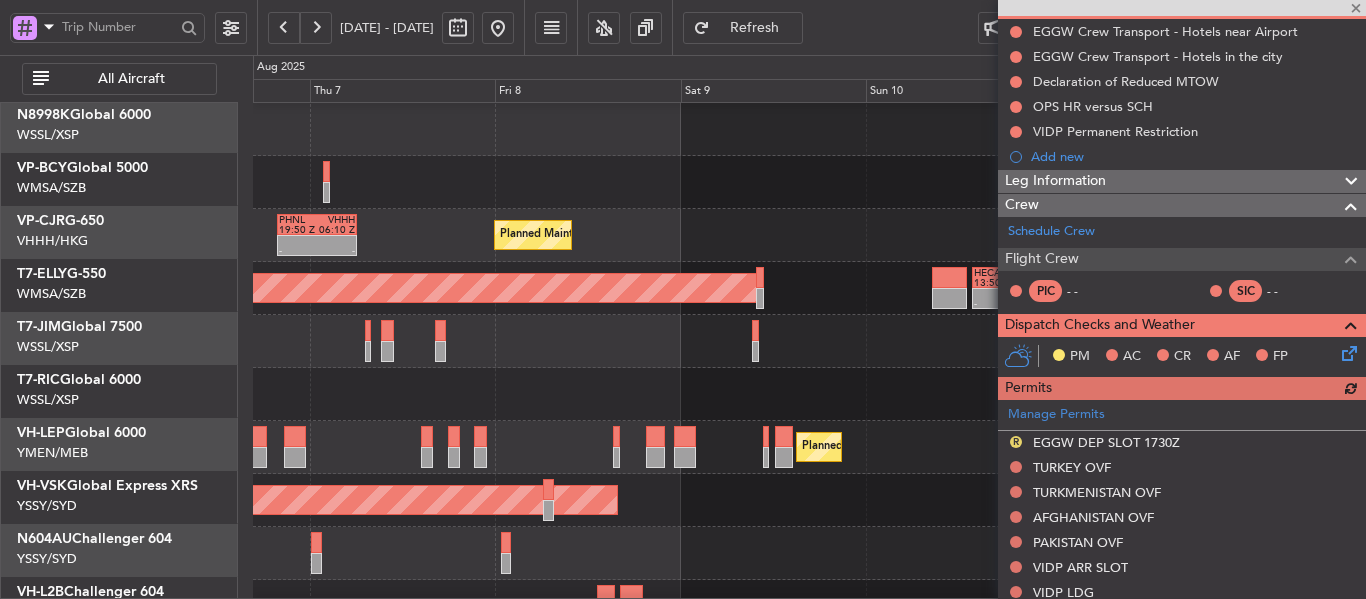 click on "Planned Maint Los Angeles (Los Angeles International)" 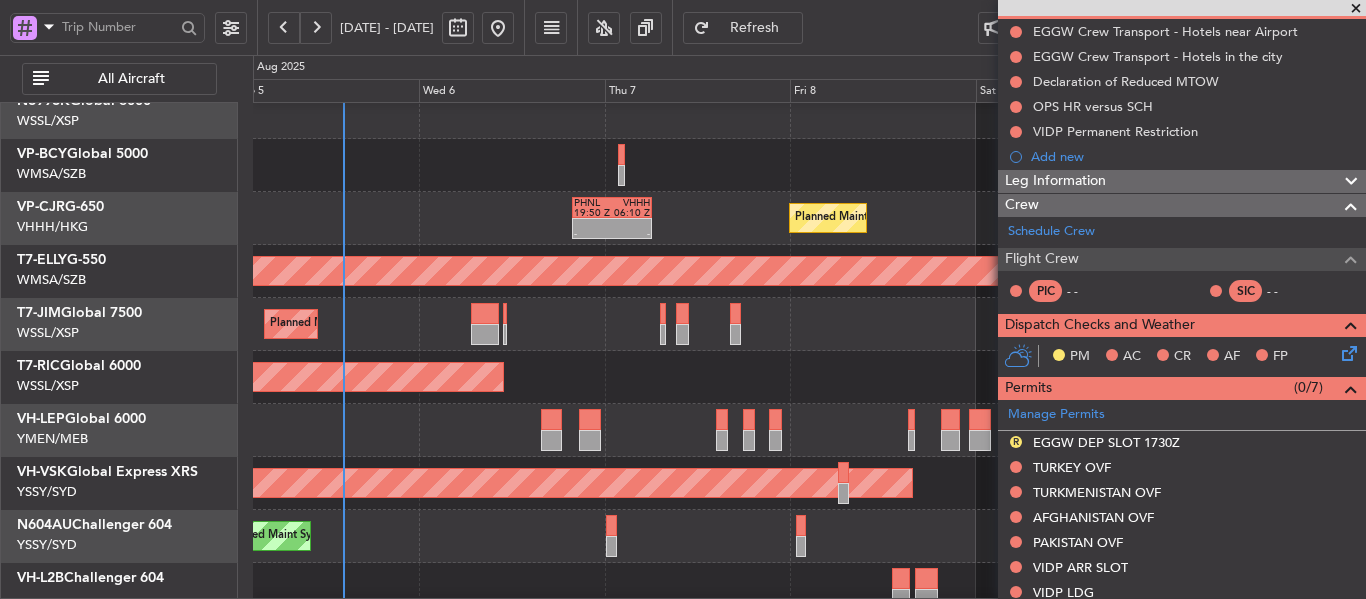 scroll, scrollTop: 126, scrollLeft: 0, axis: vertical 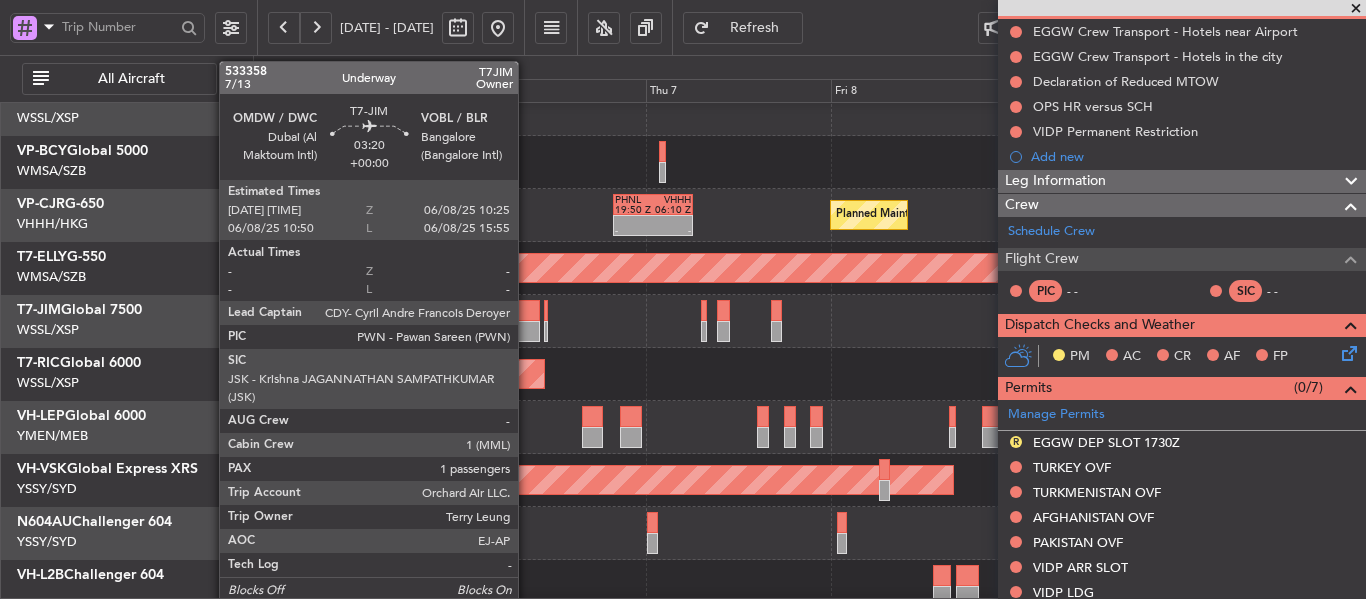click 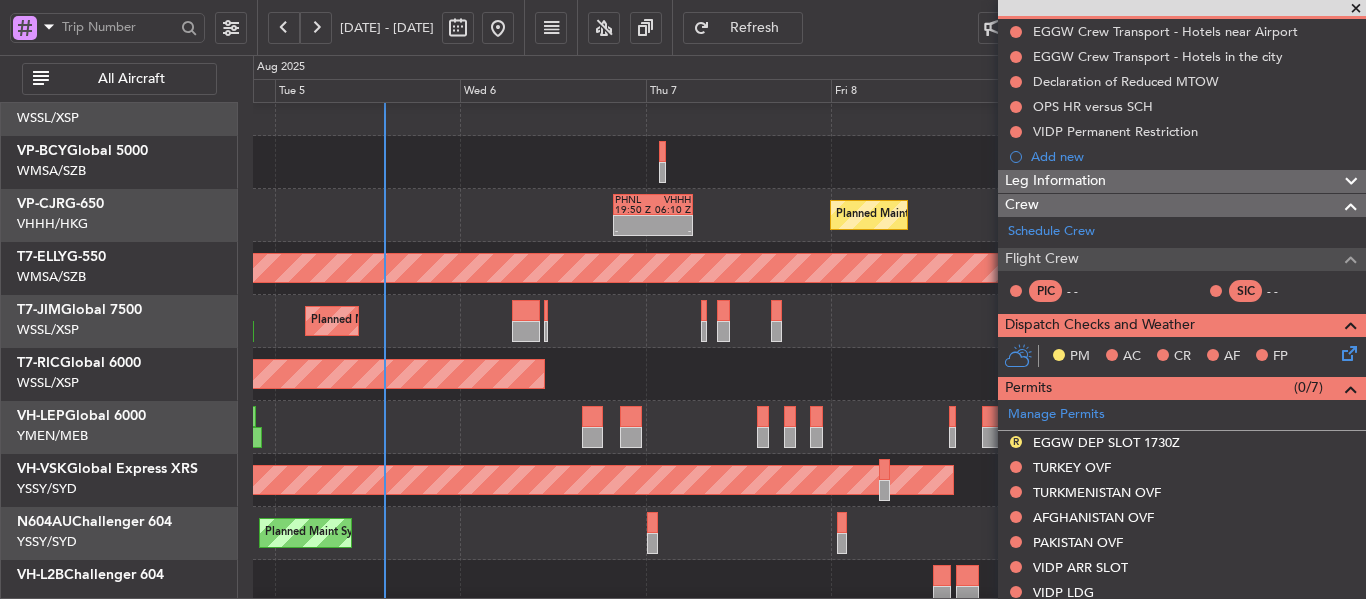 scroll, scrollTop: 500, scrollLeft: 0, axis: vertical 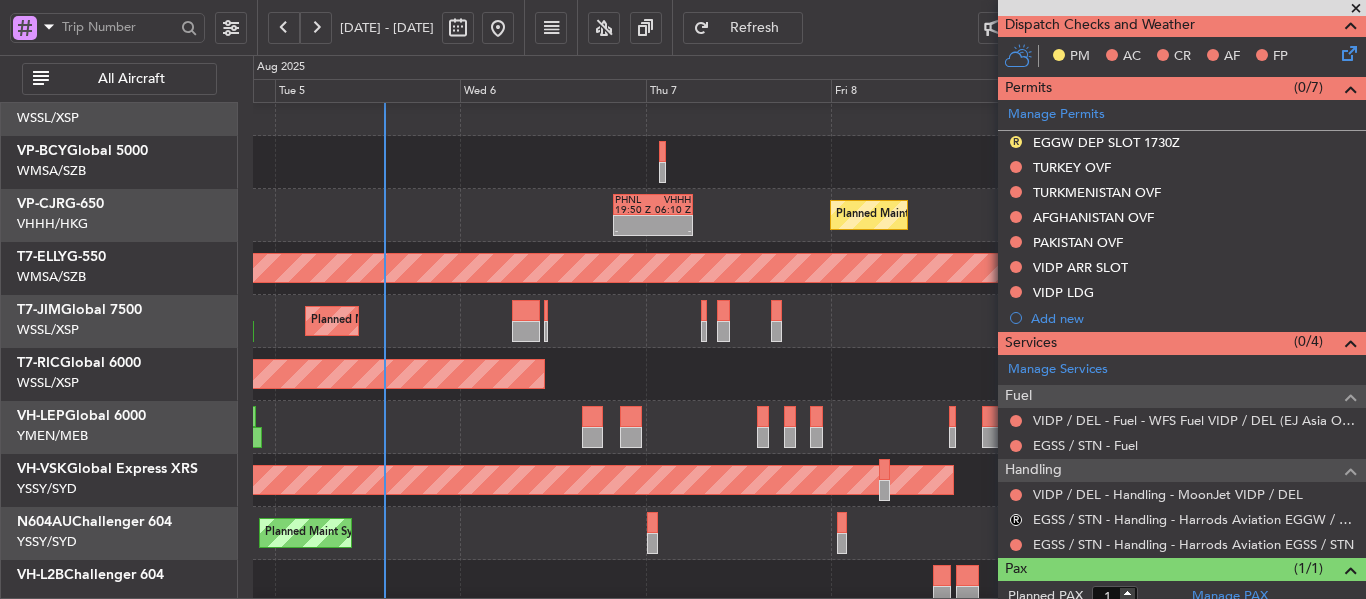 click on "-
-
VOCB
[TIME]
EGSS
[TIME]
Planned Maint [CITY] ([CITY]intl)" 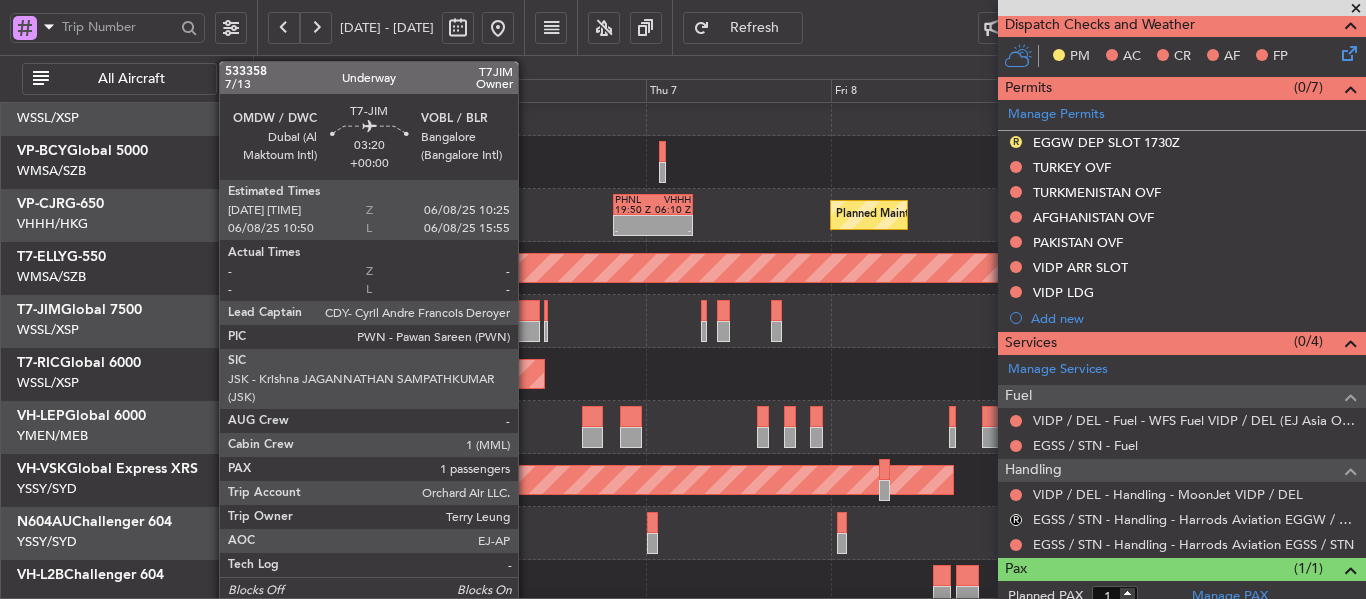 click 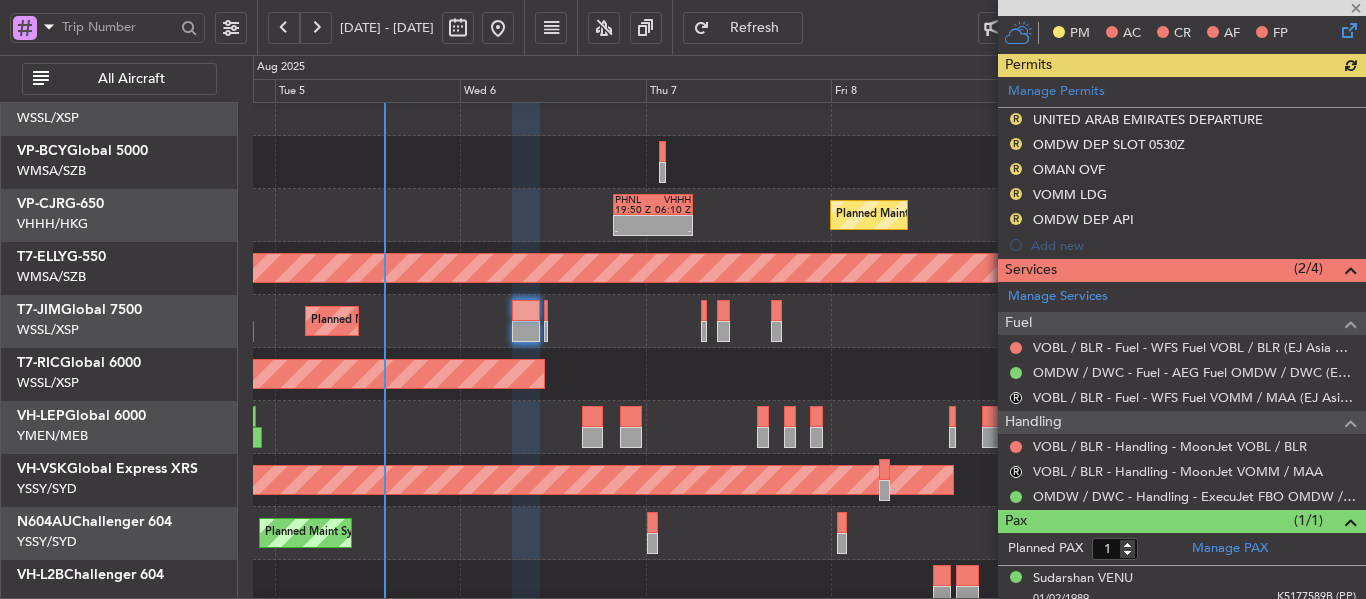 scroll, scrollTop: 500, scrollLeft: 0, axis: vertical 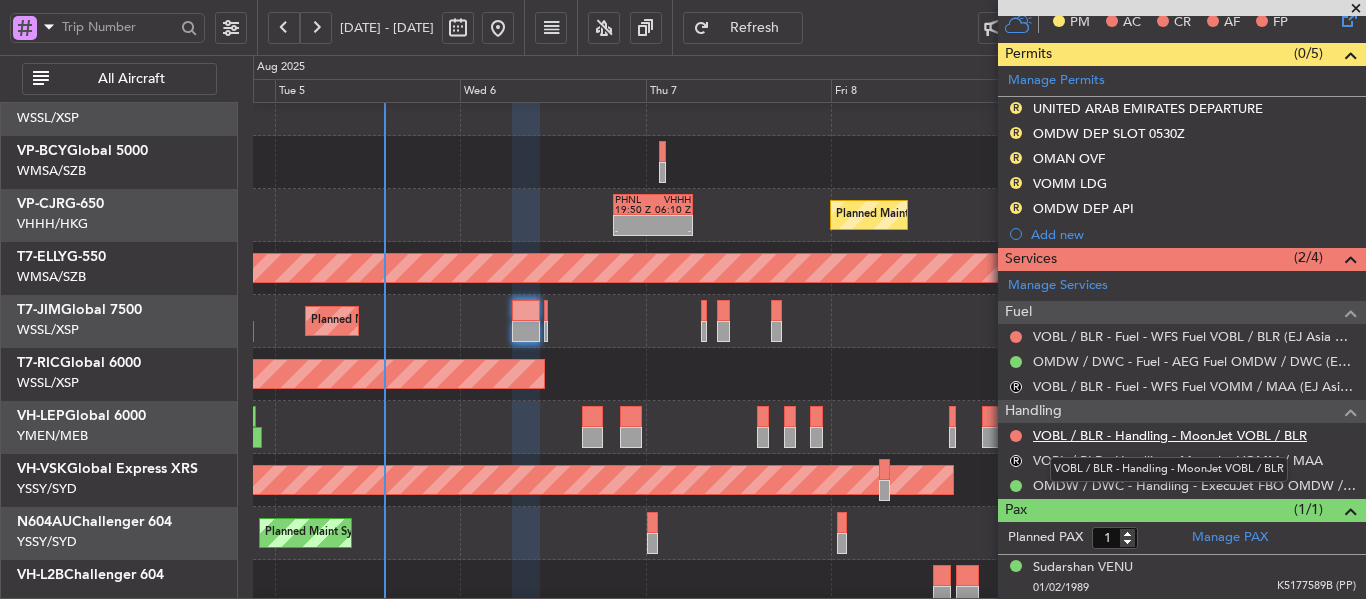 click on "VOBL / BLR - Handling - MoonJet VOBL / BLR" at bounding box center (1170, 435) 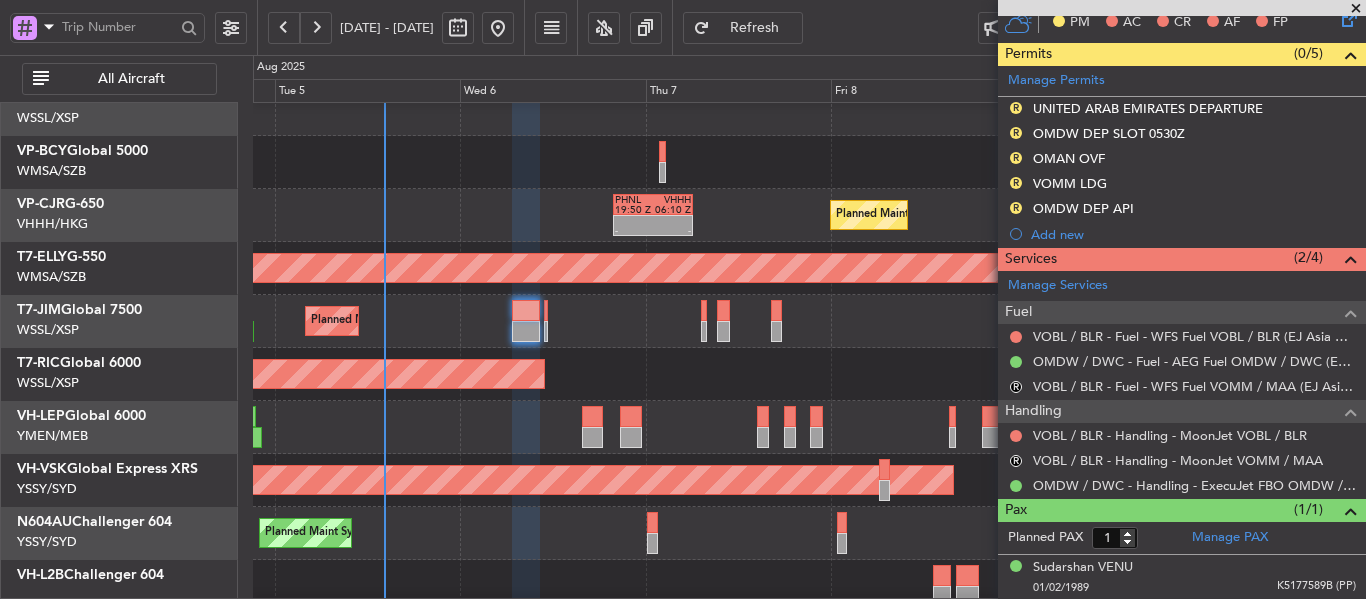 click on "Planned Maint Los Angeles (Los Angeles International)" 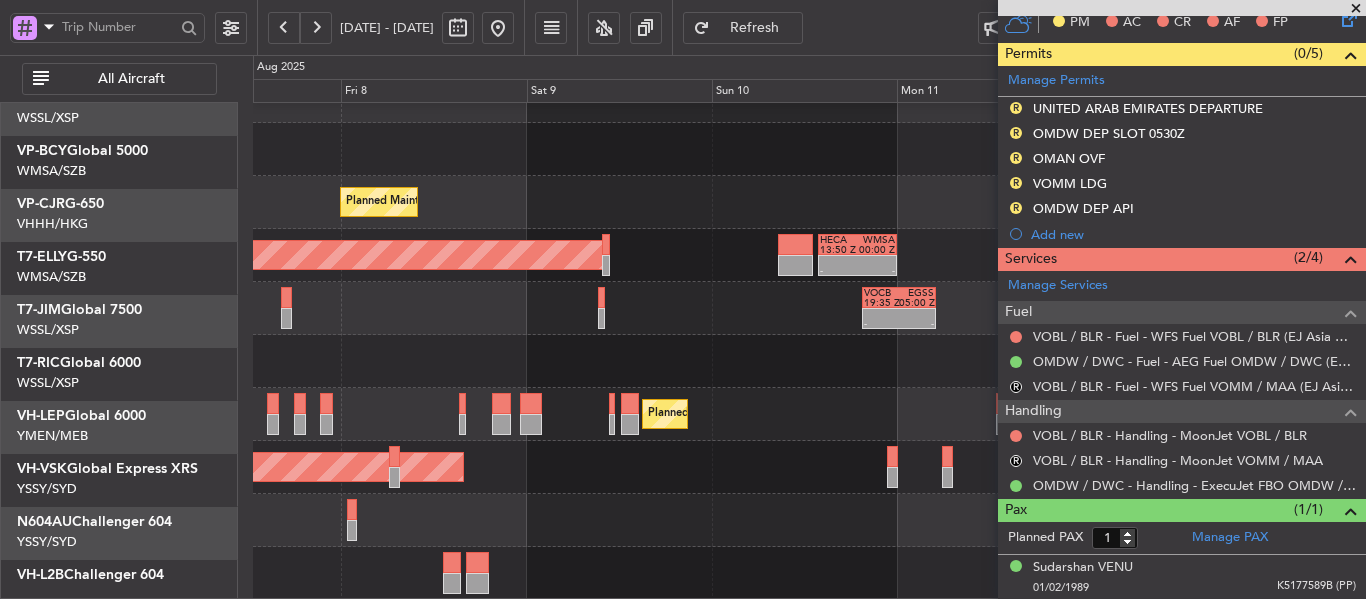 scroll, scrollTop: 139, scrollLeft: 0, axis: vertical 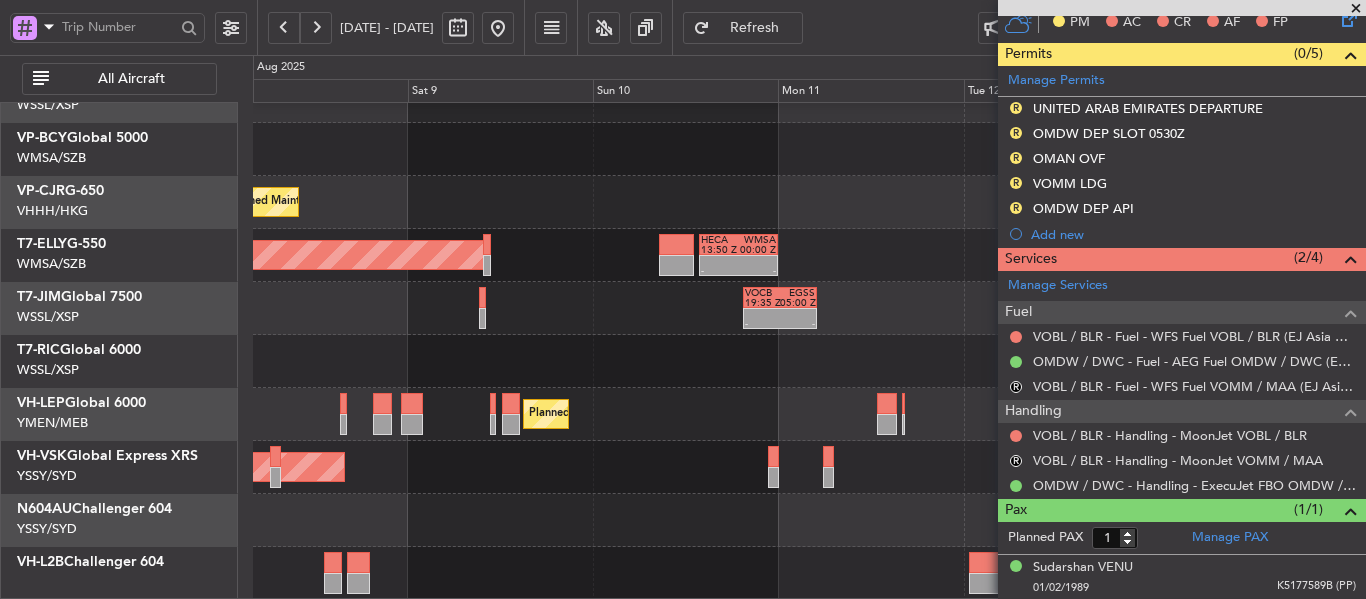 click on "Planned Maint Los Angeles (Los Angeles International)" 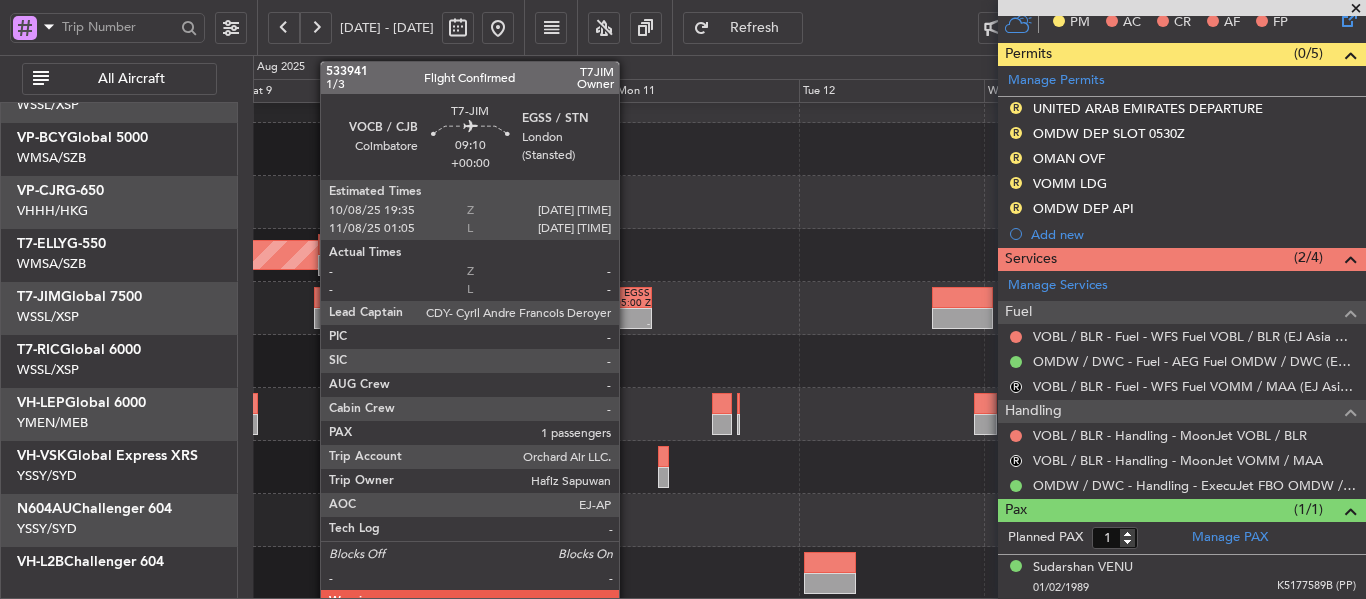 click 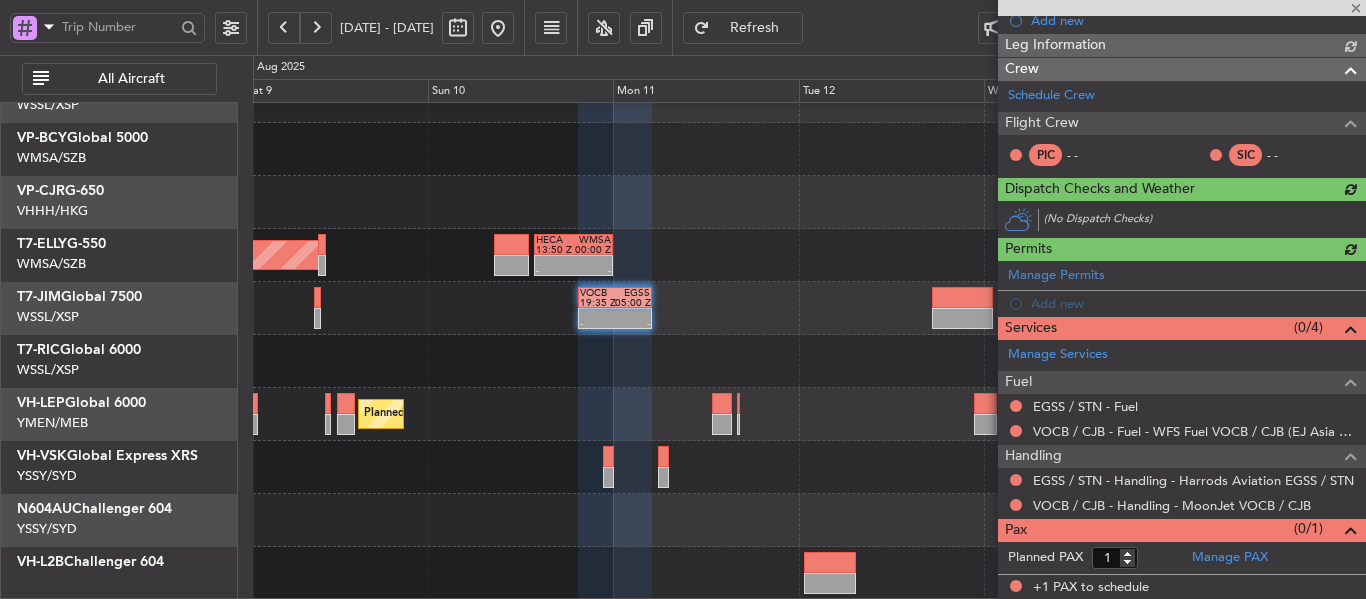 scroll, scrollTop: 265, scrollLeft: 0, axis: vertical 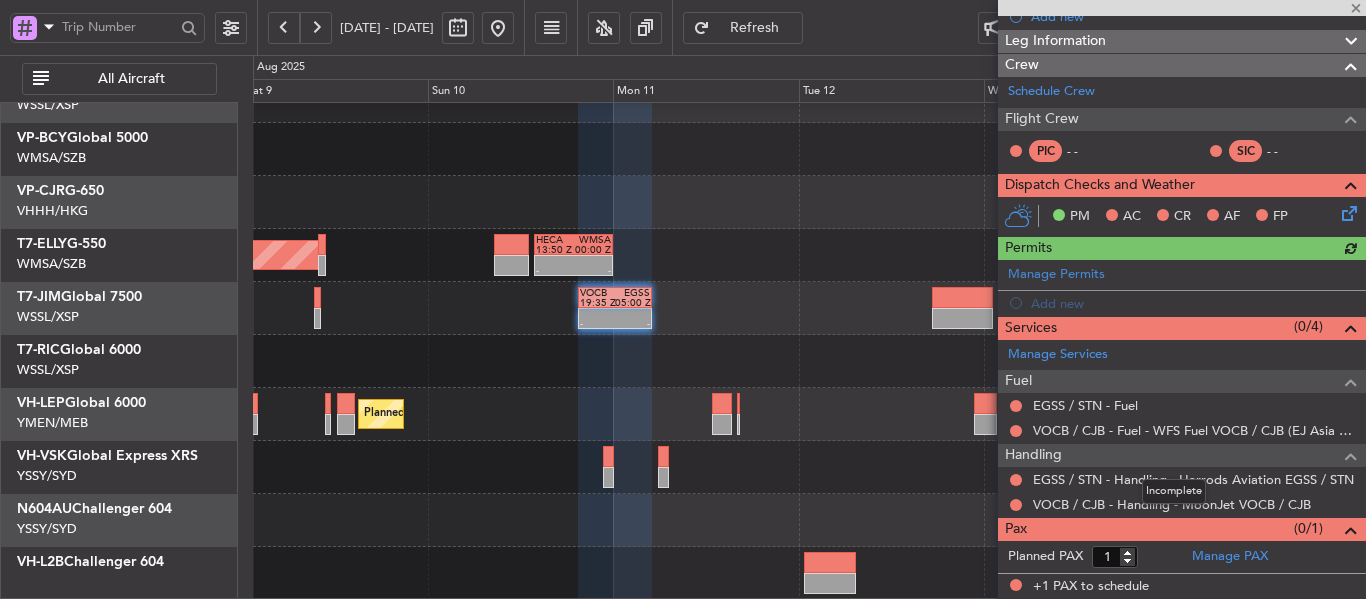 click on "Incomplete" at bounding box center [1174, 491] 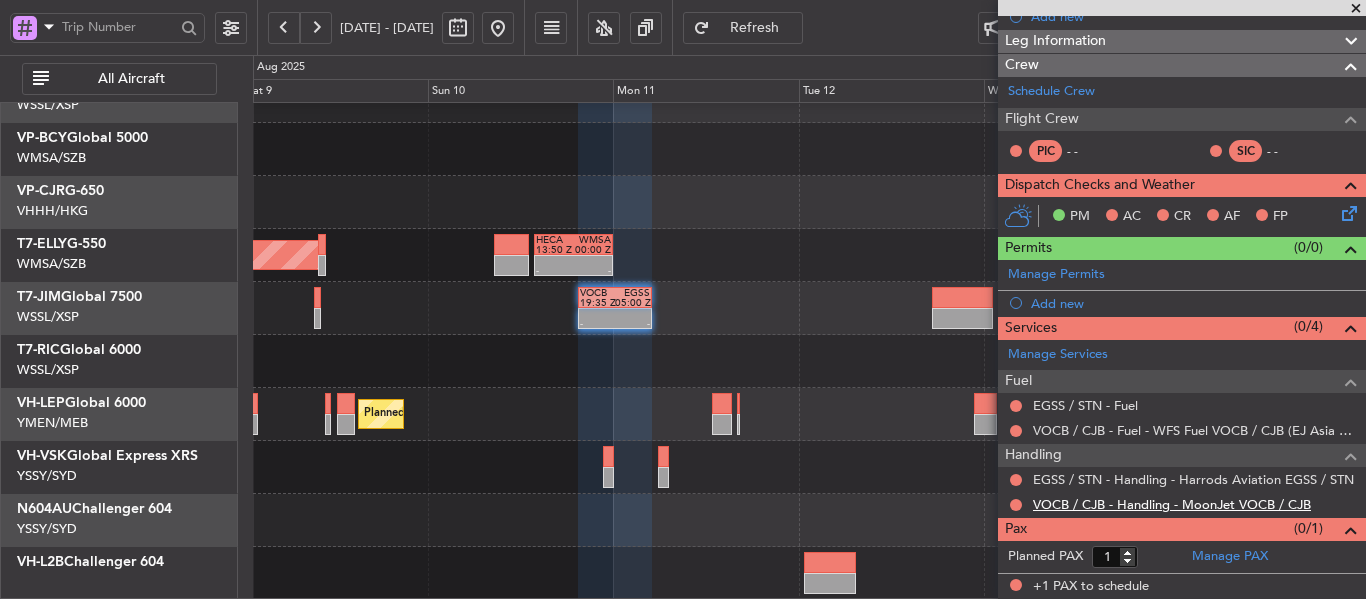 click on "VOCB / CJB - Handling - MoonJet VOCB / CJB" at bounding box center (1172, 504) 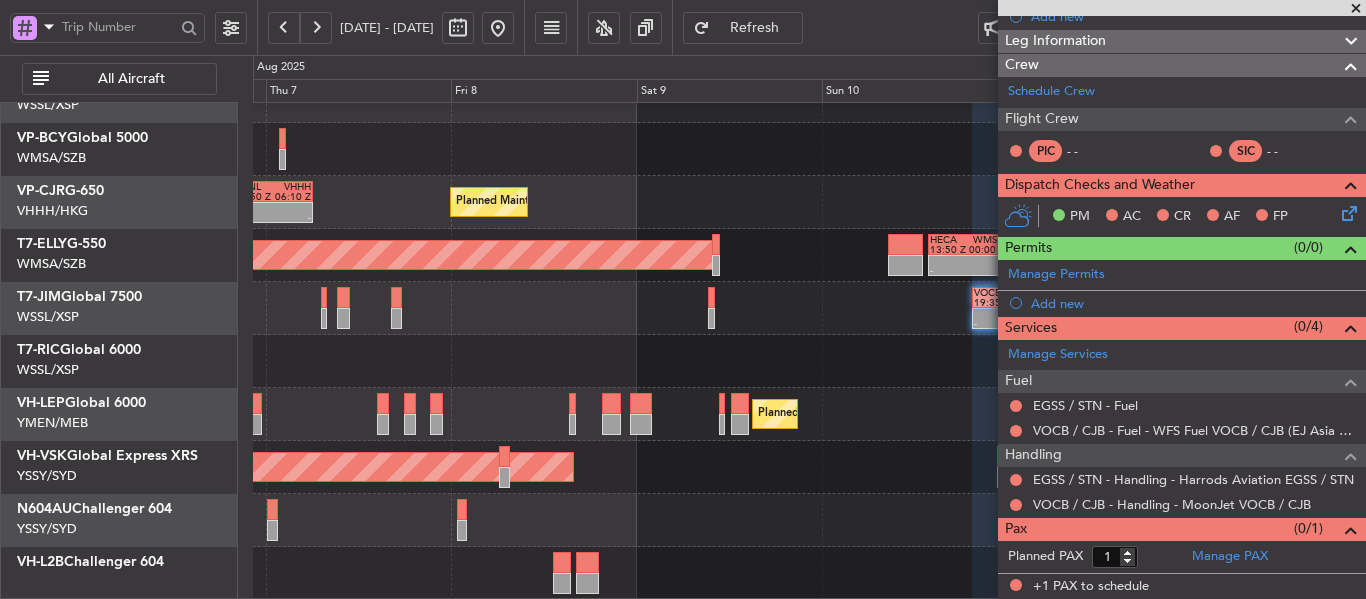 click on "Planned Maint Melbourne (Essendon)" 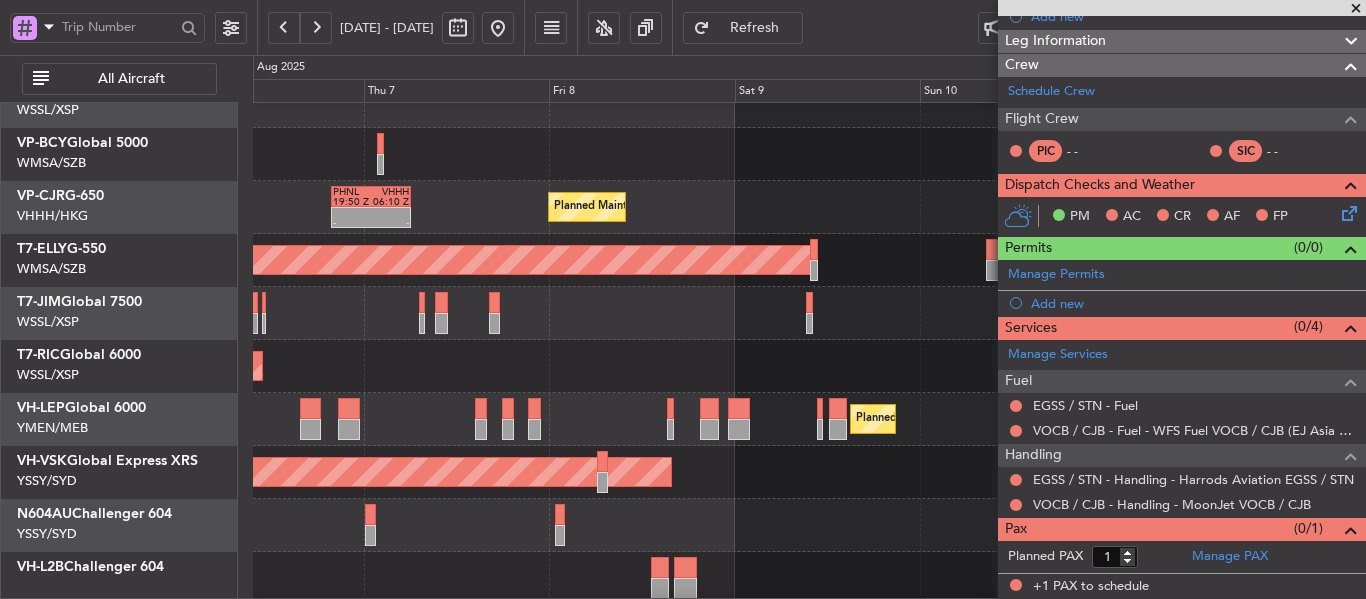 click on "Planned Maint Melbourne (Essendon)" 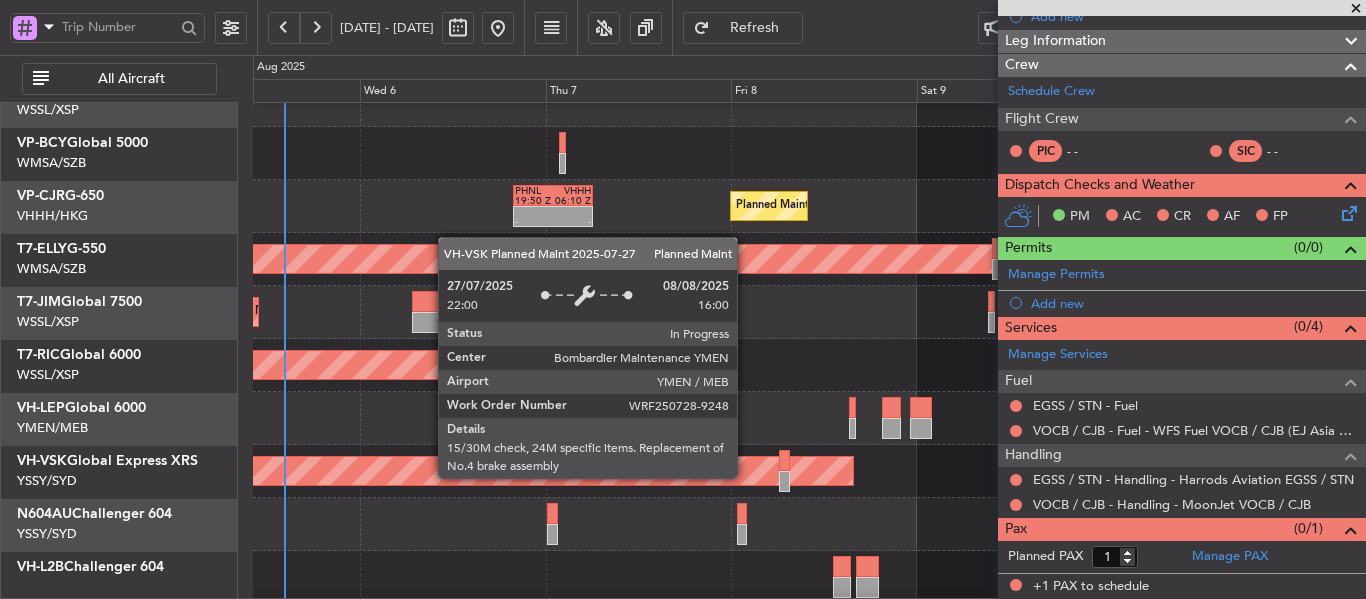scroll, scrollTop: 135, scrollLeft: 0, axis: vertical 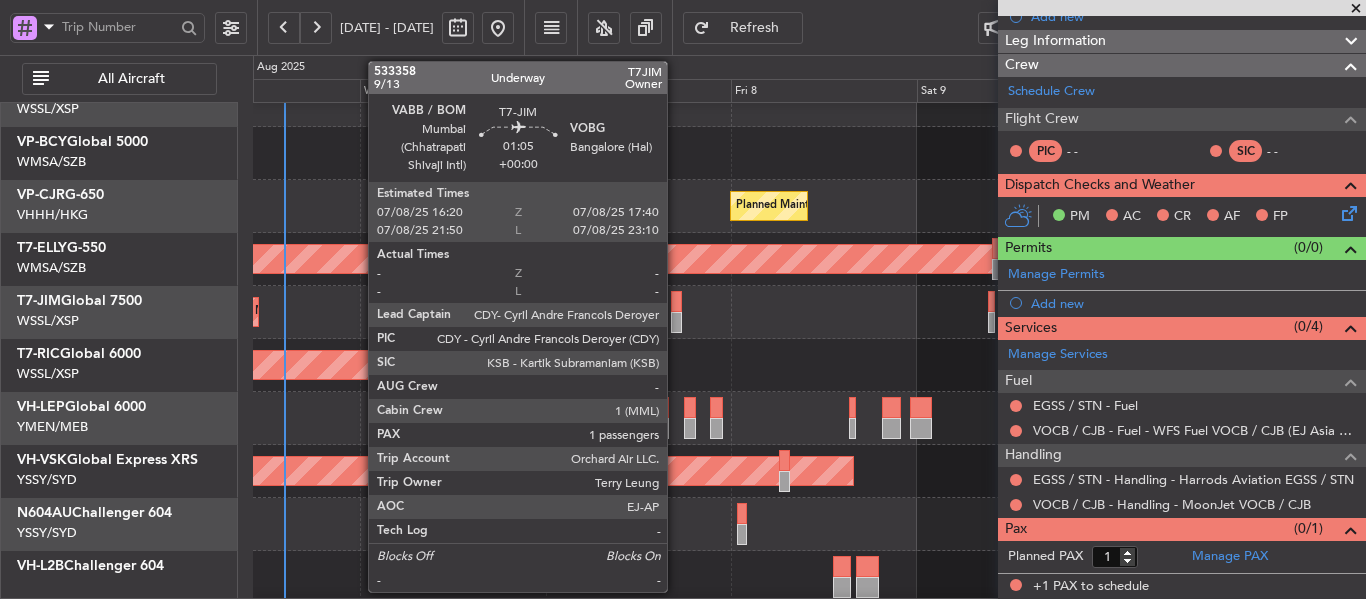 click 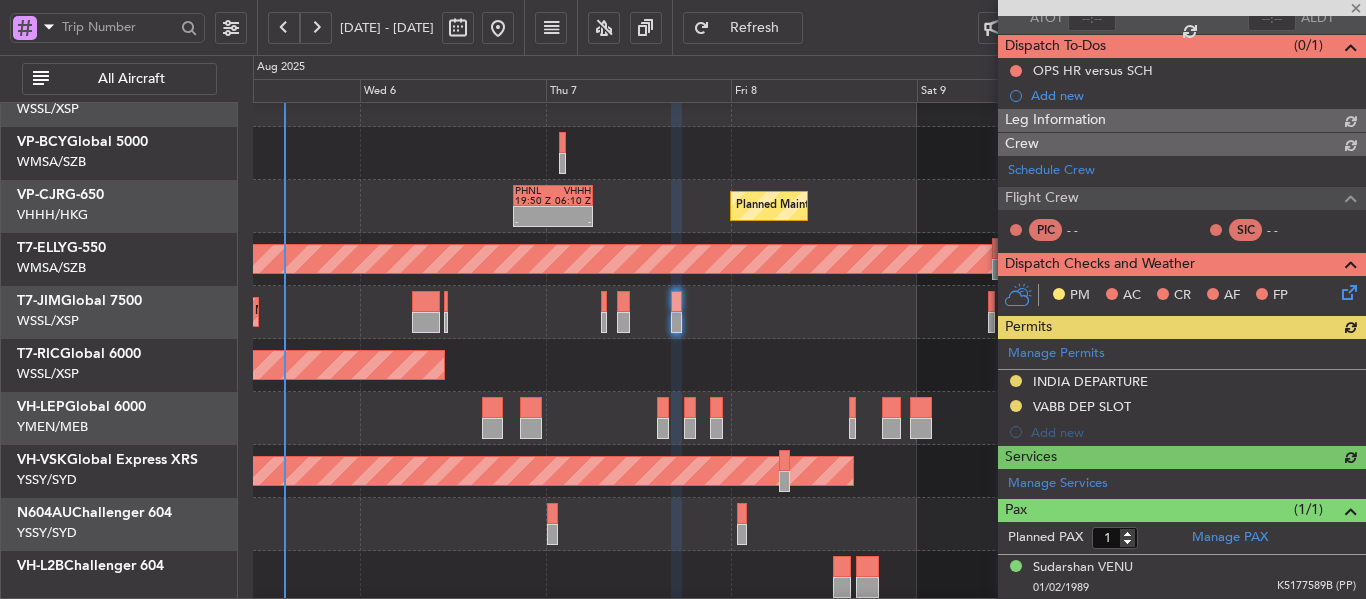 scroll, scrollTop: 375, scrollLeft: 0, axis: vertical 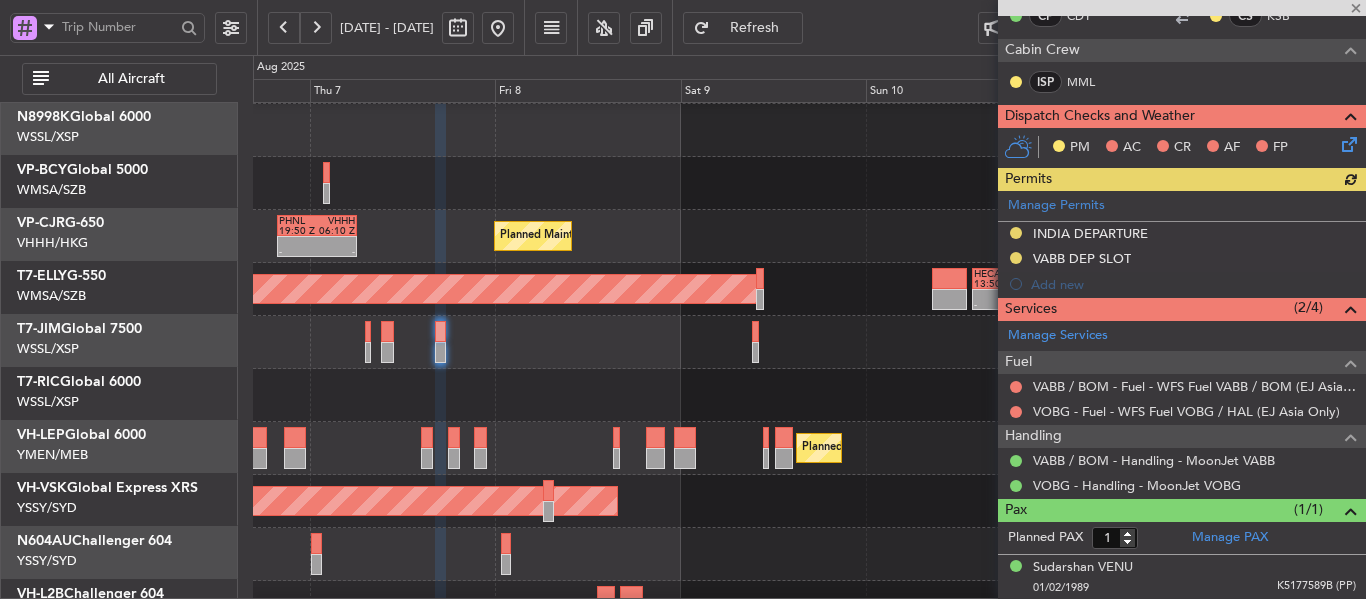 click on "-
-
VOCB
[TIME]
EGSS
[TIME]
Planned Maint [CITY] ([CITY]intl)" 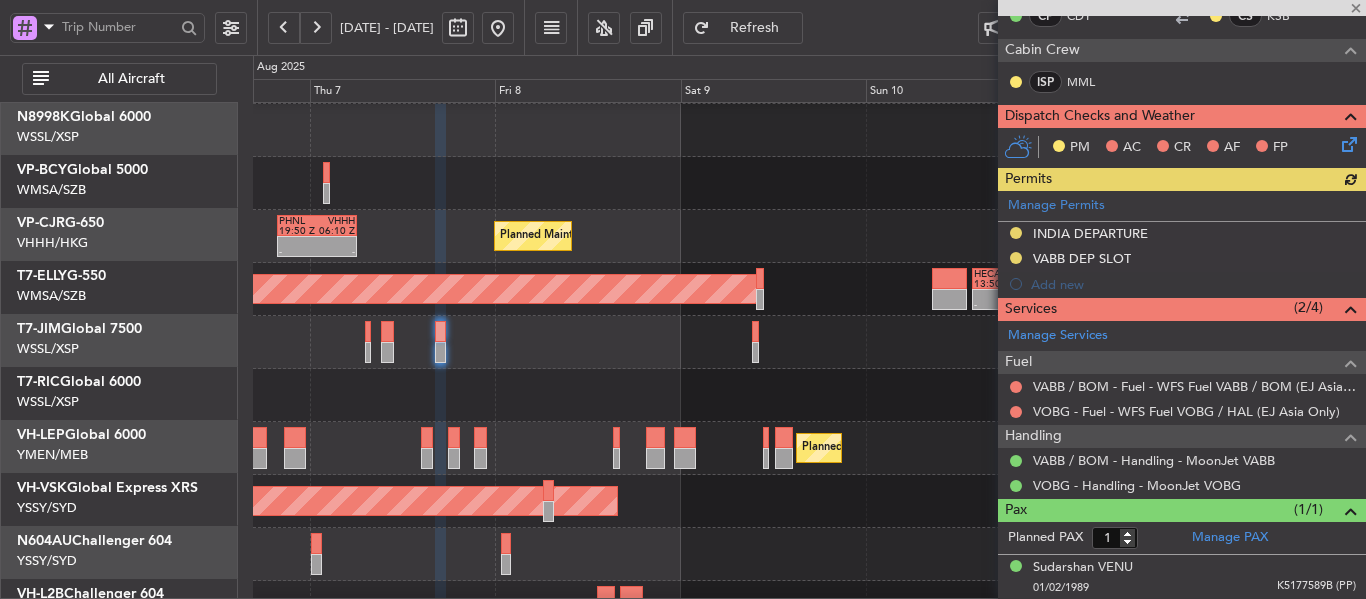 scroll, scrollTop: 105, scrollLeft: 0, axis: vertical 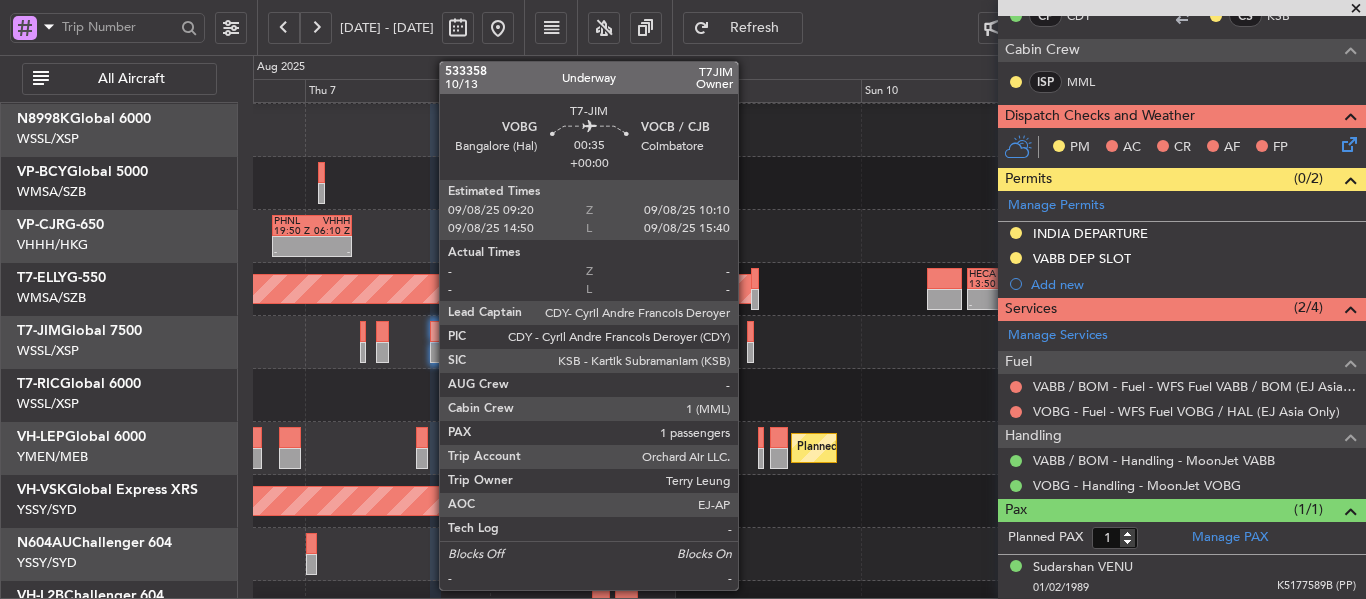 click 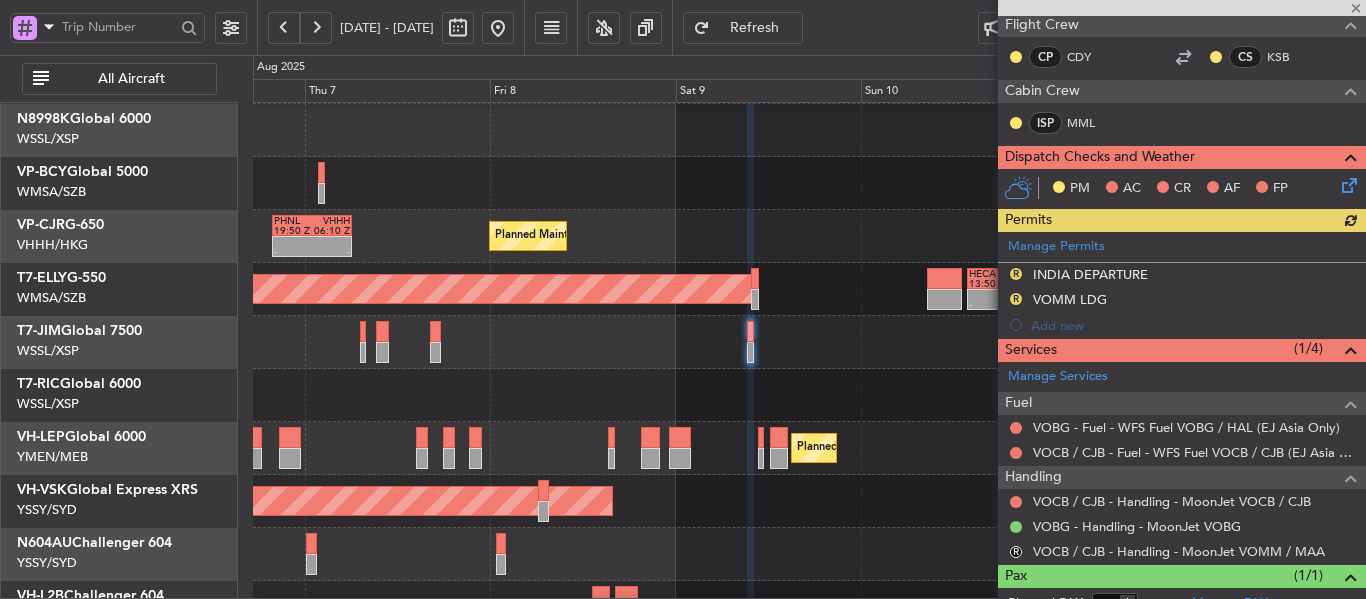 scroll, scrollTop: 375, scrollLeft: 0, axis: vertical 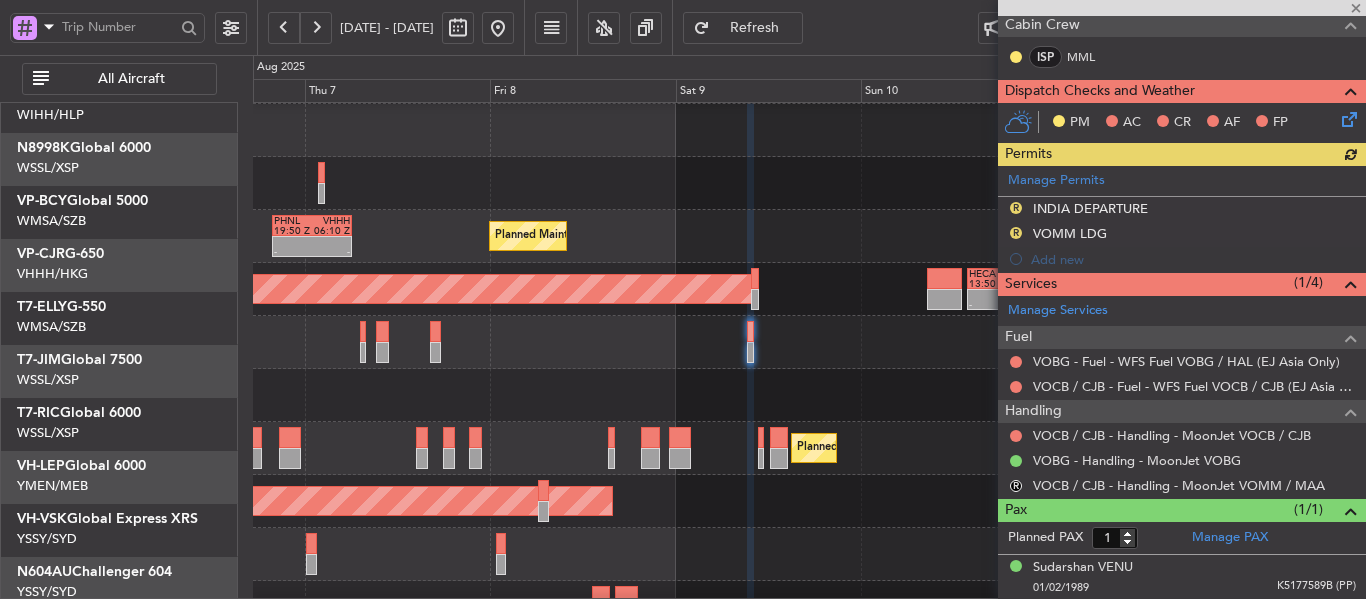 click on "-
-
VOCB
[TIME]
EGSS
[TIME]
Planned Maint [CITY] ([CITY]intl)" 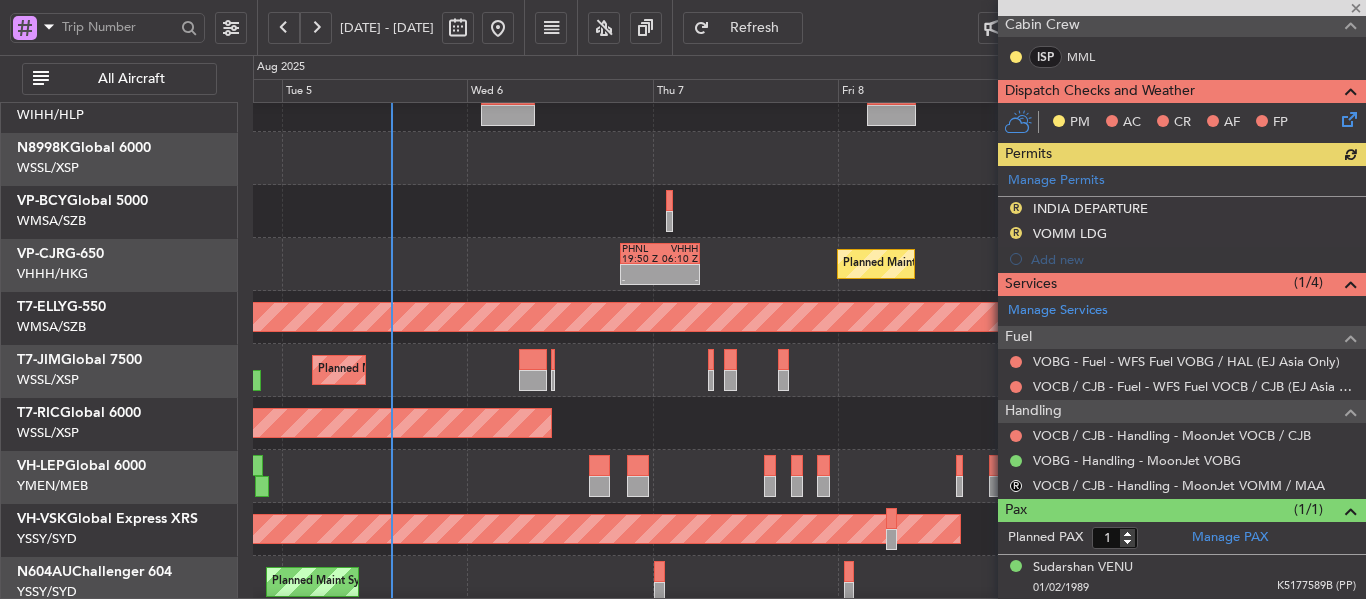 scroll, scrollTop: 77, scrollLeft: 0, axis: vertical 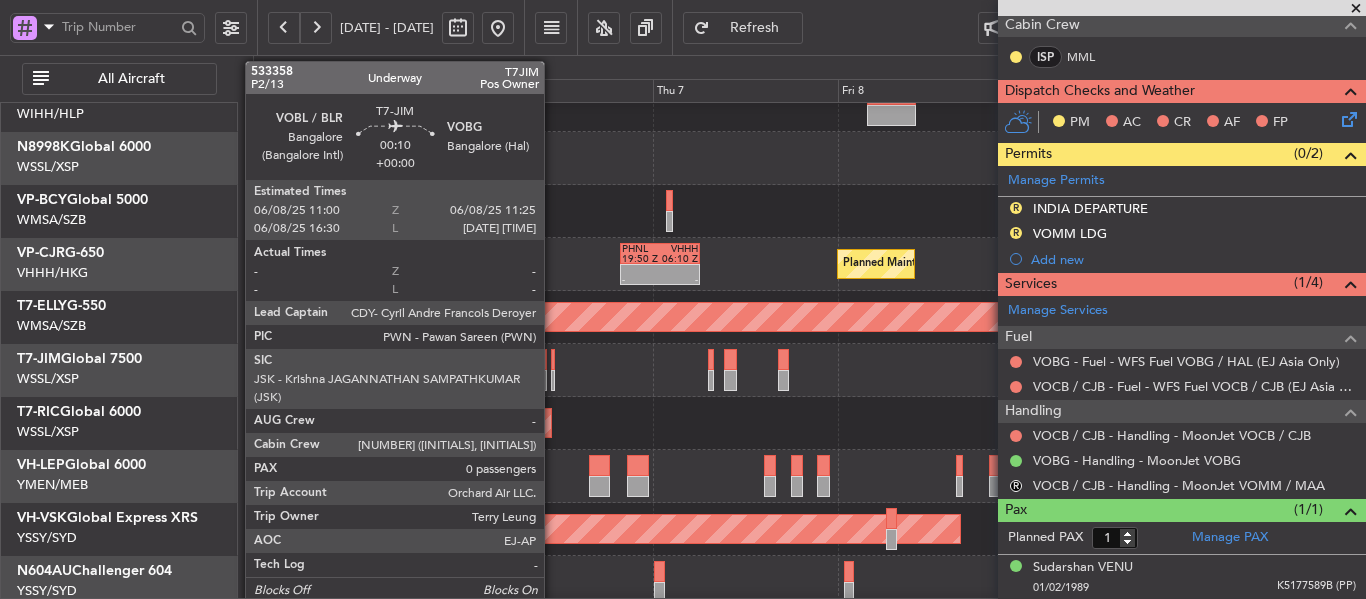 click 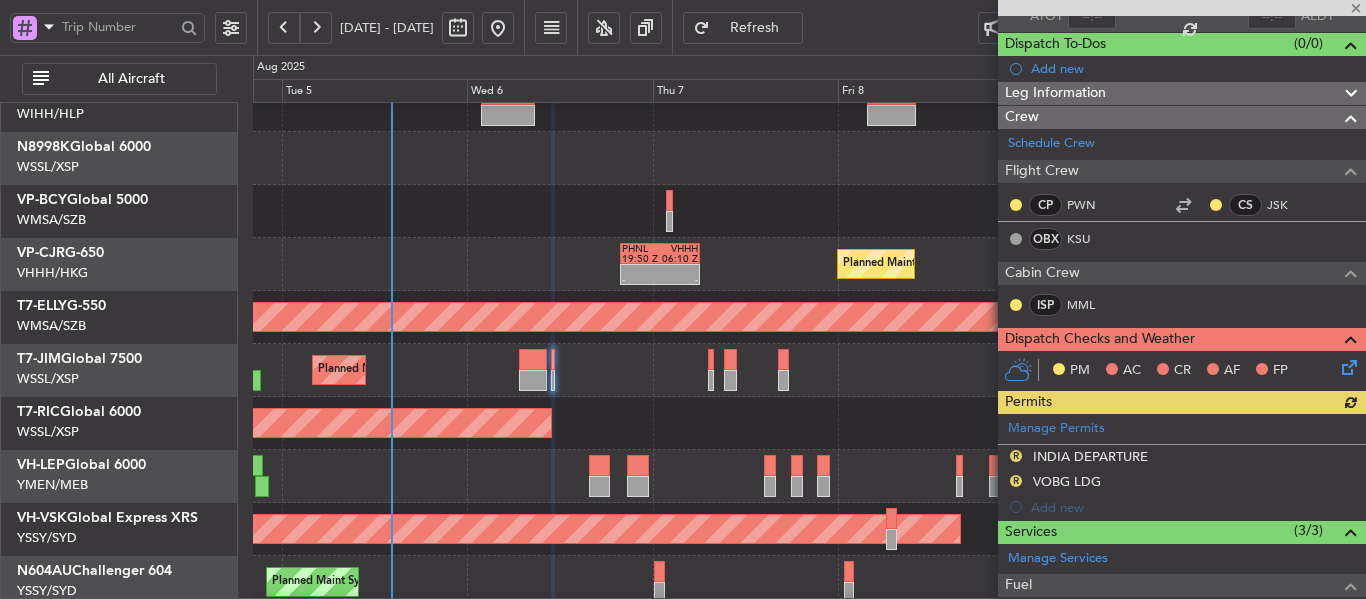 scroll, scrollTop: 141, scrollLeft: 0, axis: vertical 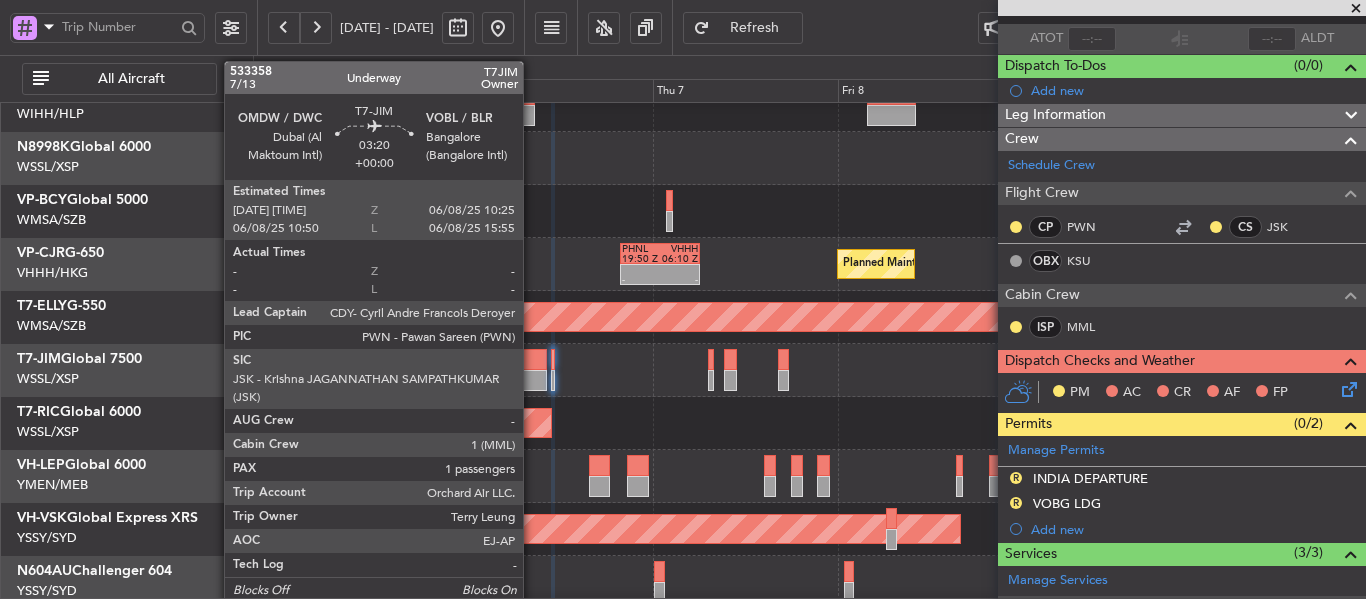 click 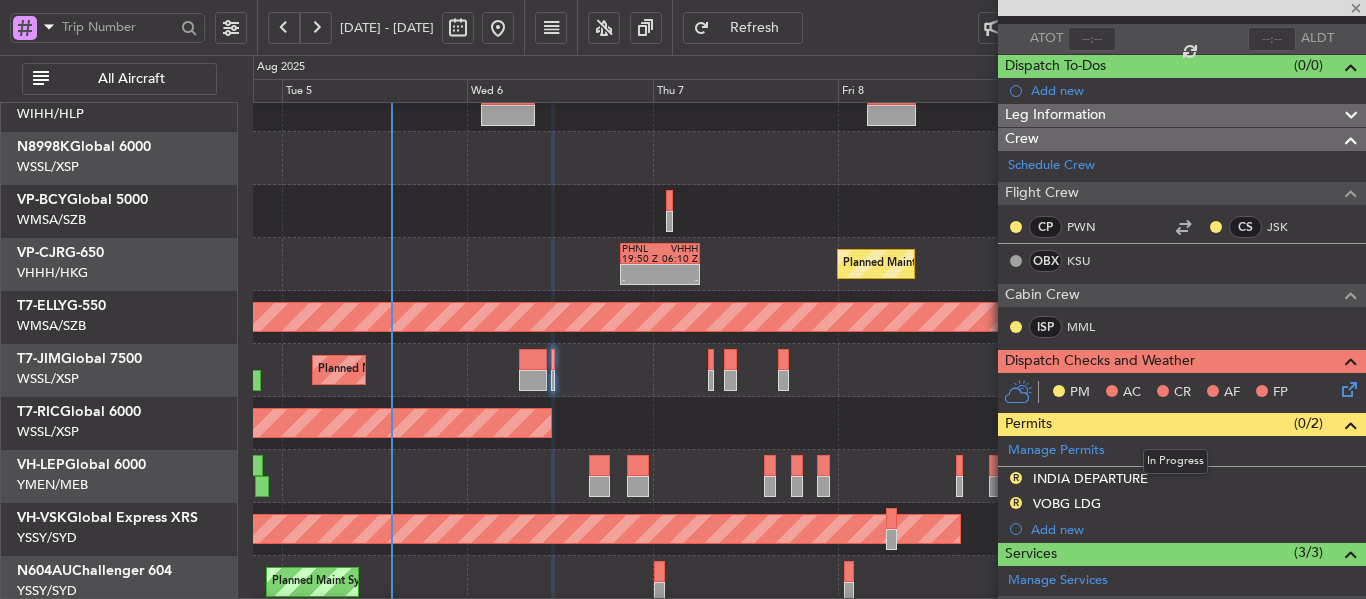 type on "1" 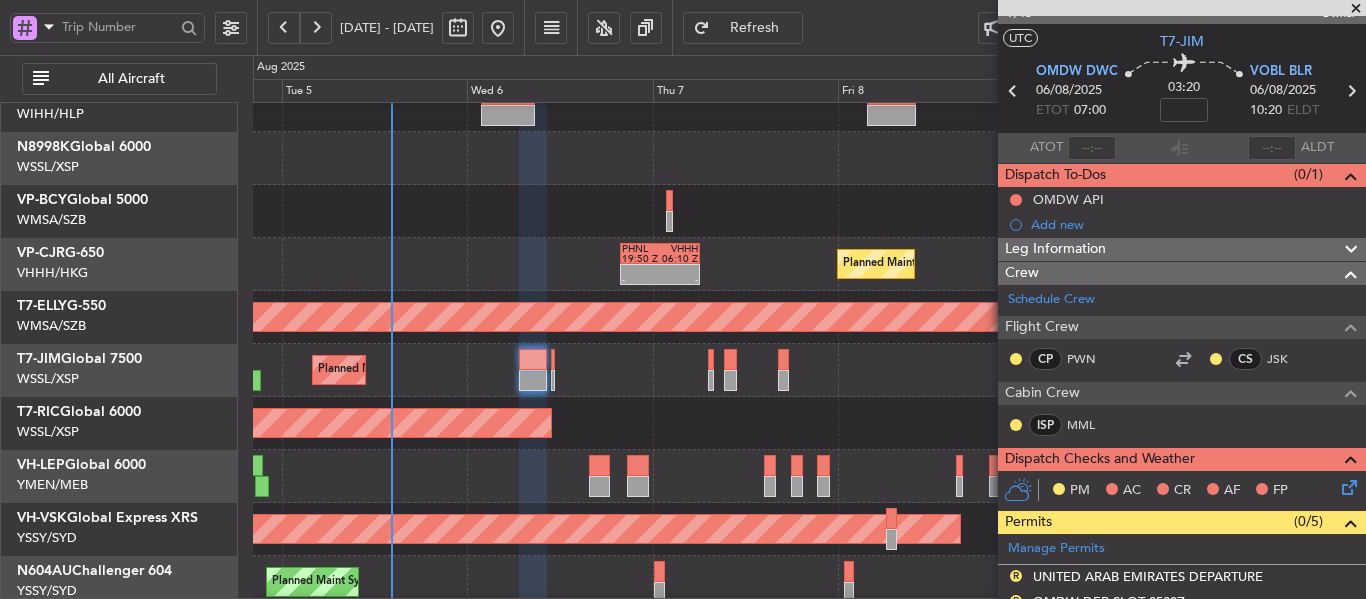 scroll, scrollTop: 0, scrollLeft: 0, axis: both 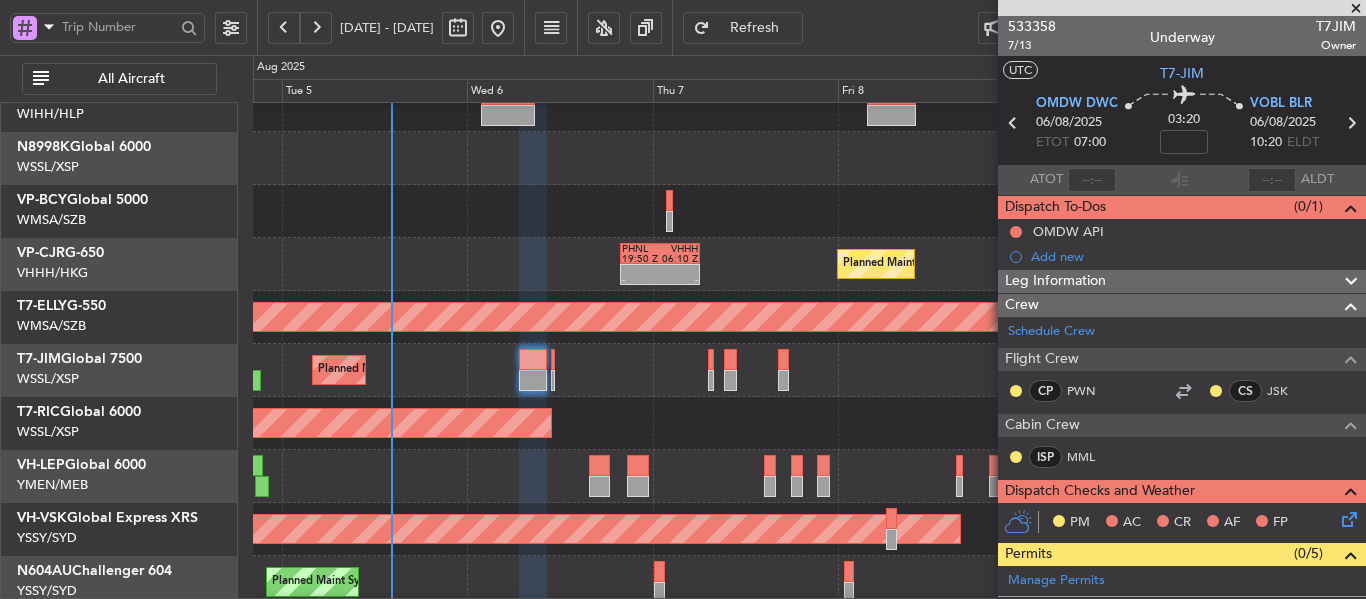 click on "Refresh" 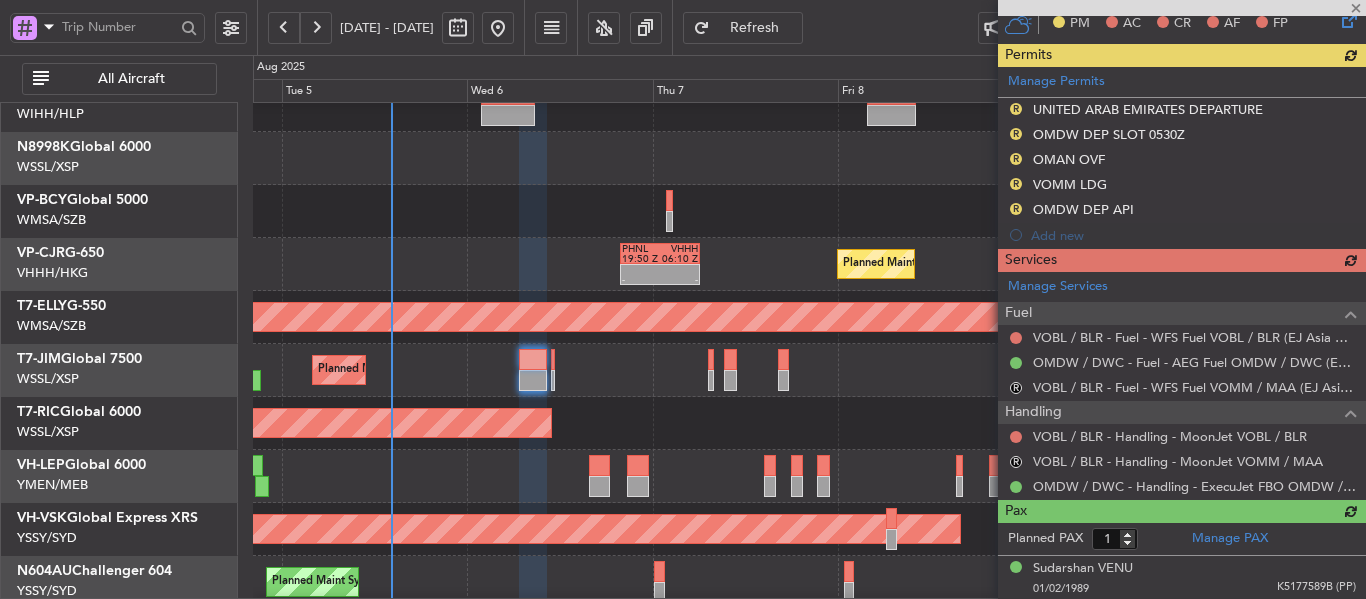 scroll, scrollTop: 500, scrollLeft: 0, axis: vertical 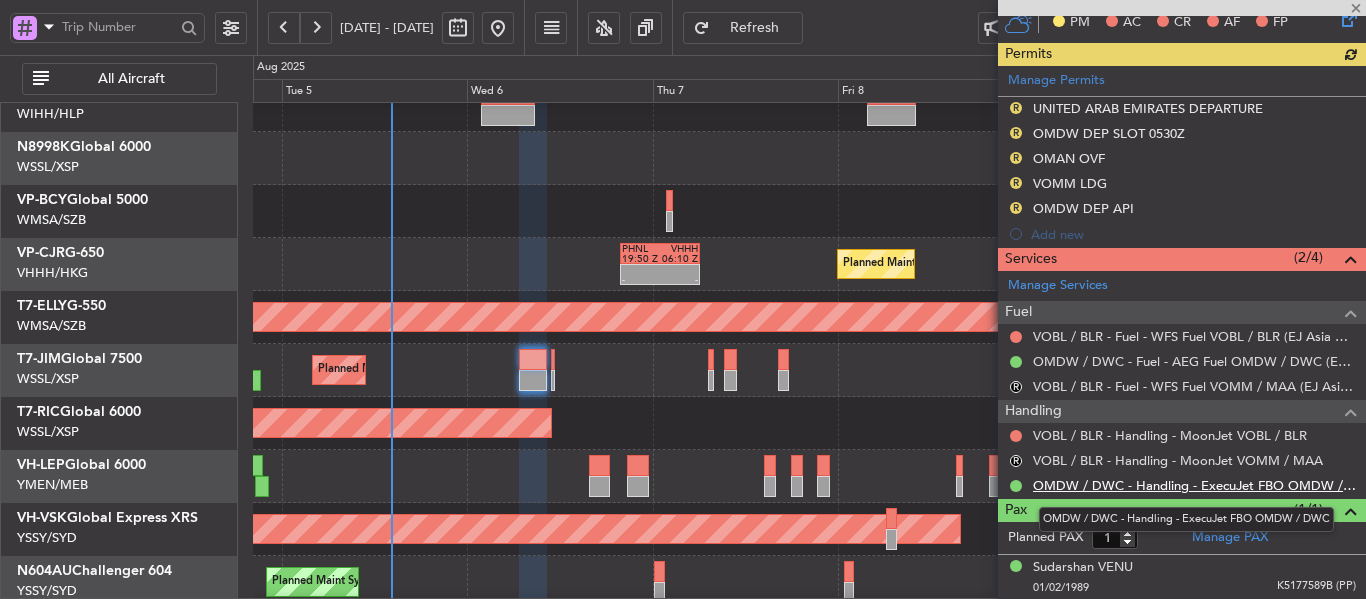 click on "OMDW / DWC - Handling - ExecuJet FBO OMDW / DWC" at bounding box center (1194, 485) 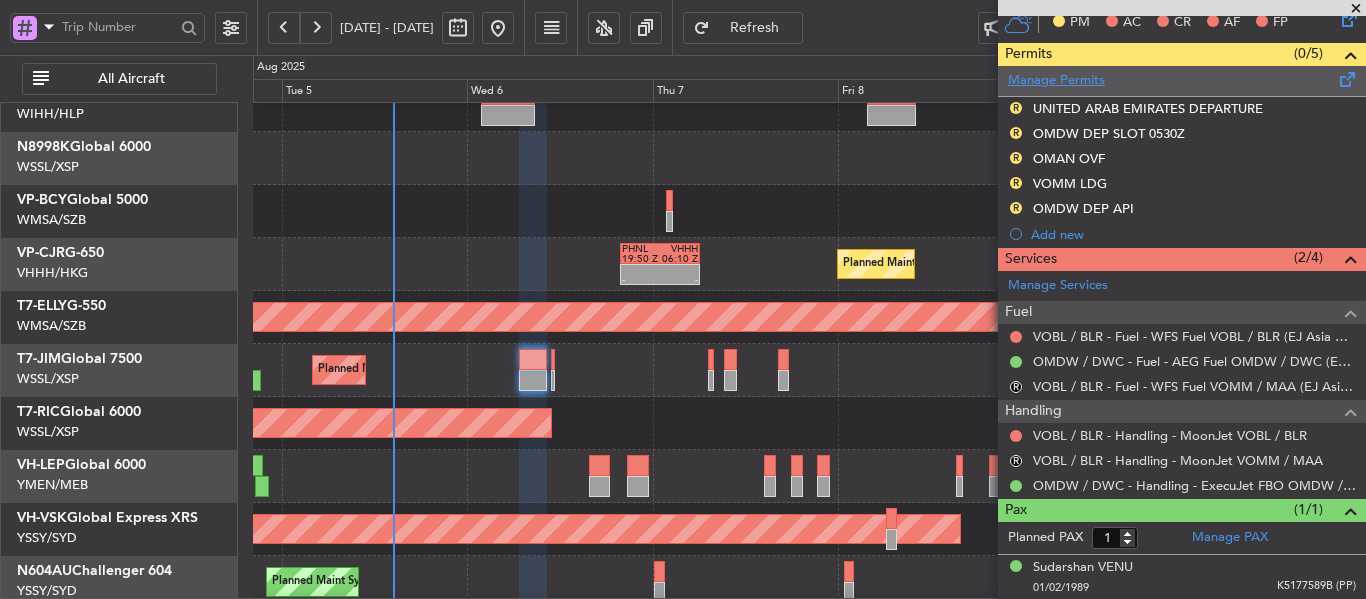 click on "Manage Permits" at bounding box center (1056, 81) 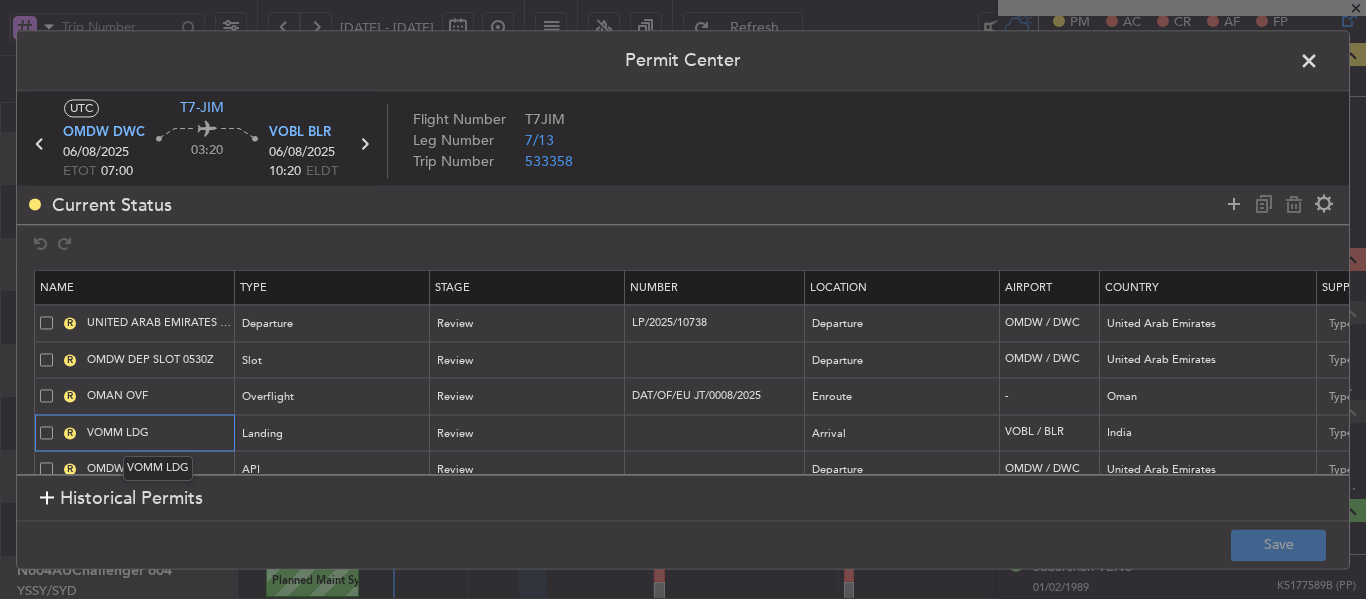 click on "VOMM LDG" at bounding box center [158, 432] 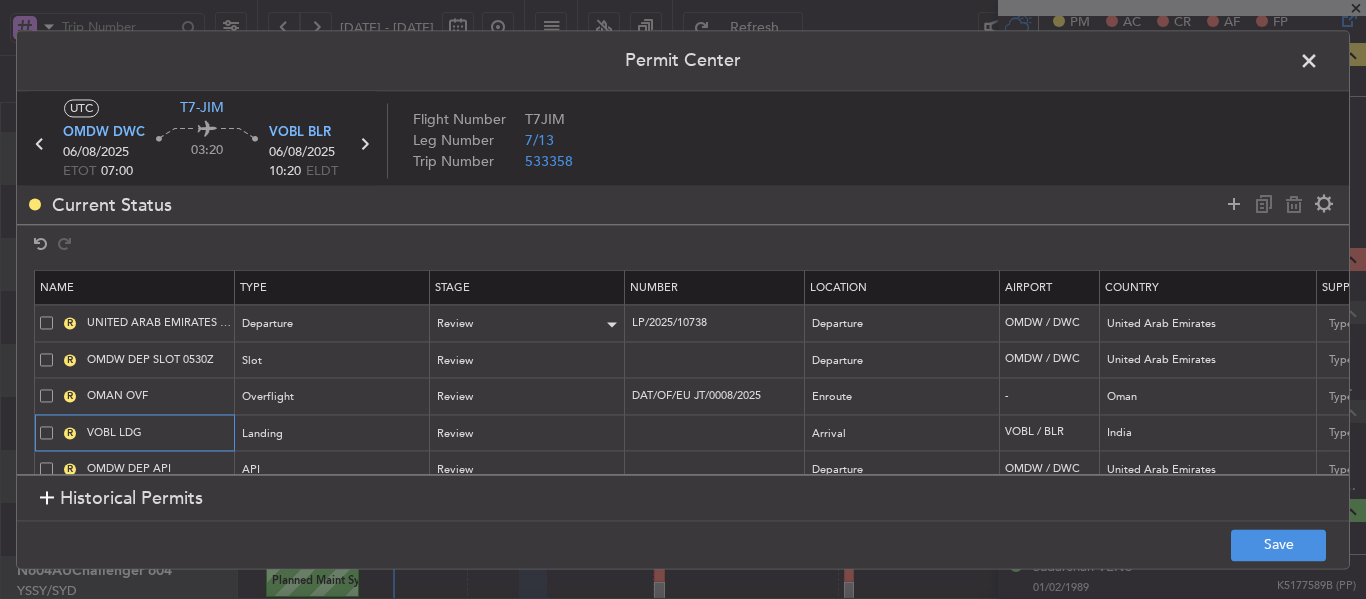 type on "VOBL LDG" 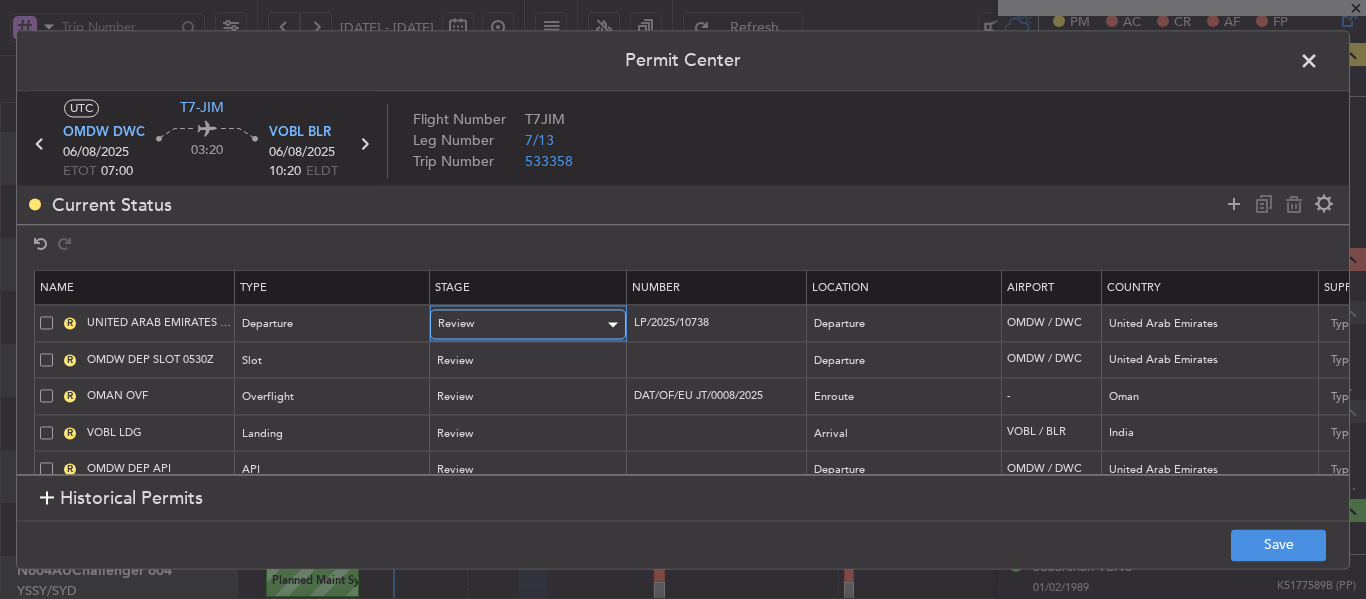 click on "Review" at bounding box center [521, 325] 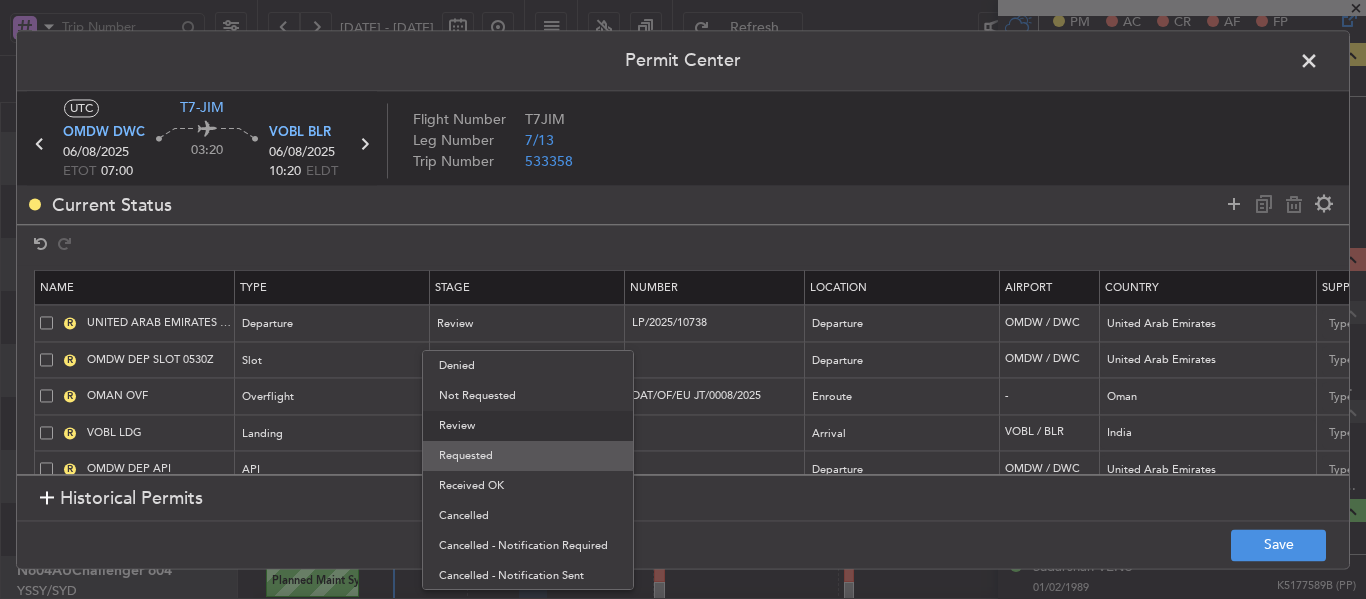 click on "Requested" at bounding box center (528, 456) 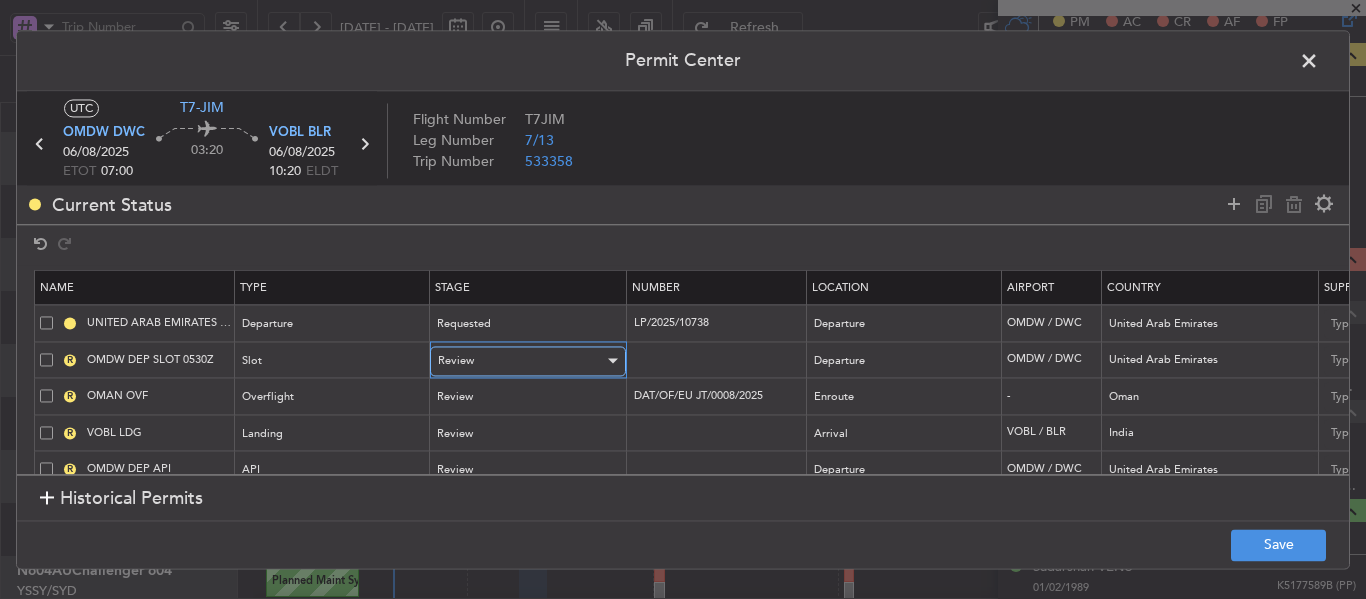 click on "Review" at bounding box center (521, 361) 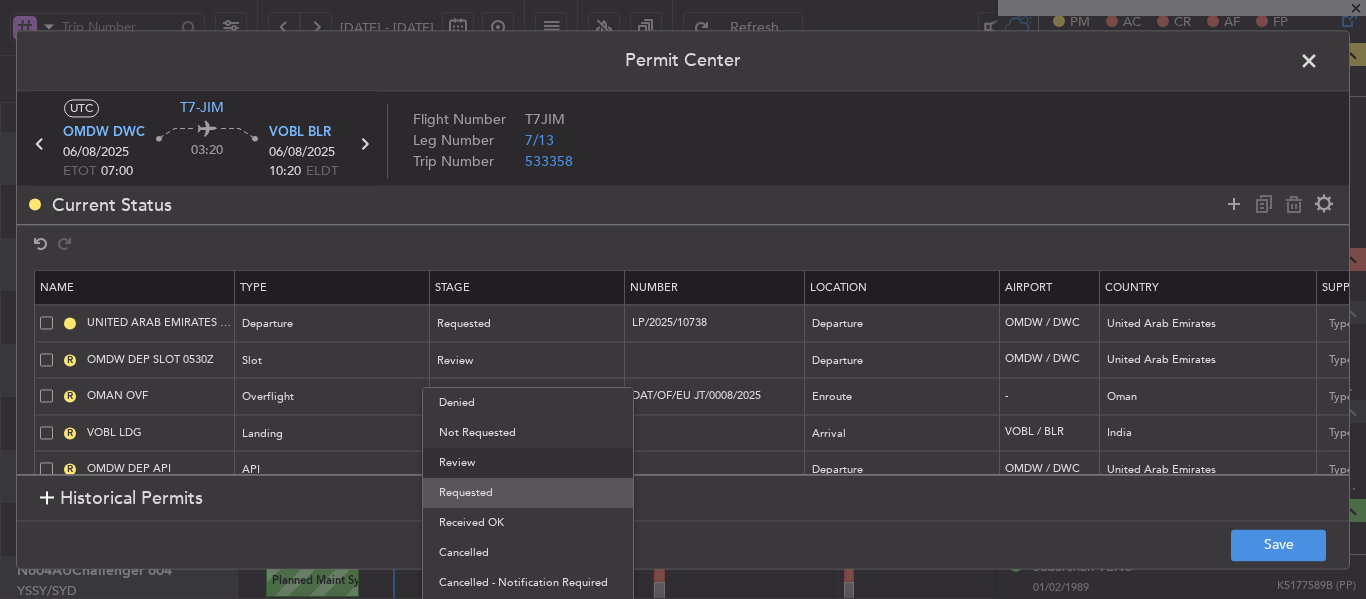 click on "Requested" at bounding box center [528, 493] 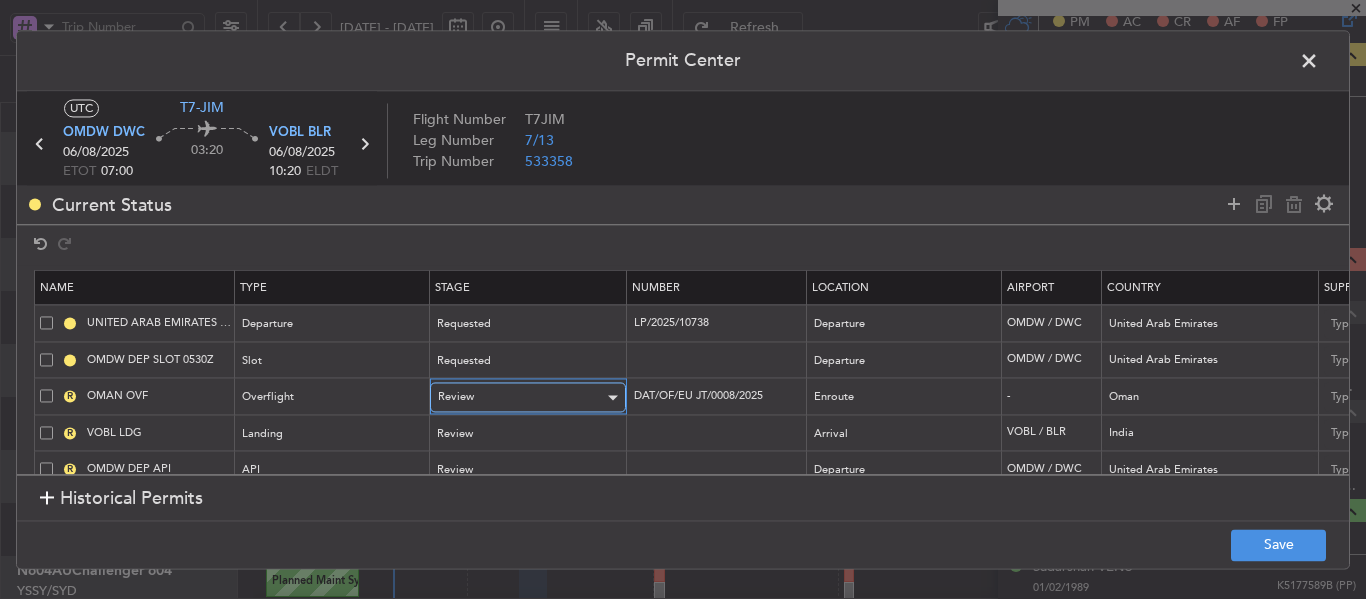 click on "Review" at bounding box center [521, 398] 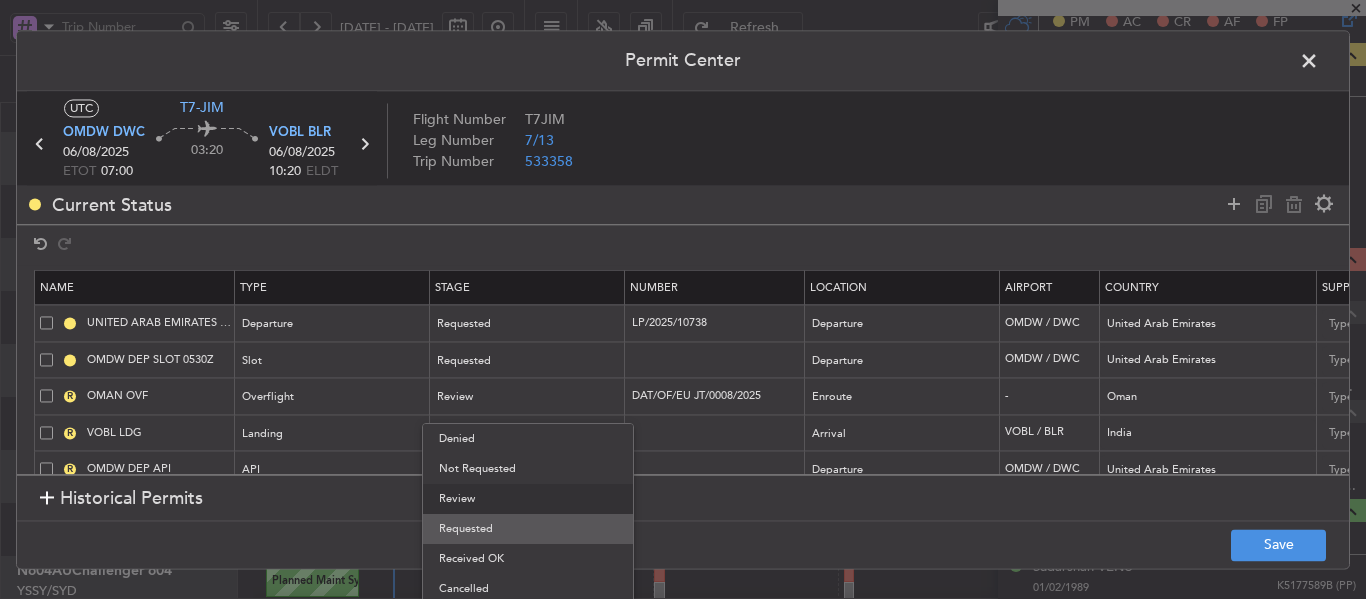 click on "Requested" at bounding box center (528, 529) 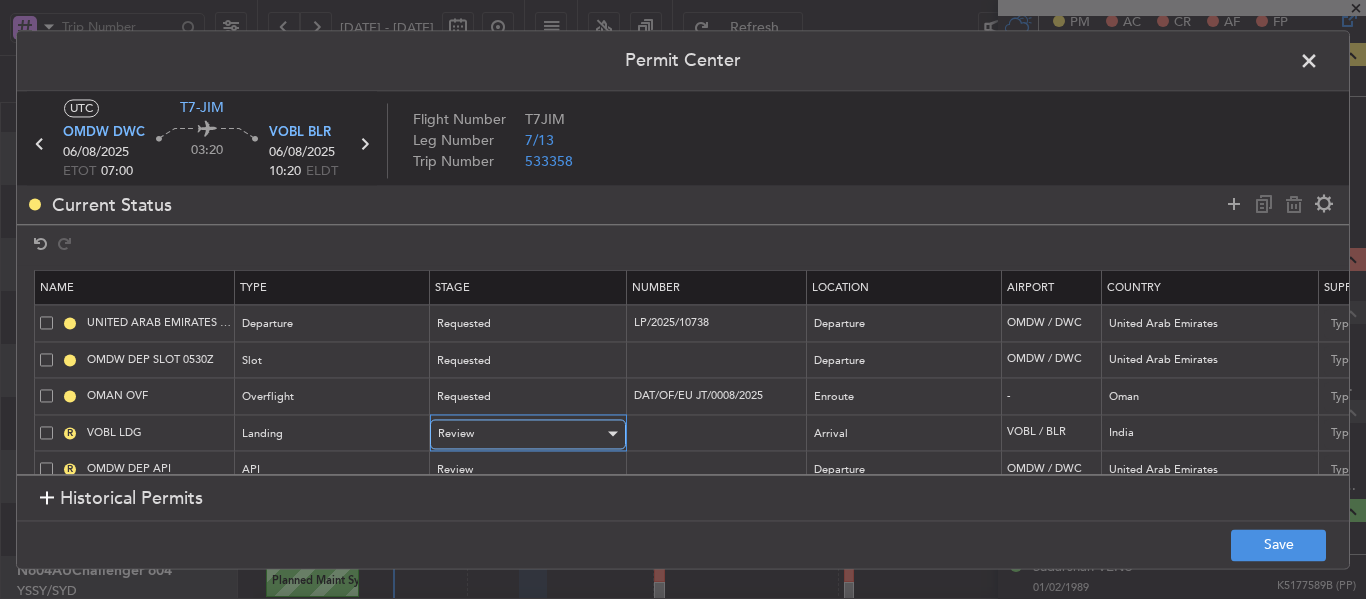 click on "Review" at bounding box center (521, 434) 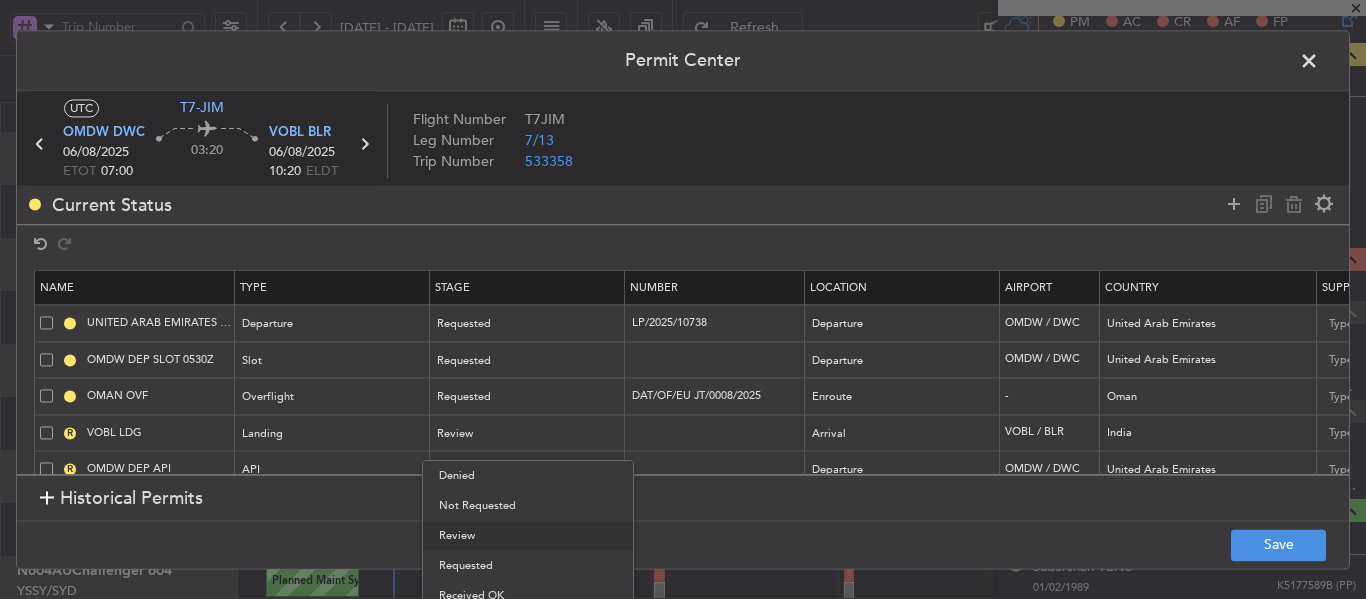 click on "Requested" at bounding box center [528, 566] 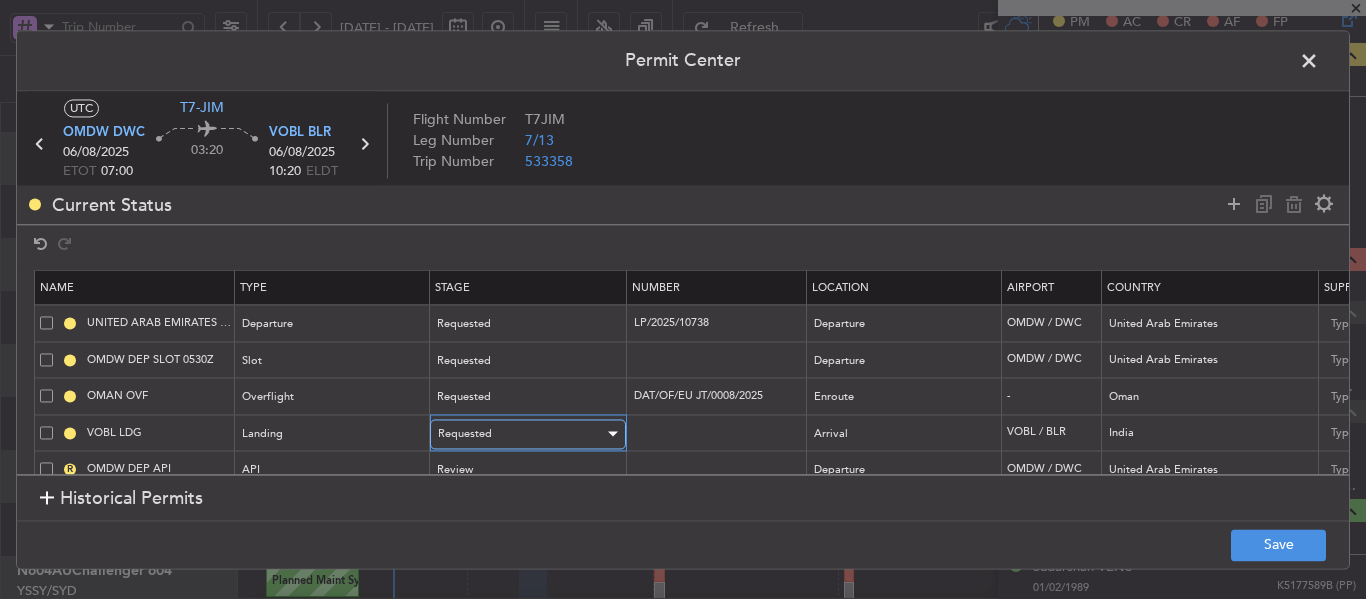 scroll, scrollTop: 34, scrollLeft: 0, axis: vertical 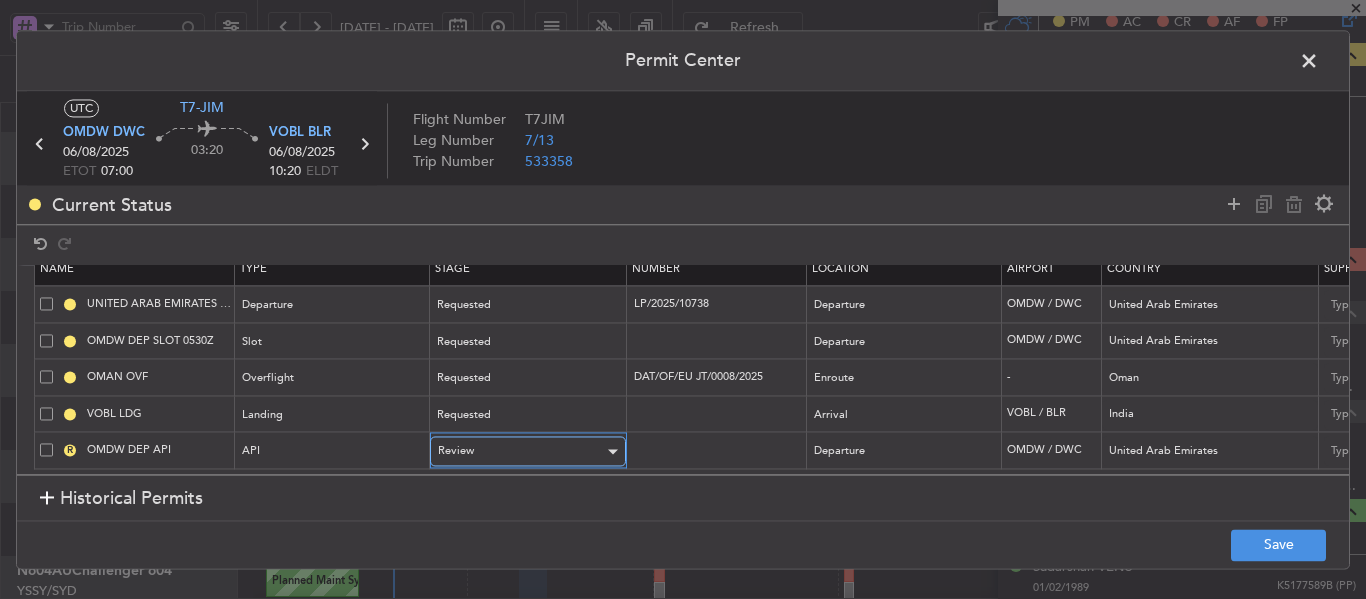 click on "Review" at bounding box center (521, 452) 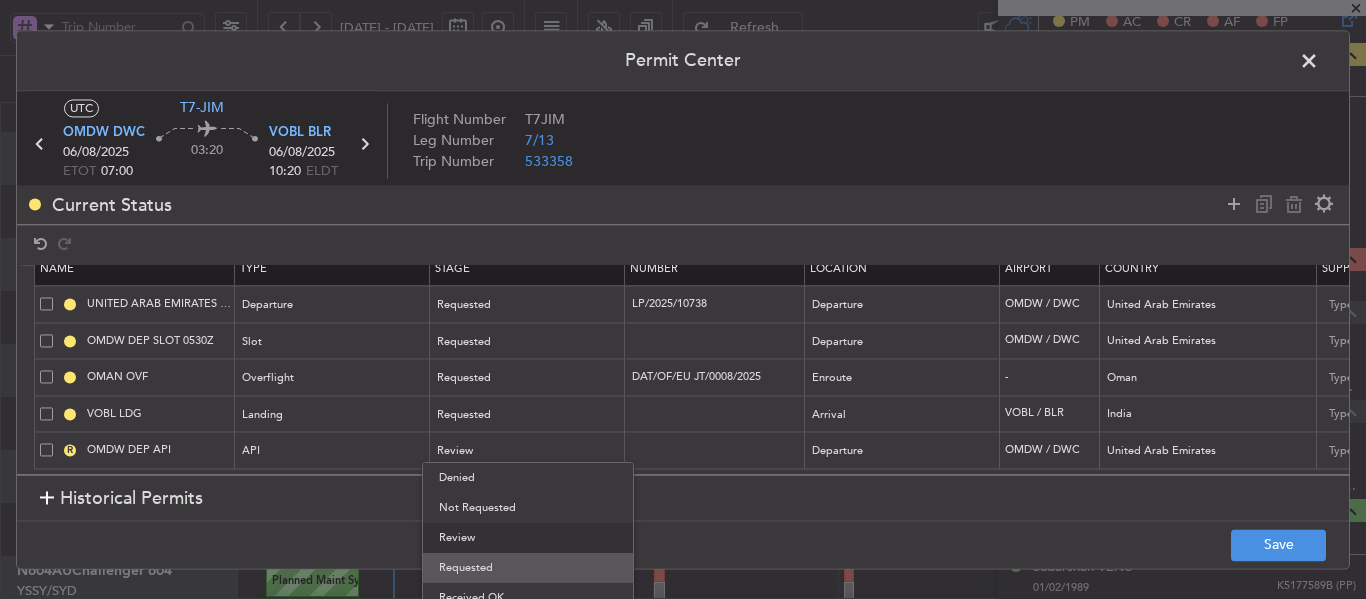 click on "Requested" at bounding box center (528, 568) 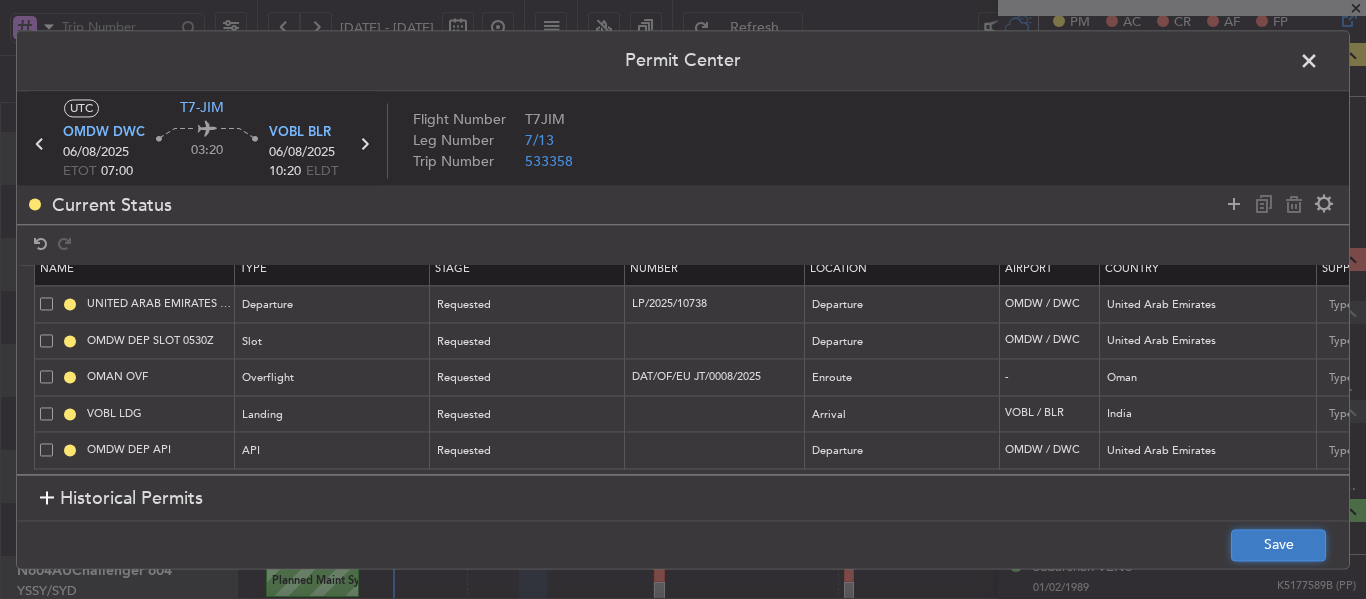 click on "Save" at bounding box center (1278, 545) 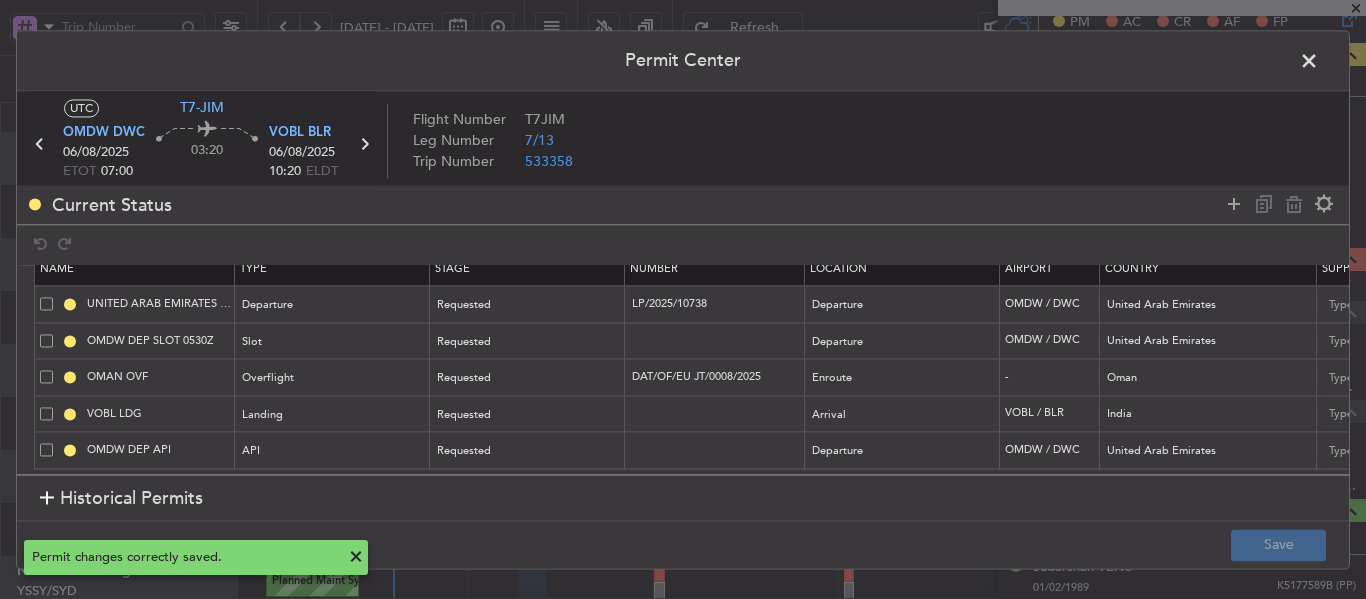 click at bounding box center (1319, 66) 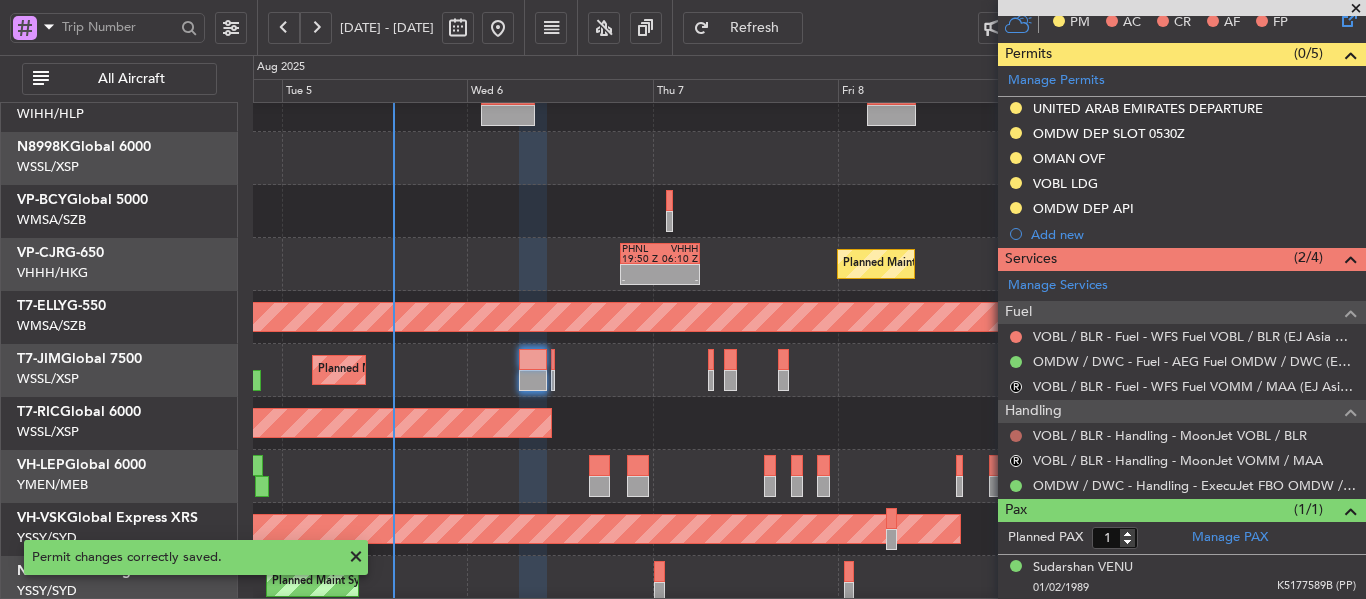 click at bounding box center [1016, 436] 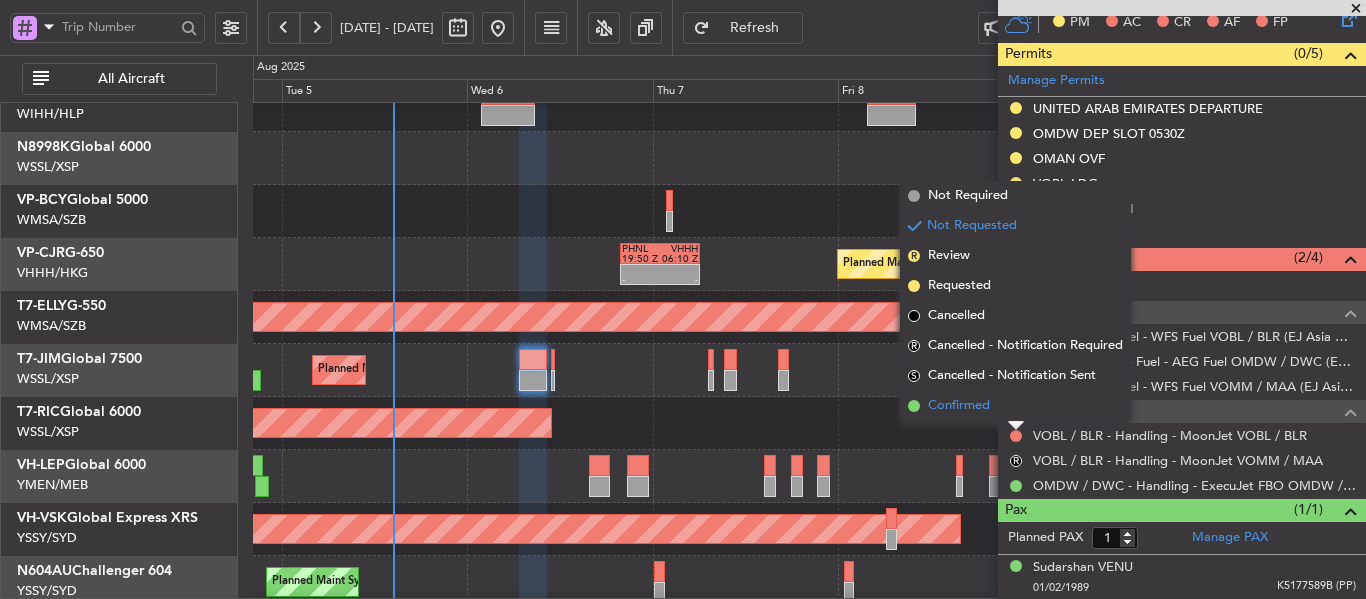 click at bounding box center [914, 406] 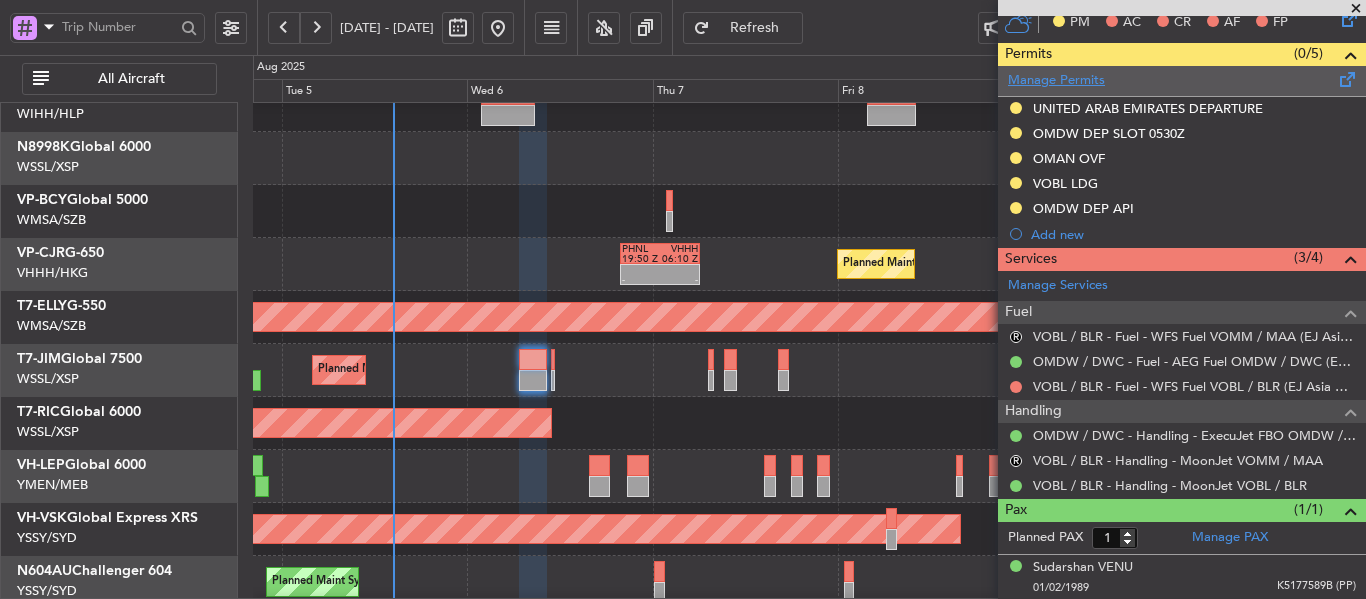 click on "Manage Permits" at bounding box center [1056, 81] 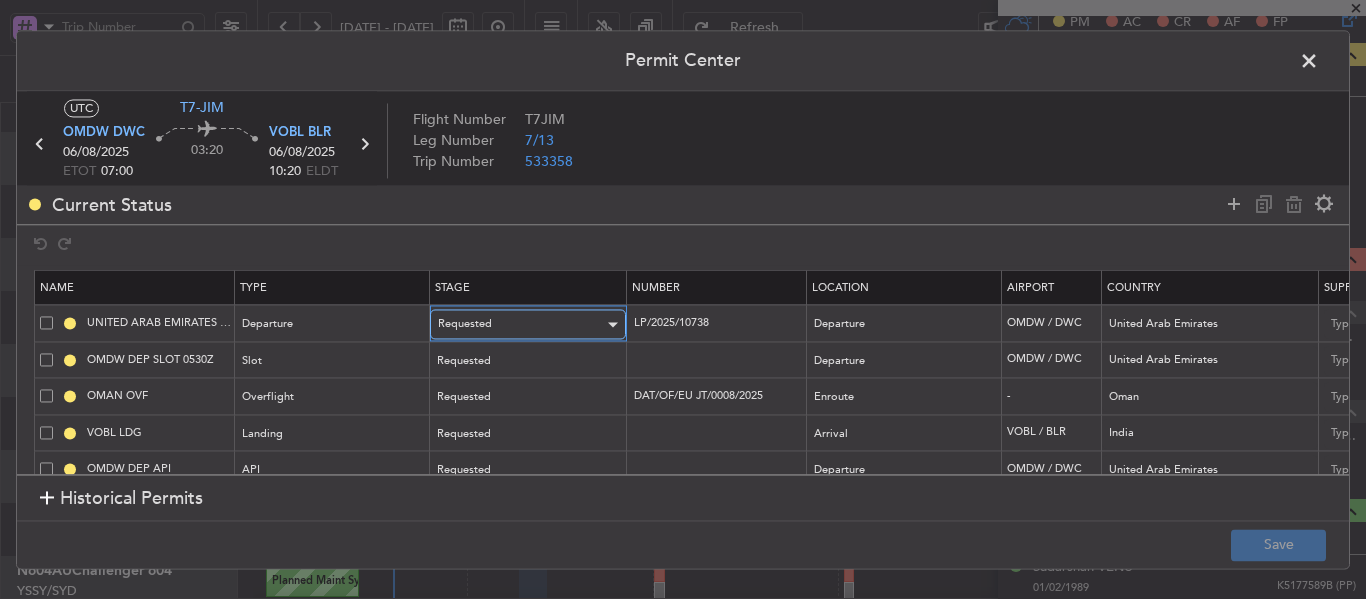 click on "Requested" at bounding box center (521, 325) 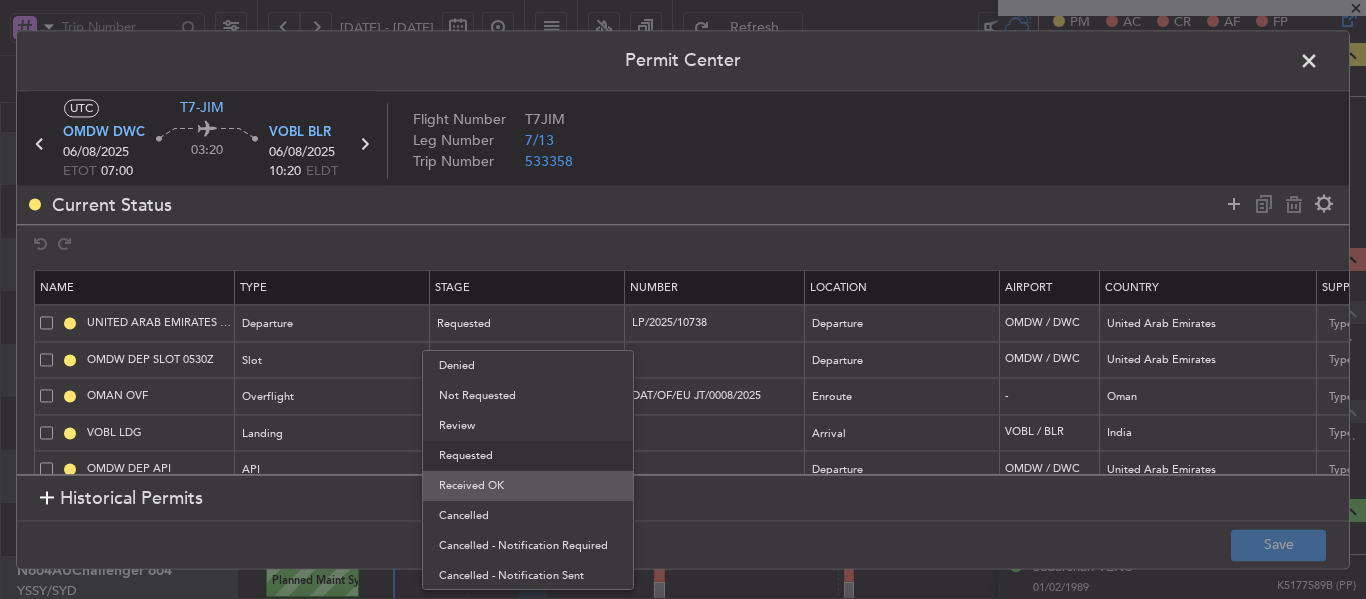click on "Received OK" at bounding box center [528, 486] 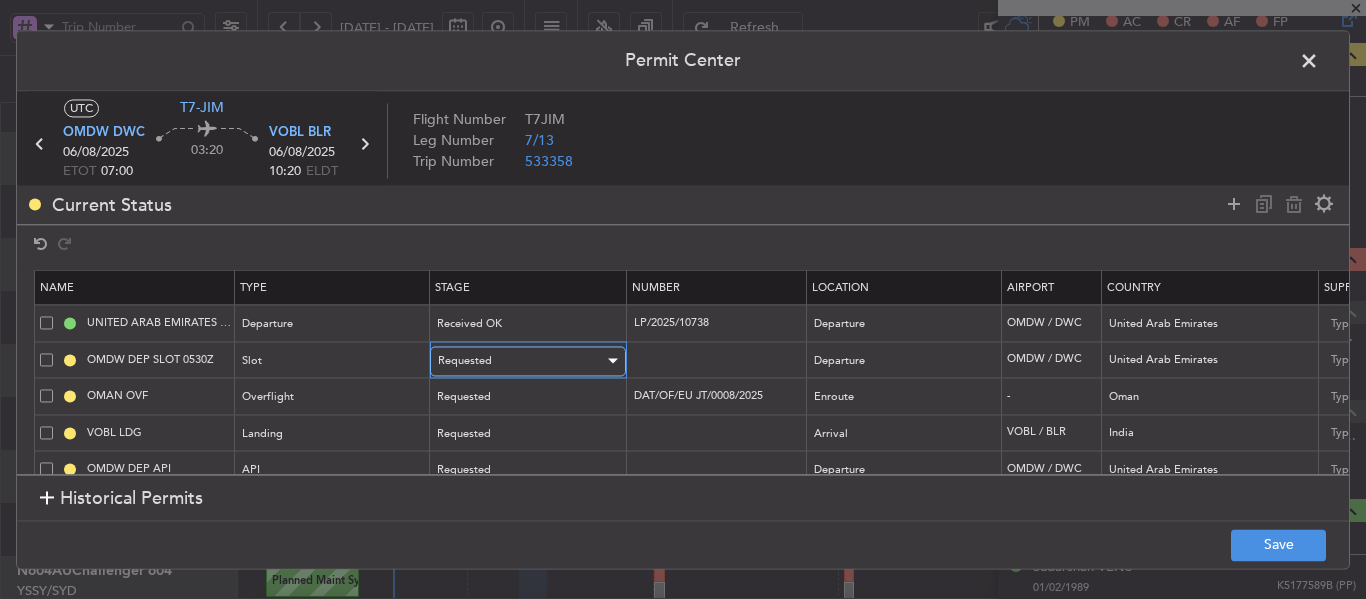 click on "Requested" at bounding box center [465, 360] 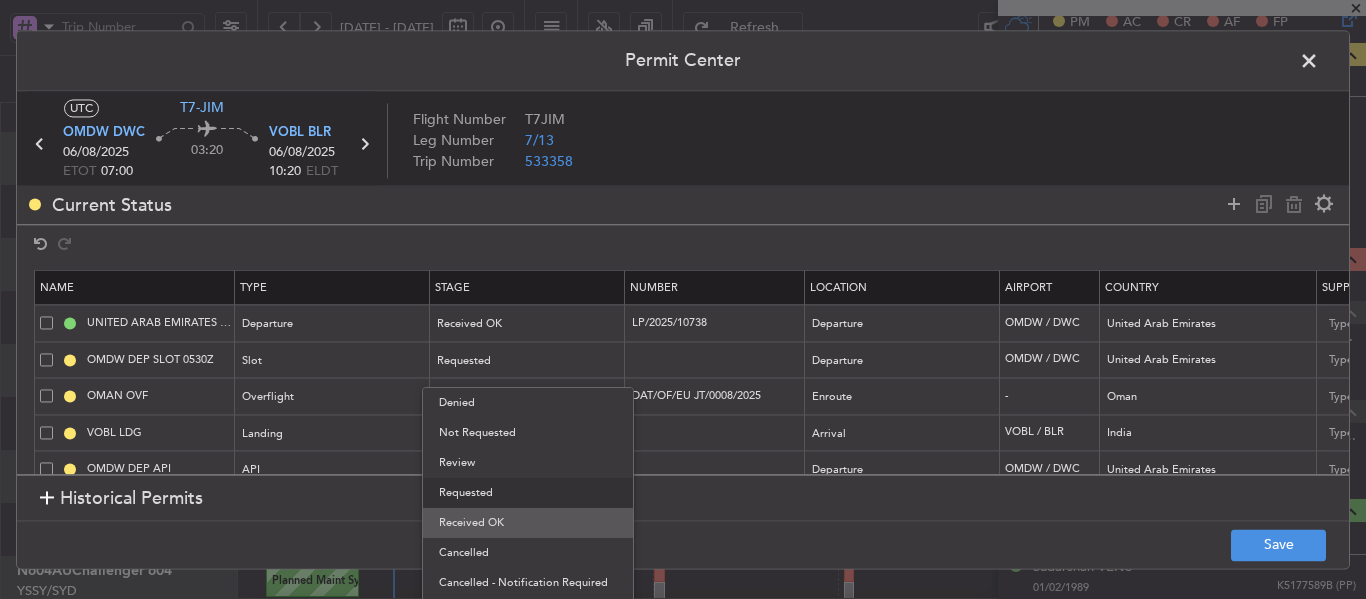 click on "Received OK" at bounding box center (528, 523) 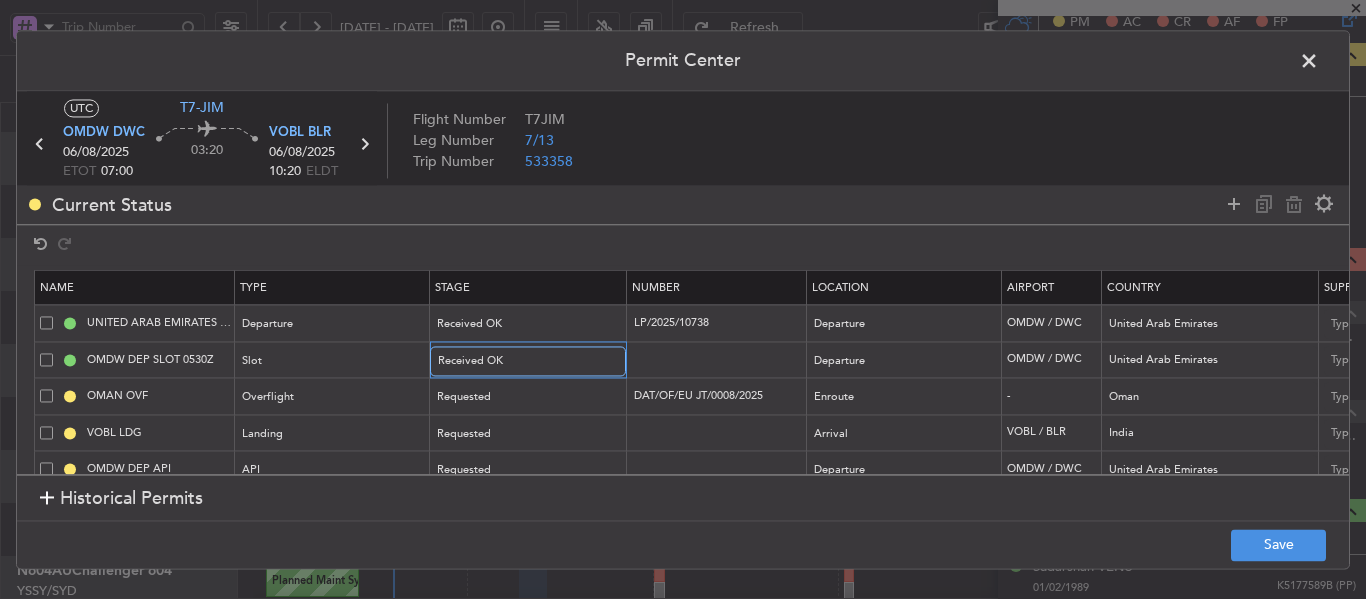 scroll, scrollTop: 0, scrollLeft: 728, axis: horizontal 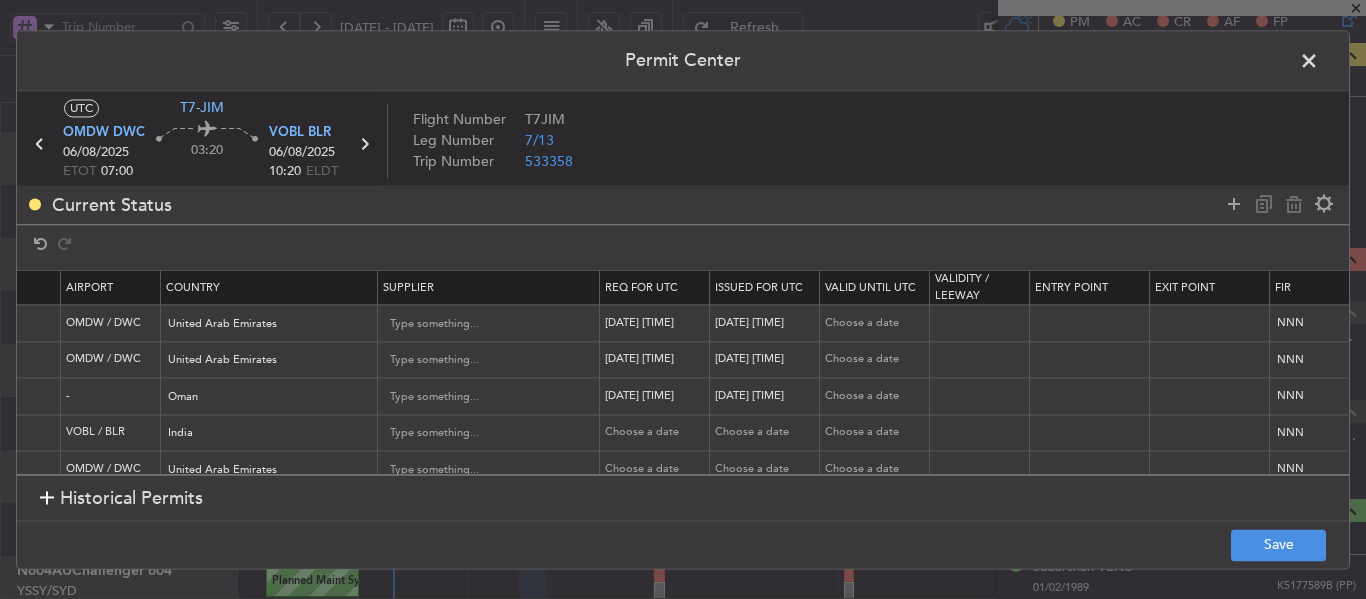 click on "[DATE] [TIME]" at bounding box center (657, 360) 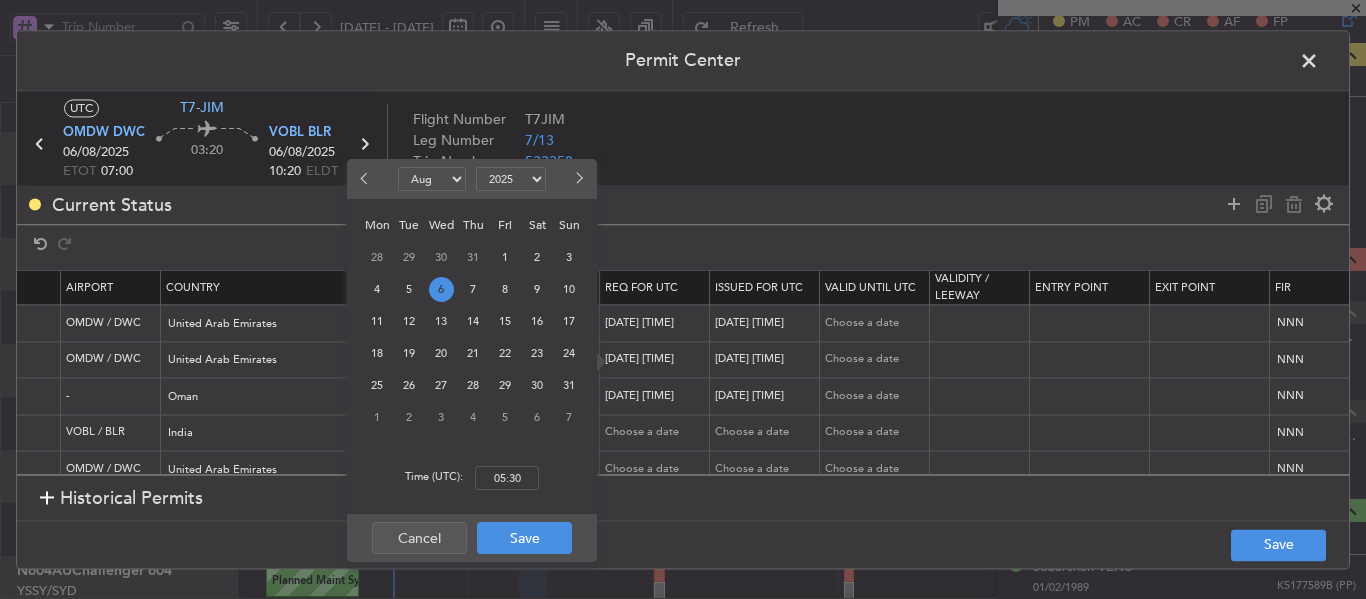 click on "Time (UTC): [TIME]" at bounding box center (472, 478) 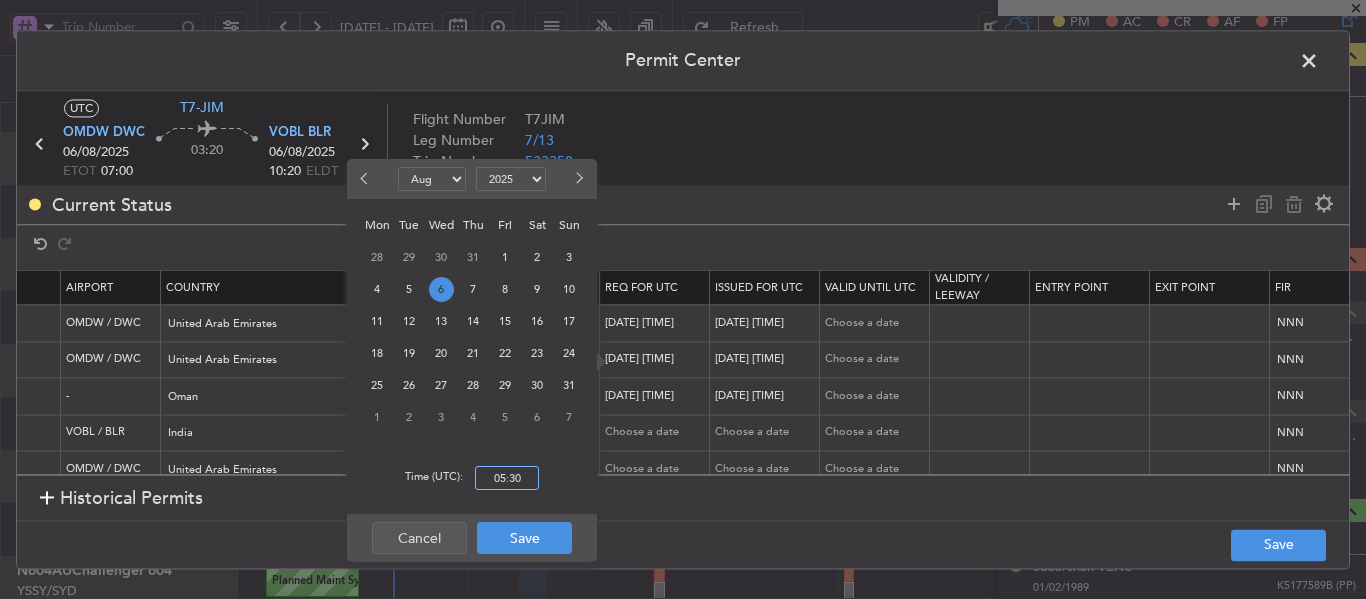 click on "05:30" at bounding box center (507, 478) 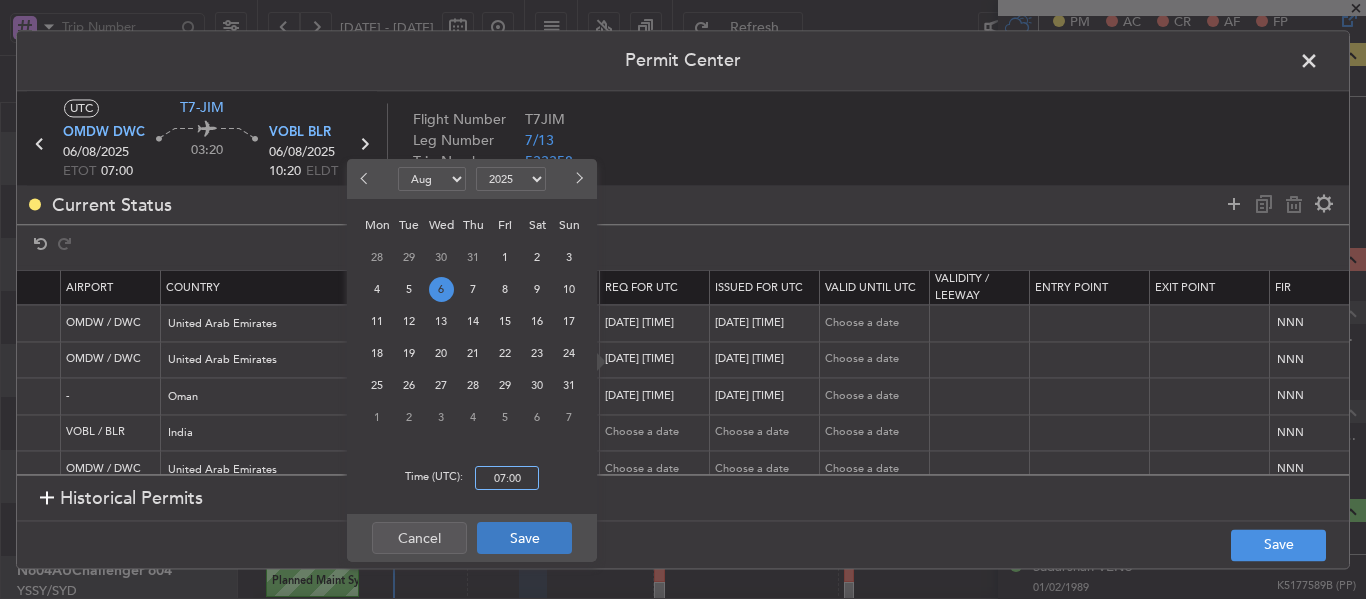 type on "07:00" 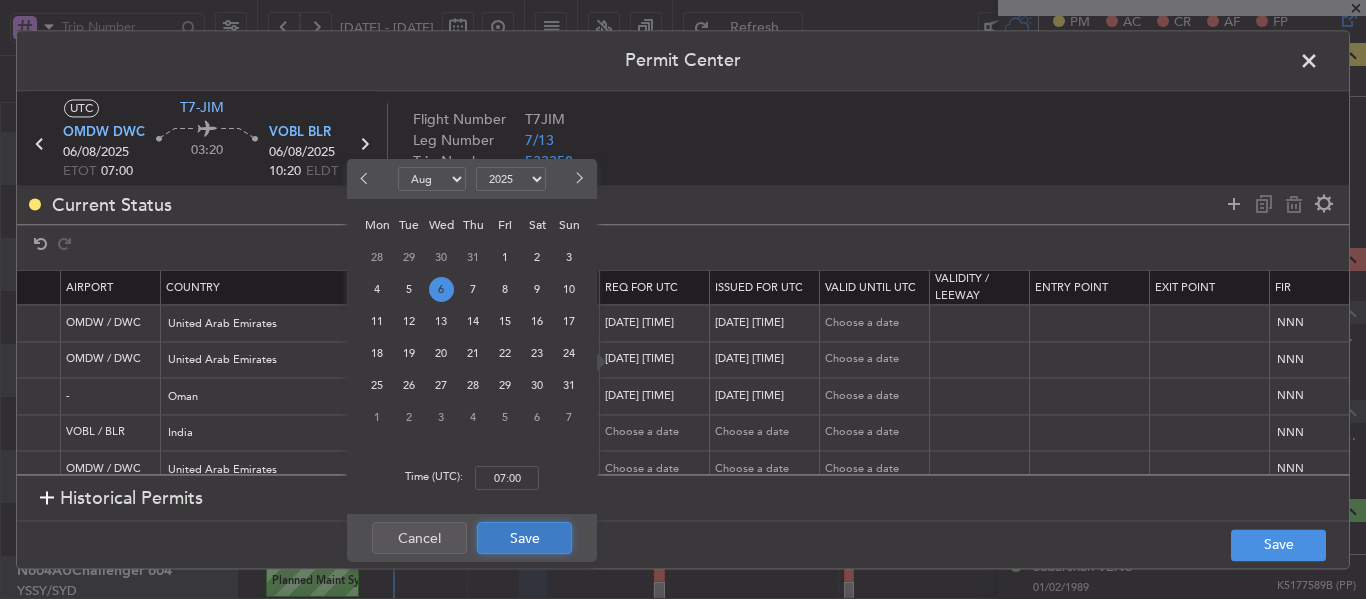 click on "Save" at bounding box center [524, 538] 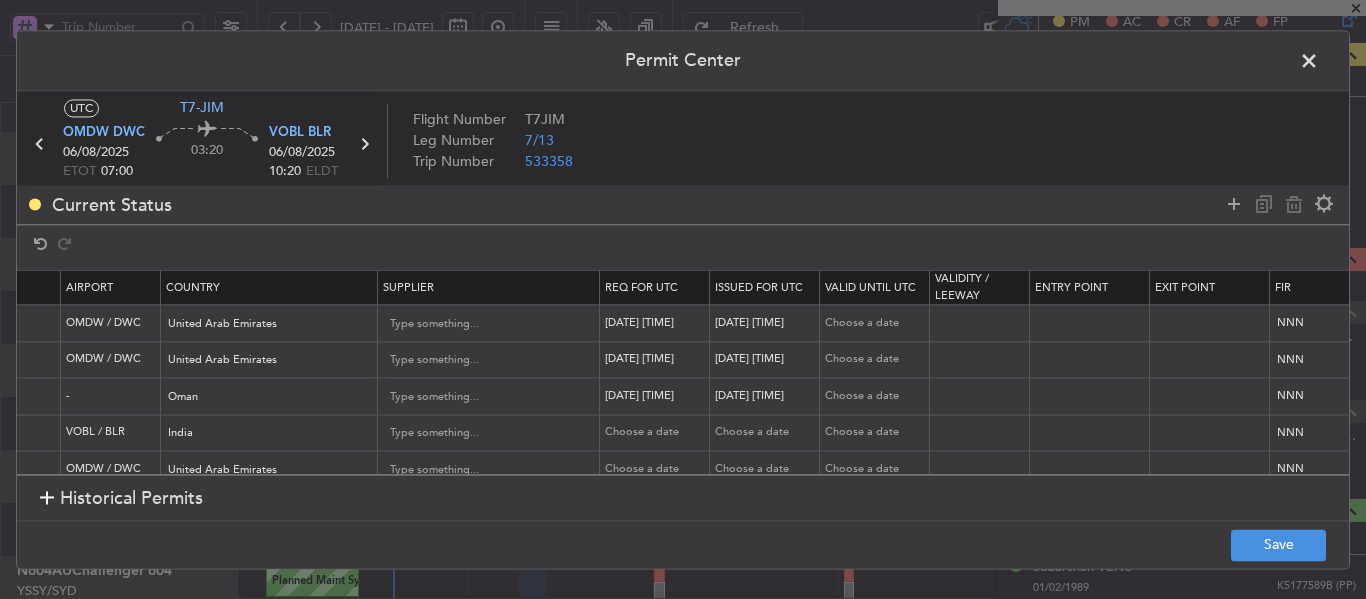 click on "[DATE] [TIME]" at bounding box center [767, 360] 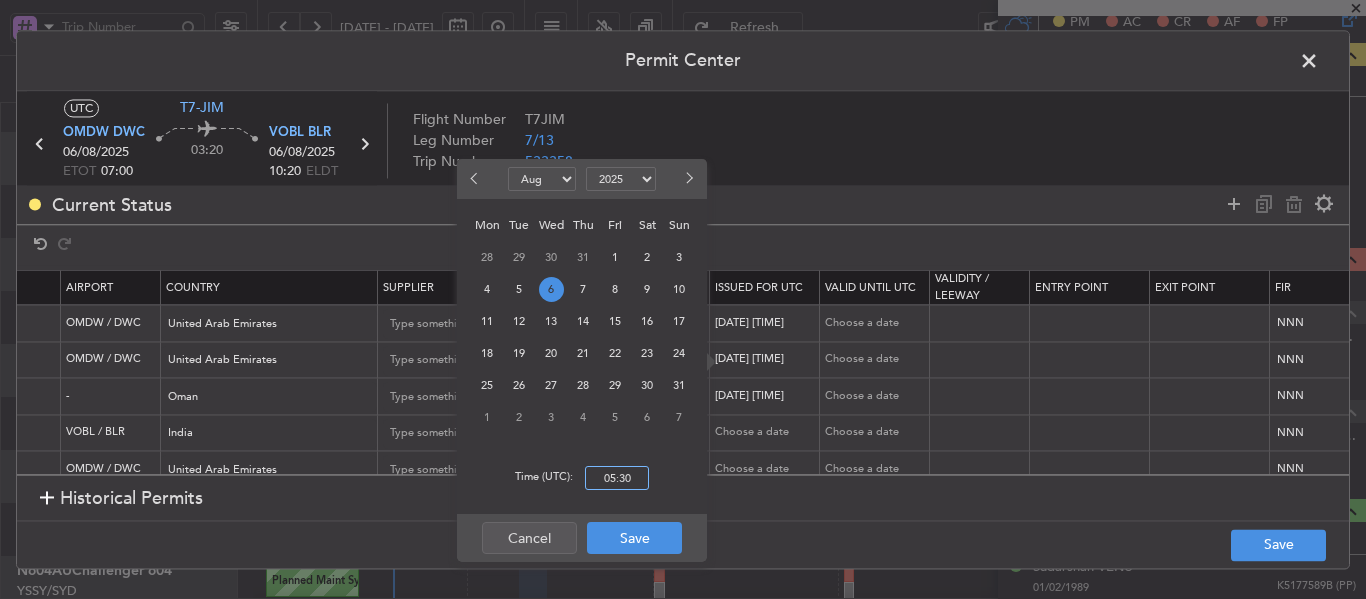 click on "05:30" at bounding box center [617, 478] 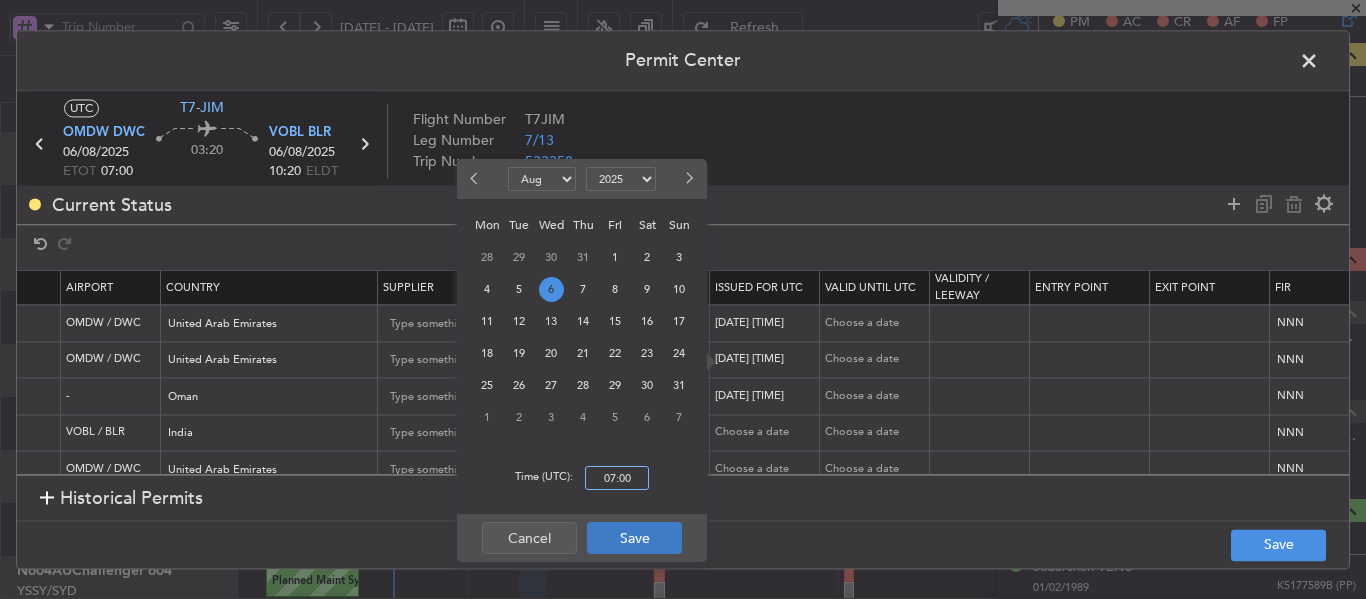 type on "07:00" 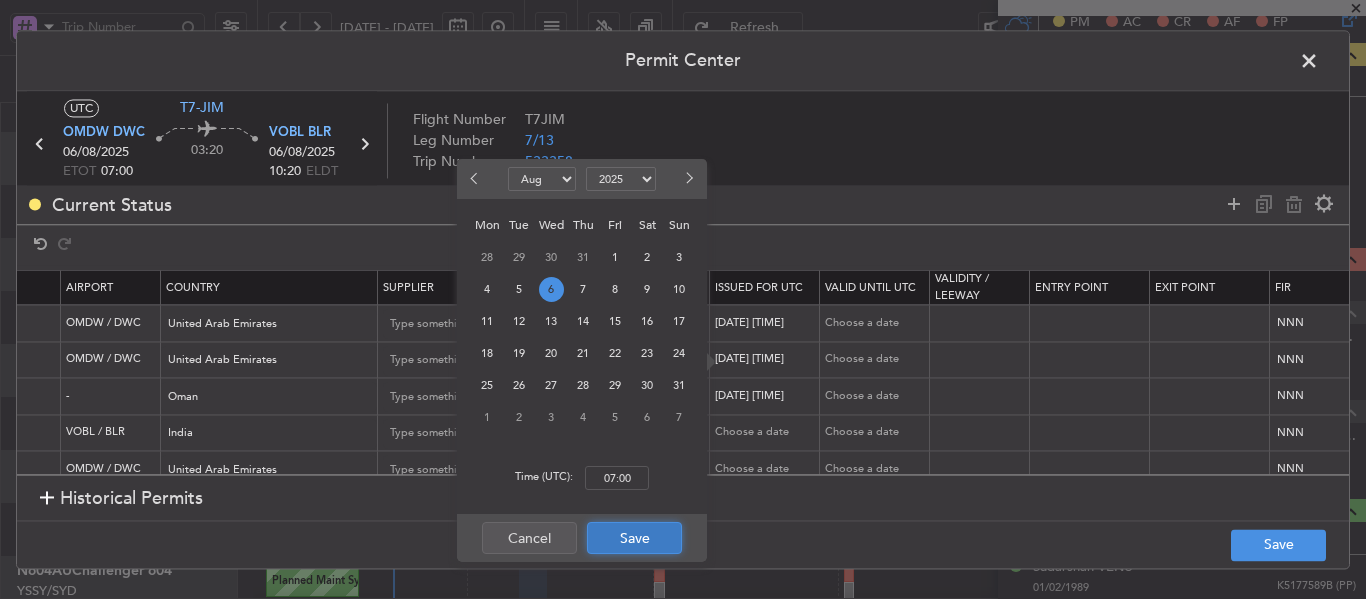 click on "Save" at bounding box center [634, 538] 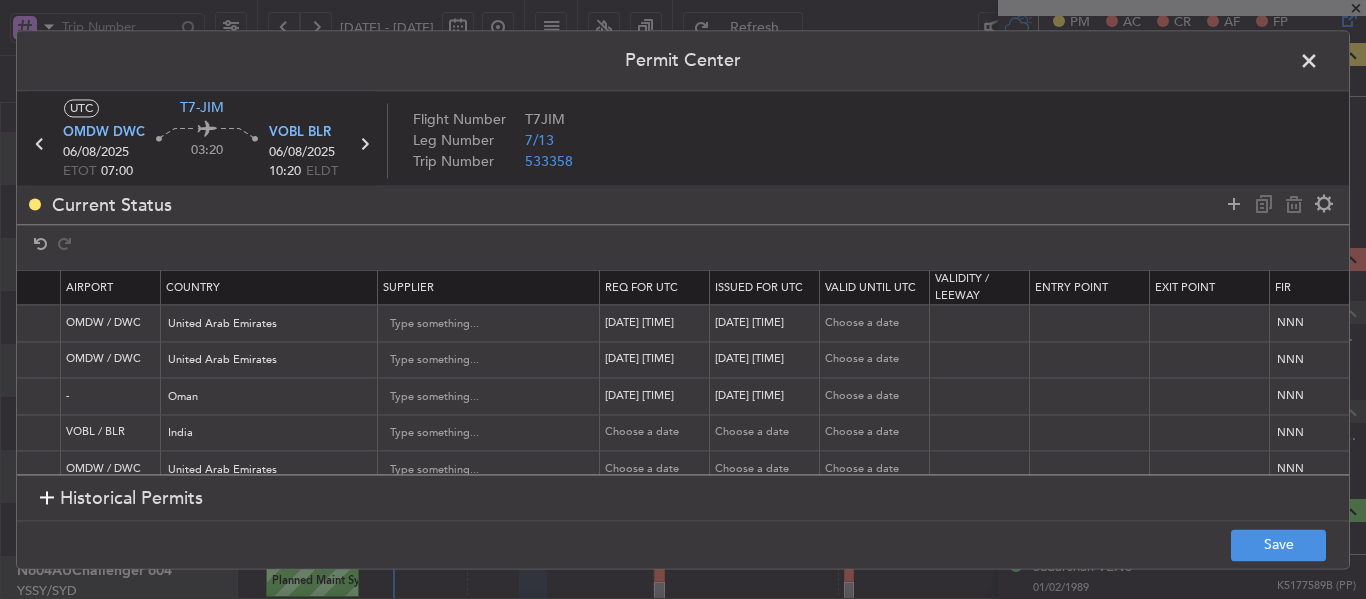scroll, scrollTop: 0, scrollLeft: 1252, axis: horizontal 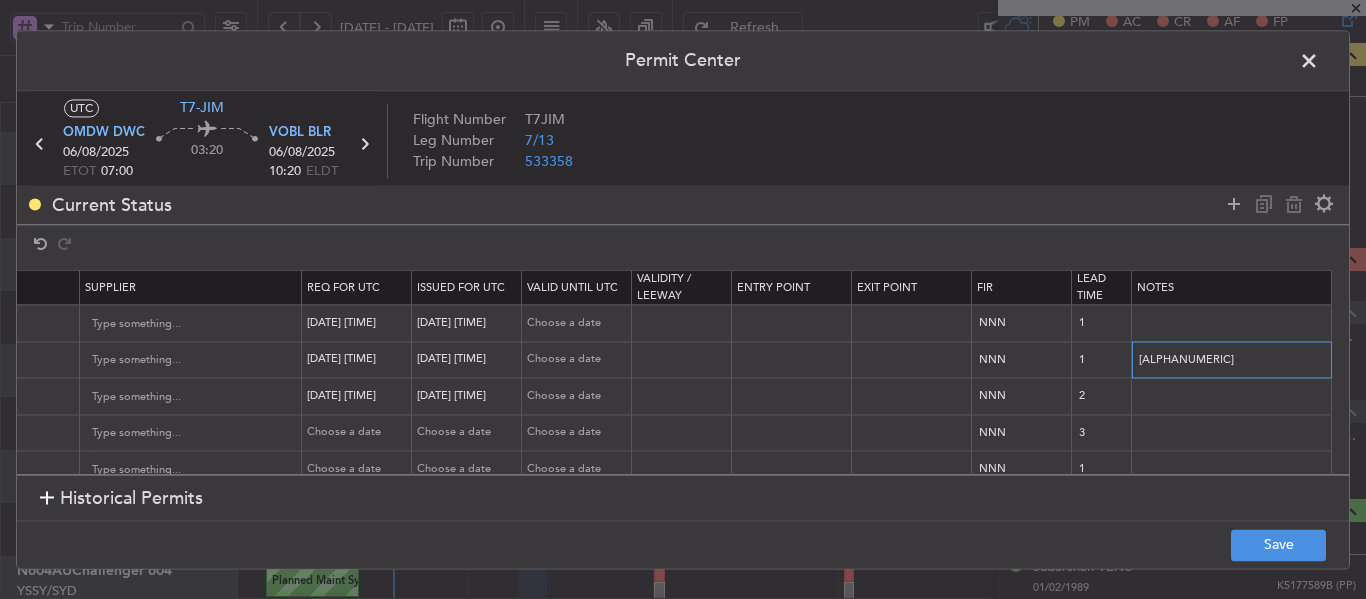 drag, startPoint x: 1126, startPoint y: 359, endPoint x: 1365, endPoint y: 368, distance: 239.1694 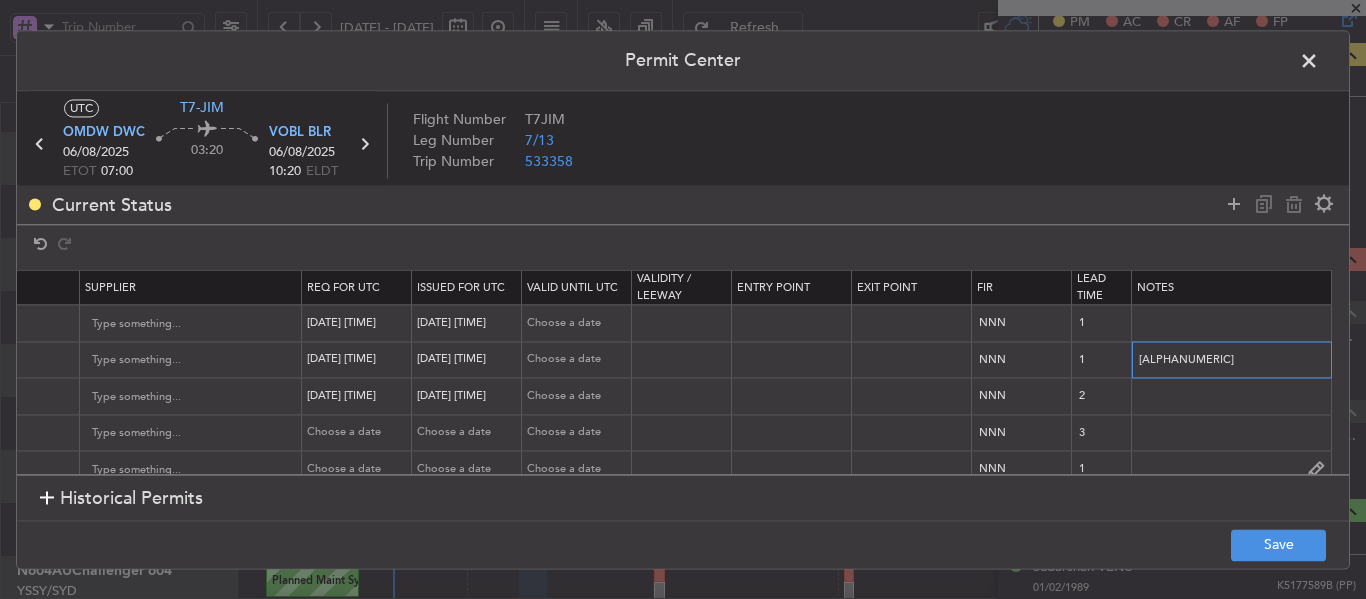 paste on "[ALPHANUMERIC]" 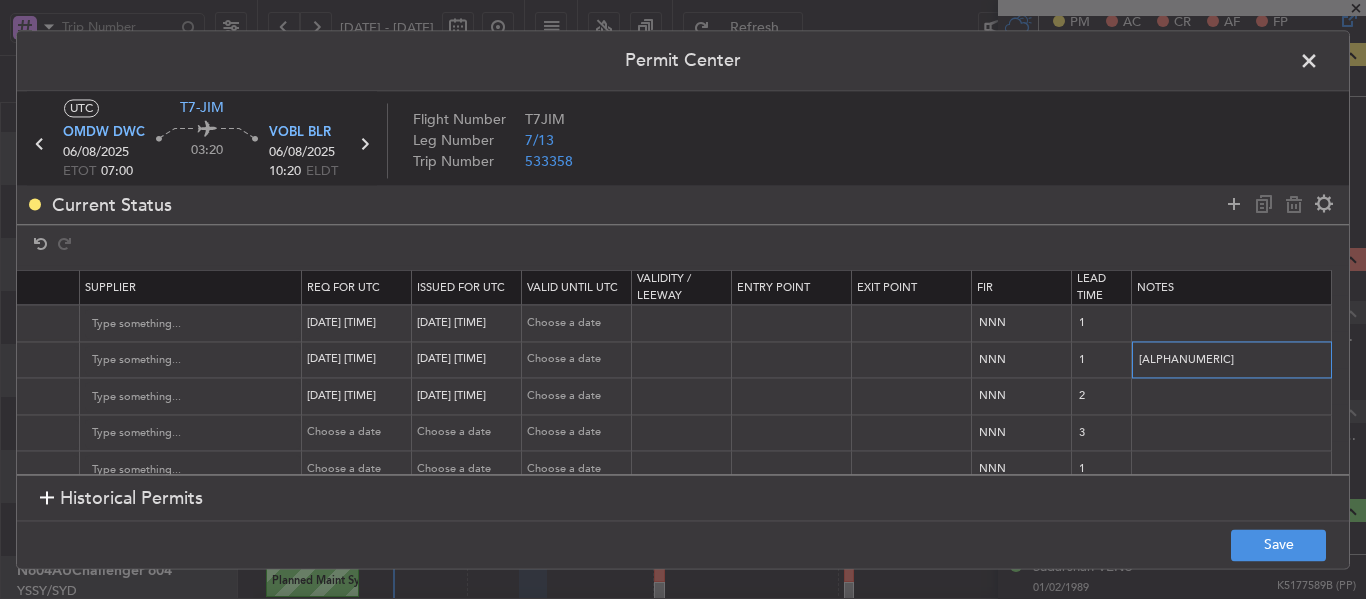 scroll, scrollTop: 0, scrollLeft: 268, axis: horizontal 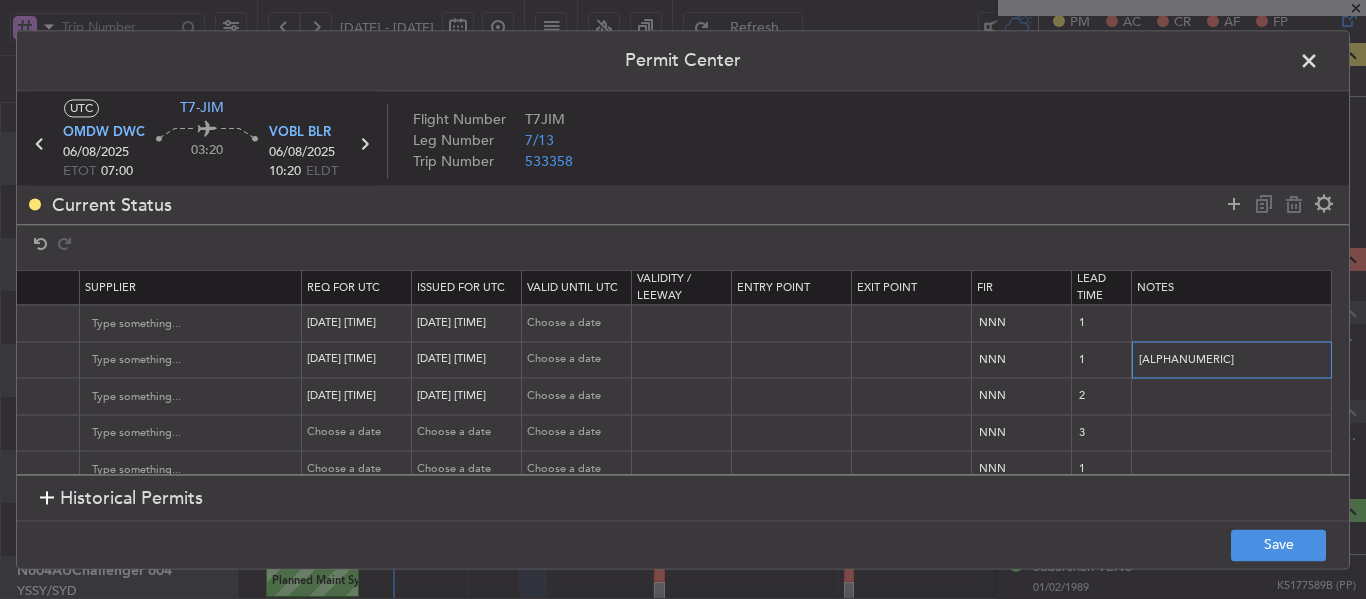 type on "[ALPHANUMERIC]" 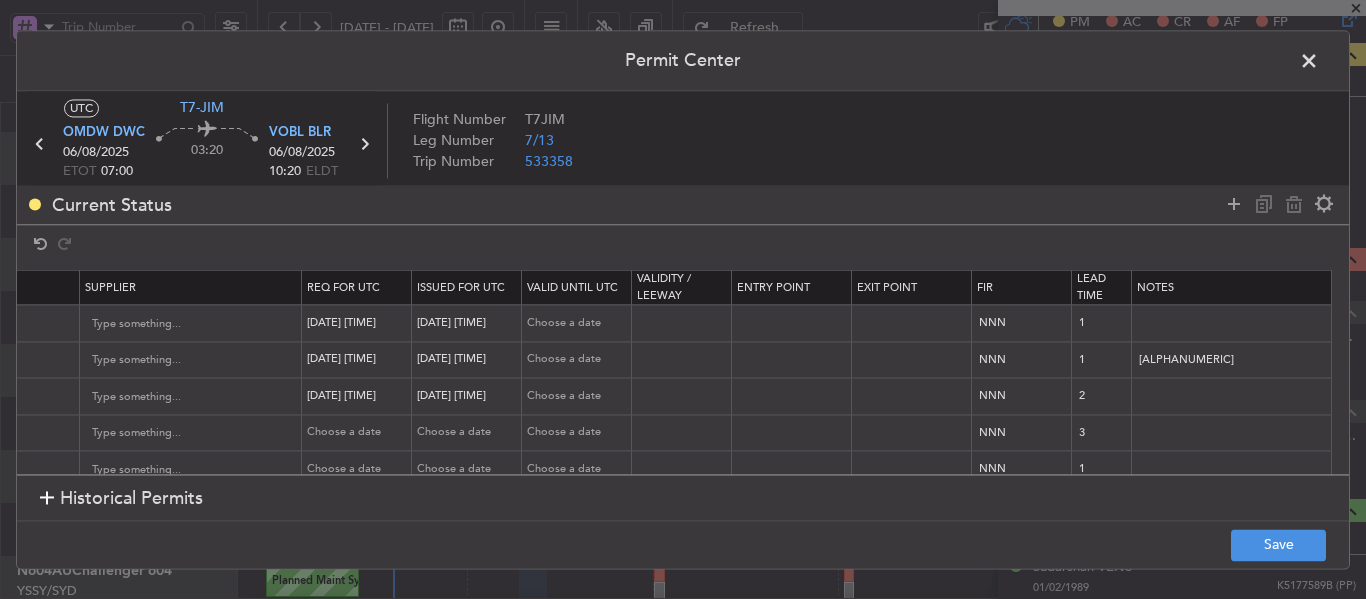 scroll, scrollTop: 0, scrollLeft: 0, axis: both 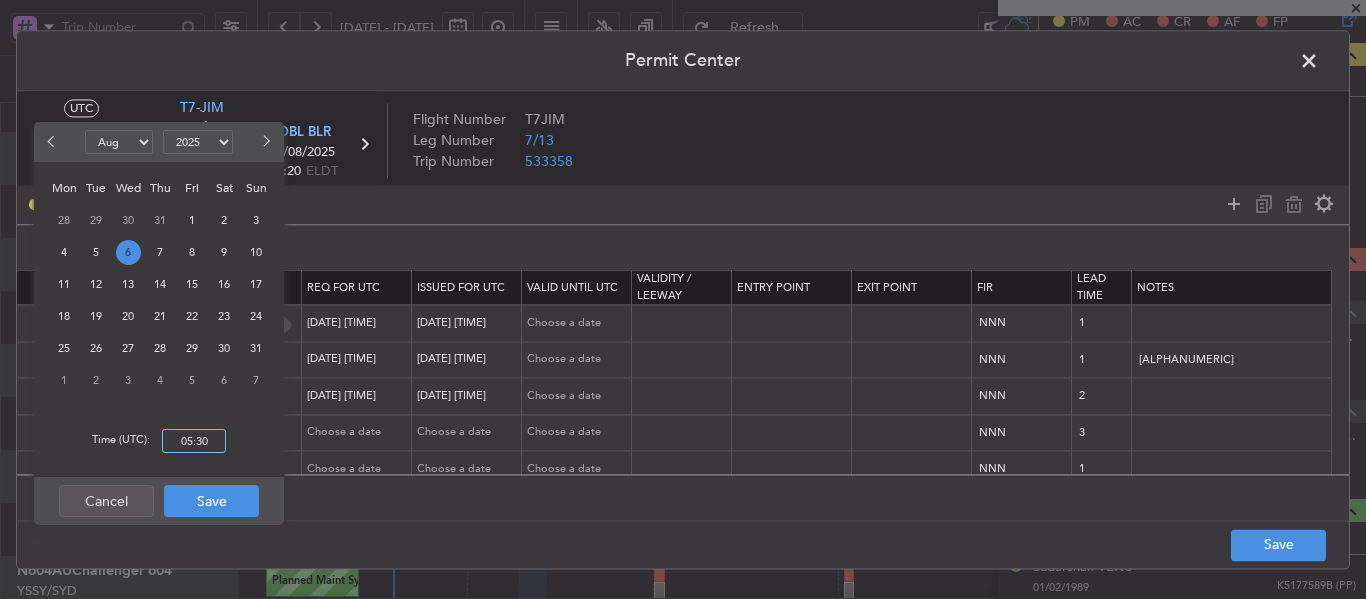 click on "05:30" at bounding box center (194, 441) 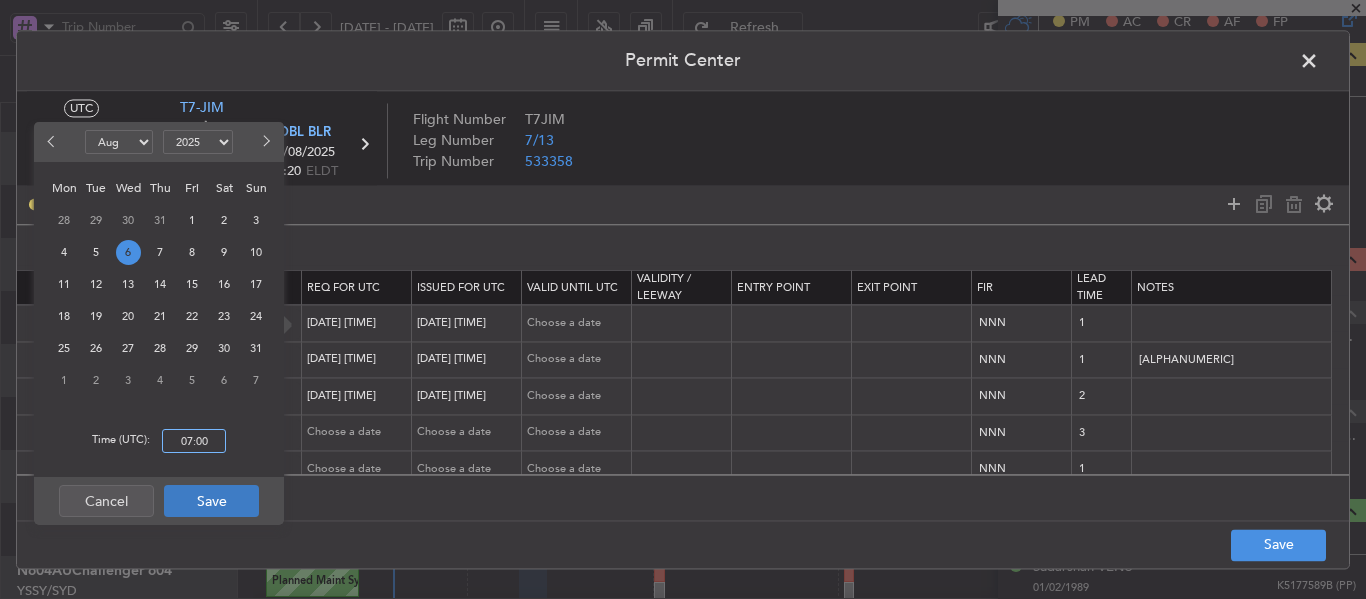 type on "07:00" 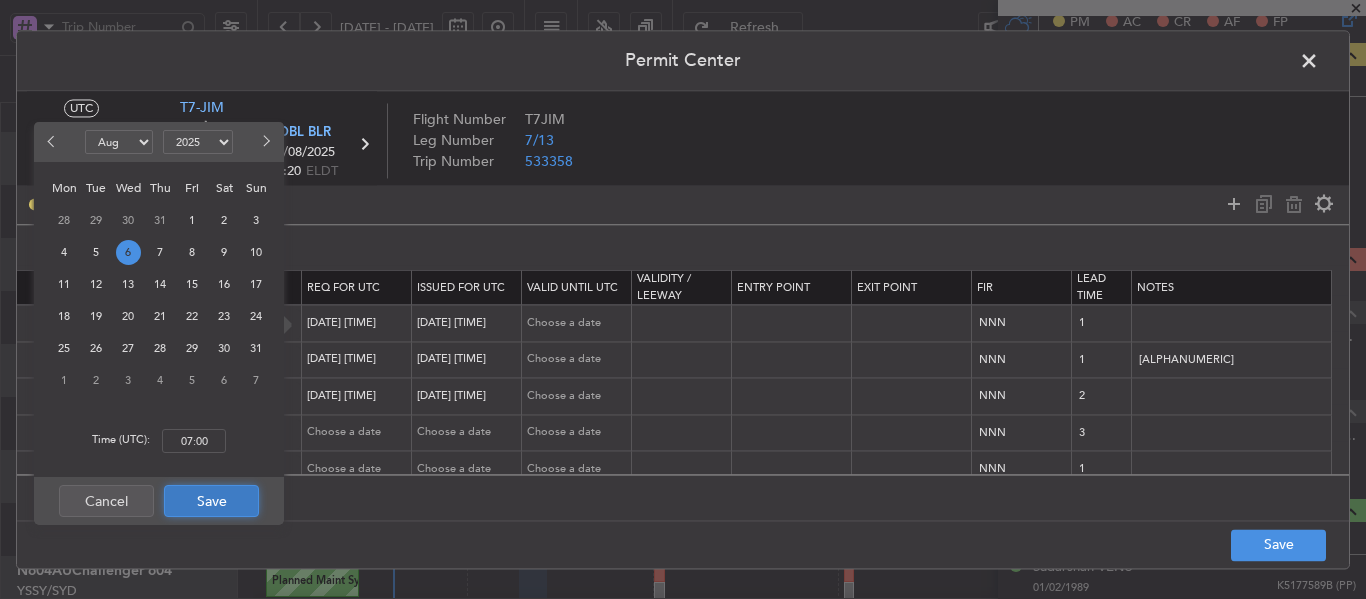 click on "Save" at bounding box center [211, 501] 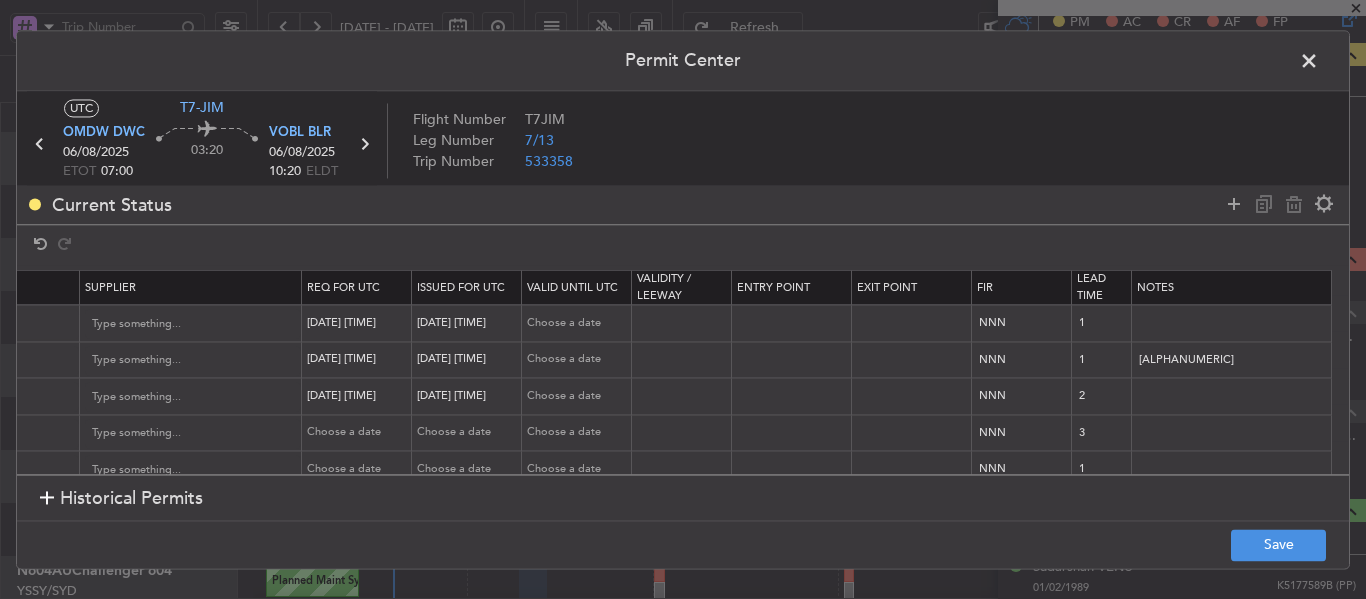 click on "[DATE] [TIME]" at bounding box center [469, 323] 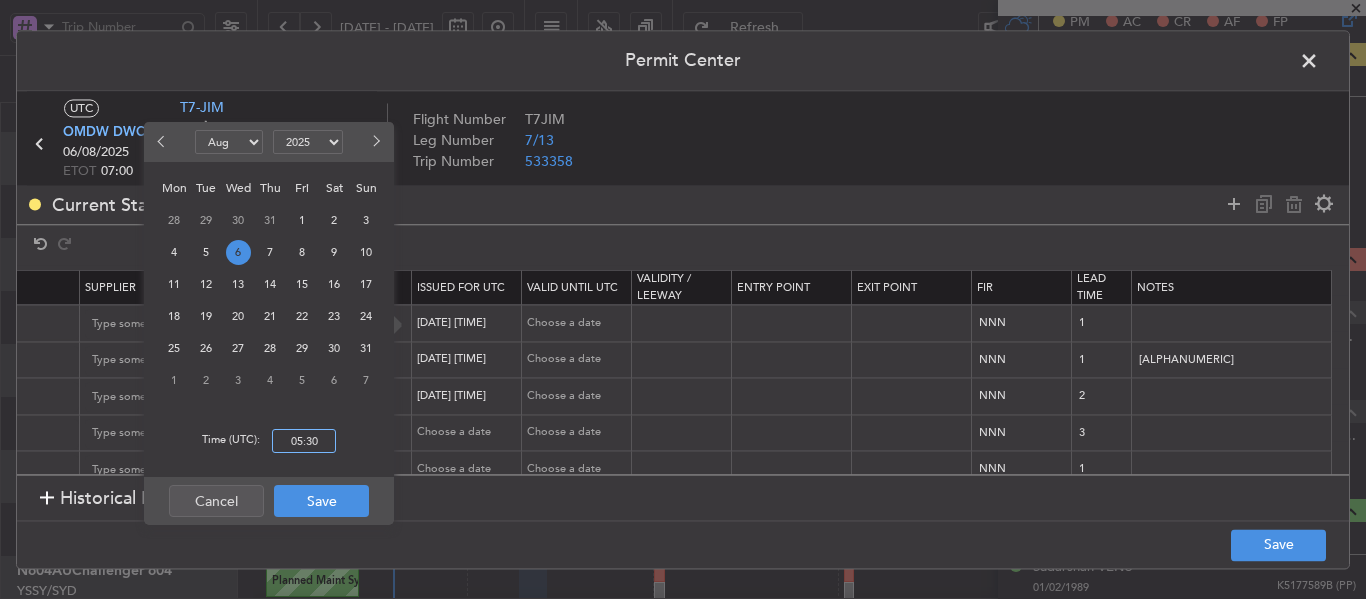 click on "05:30" at bounding box center [304, 441] 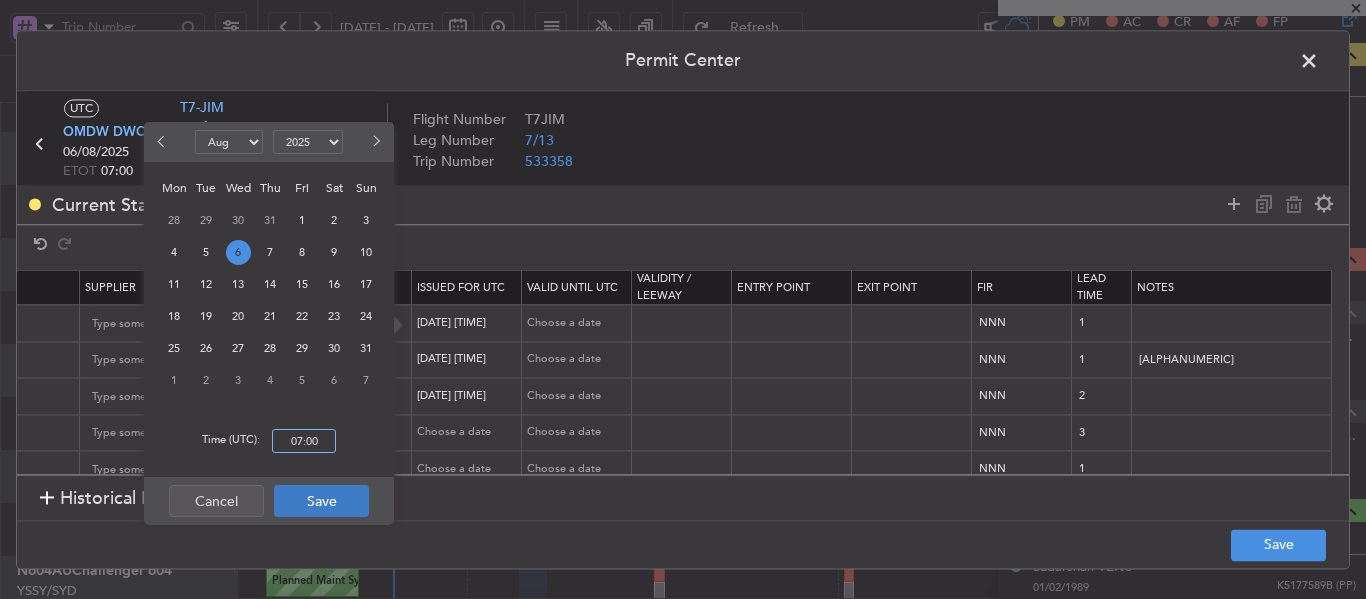 type on "07:00" 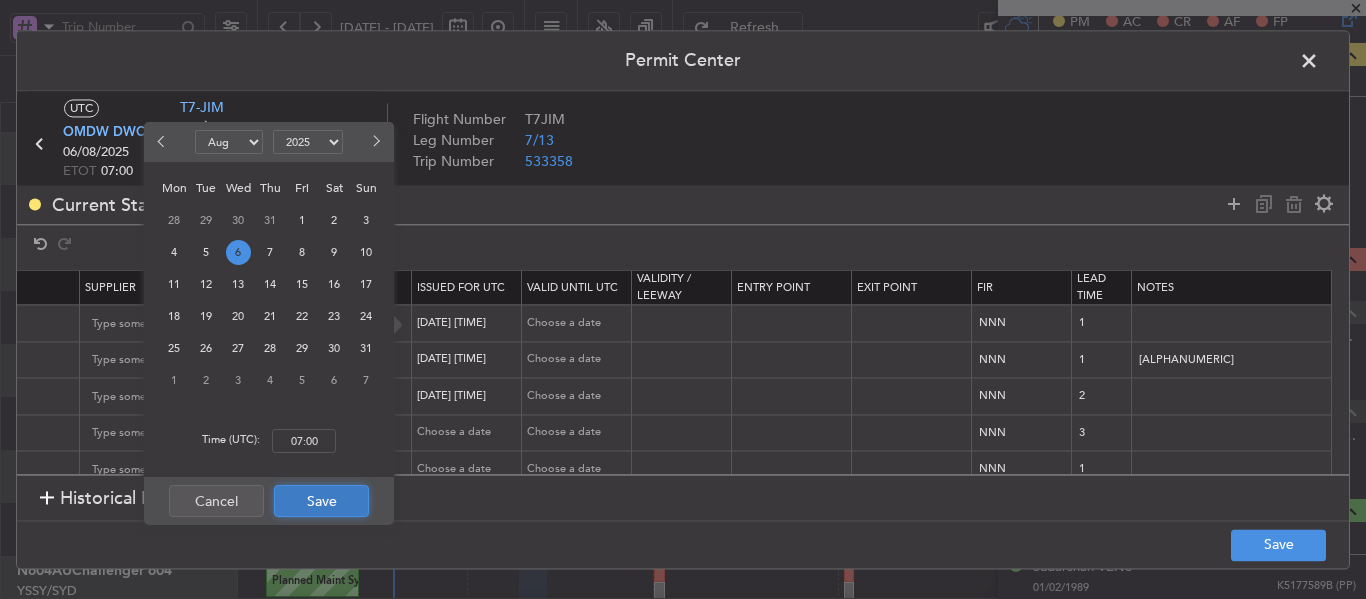 click on "Save" at bounding box center (321, 501) 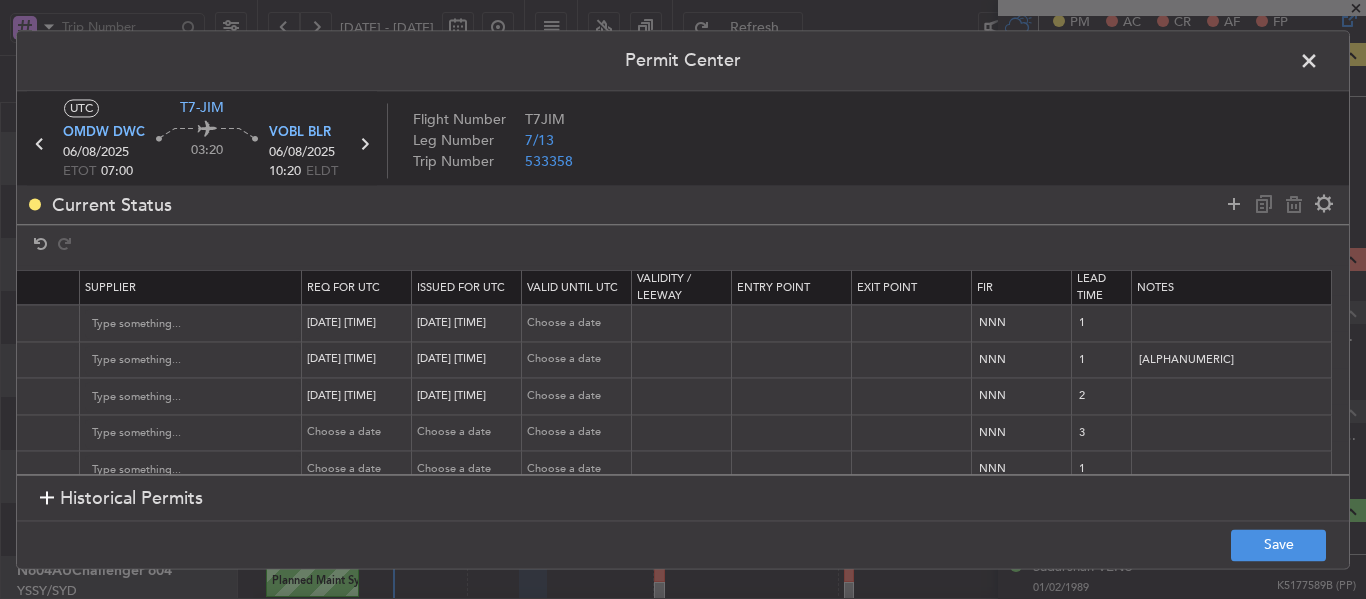scroll, scrollTop: 0, scrollLeft: 1085, axis: horizontal 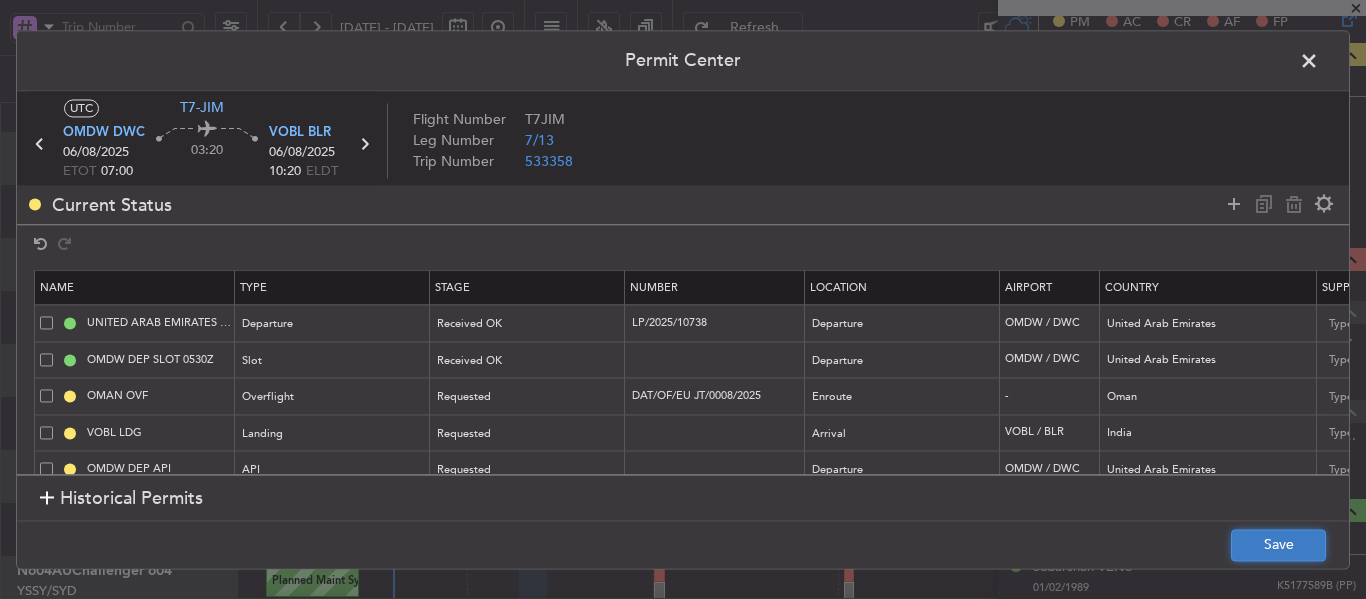 click on "Save" at bounding box center [1278, 545] 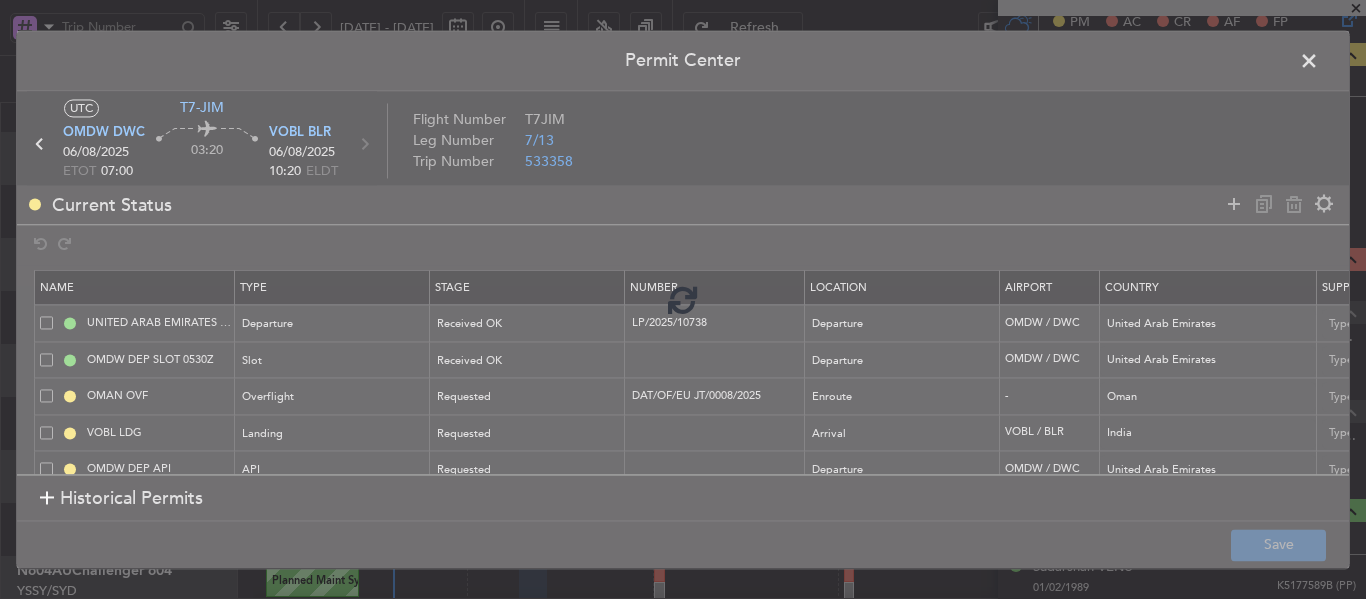 type on "OMDW DEP SLOT 0700Z" 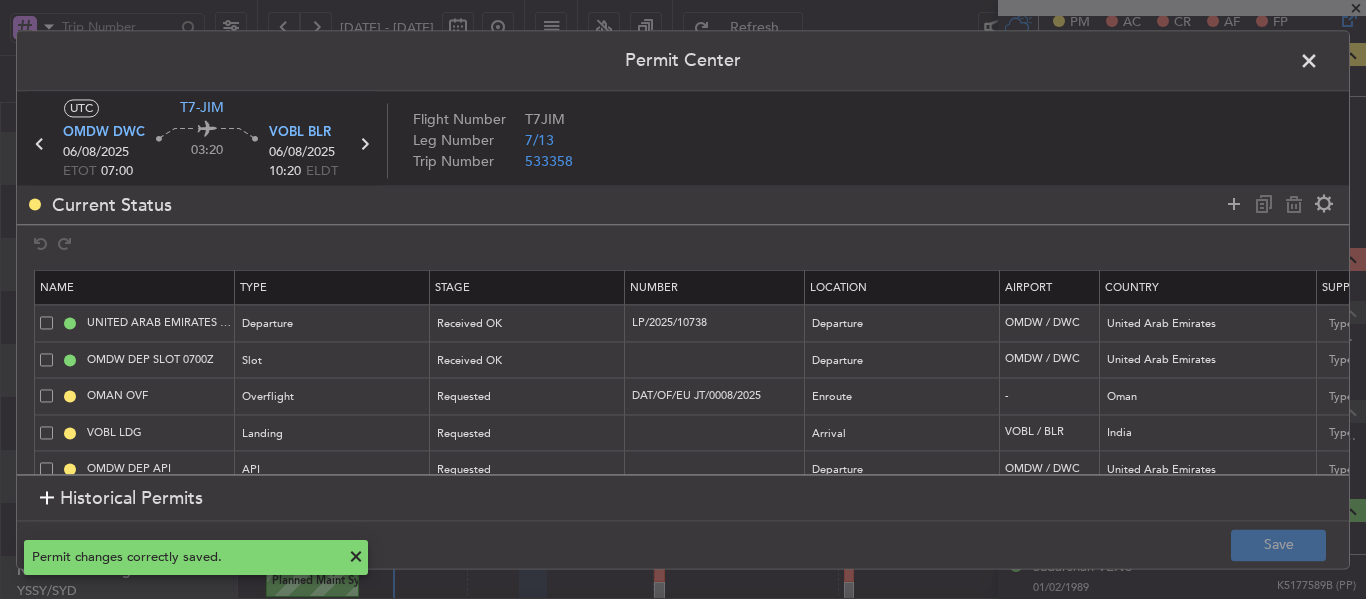 click at bounding box center (1319, 66) 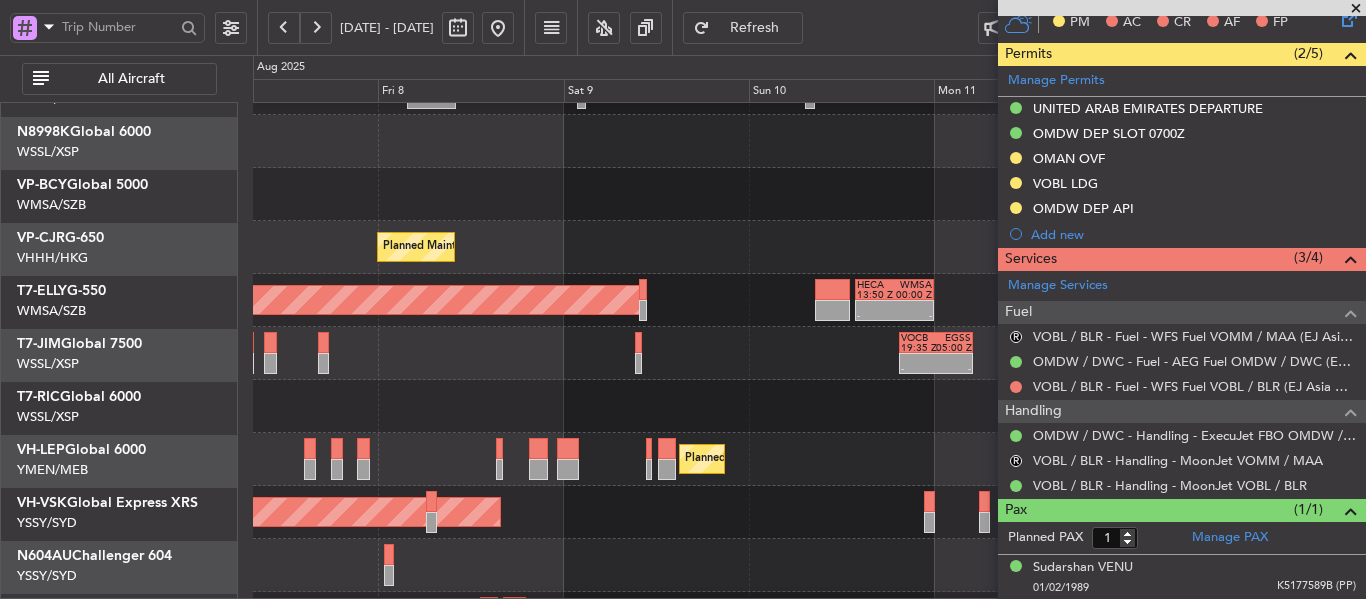 scroll, scrollTop: 94, scrollLeft: 0, axis: vertical 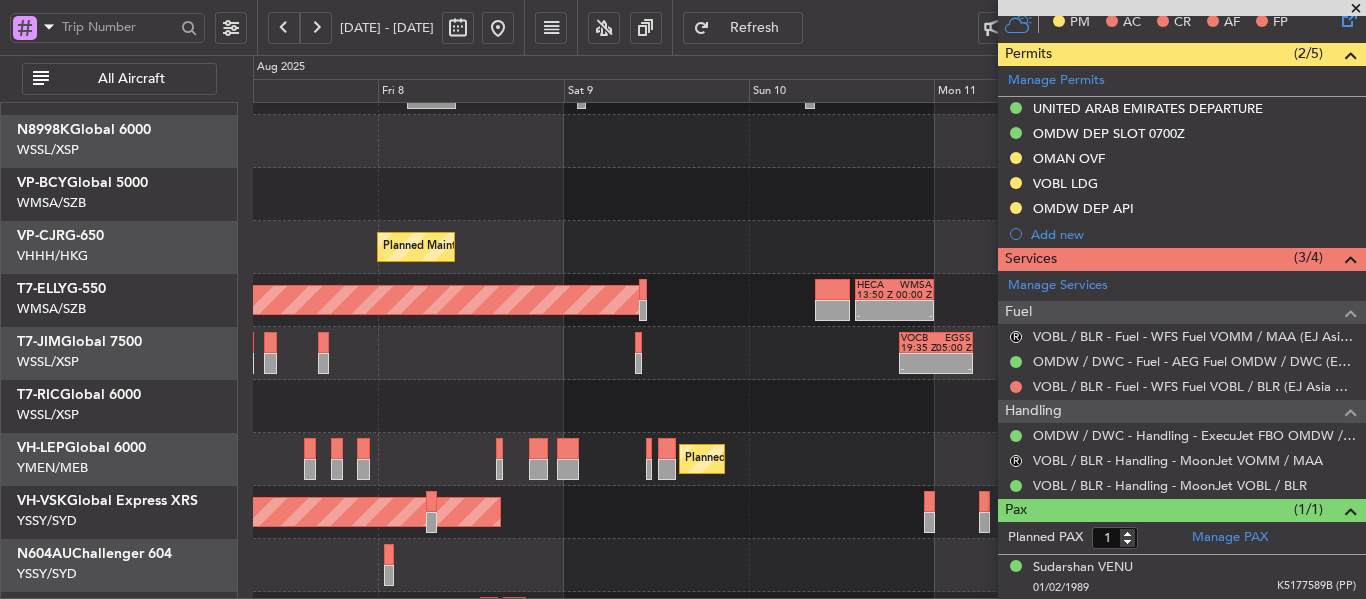 click on "Planned Maint Singapore (Seletar)" 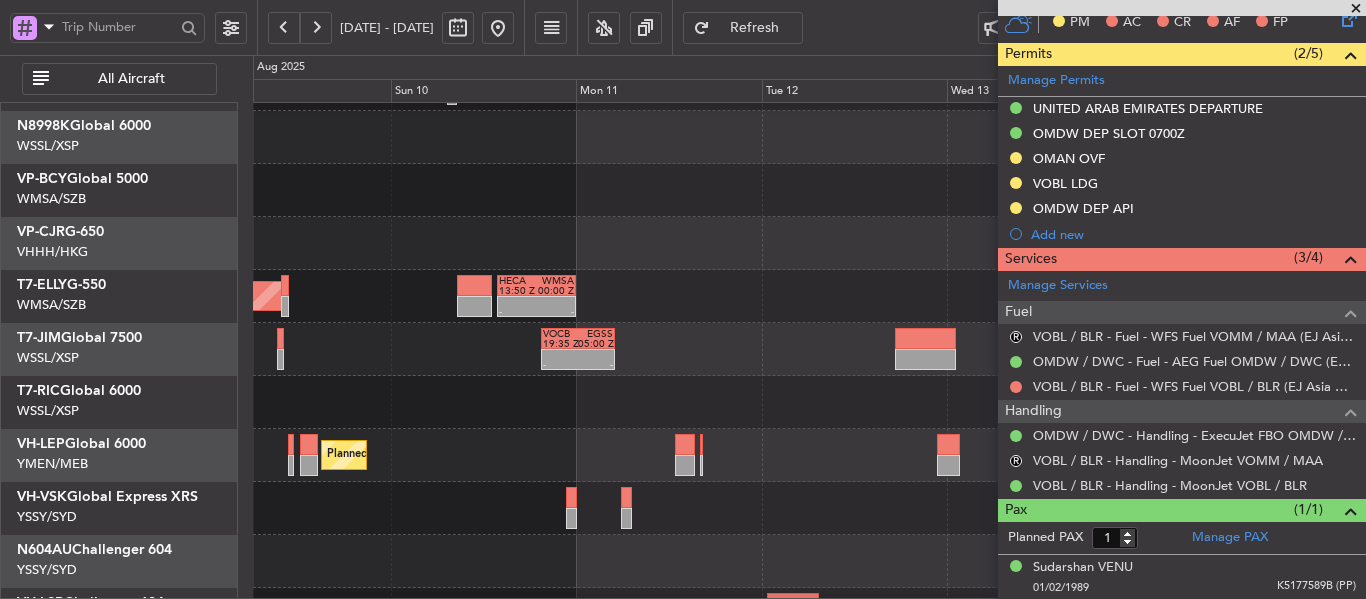 click 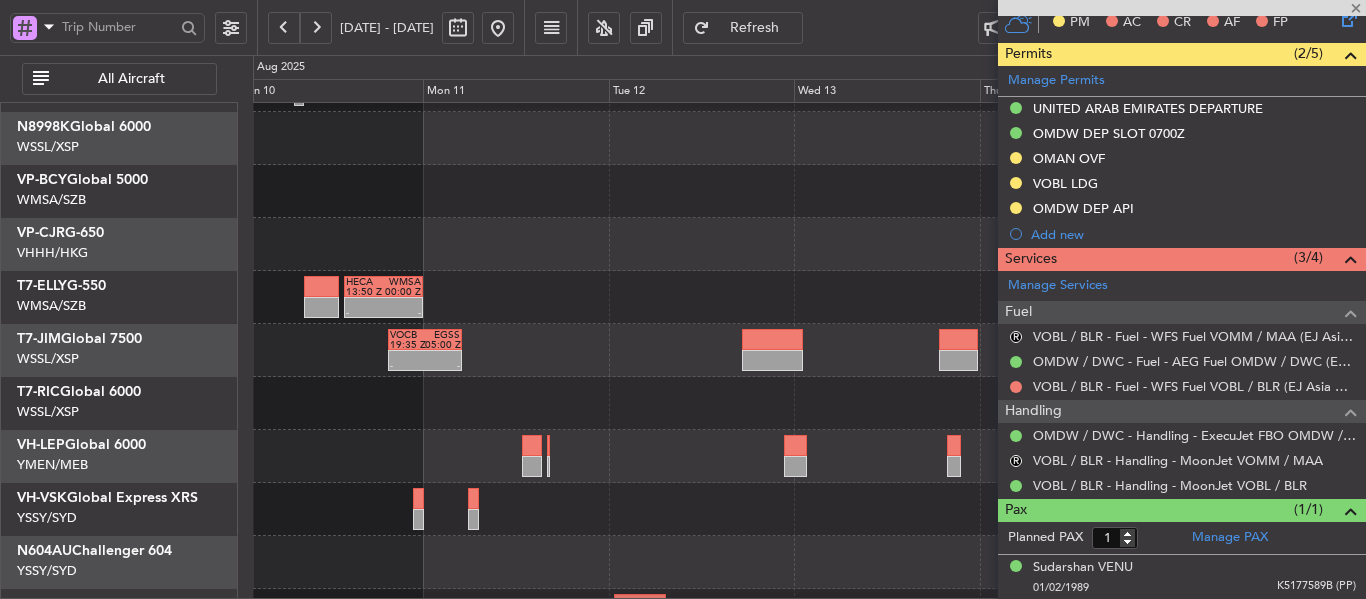 scroll, scrollTop: 100, scrollLeft: 0, axis: vertical 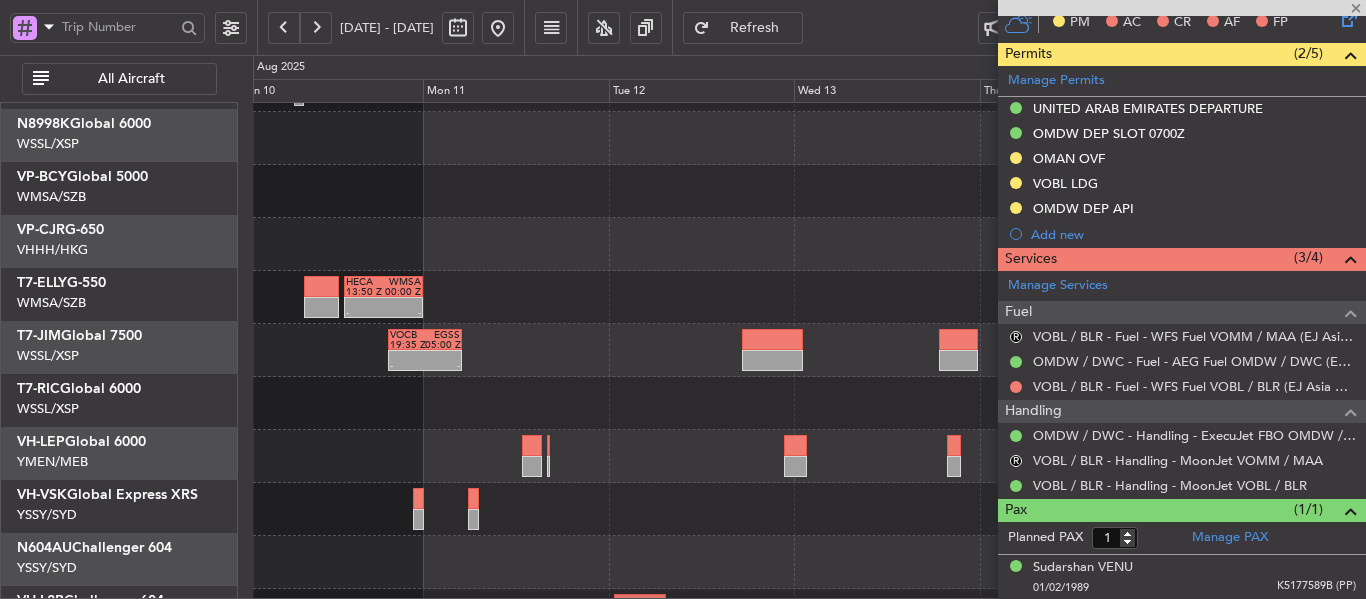 click 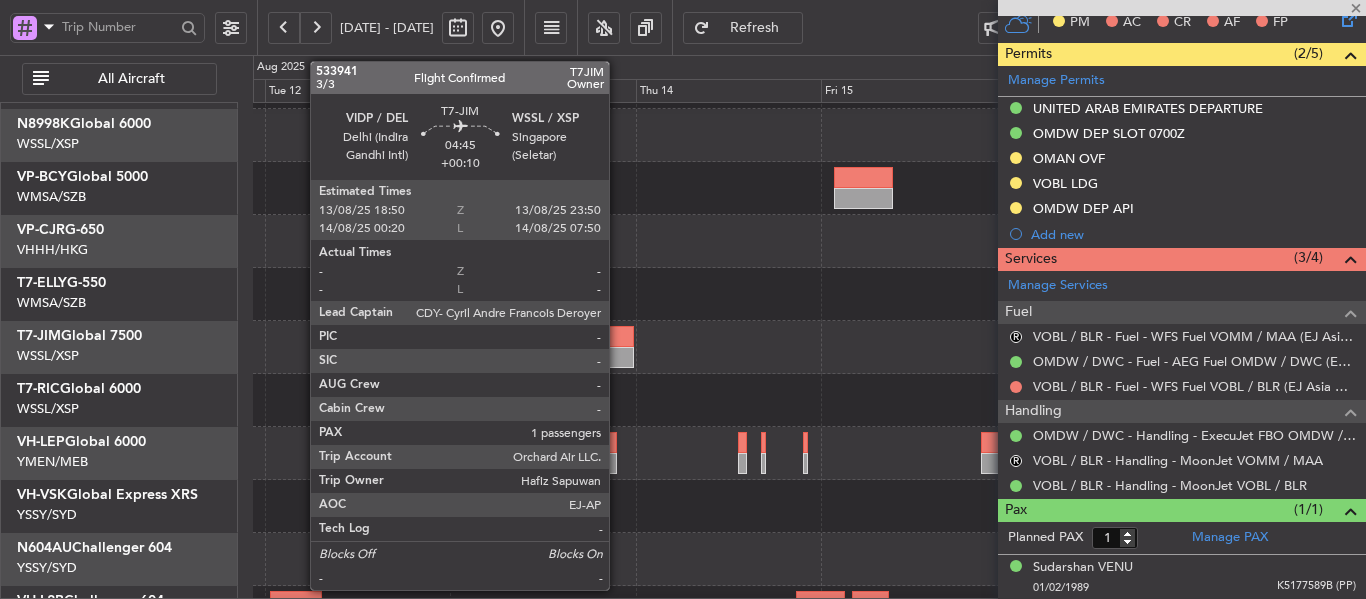 click 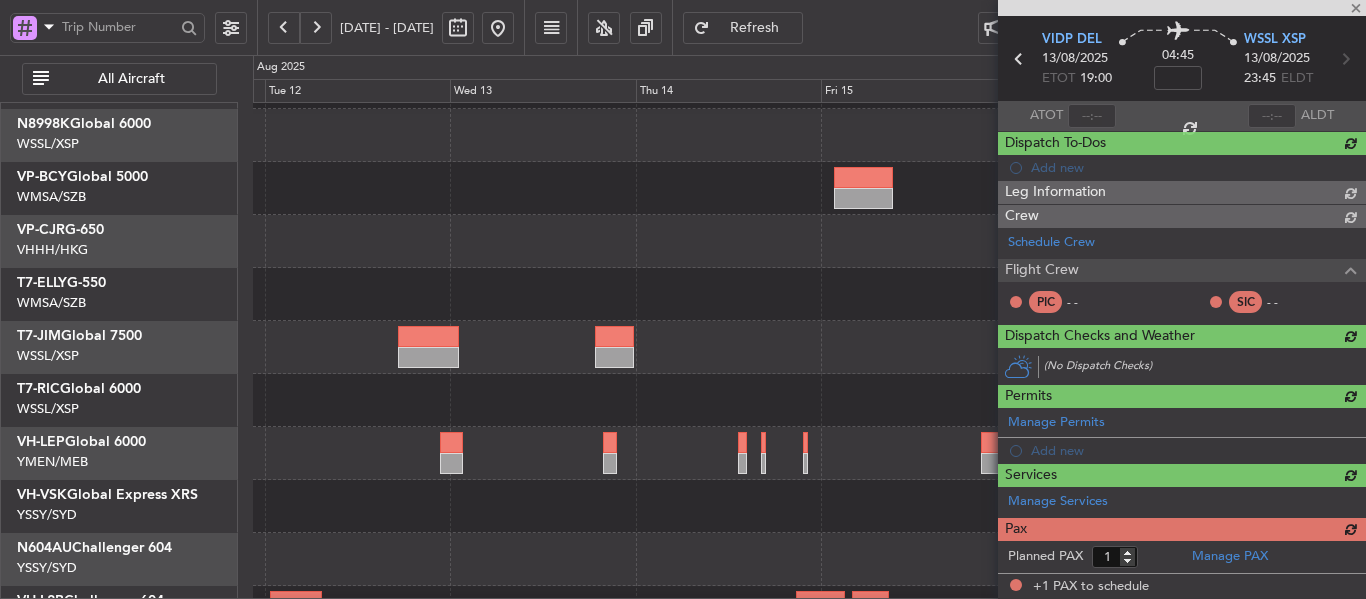 type on "+00:10" 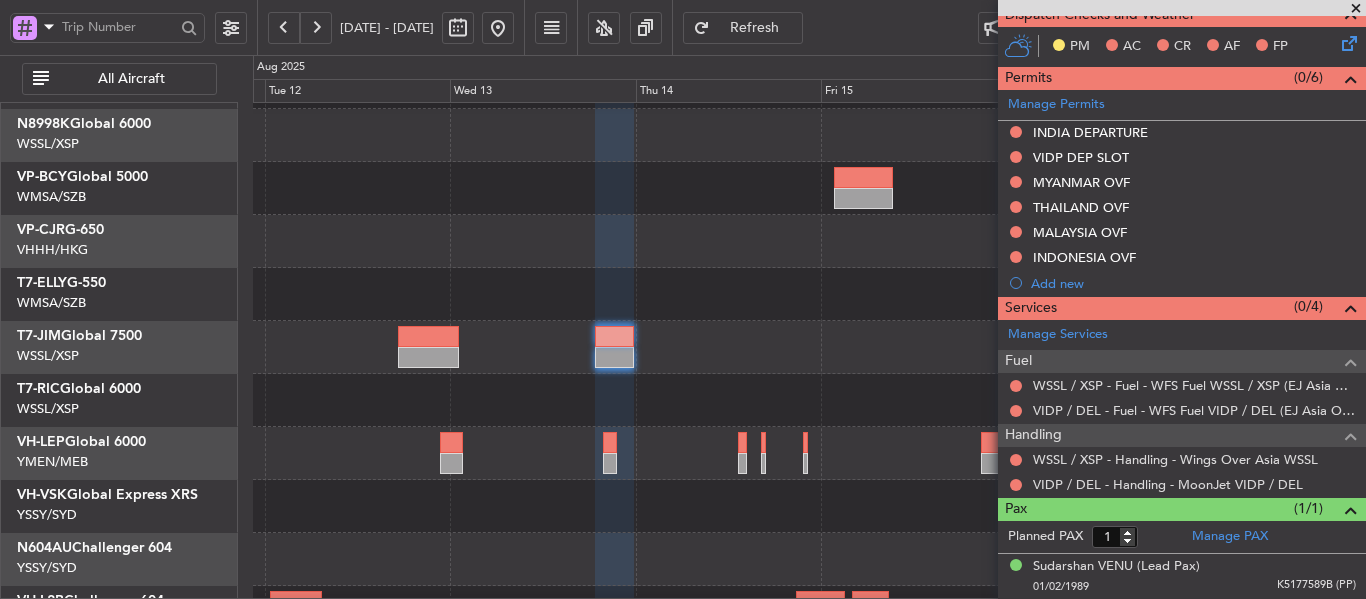 scroll, scrollTop: 459, scrollLeft: 0, axis: vertical 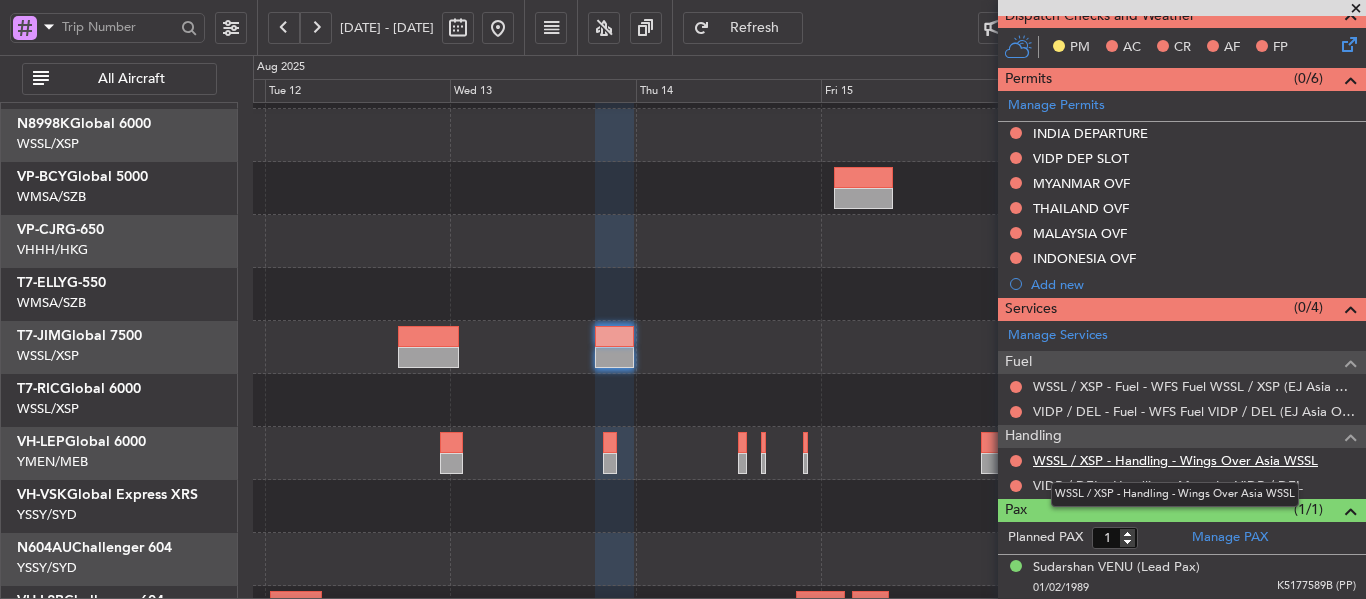 click on "WSSL / XSP - Handling - Wings Over Asia WSSL" at bounding box center (1175, 460) 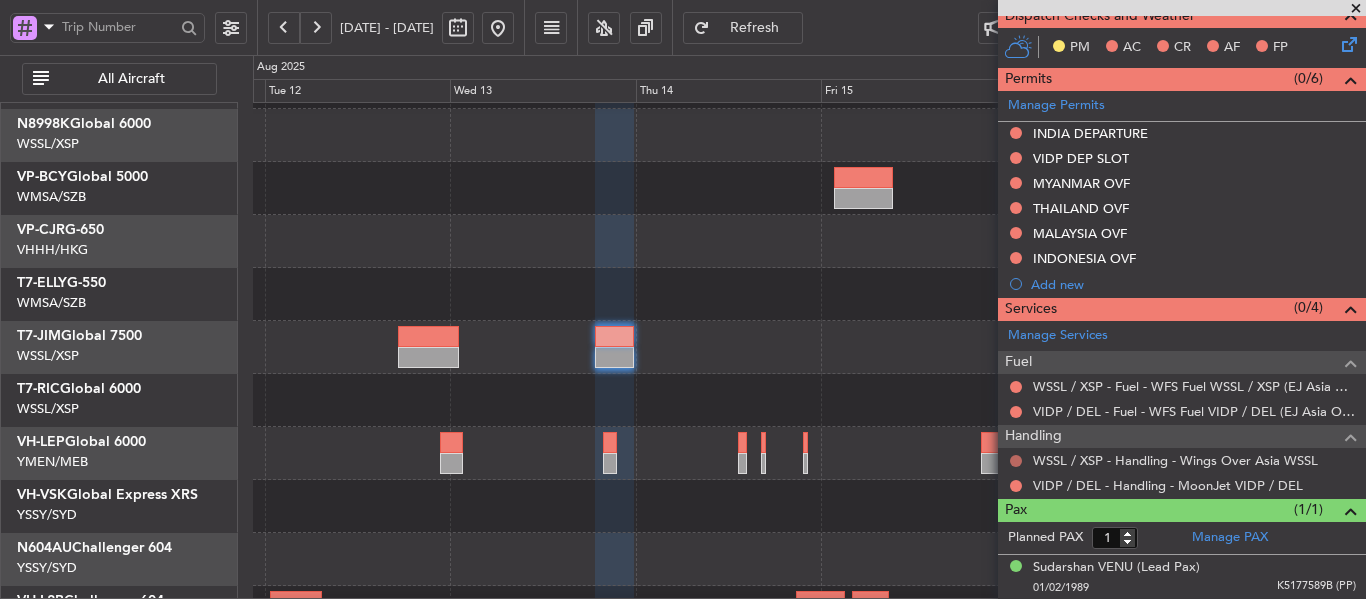 click at bounding box center [1016, 461] 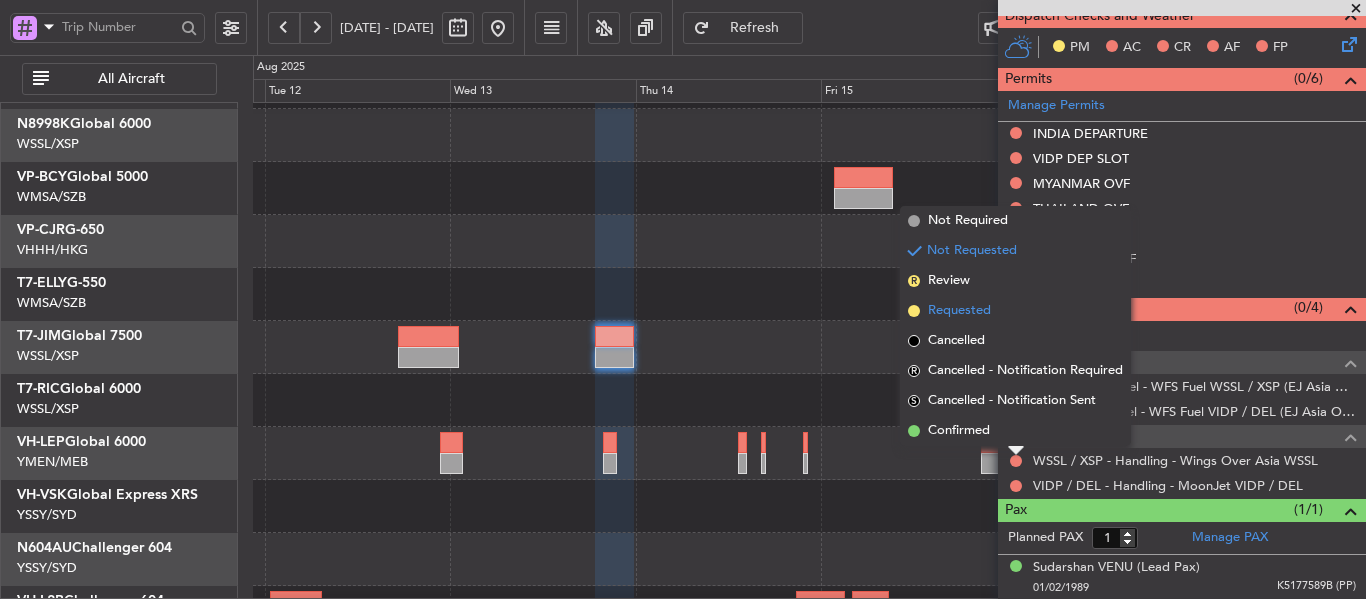 click at bounding box center (914, 311) 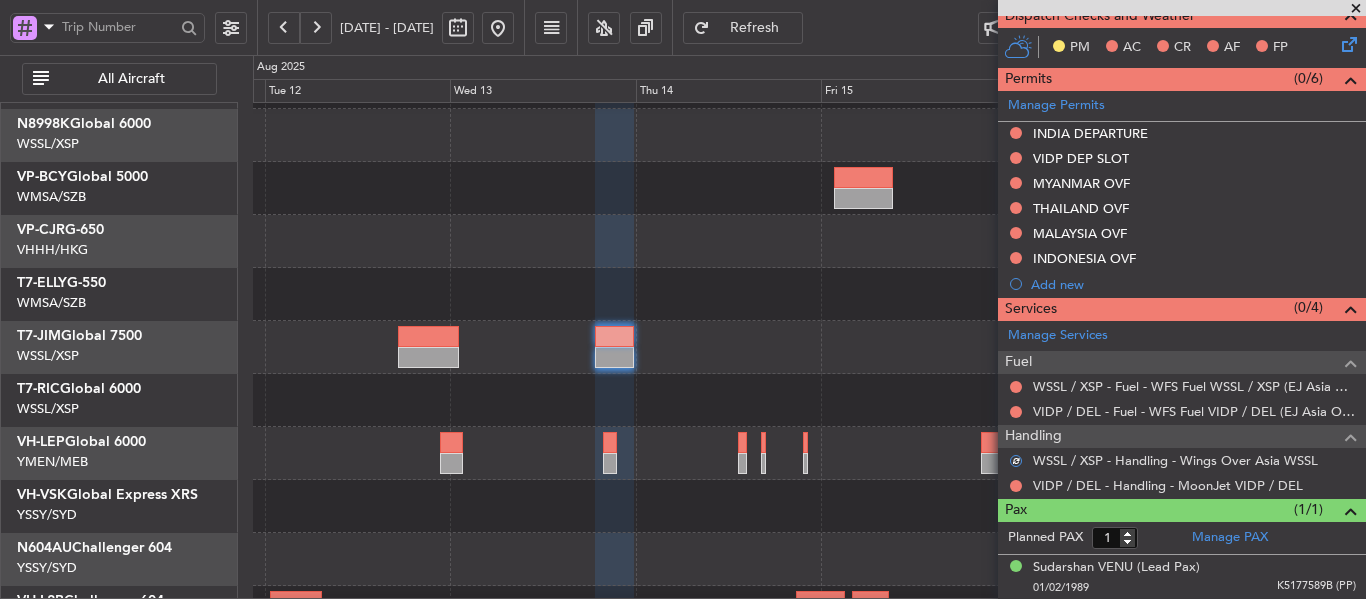 click 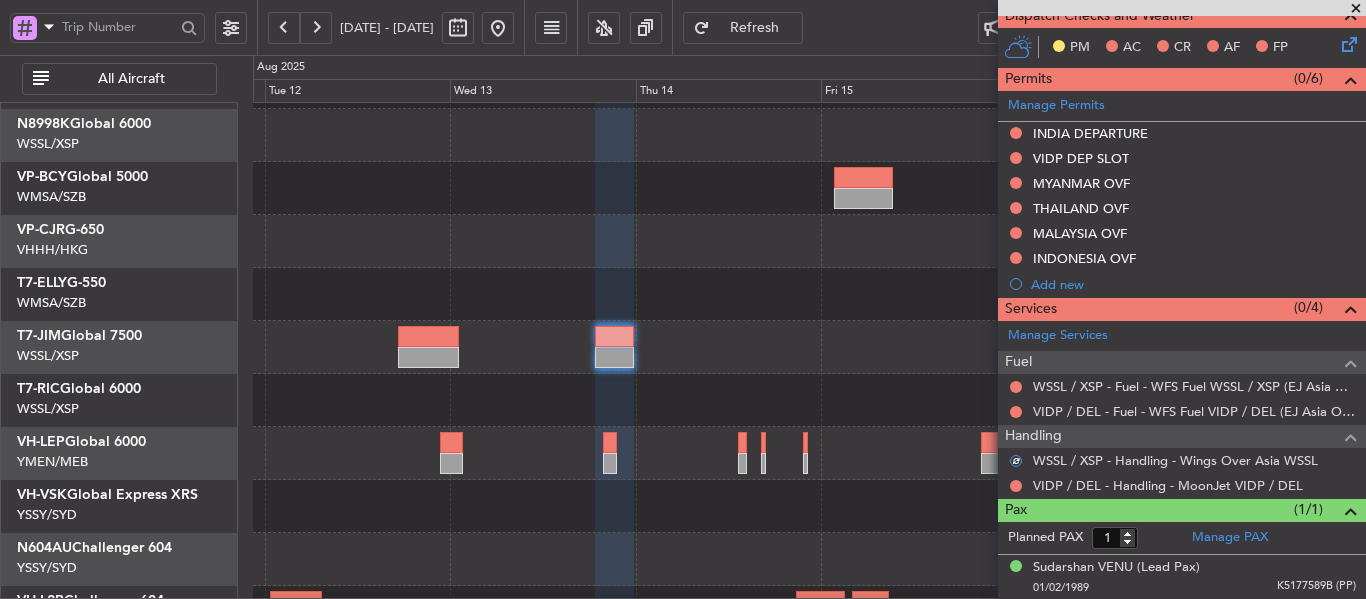 click 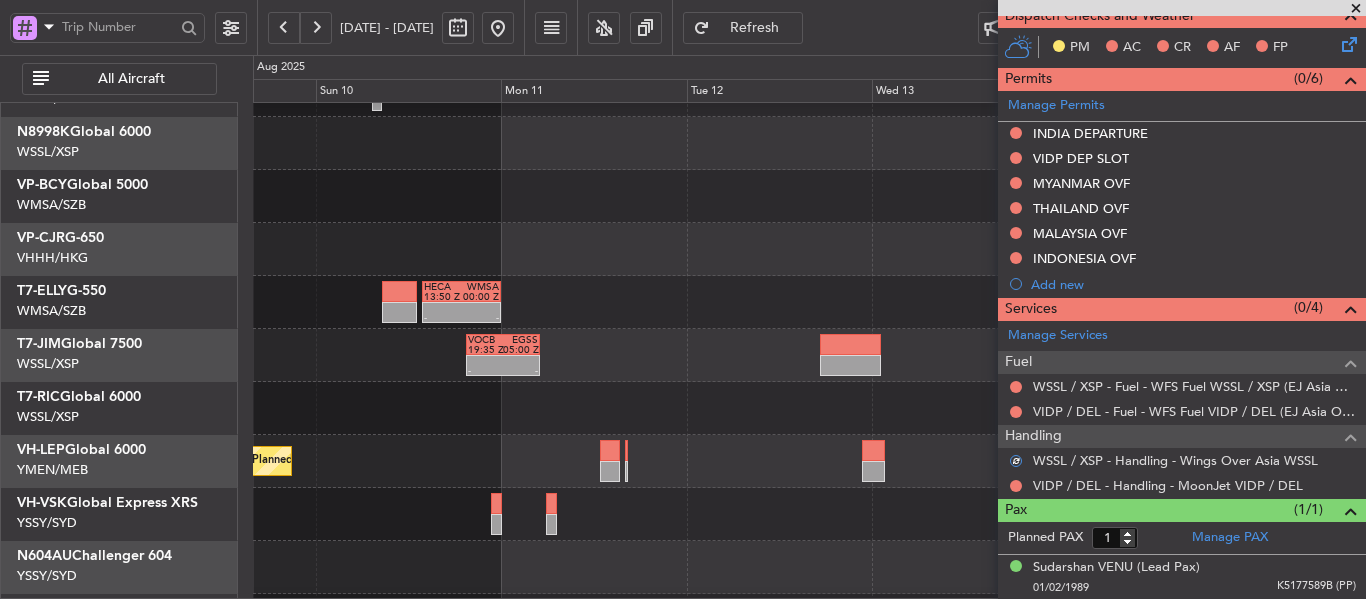 click 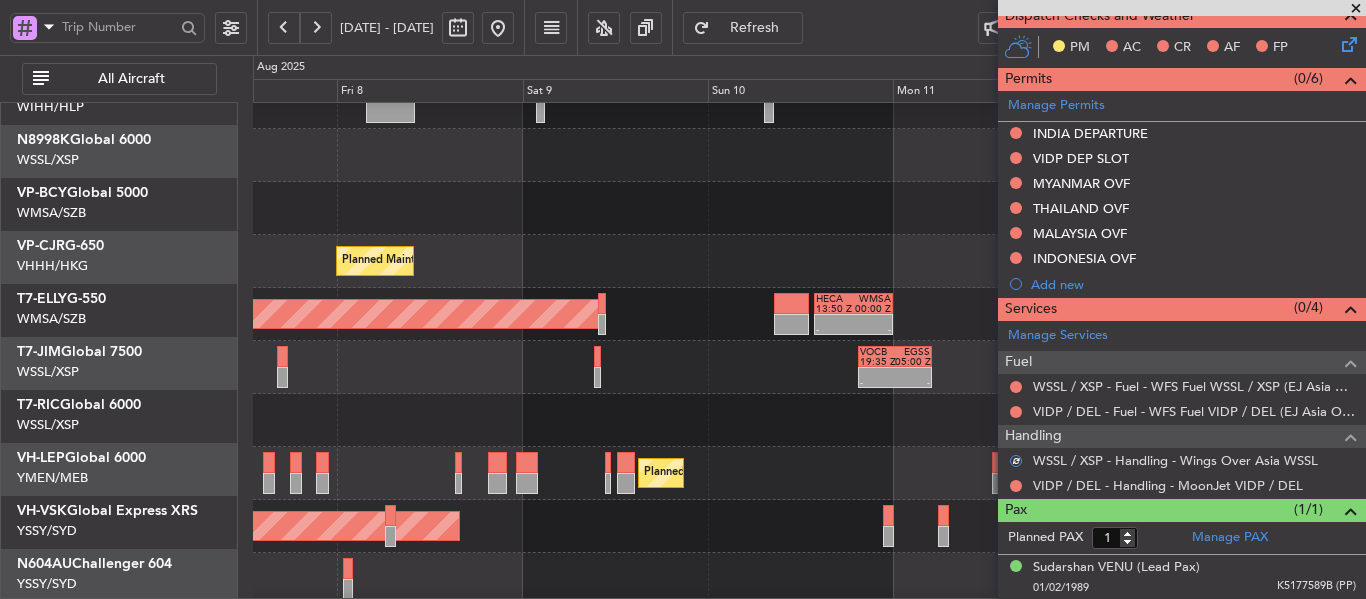 click on "Planned Maint Singapore (Seletar)" 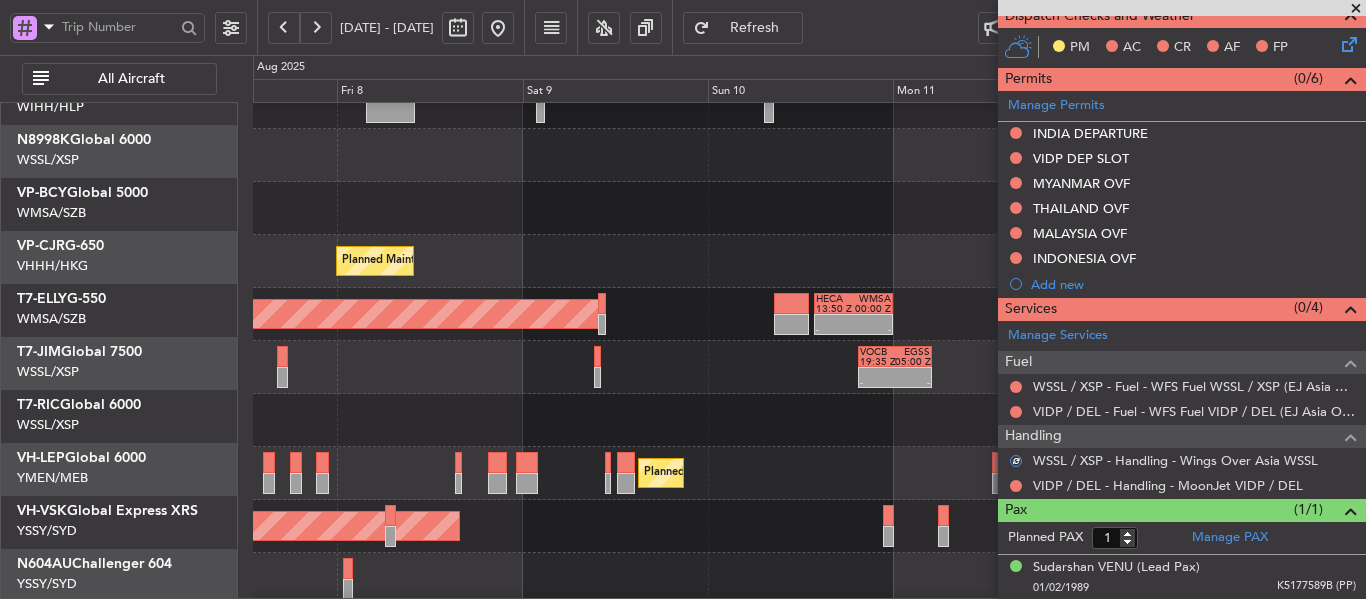 scroll, scrollTop: 80, scrollLeft: 0, axis: vertical 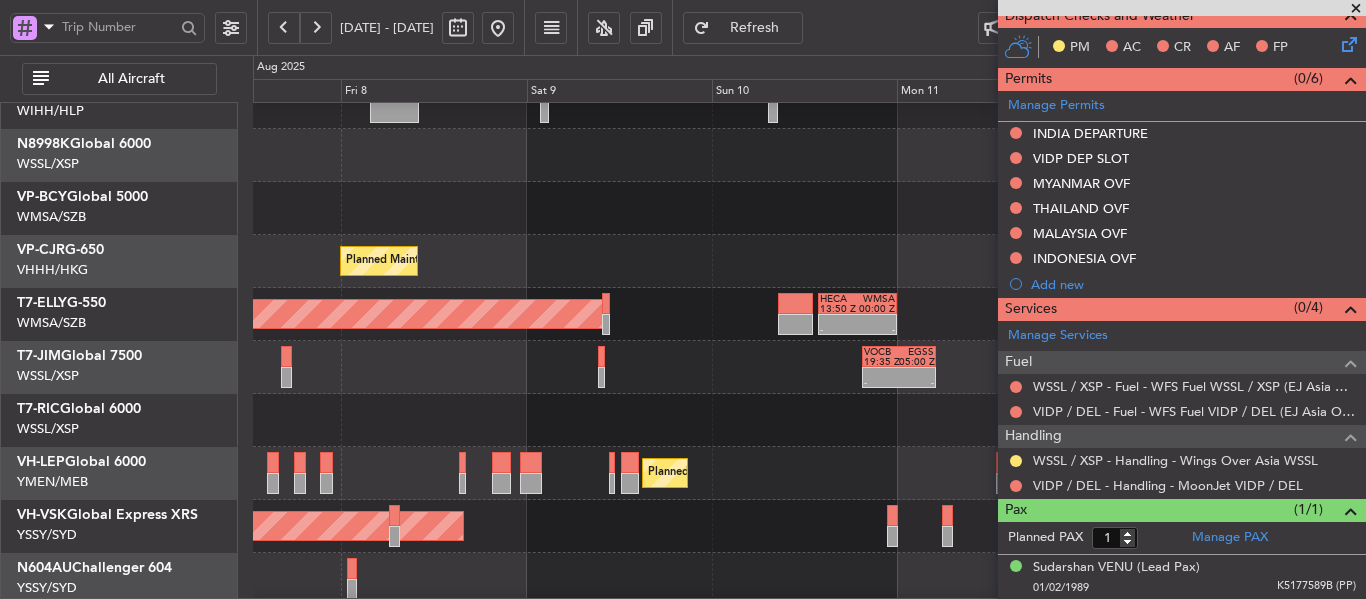 click on "Planned Maint Singapore (Seletar)" 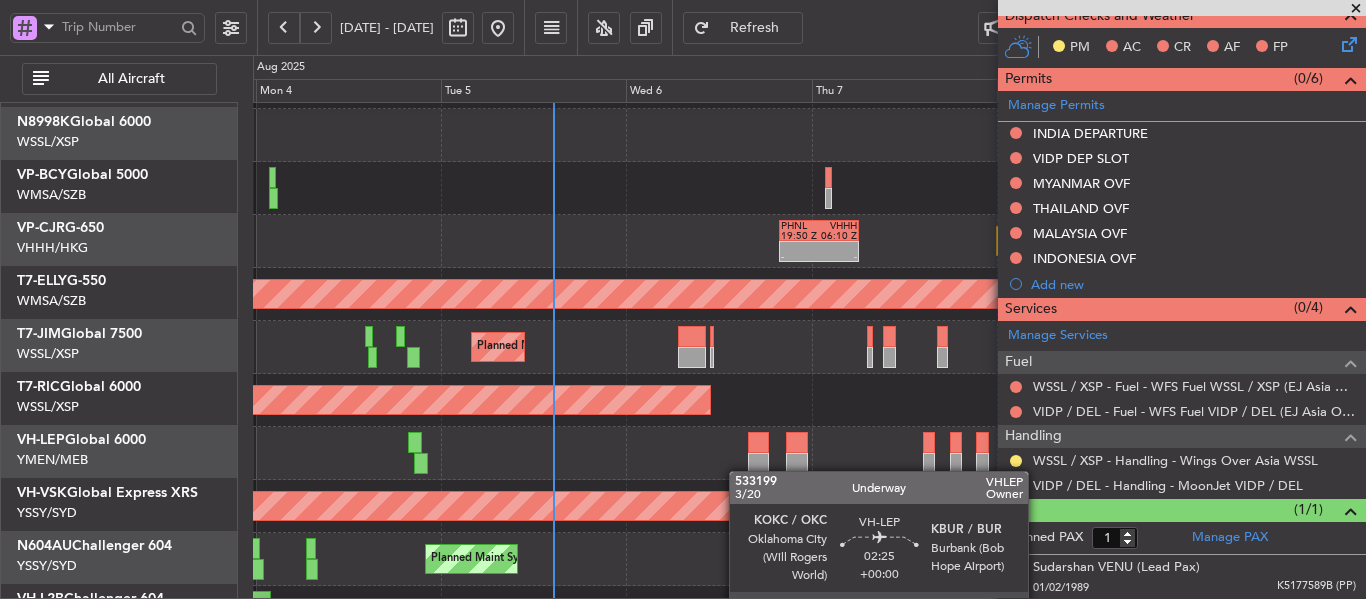 click on "Planned Maint Los Angeles (Los Angeles International)" 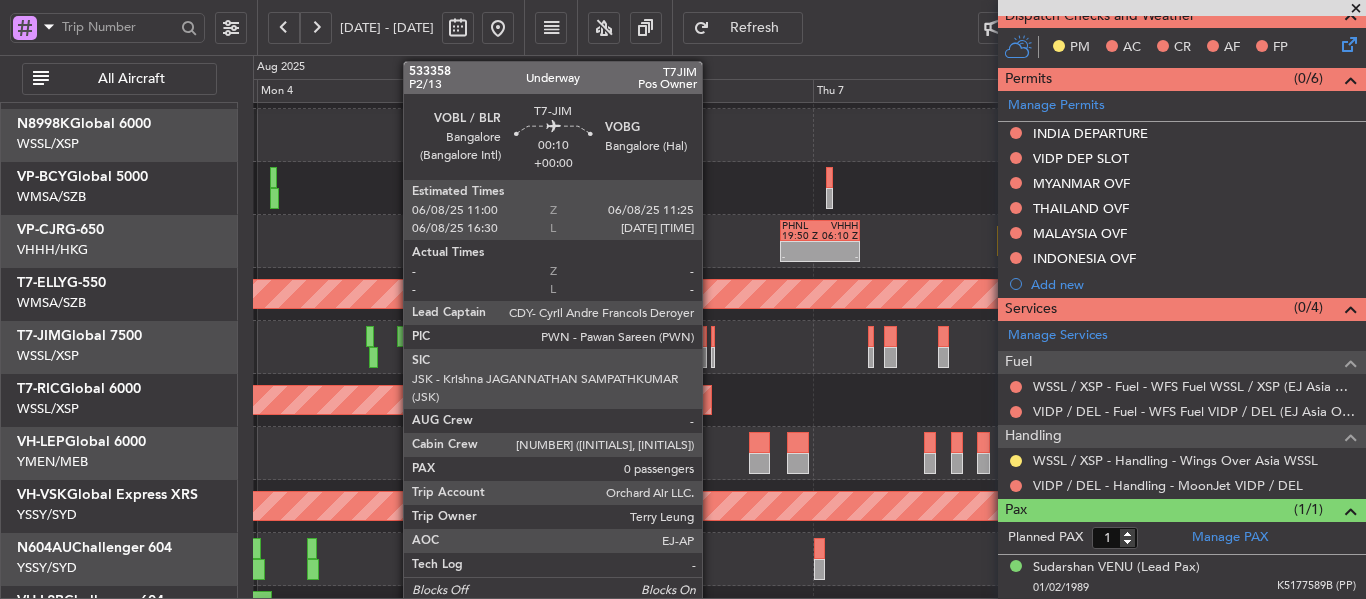 click 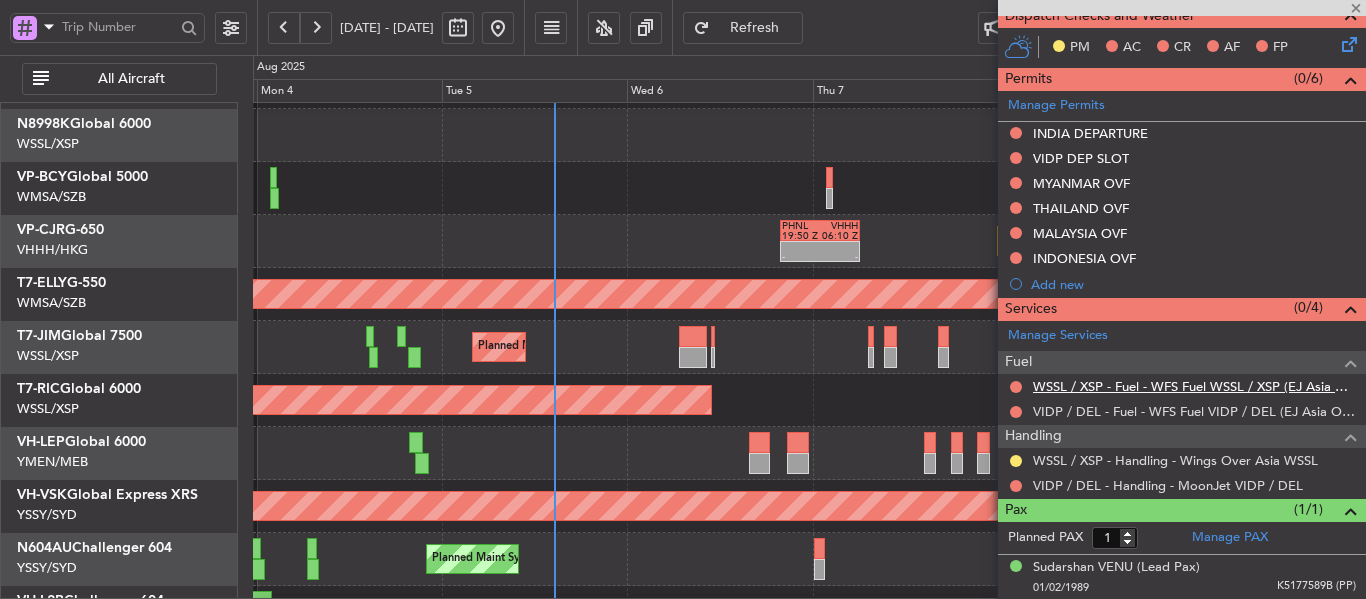 type 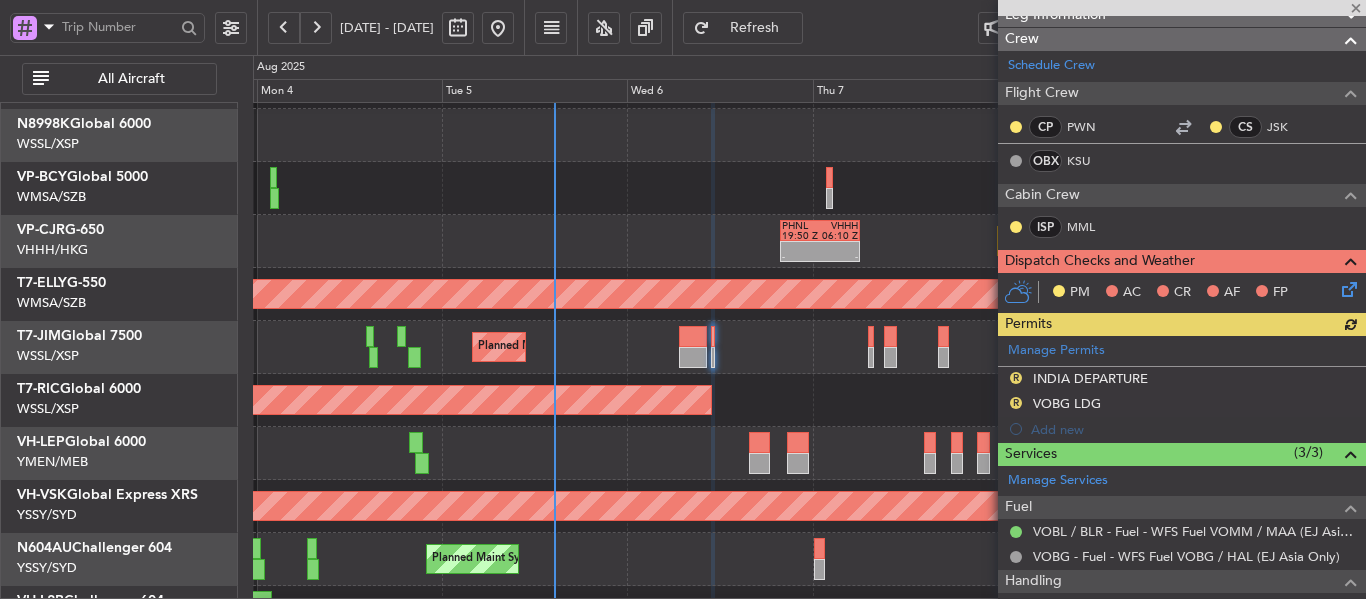 scroll, scrollTop: 341, scrollLeft: 0, axis: vertical 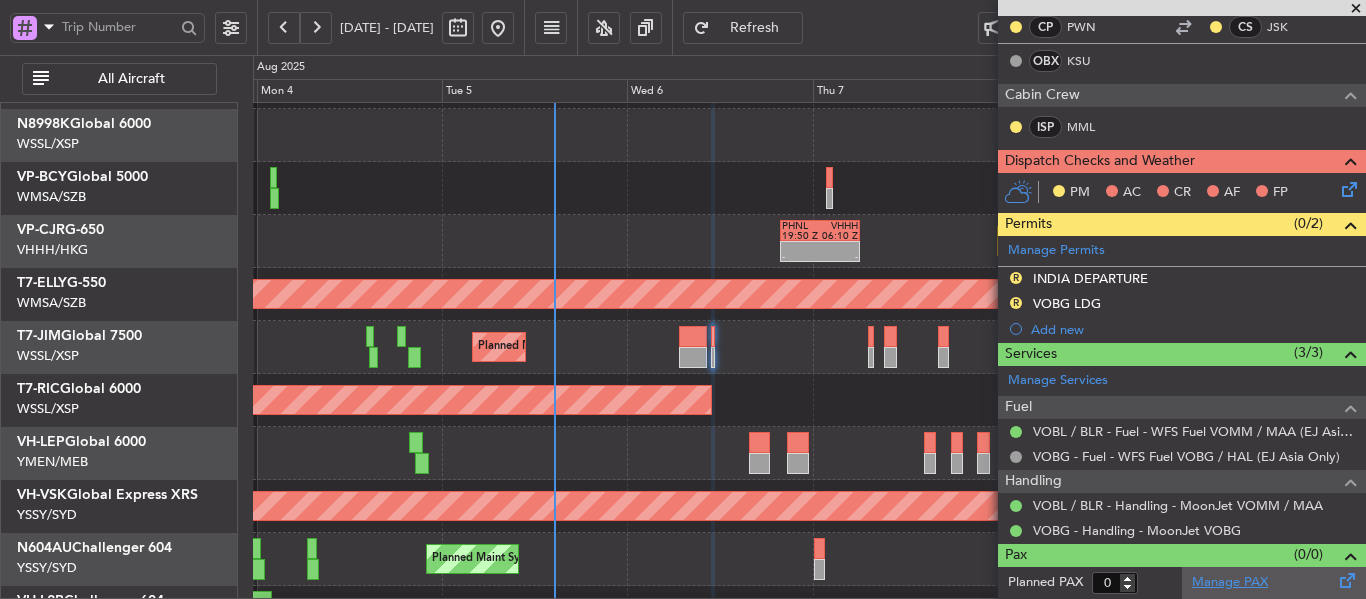 click on "Manage PAX" 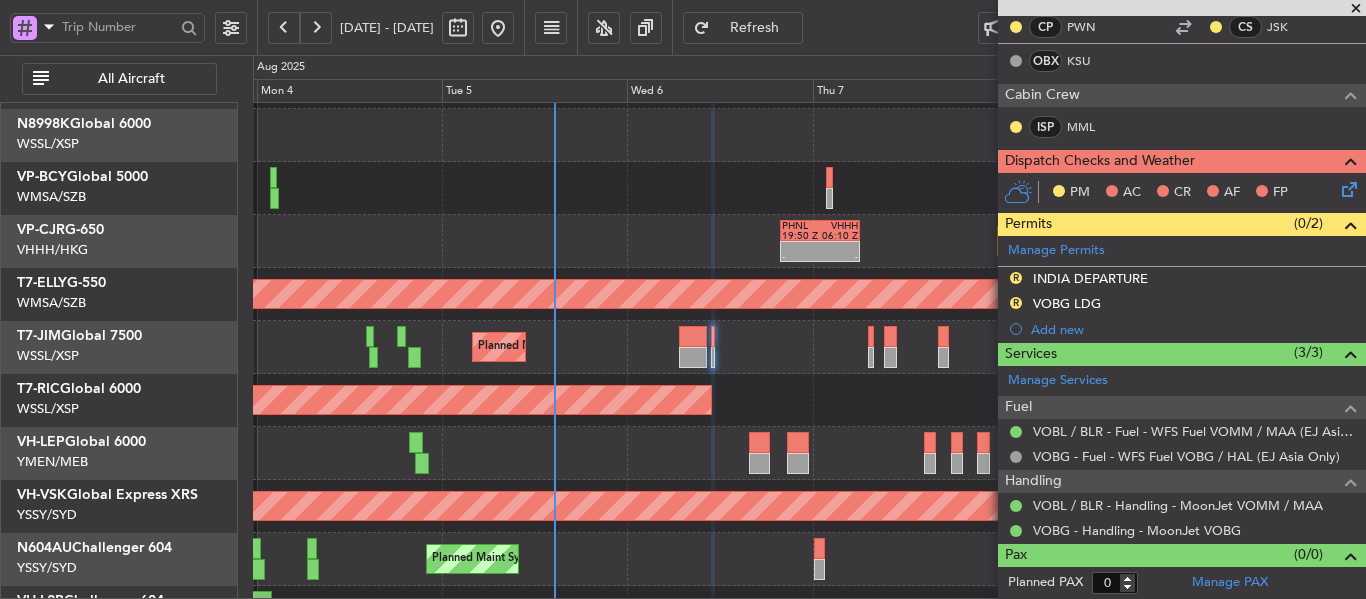 click on "Refresh" 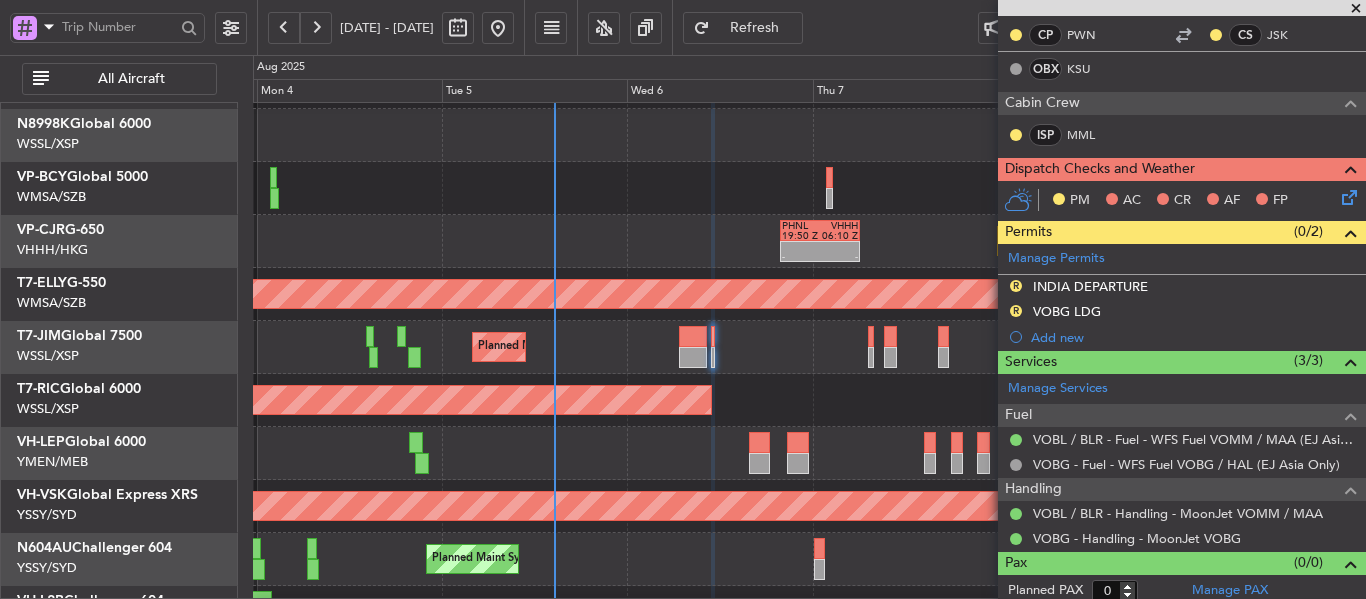 scroll, scrollTop: 341, scrollLeft: 0, axis: vertical 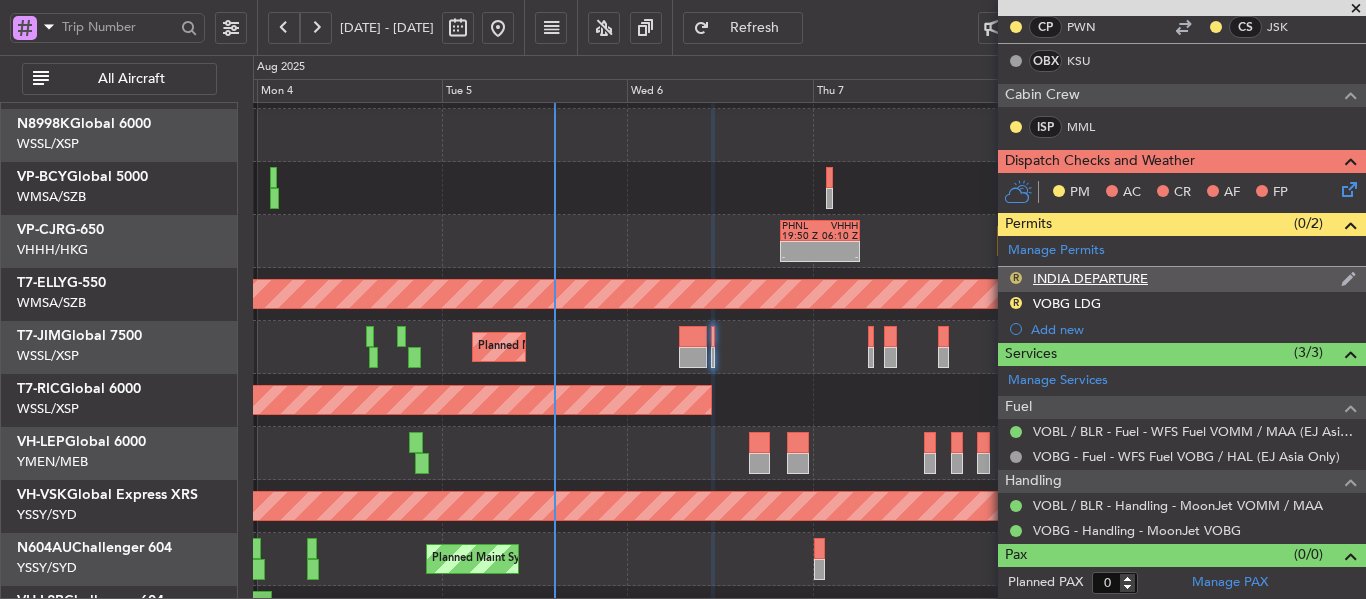 click on "R" at bounding box center [1016, 278] 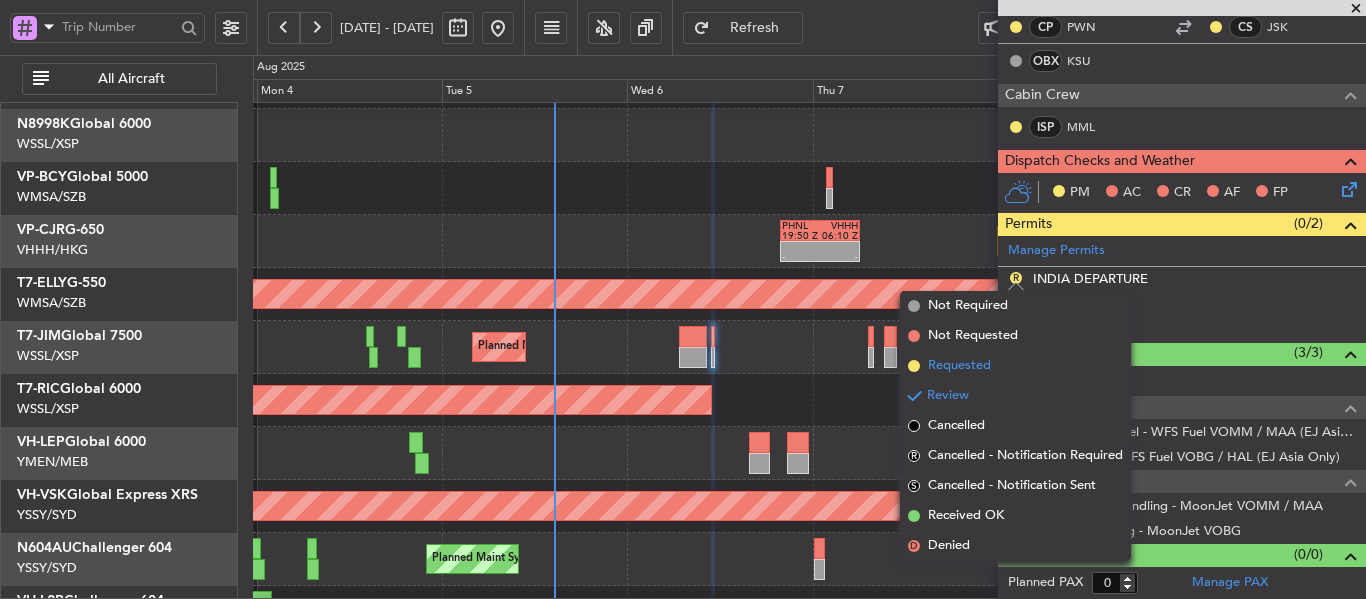 click at bounding box center (914, 366) 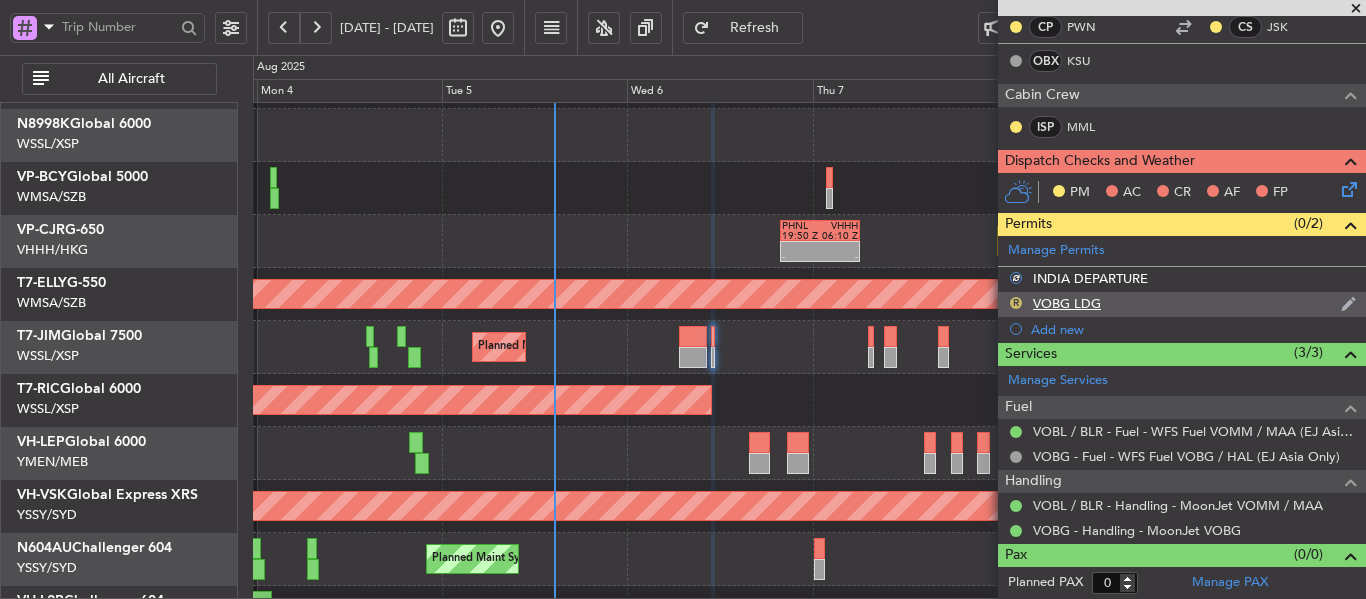 click on "R" at bounding box center (1016, 303) 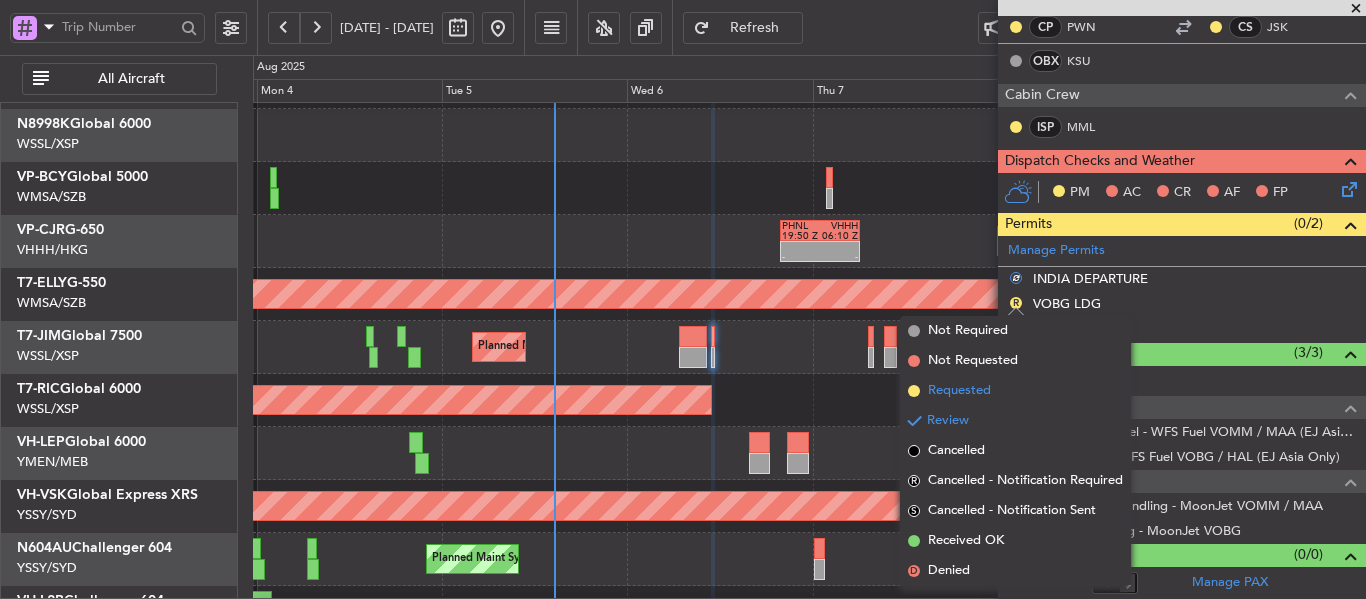 click on "Requested" at bounding box center (1015, 391) 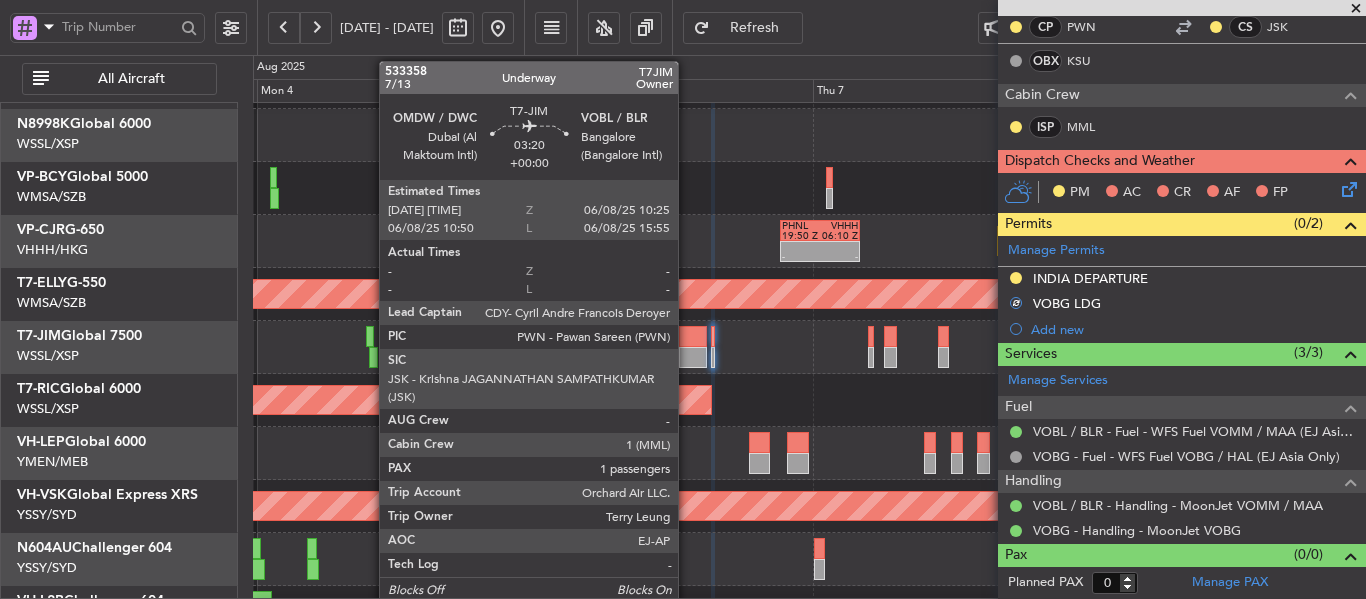 click 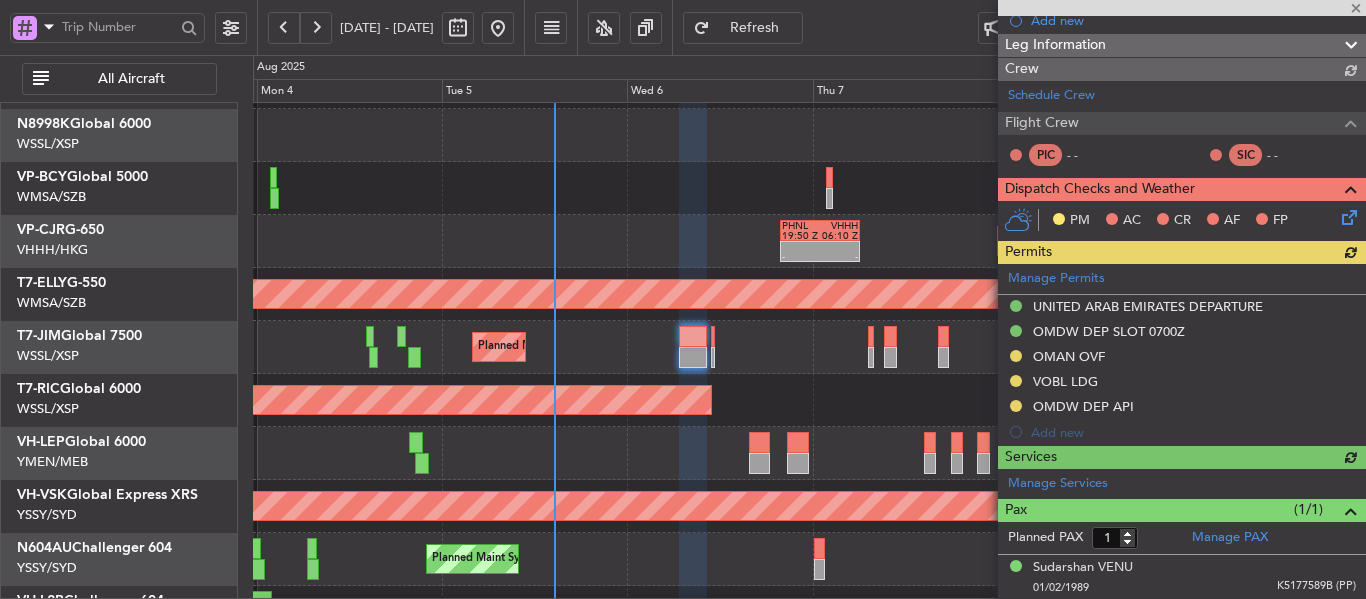 scroll, scrollTop: 364, scrollLeft: 0, axis: vertical 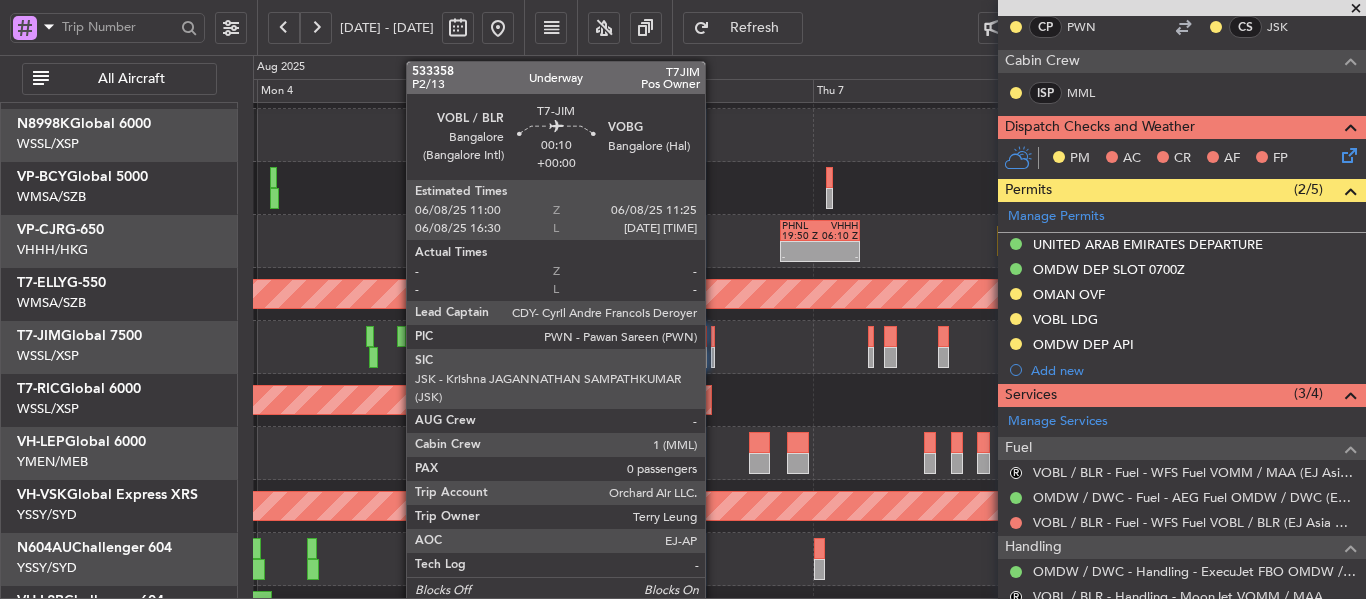 click 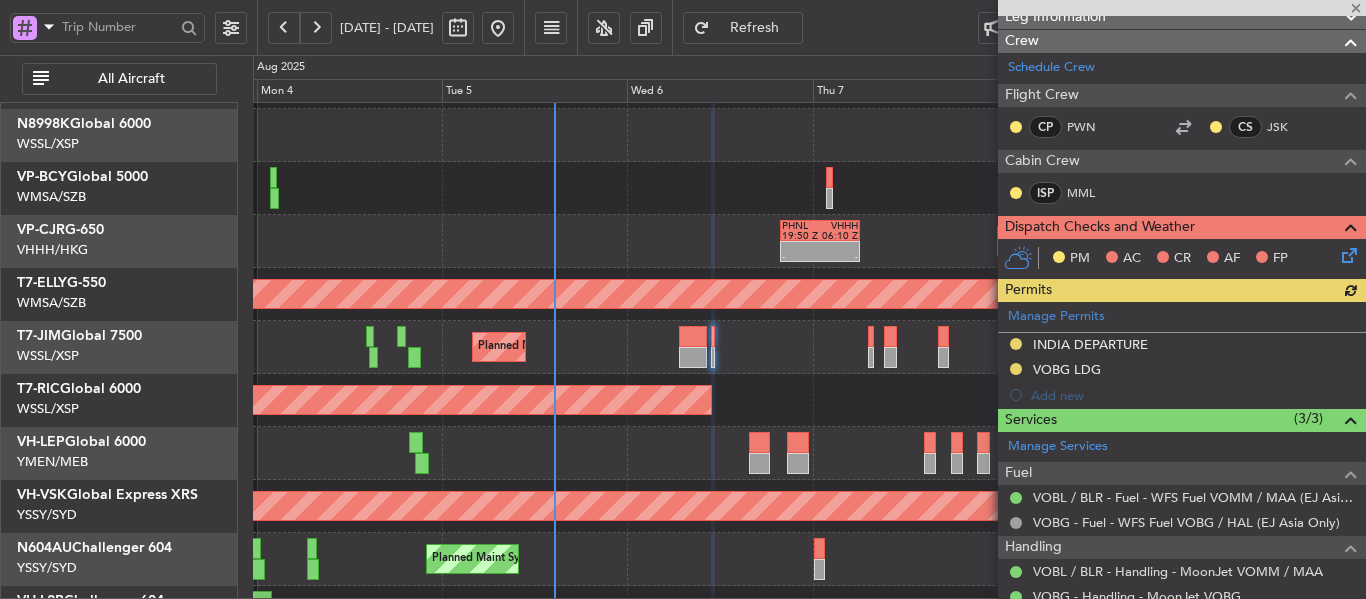 scroll, scrollTop: 305, scrollLeft: 0, axis: vertical 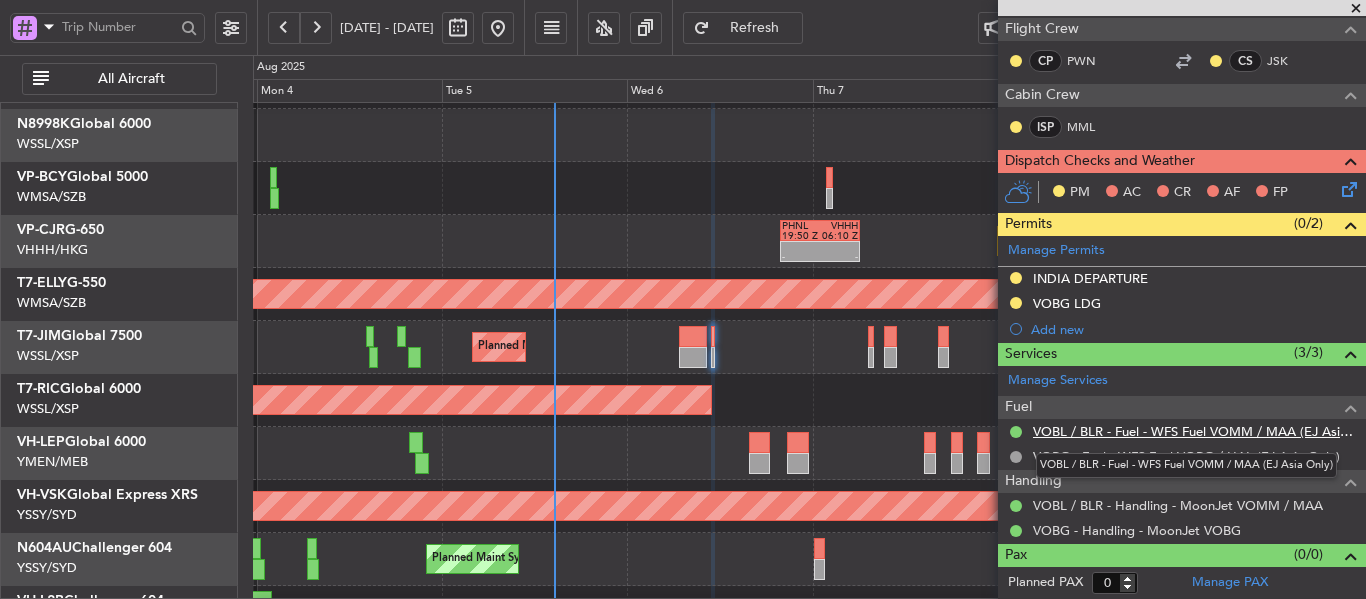 click on "VOBL / BLR - Fuel - WFS Fuel VOMM / MAA (EJ Asia Only)" at bounding box center (1194, 431) 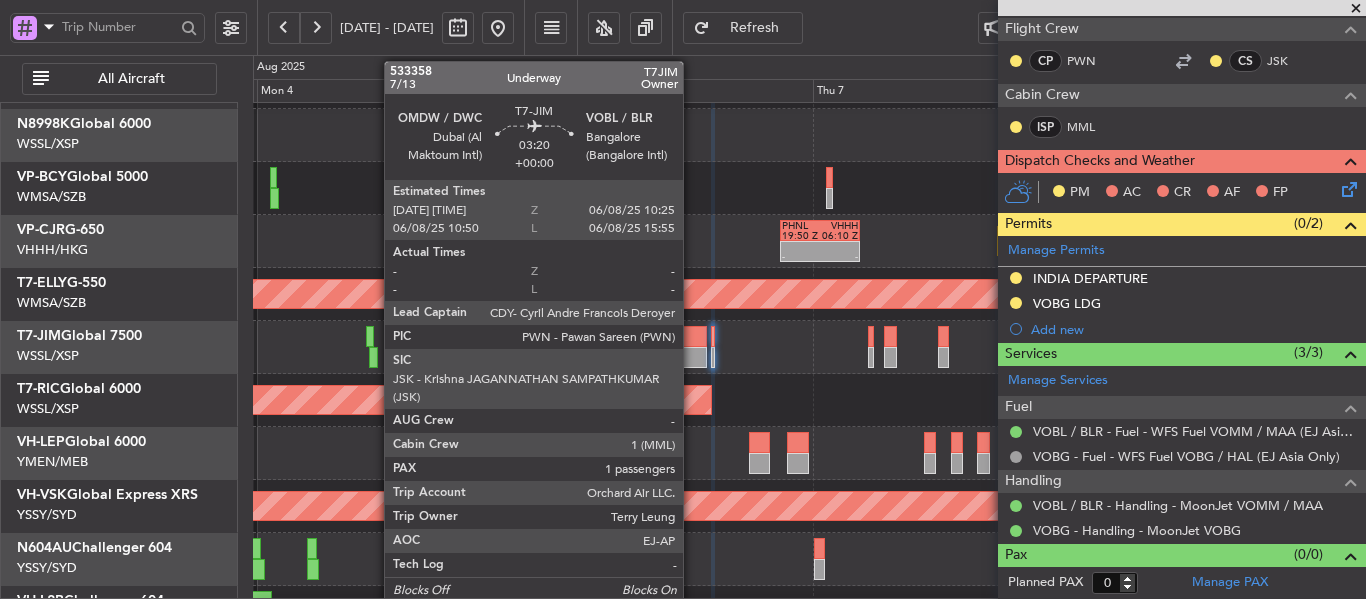 click 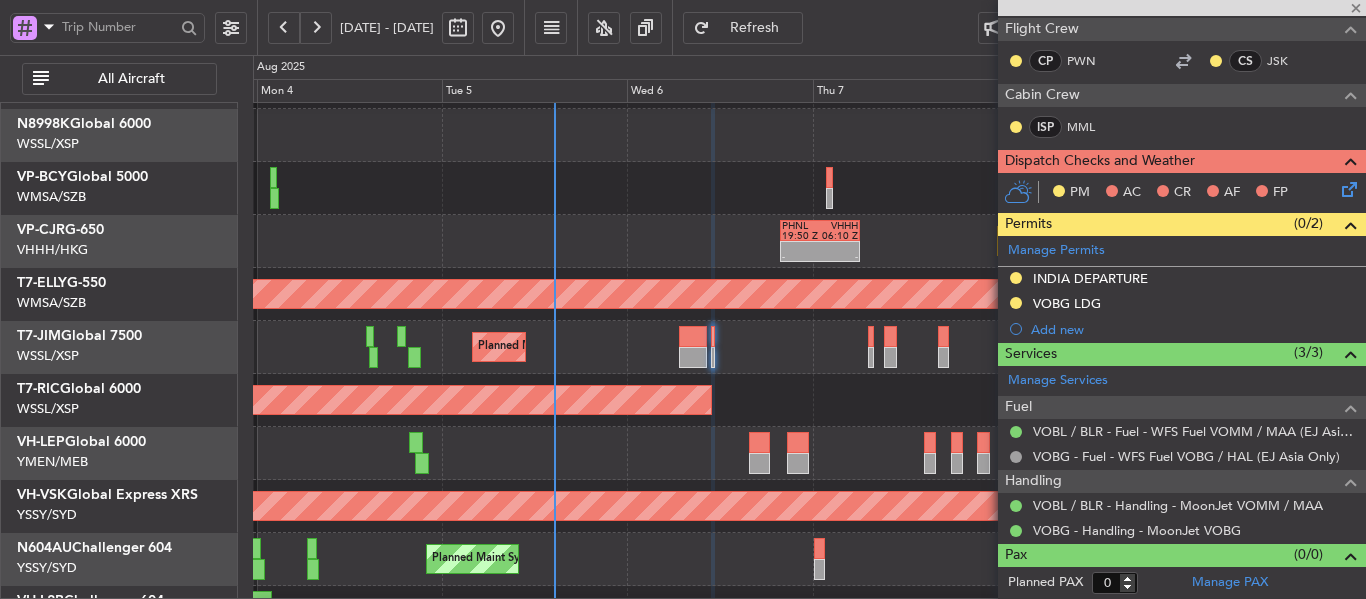 type on "1" 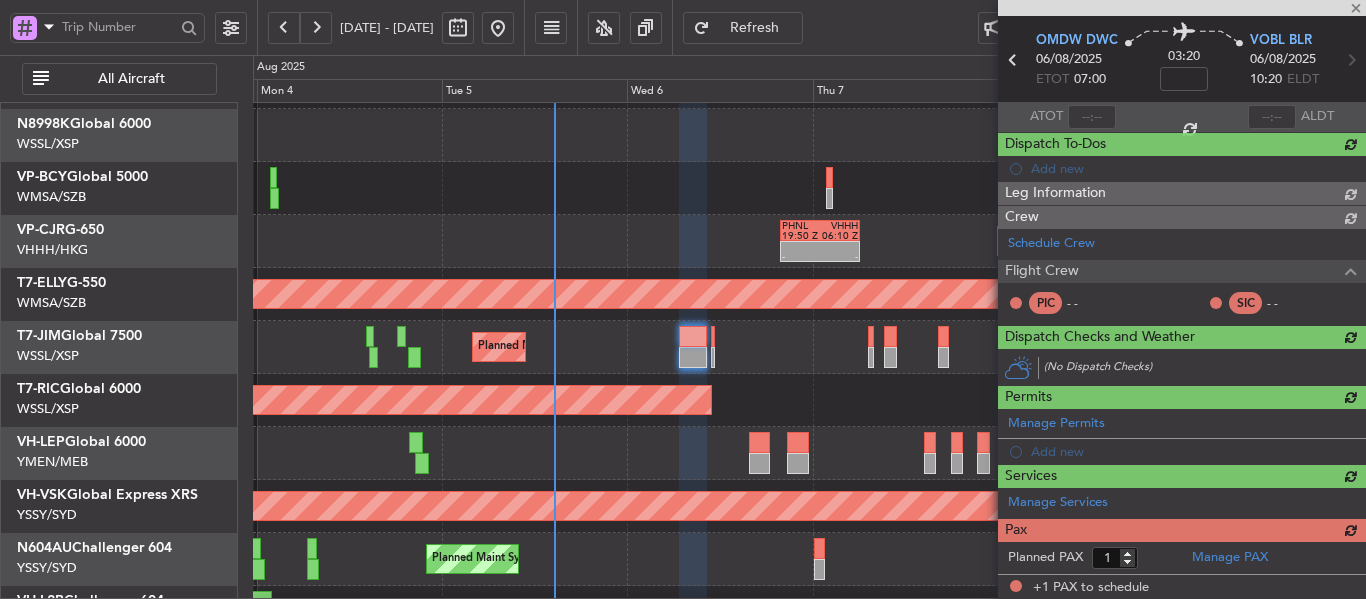 scroll, scrollTop: 364, scrollLeft: 0, axis: vertical 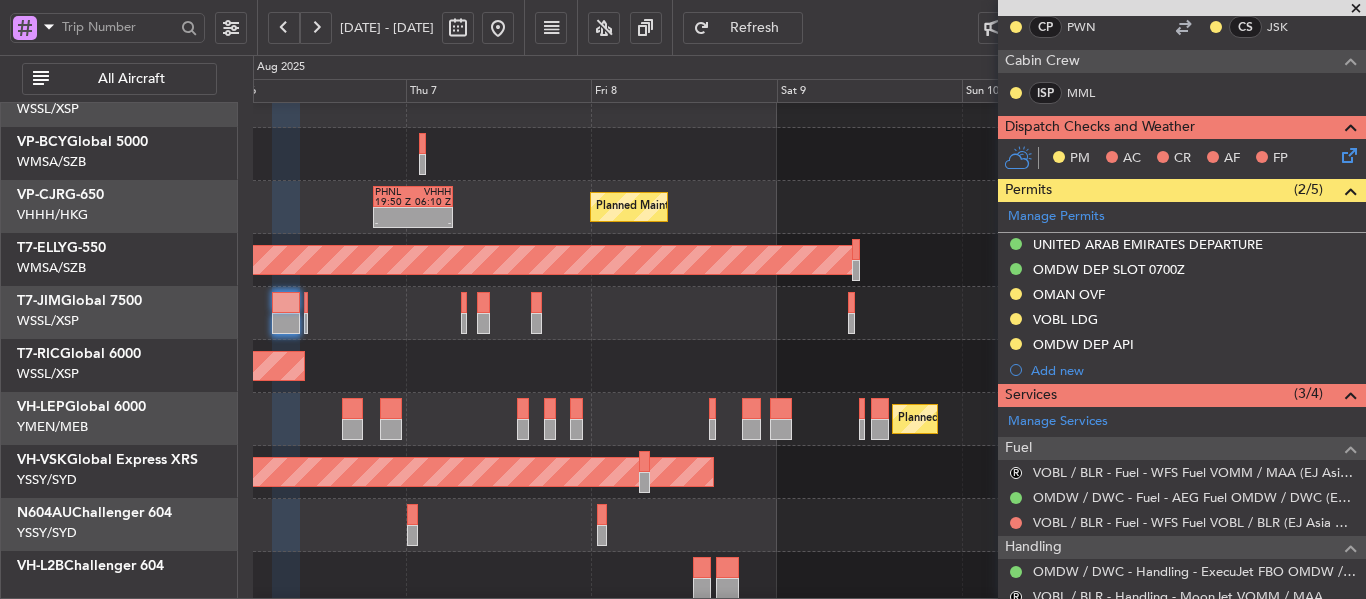 click on "Planned Maint Singapore (Seletar)" 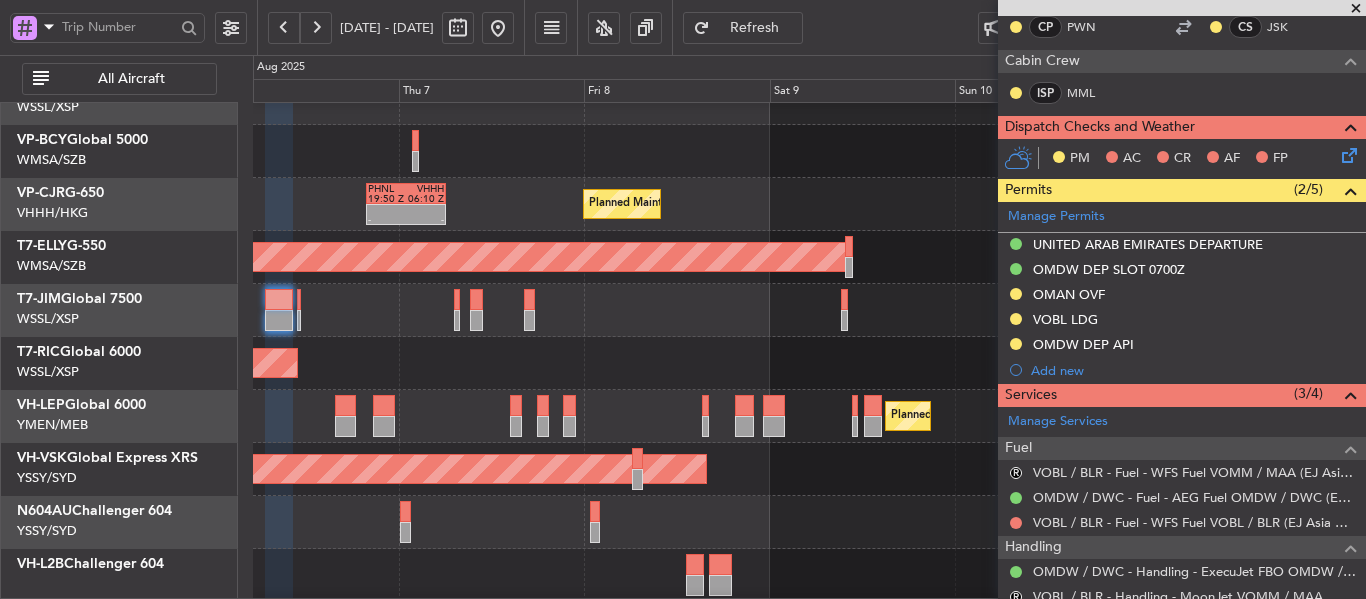 scroll, scrollTop: 139, scrollLeft: 0, axis: vertical 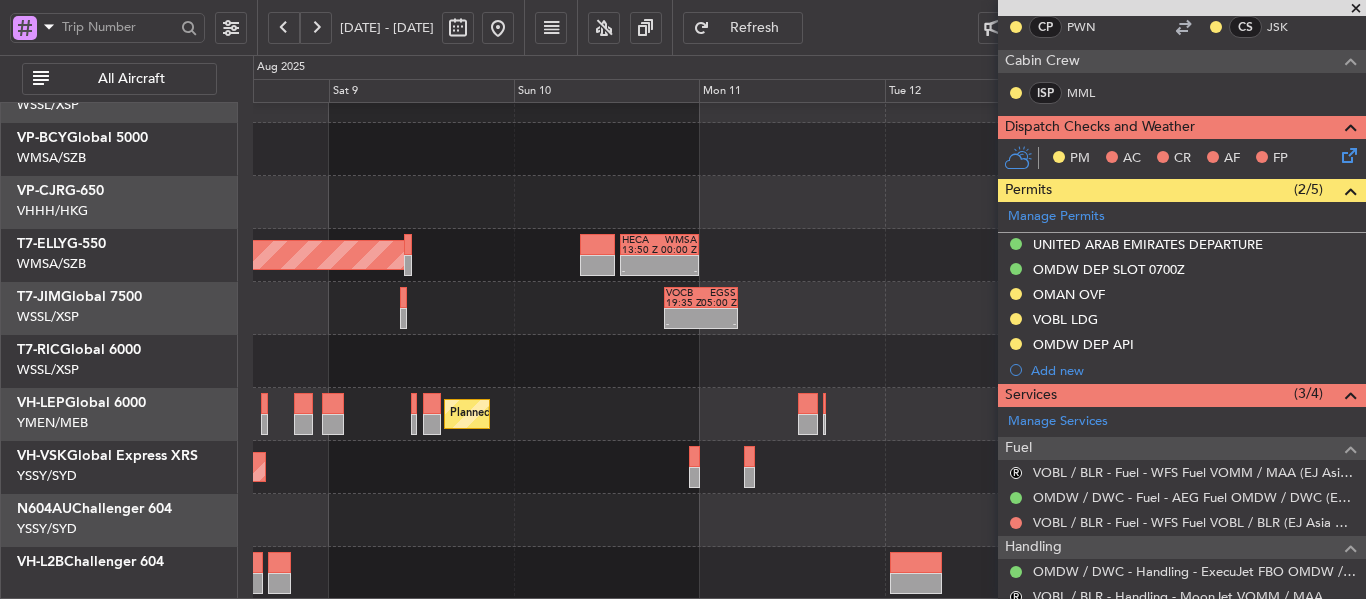click on "Planned Maint Hong Kong (Hong Kong Intl)
-
-
PHNL
19:50 Z
VHHH
06:10 Z
AOG Maint Granada (Federico Garcia Lorca)
-
-
HECA
13:50 Z
WMSA
00:00 Z
-
-
VOCB
19:35 Z
EGSS
05:00 Z
Planned Maint Los Angeles (Los Angeles International)
Planned Maint Melbourne (Essendon)
Selected A/C
M-JGVJ  Global 5000
WIHH/HLP
Jakarta (Halim Intl)
N8998K  Global 6000
WSSL/XSP
Singapore (Seletar)
VP-BCY
0 0" 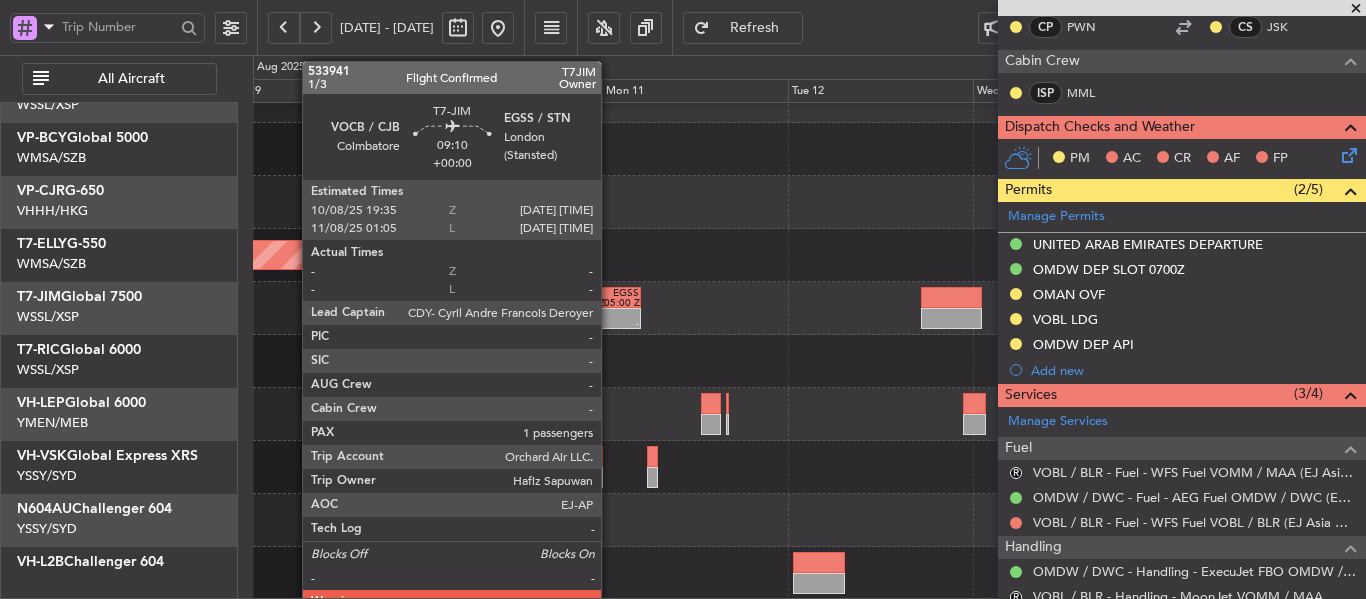 click 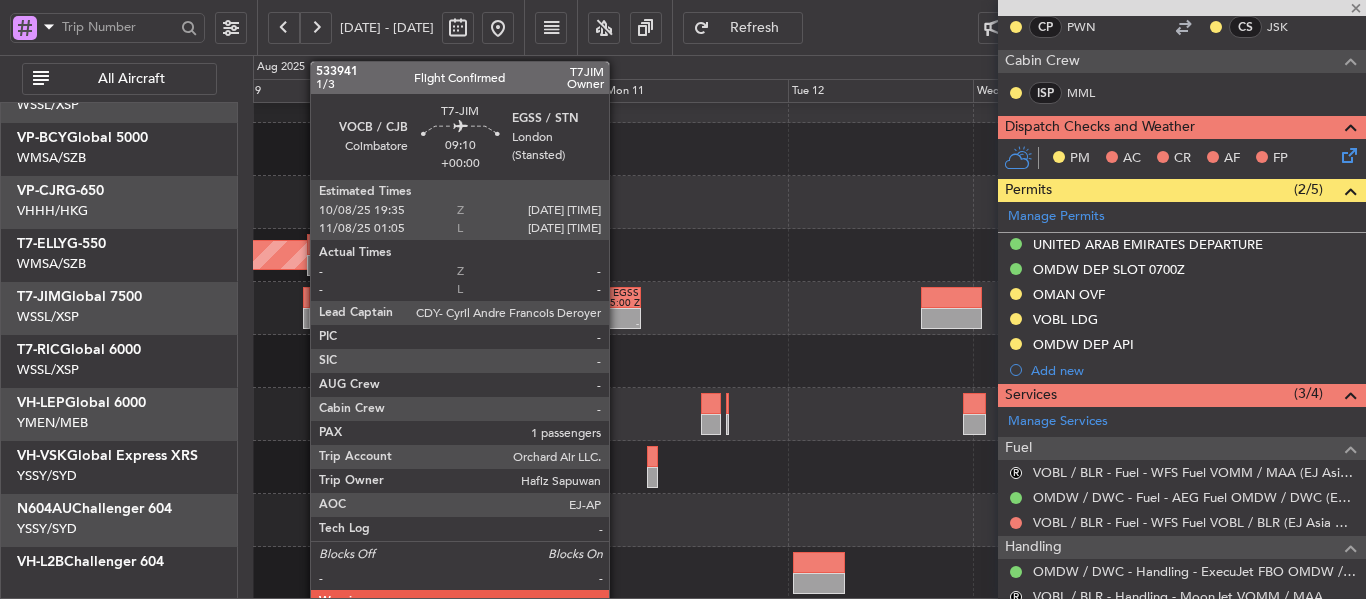 click on "EGSS" 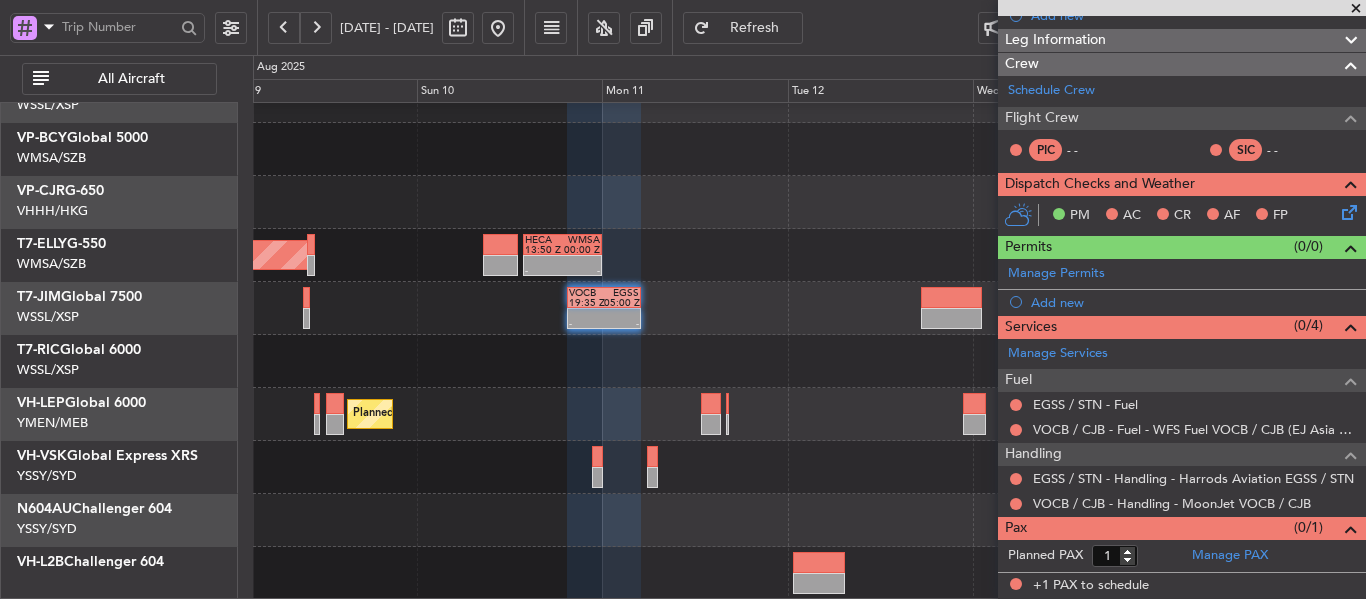 scroll, scrollTop: 265, scrollLeft: 0, axis: vertical 